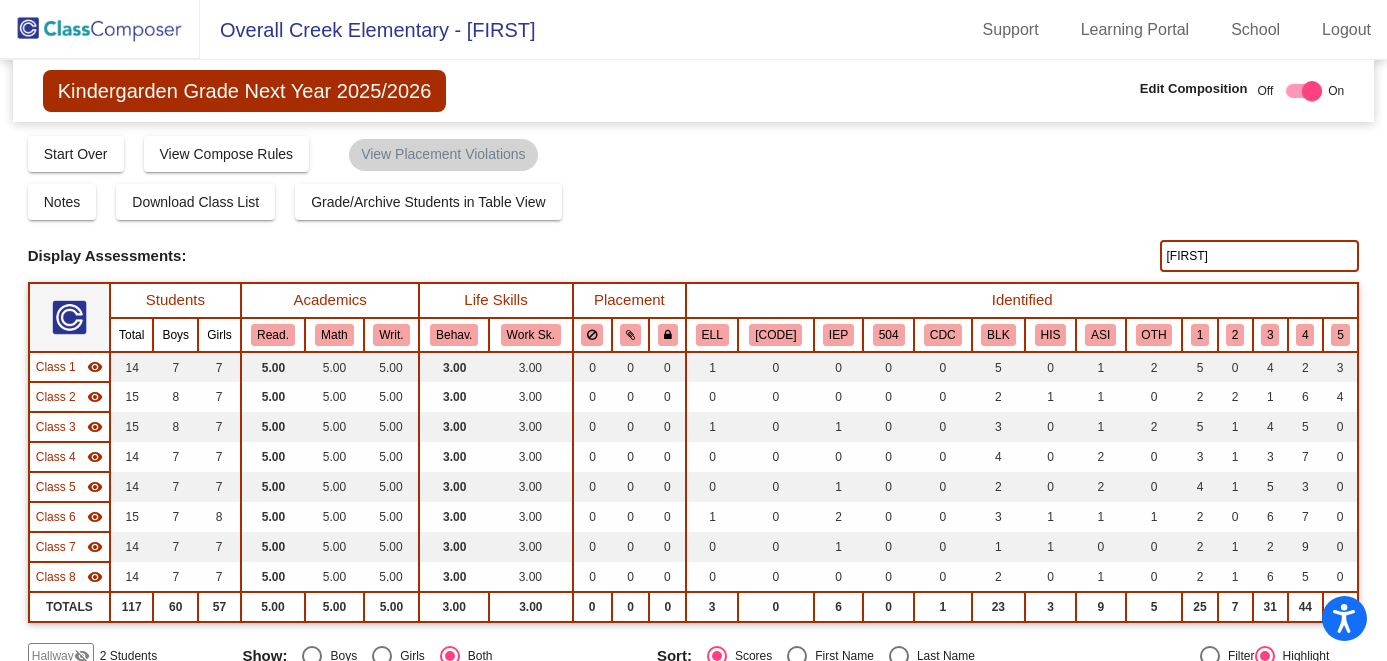 scroll, scrollTop: 0, scrollLeft: 0, axis: both 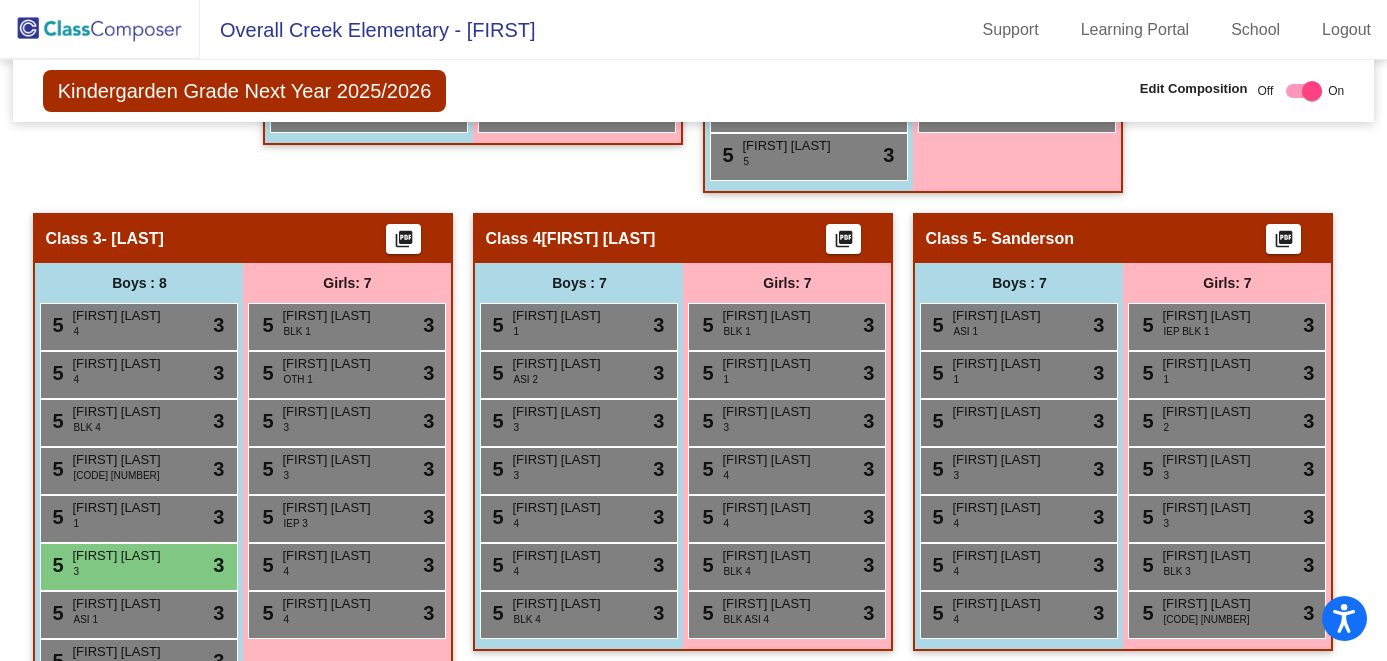click 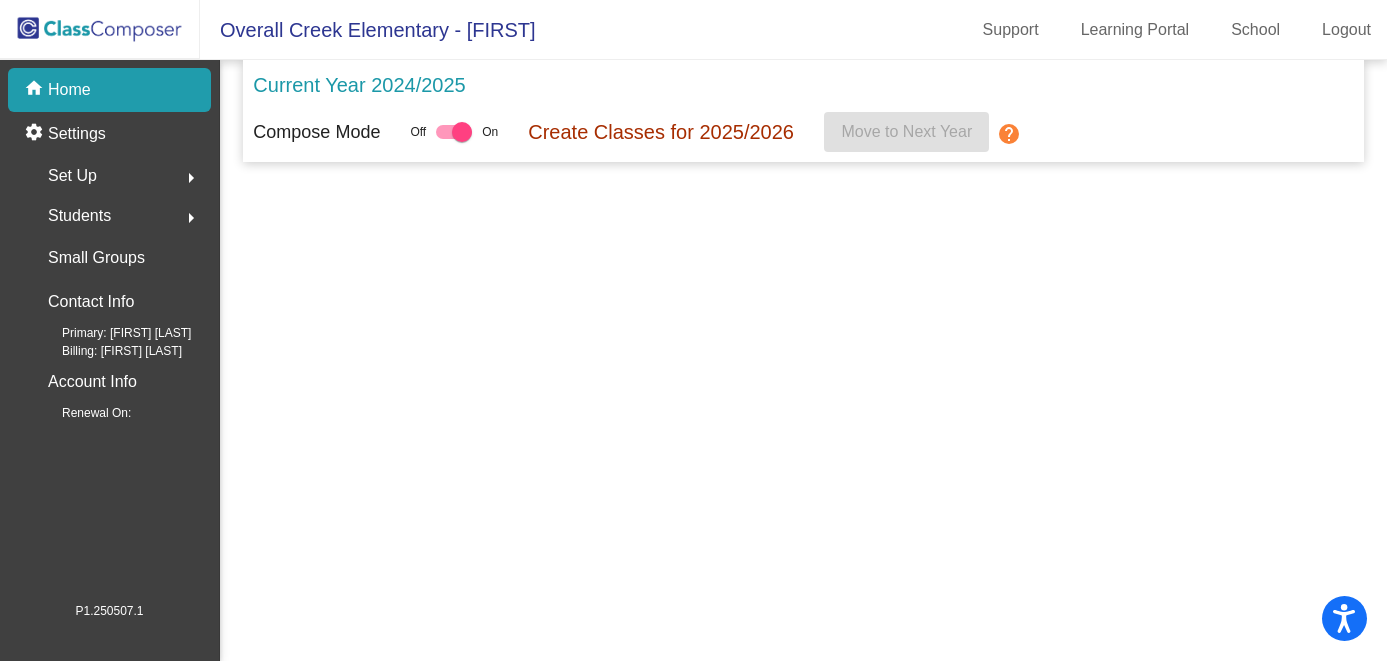 scroll, scrollTop: 0, scrollLeft: 0, axis: both 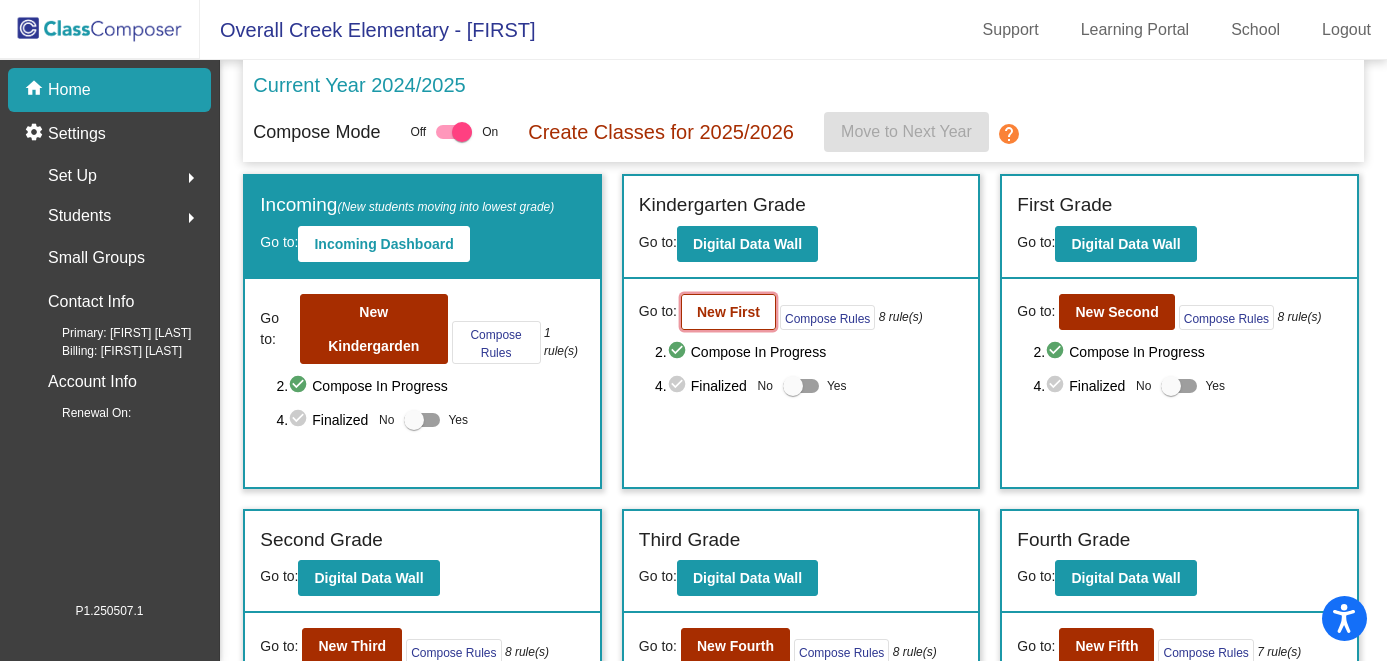 click on "New First" 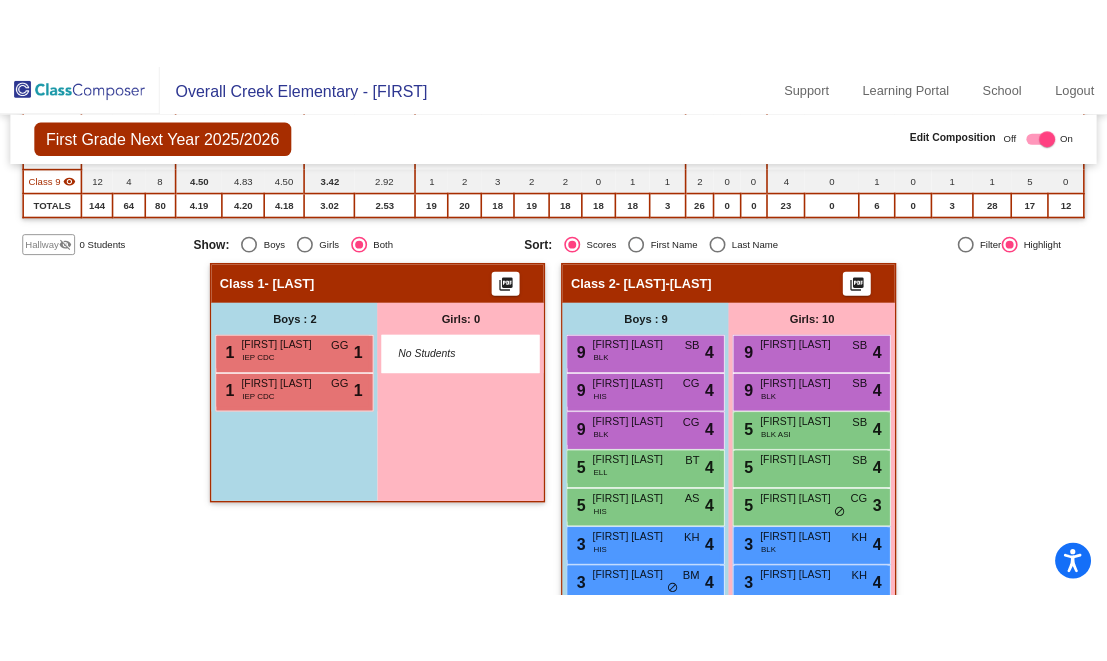 scroll, scrollTop: 471, scrollLeft: 0, axis: vertical 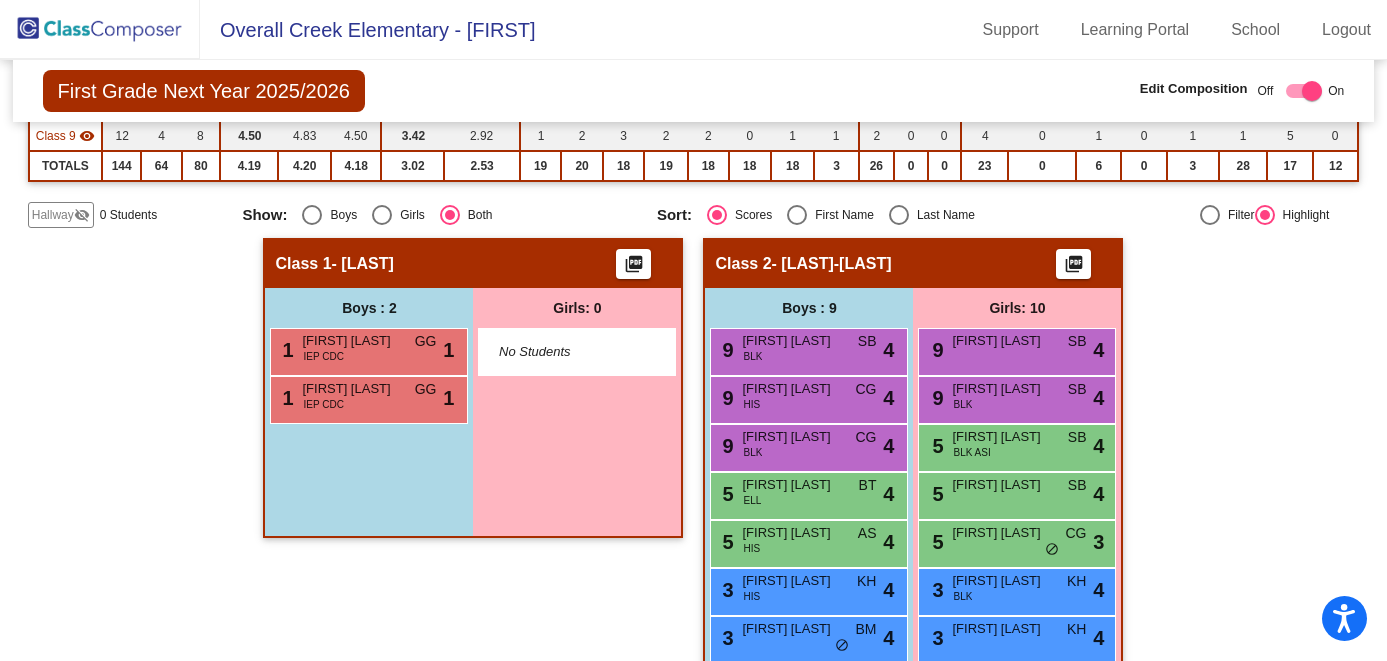 click on "Hallway" 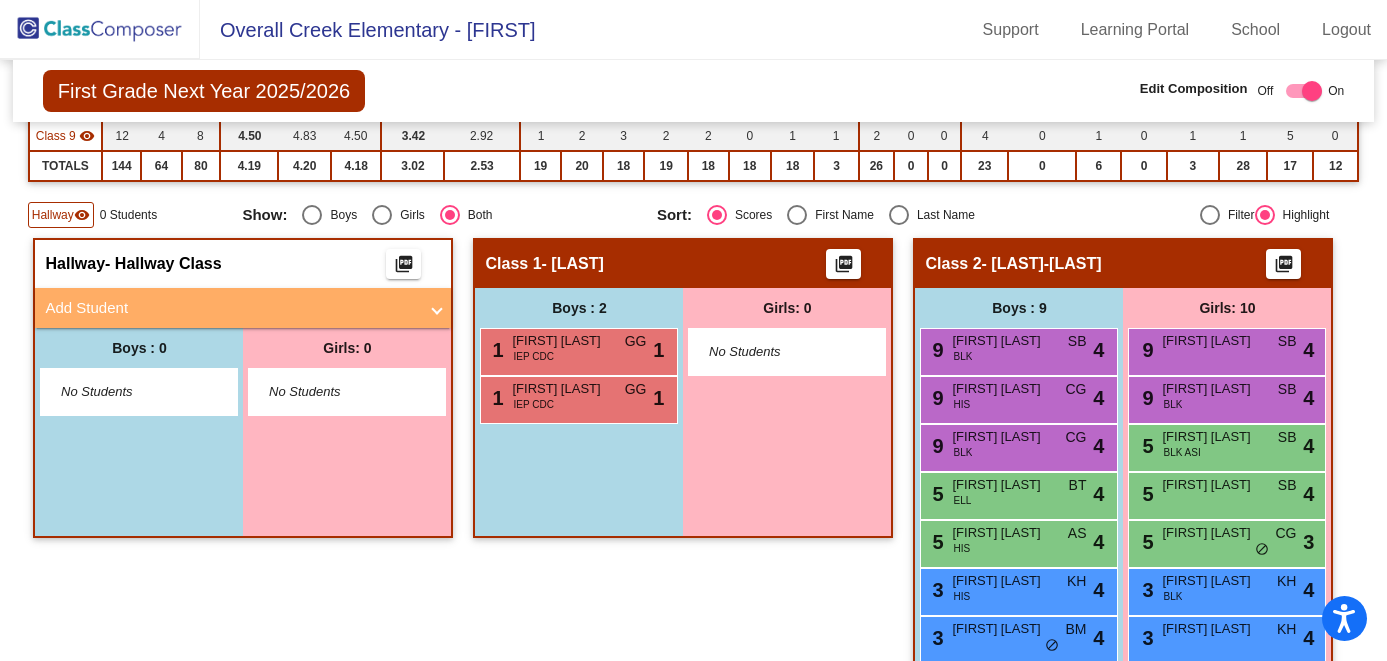 click on "Add Student" at bounding box center [231, 308] 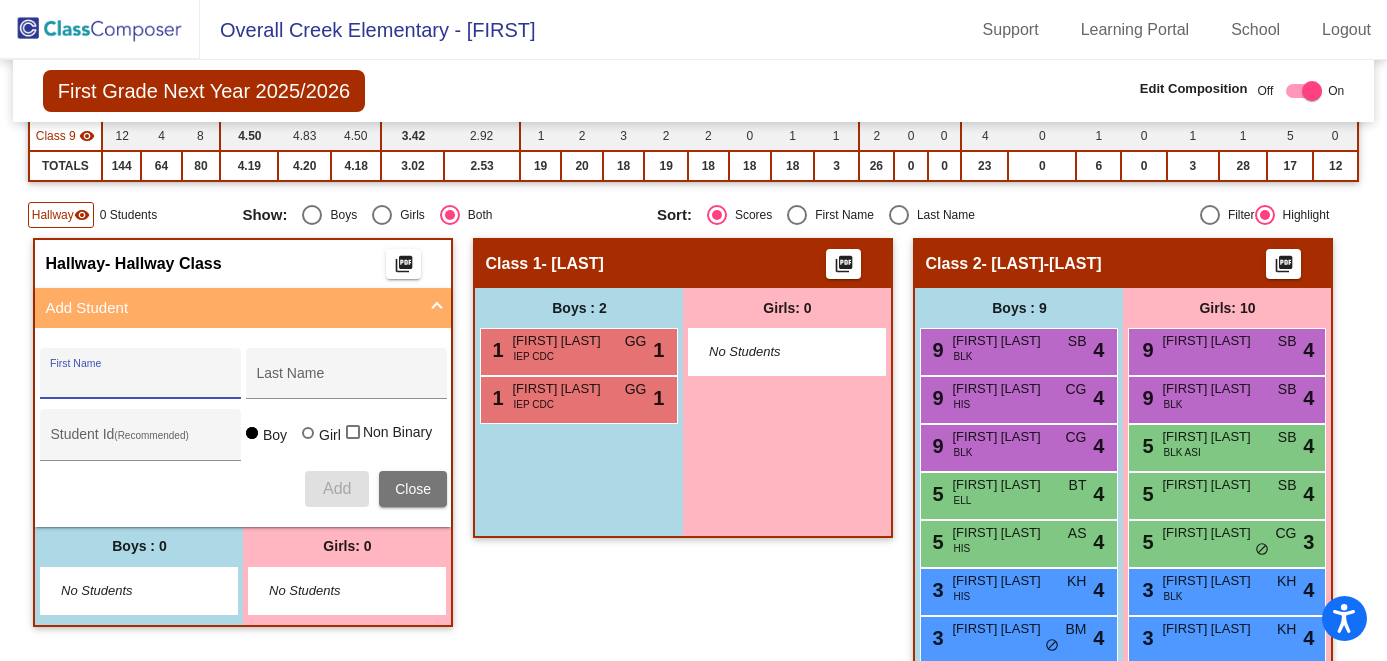 click on "First Name" at bounding box center (140, 381) 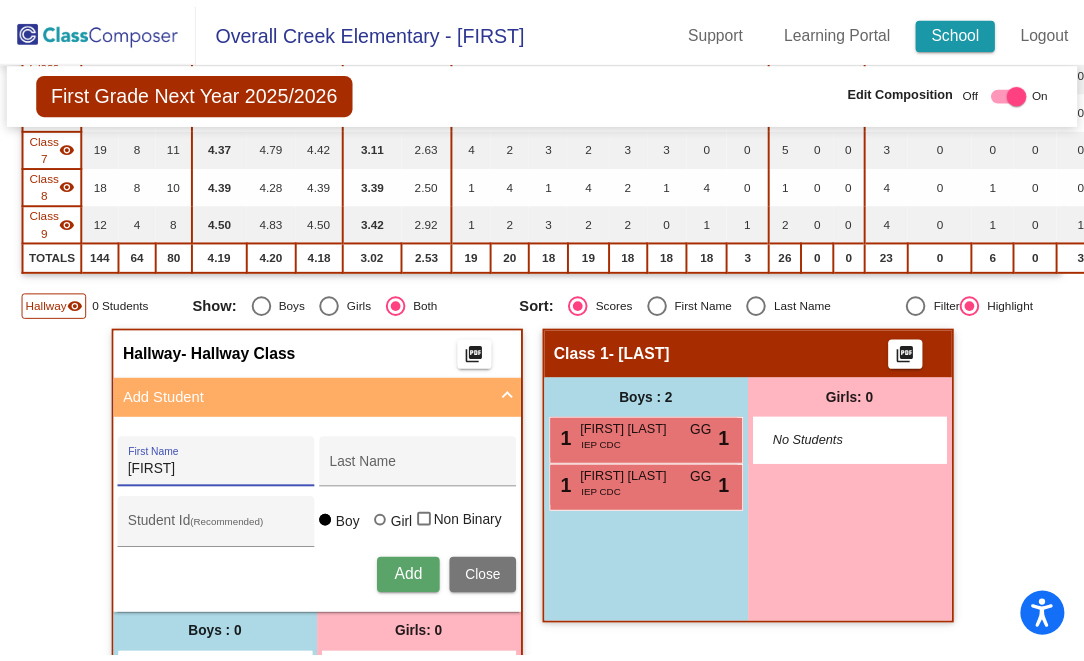 scroll, scrollTop: 485, scrollLeft: 0, axis: vertical 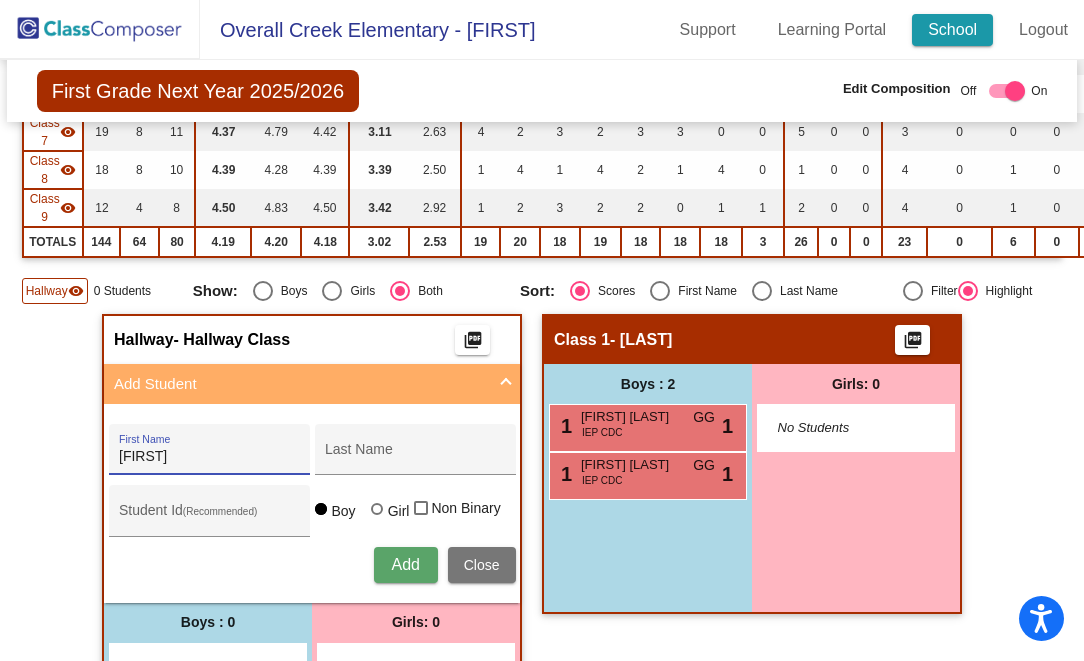 type on "[FIRST]" 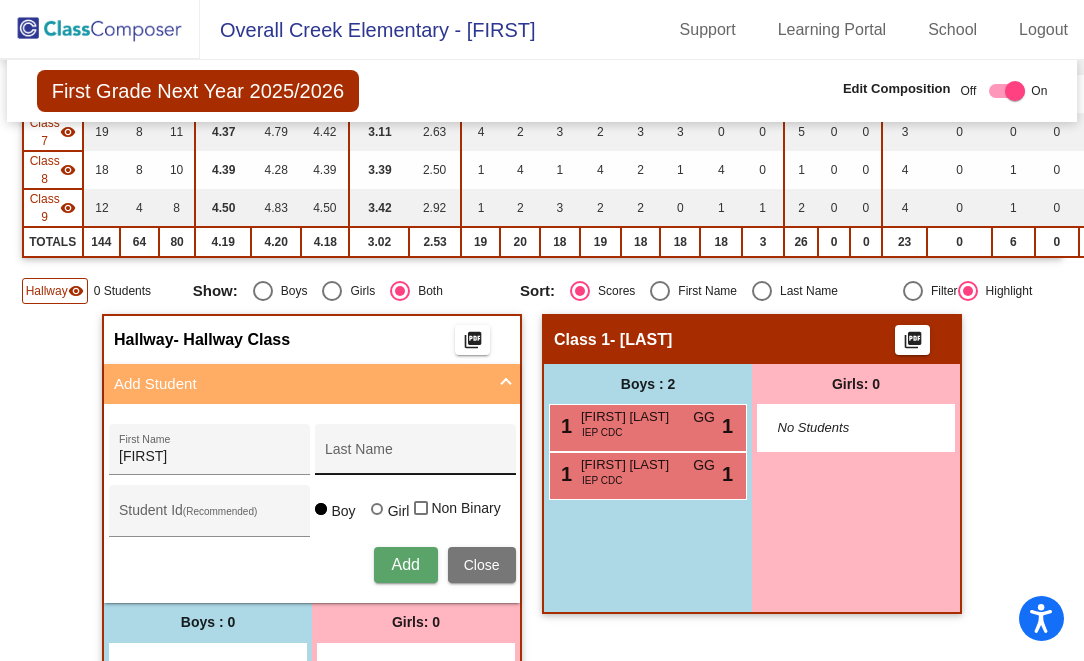 click on "Last Name" at bounding box center (415, 455) 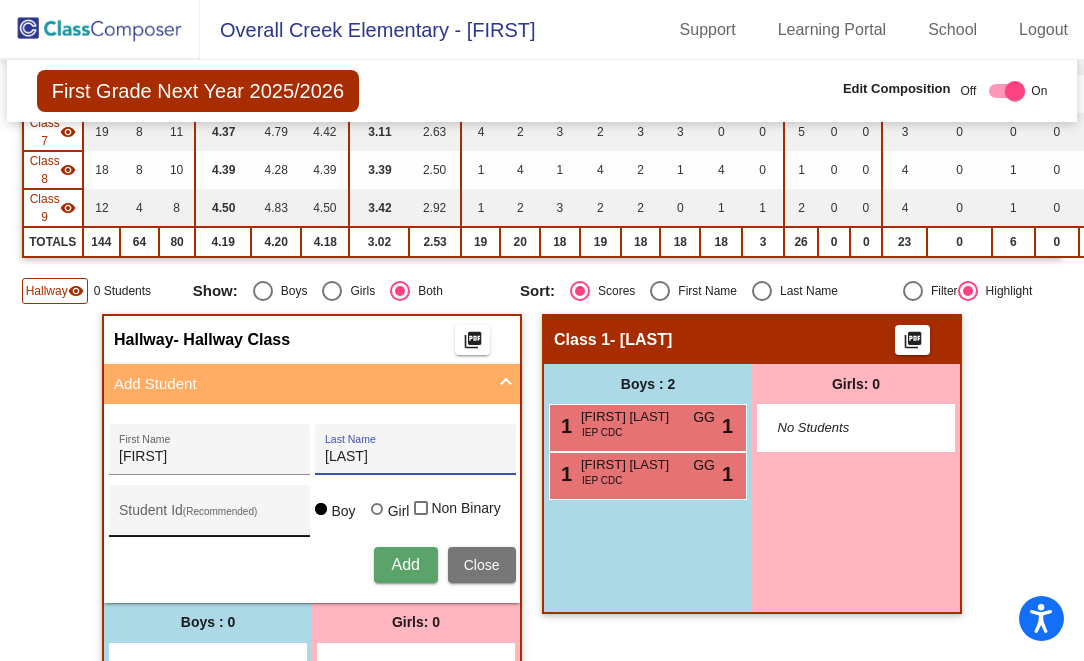 type on "[LAST]" 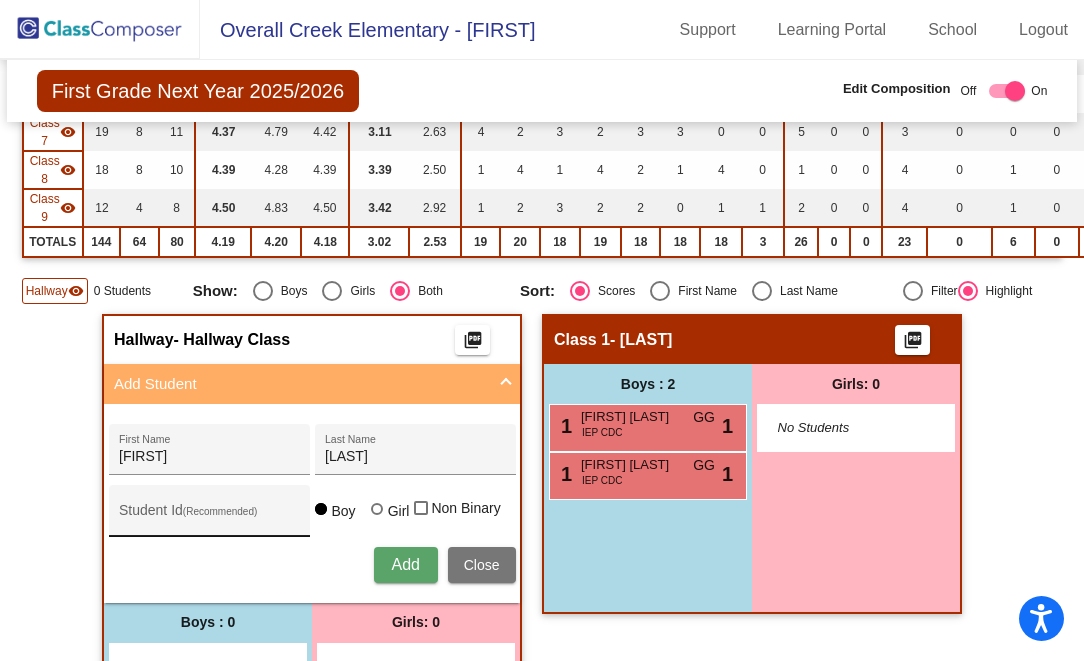 click on "Student Id  (Recommended)" at bounding box center [209, 516] 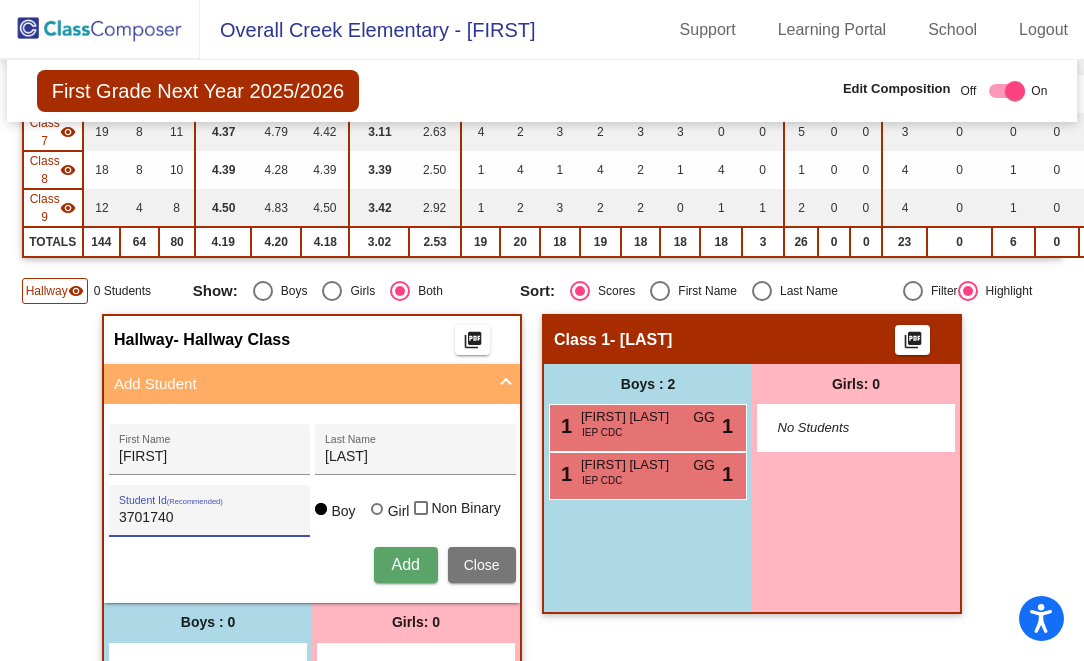 type on "3701740" 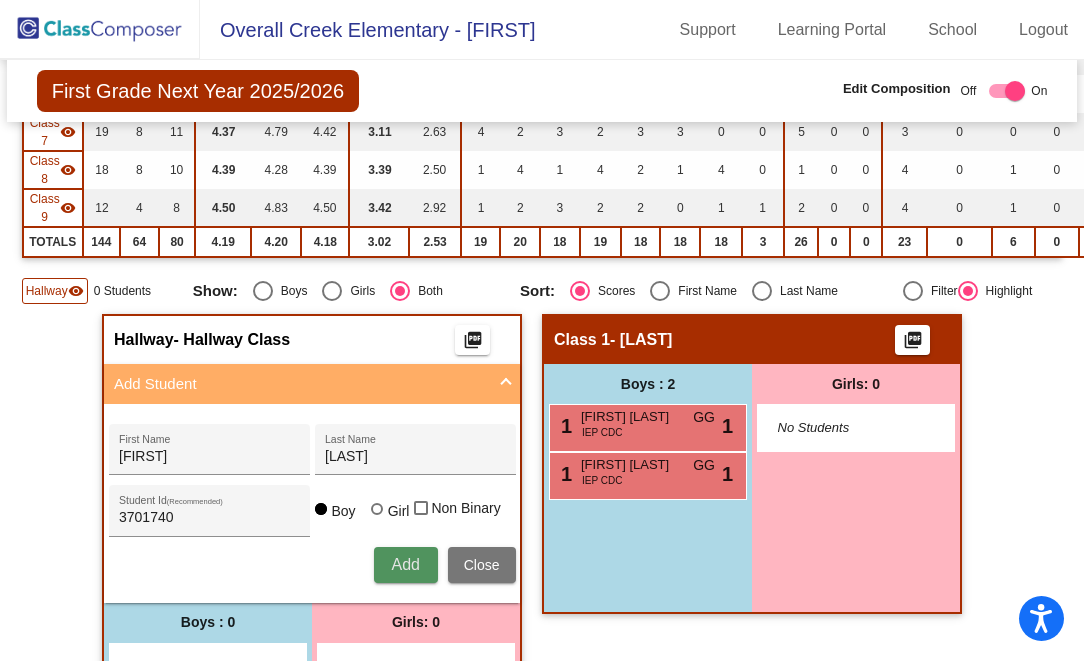 click on "Add" at bounding box center (405, 564) 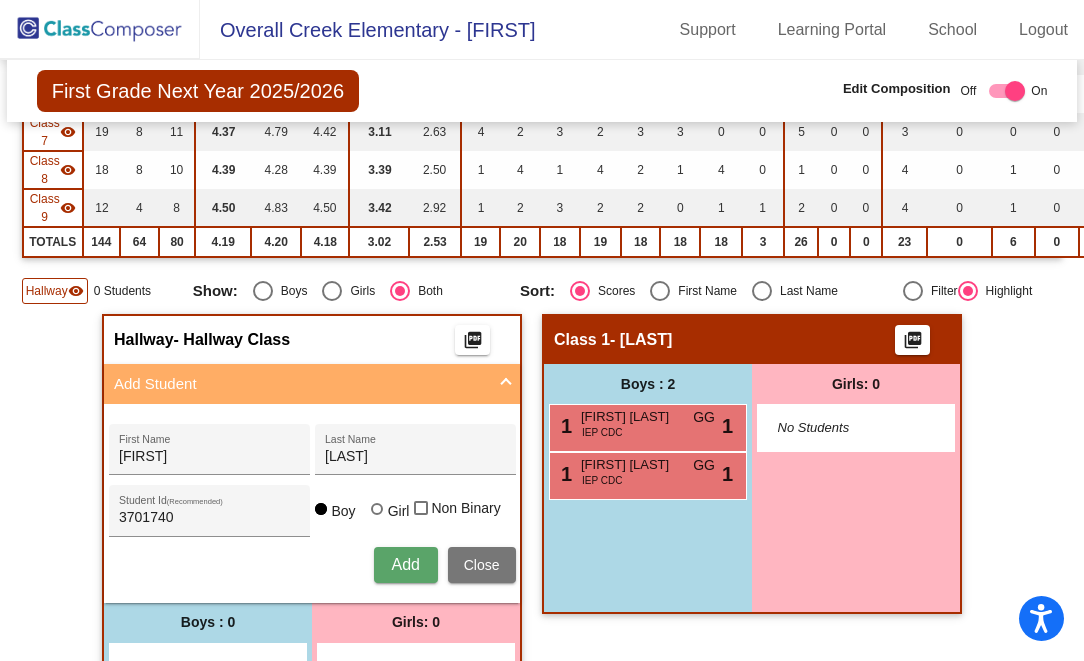 type 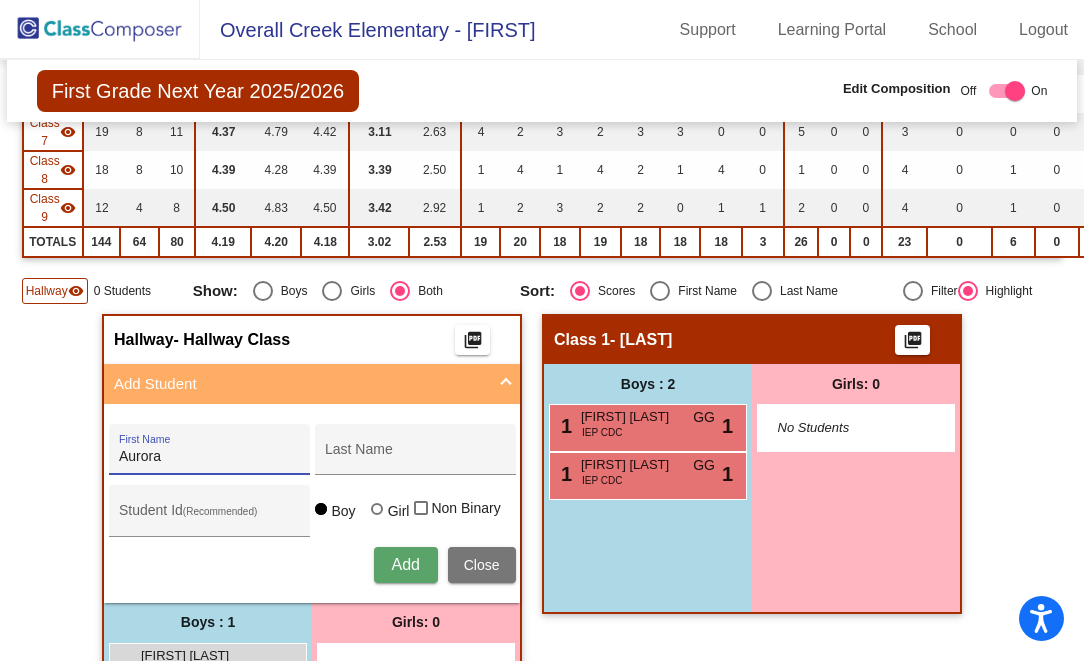 type on "Aurora" 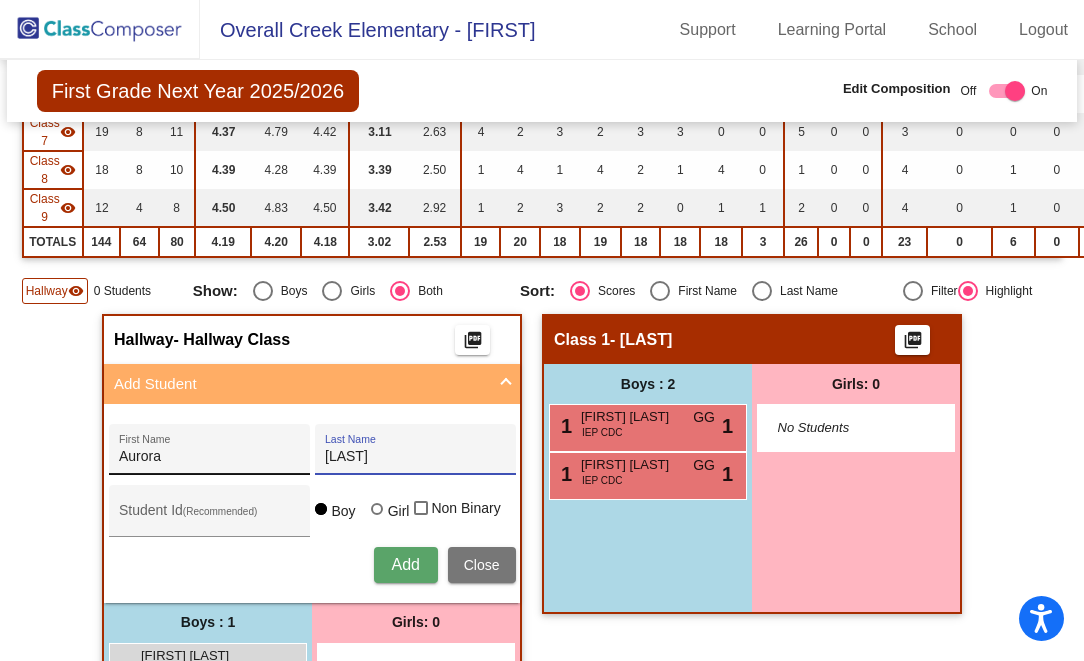 type on "[LAST]" 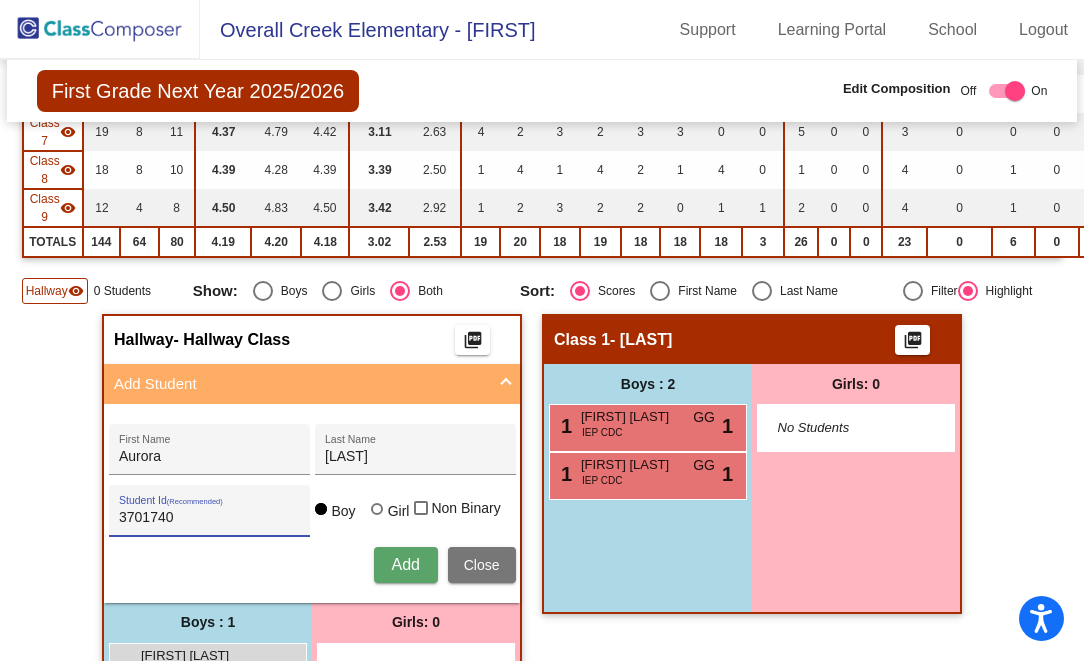 click on "Add Close" at bounding box center [312, 565] 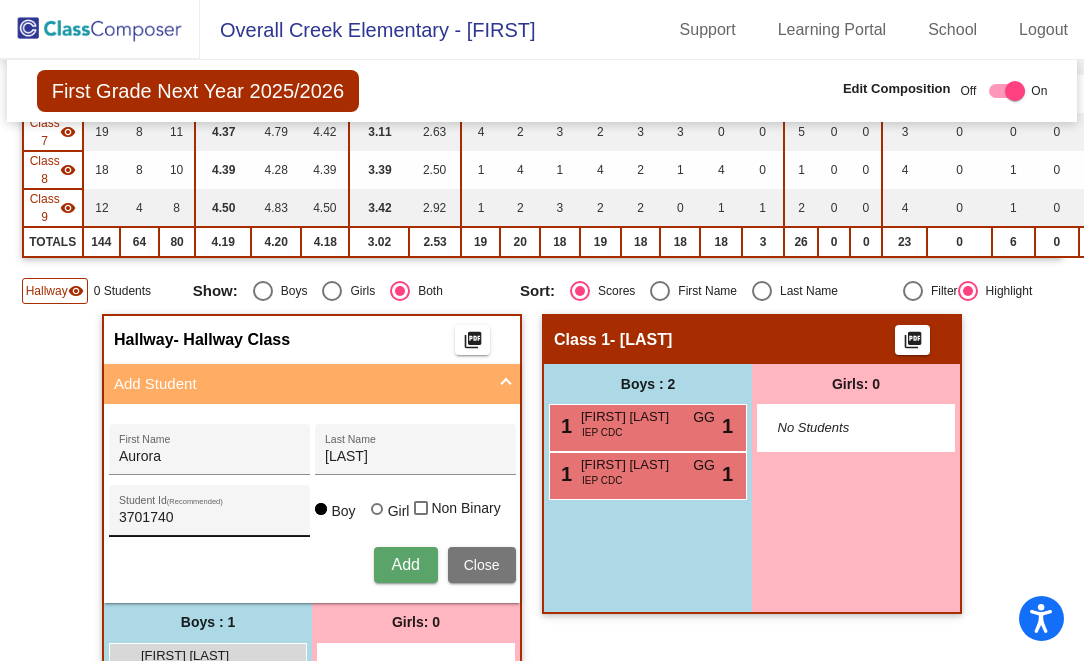 click on "3701740" at bounding box center (209, 518) 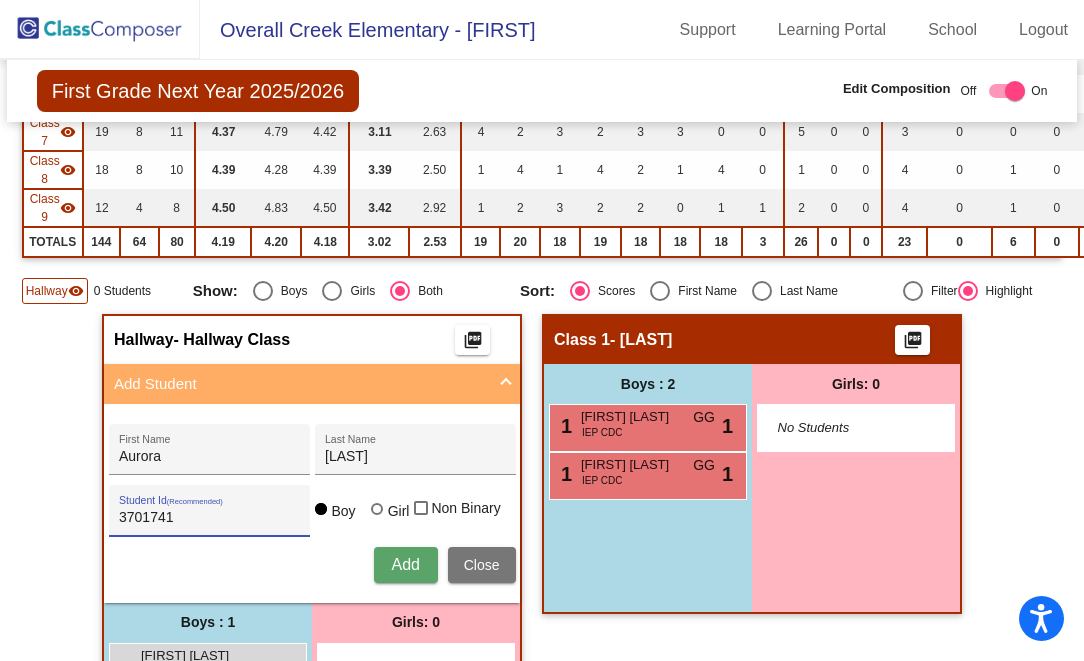 type on "3701741" 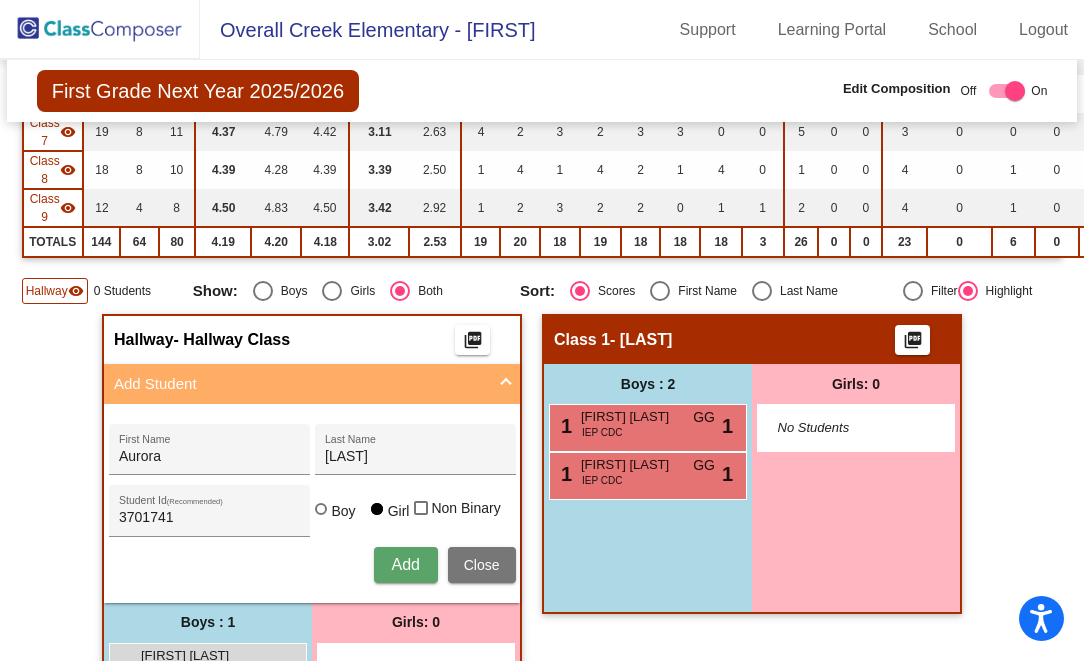 click on "Add" at bounding box center [405, 564] 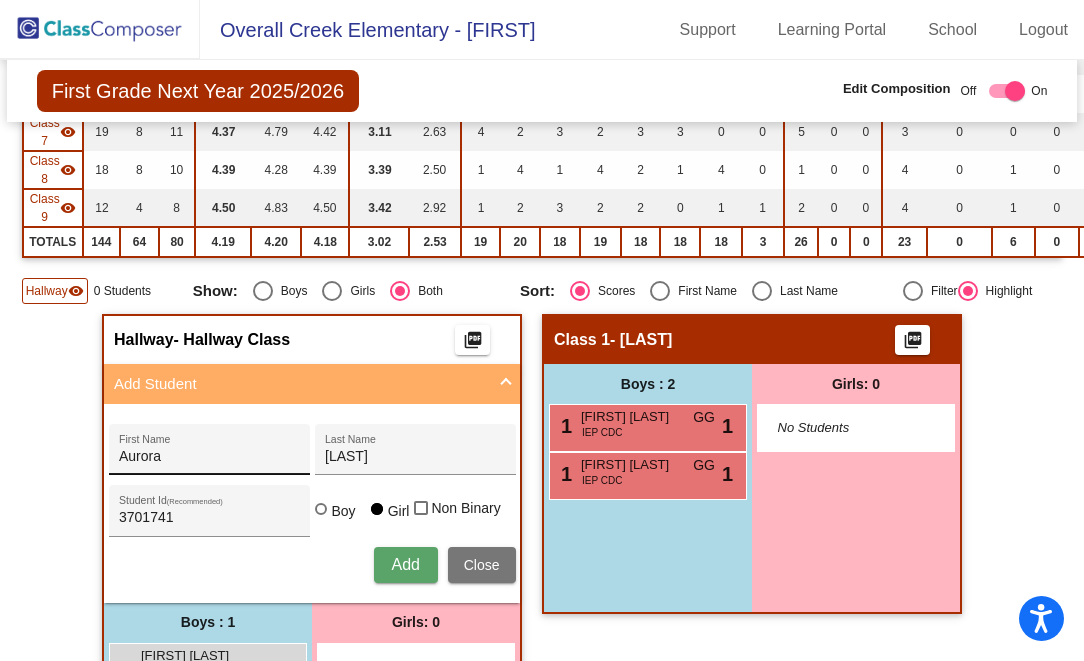type 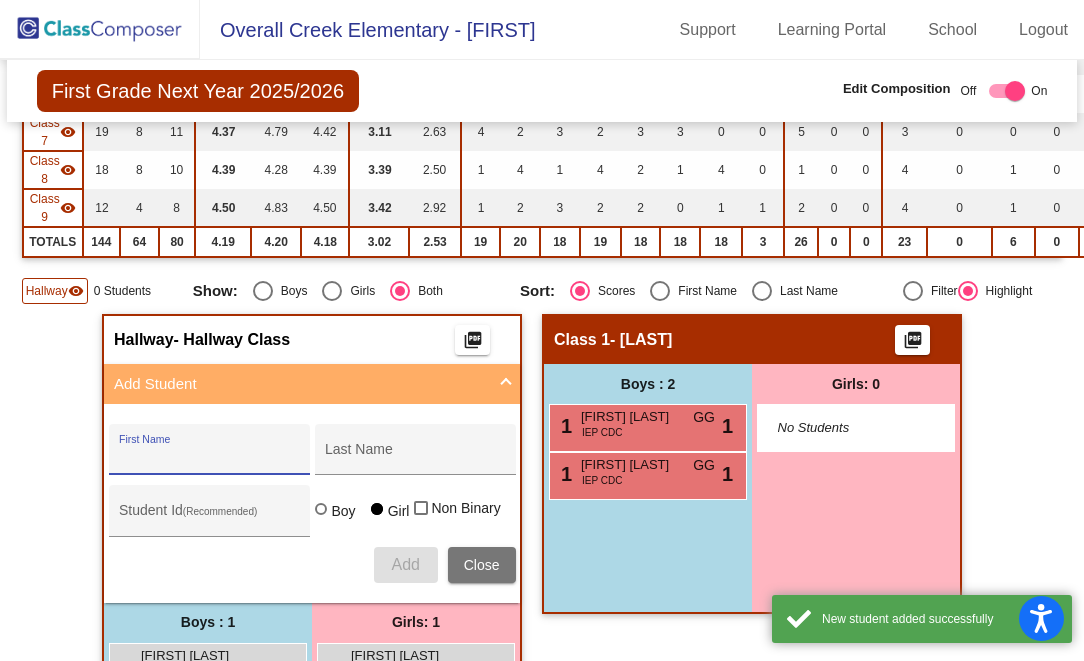 click on "First Name" at bounding box center [209, 457] 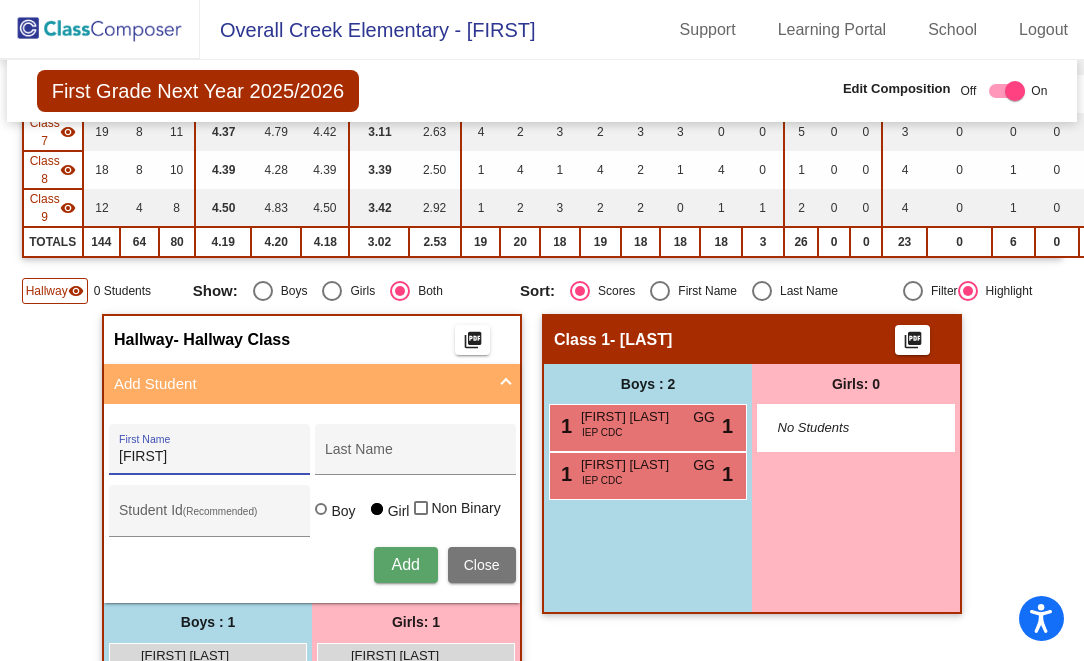type on "[FIRST]" 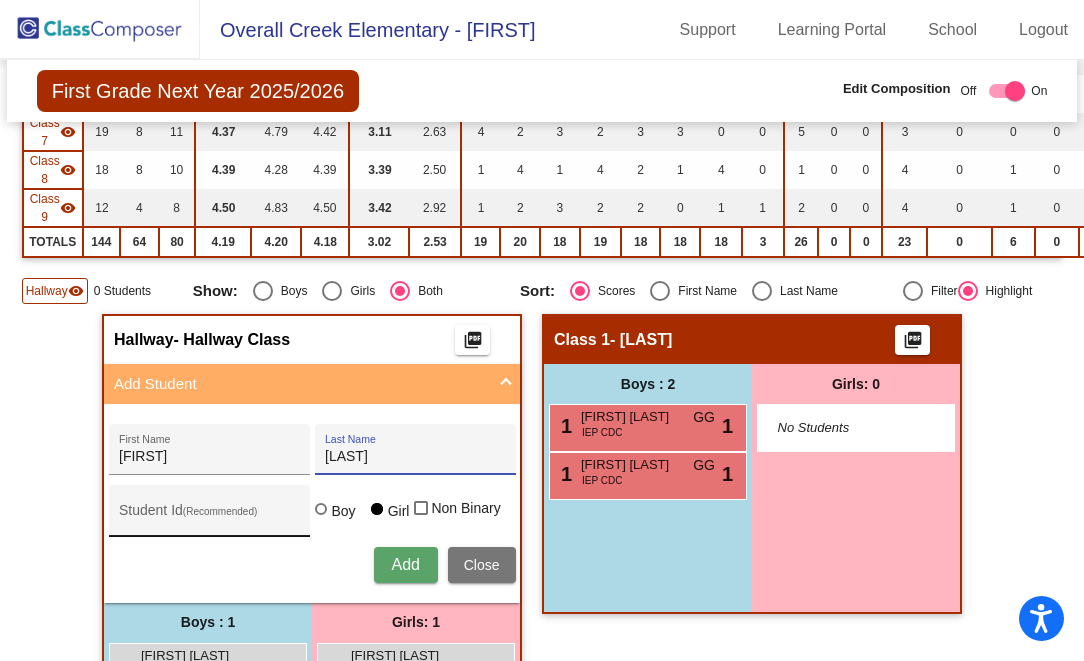 type on "[LAST]" 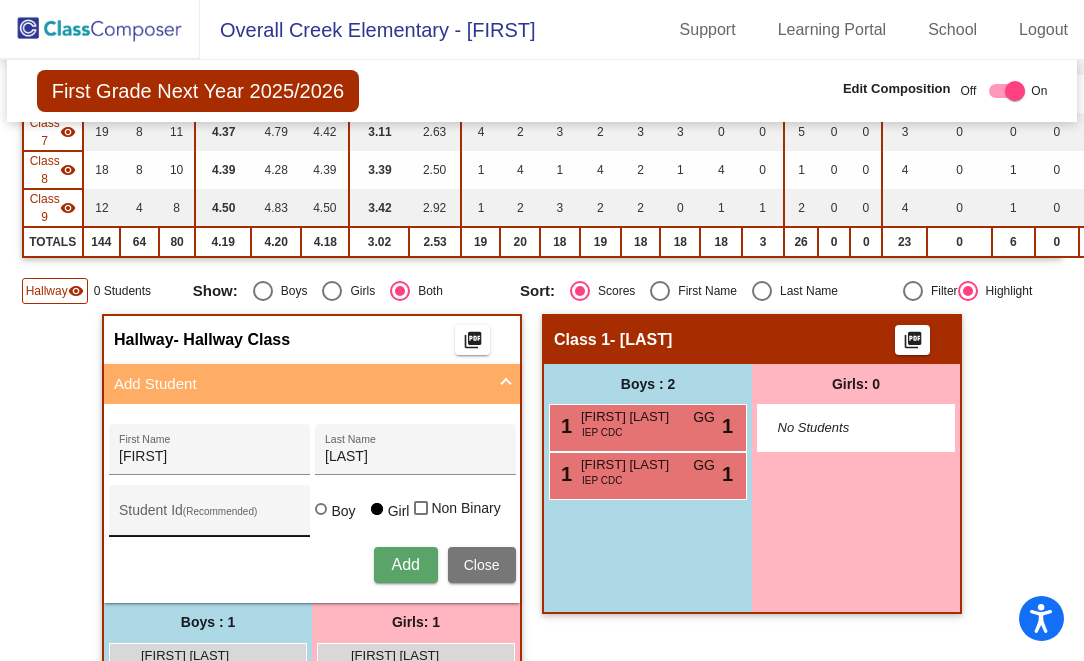 click on "Student Id  (Recommended)" at bounding box center [209, 516] 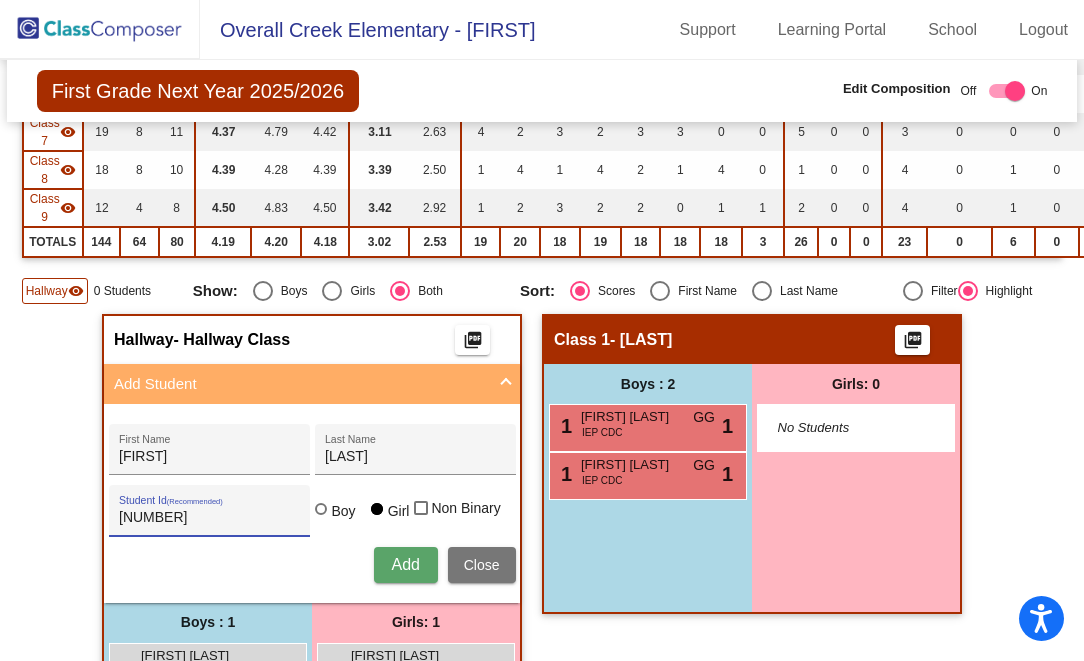 type on "[NUMBER]" 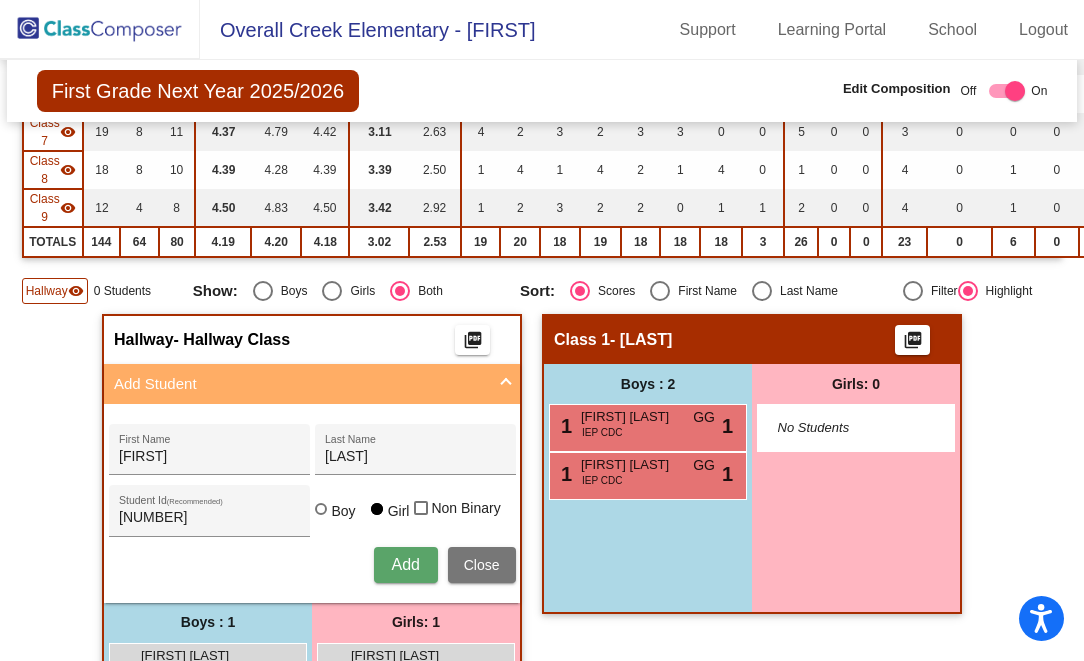 type 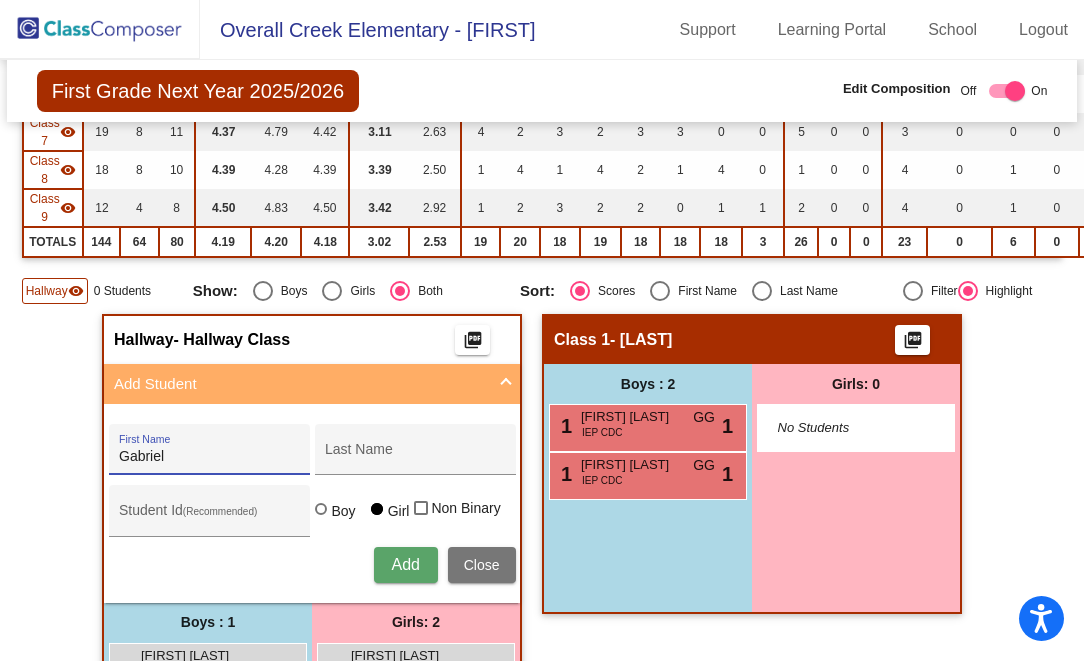 type on "Gabriel" 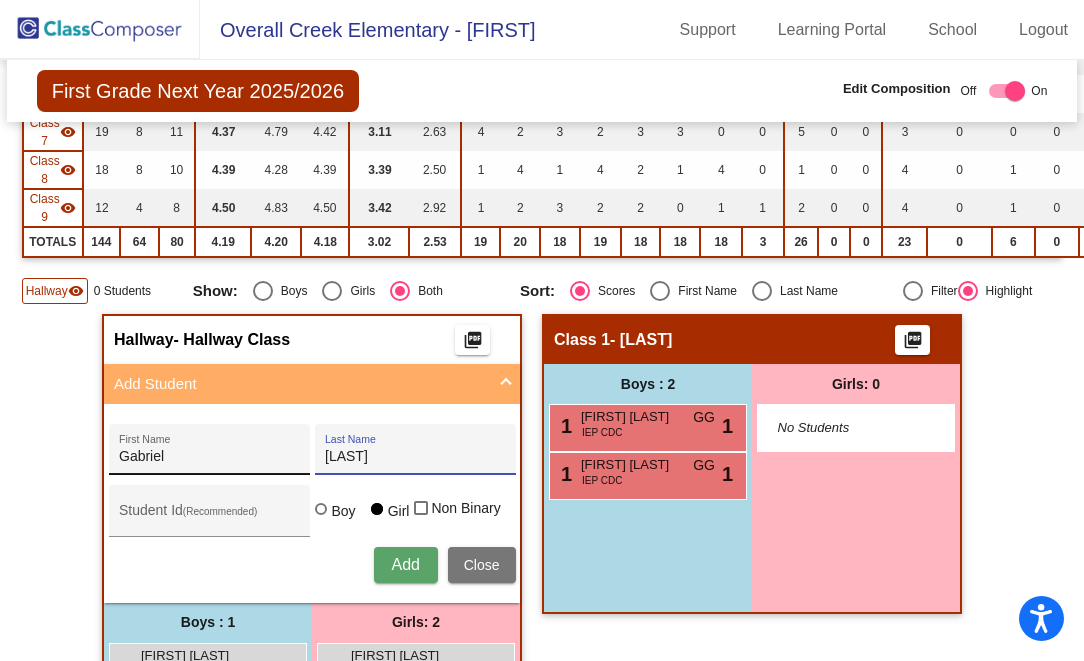 type on "[LAST]" 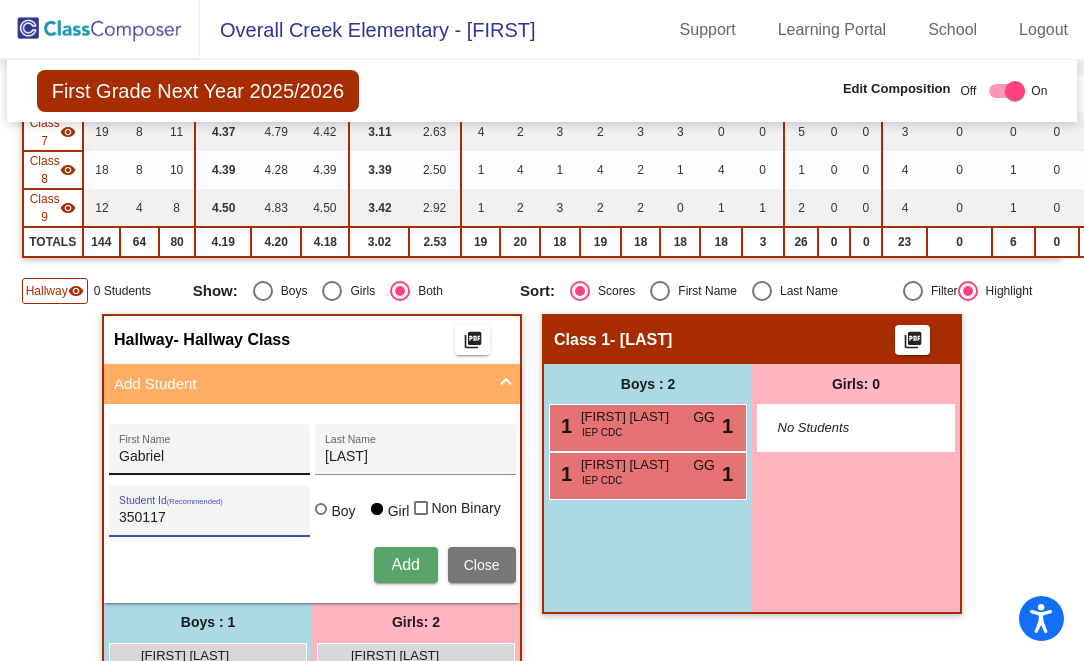 type on "3501179" 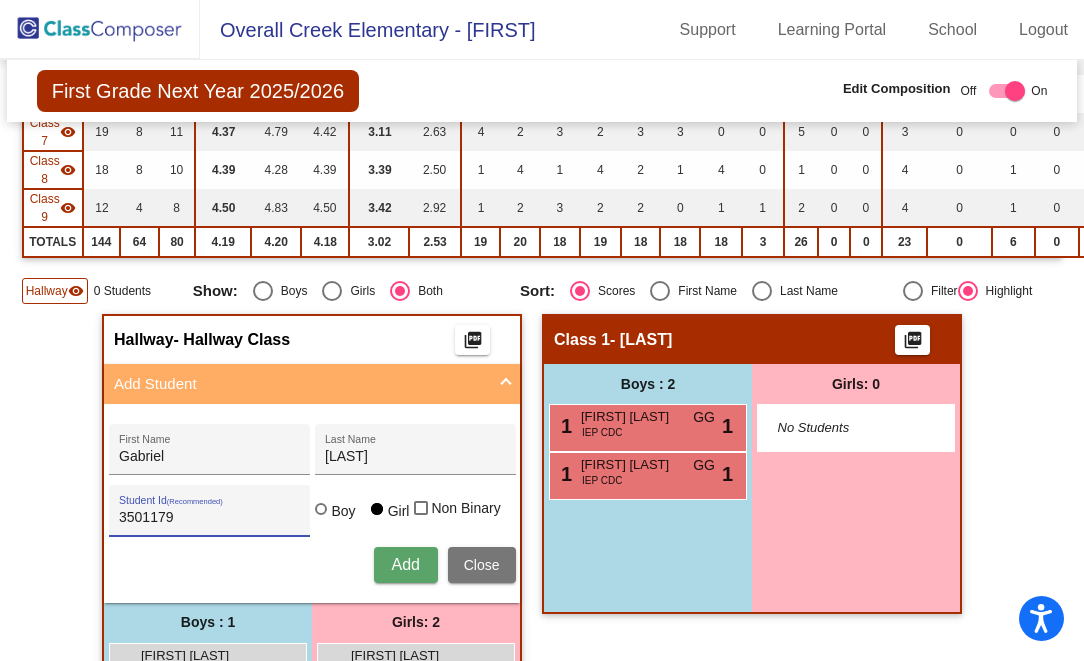 scroll, scrollTop: 485, scrollLeft: 7, axis: both 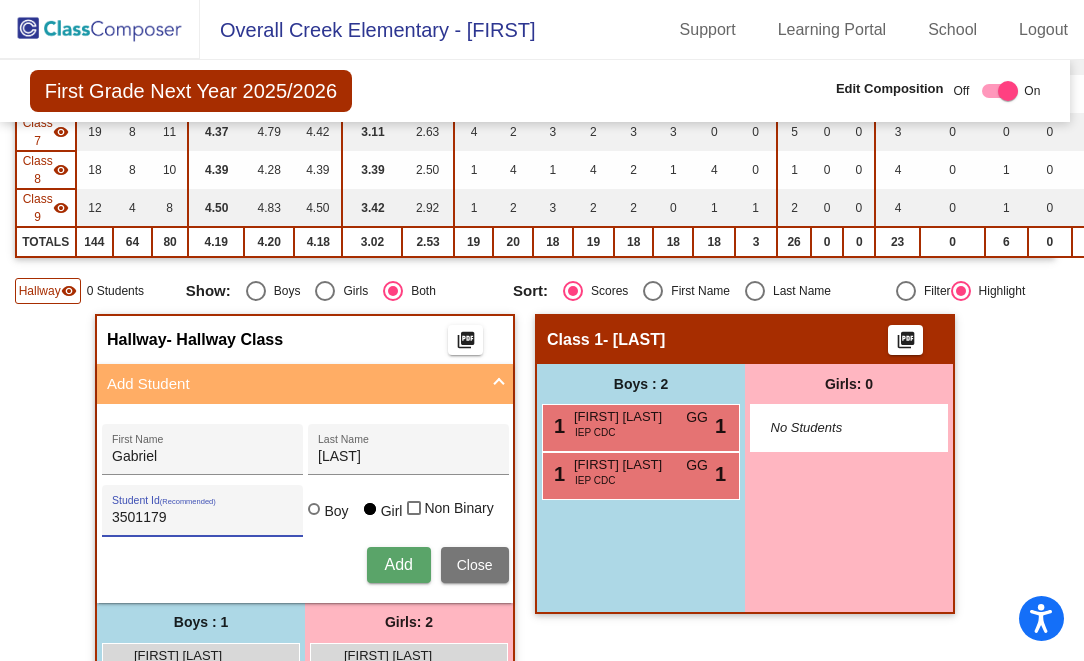 click on "3501179" at bounding box center (202, 518) 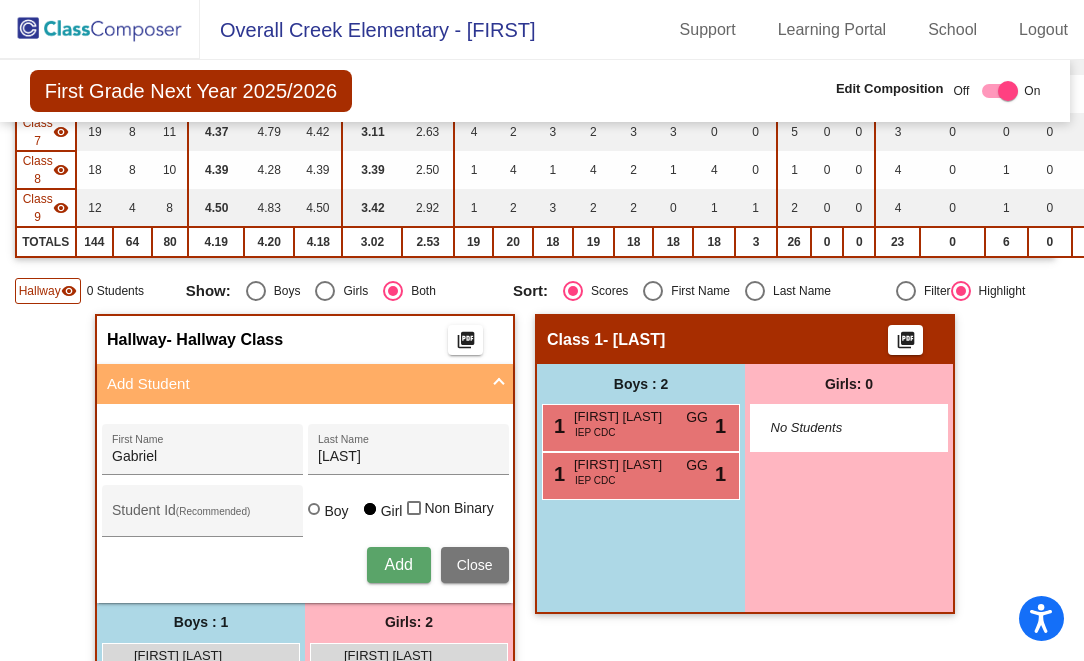 click on "[FIRST] [LAST] Student Id   (Recommended)   Boy   Girl   Non Binary Add Close" at bounding box center [305, 503] 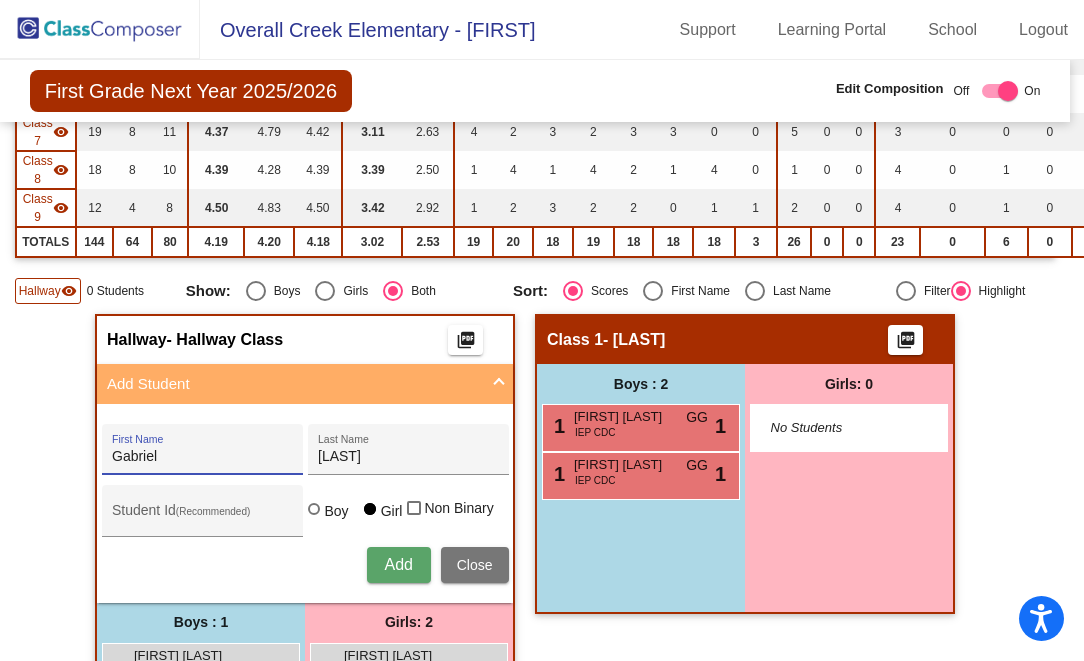 click on "Gabriel" at bounding box center [202, 457] 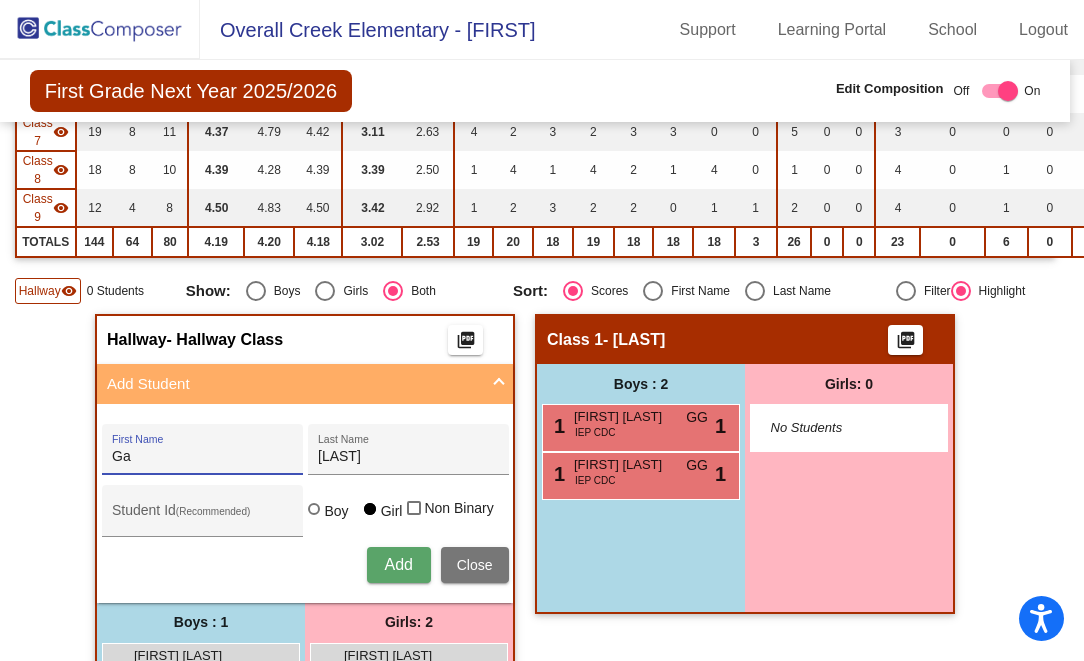 type on "G" 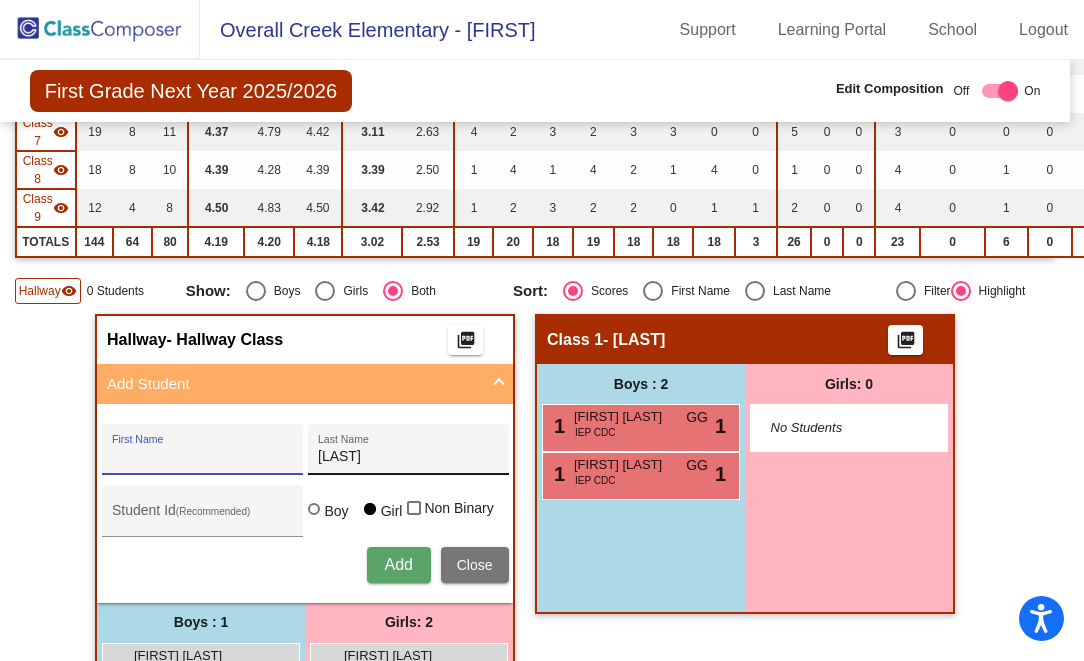type 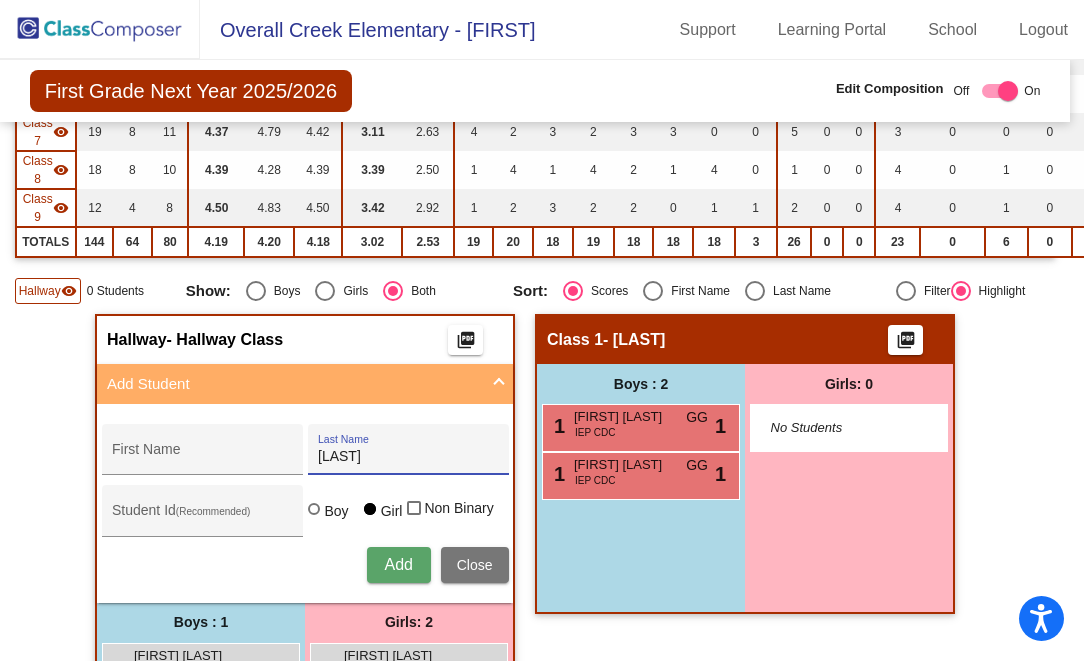 click on "[LAST]" at bounding box center [408, 457] 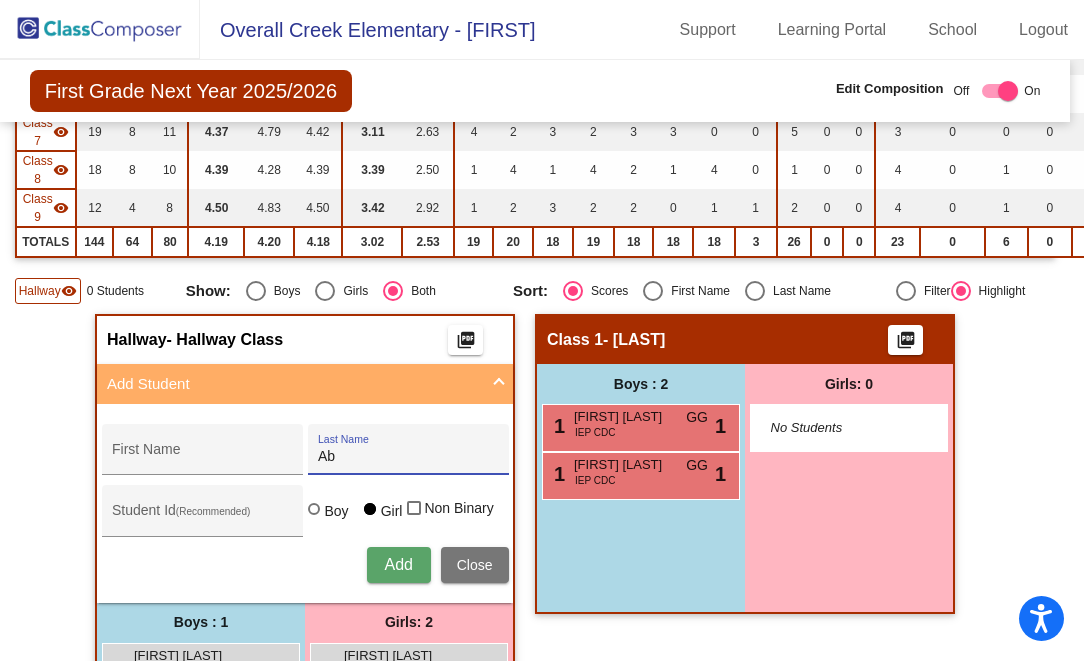 type on "A" 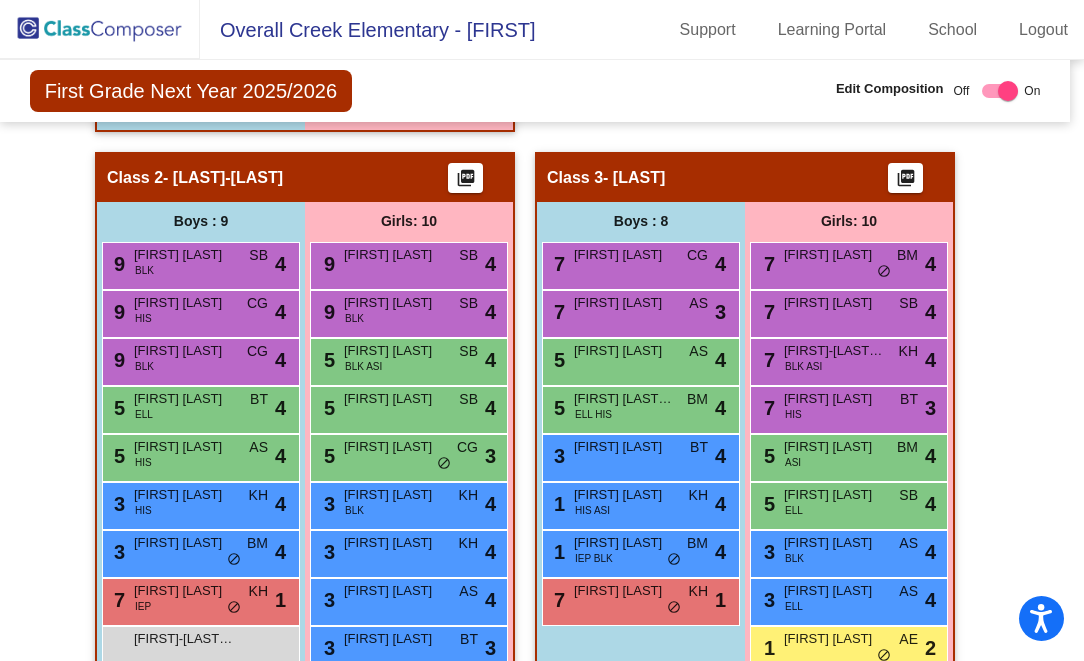 scroll, scrollTop: 521, scrollLeft: 7, axis: both 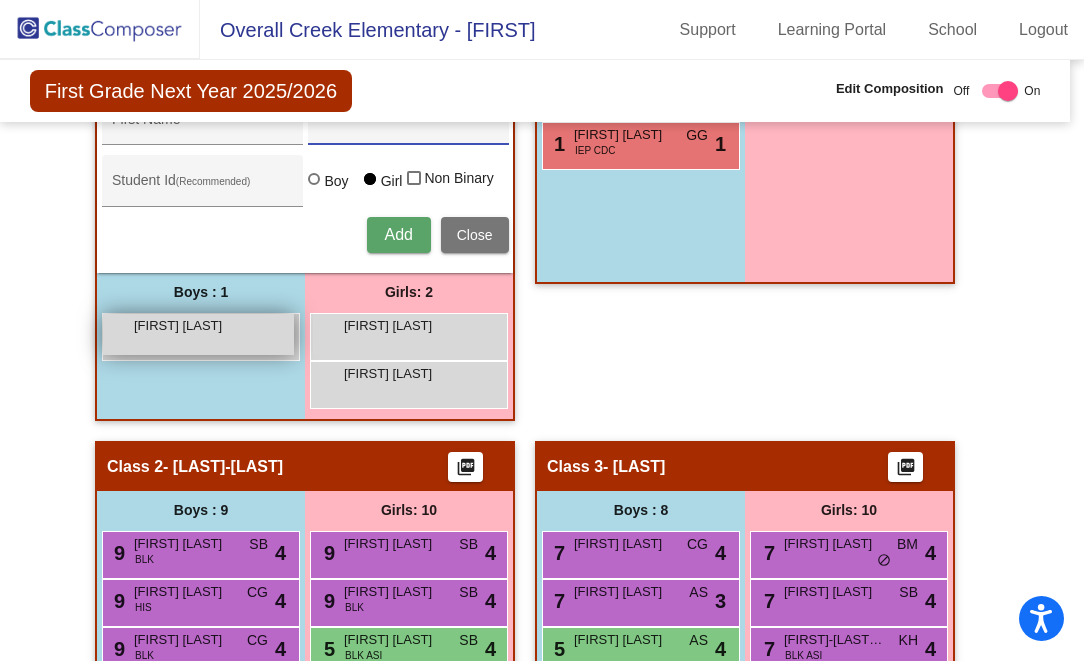 type 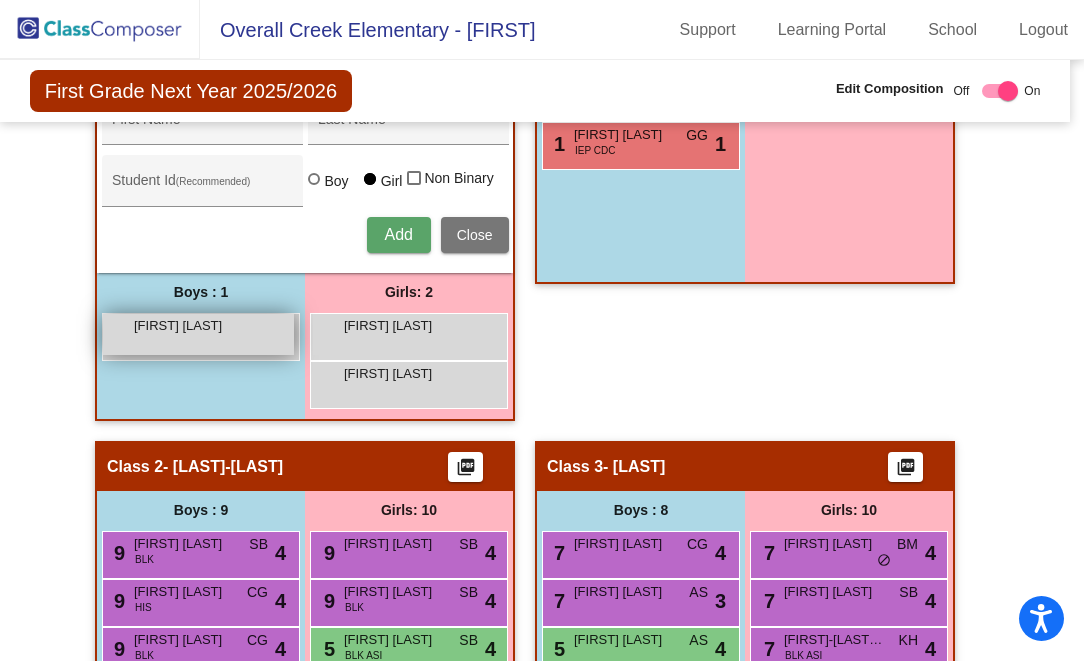 click on "[FIRST] [LAST] lock do_not_disturb_alt" at bounding box center [198, 334] 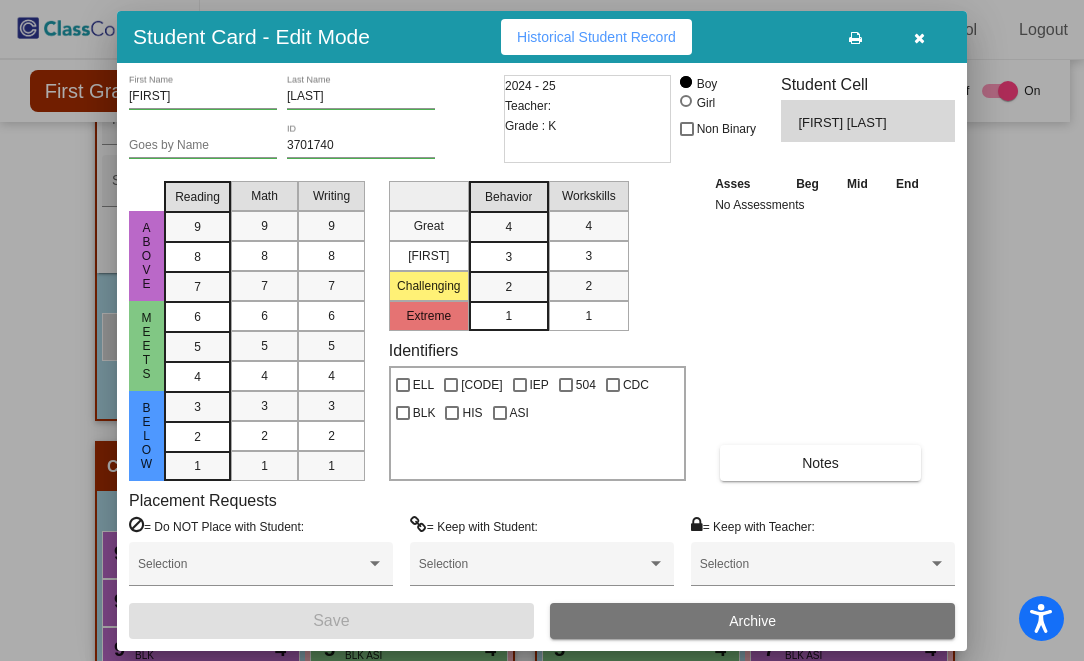 click at bounding box center (919, 38) 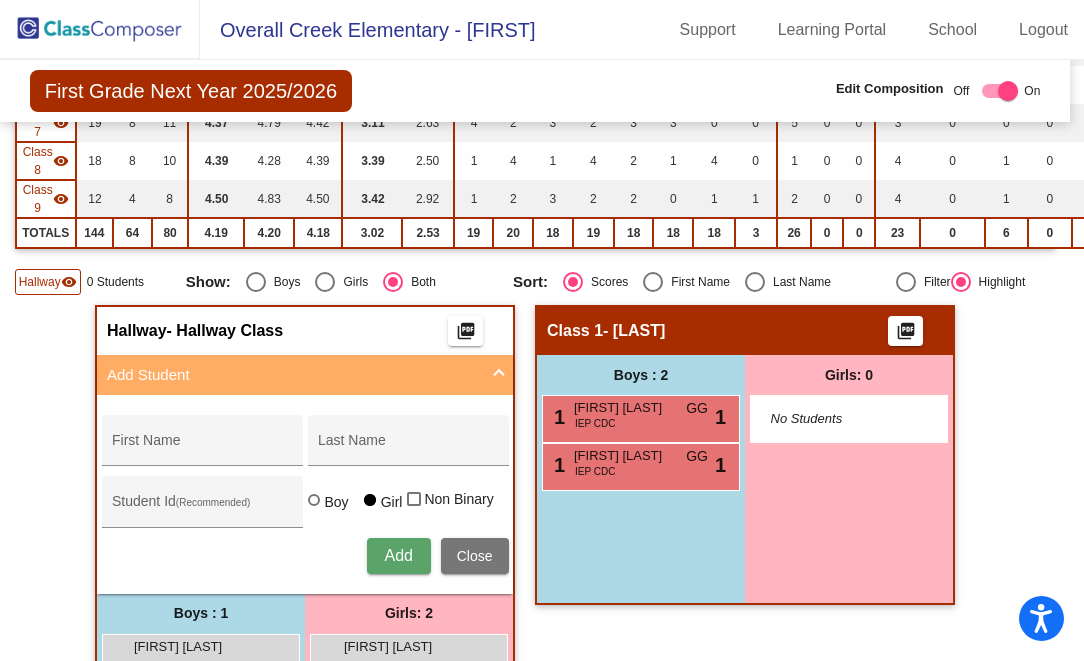 scroll, scrollTop: 503, scrollLeft: 7, axis: both 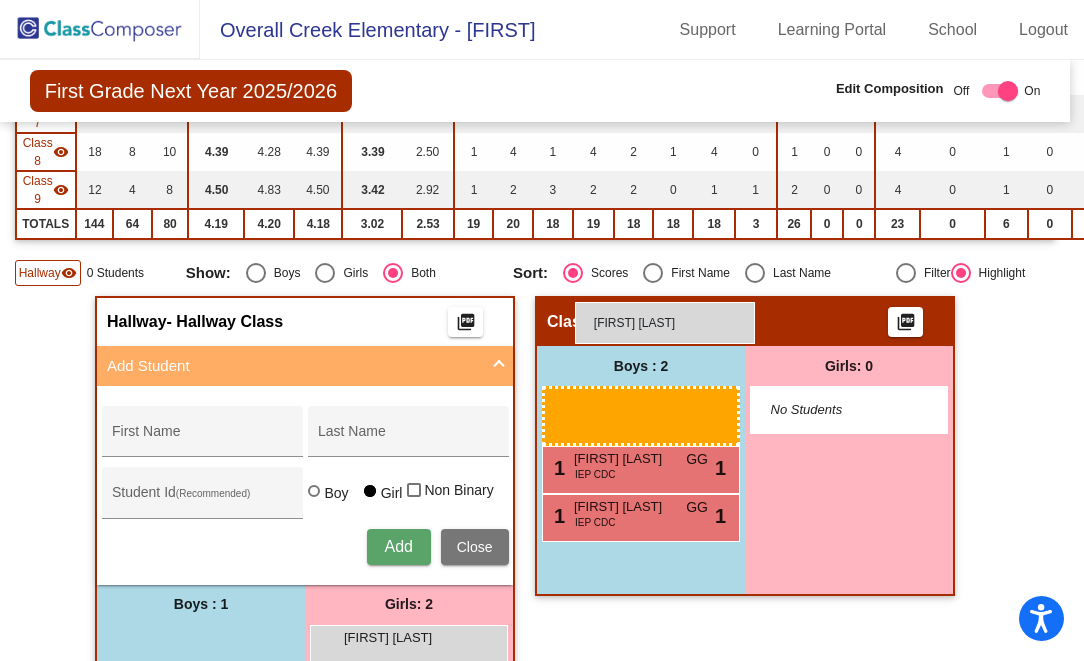 drag, startPoint x: 213, startPoint y: 517, endPoint x: 575, endPoint y: 302, distance: 421.03326 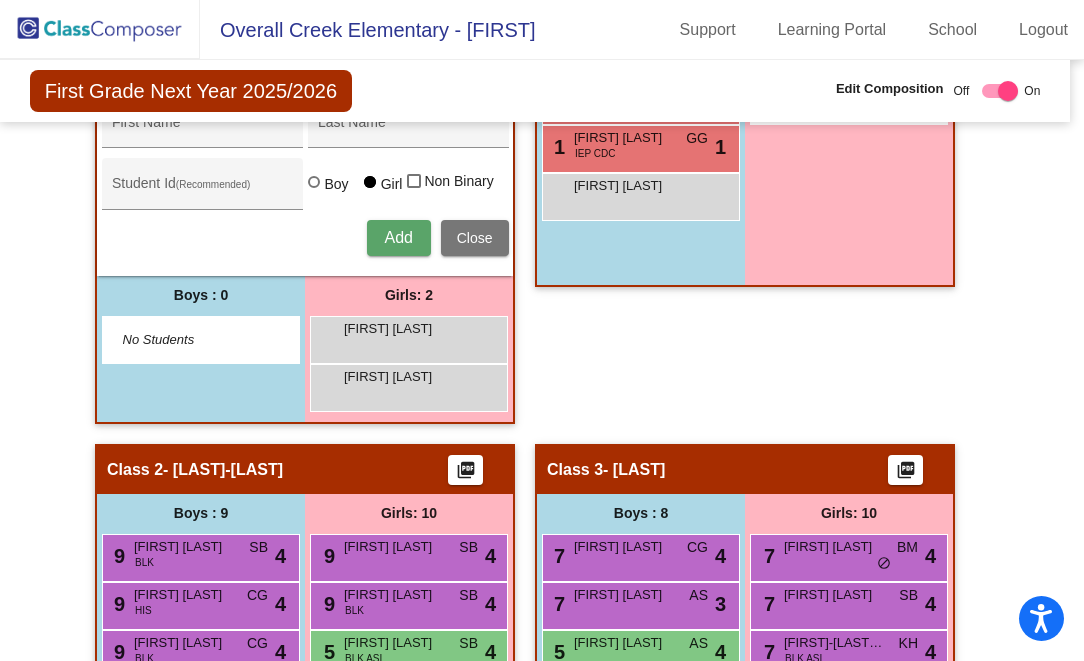scroll, scrollTop: 815, scrollLeft: 7, axis: both 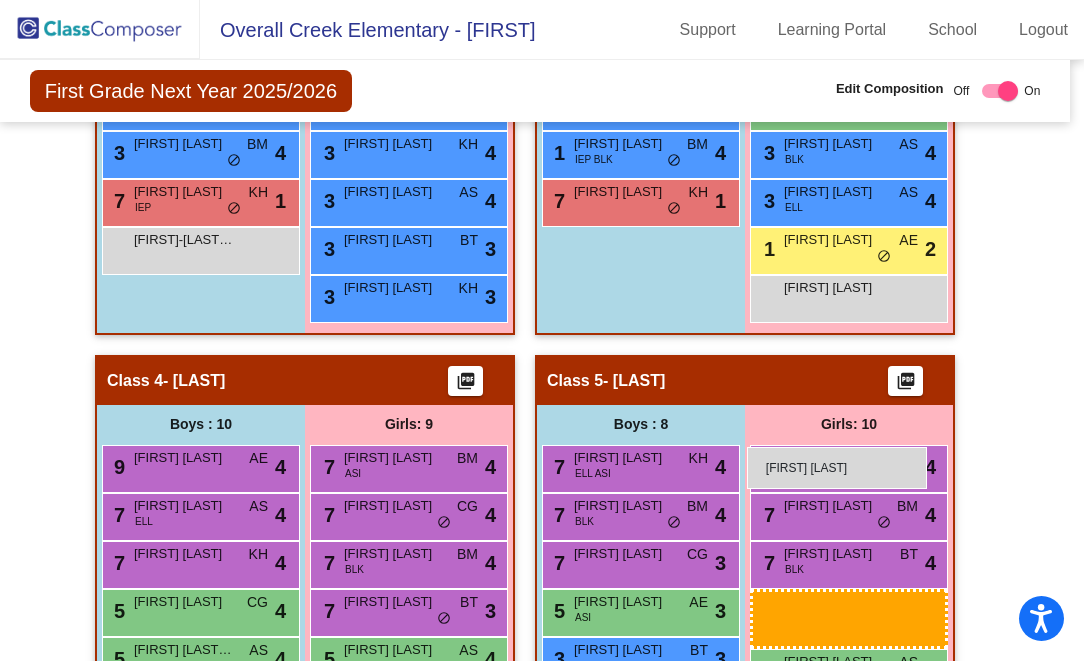 drag, startPoint x: 377, startPoint y: 191, endPoint x: 747, endPoint y: 447, distance: 449.9289 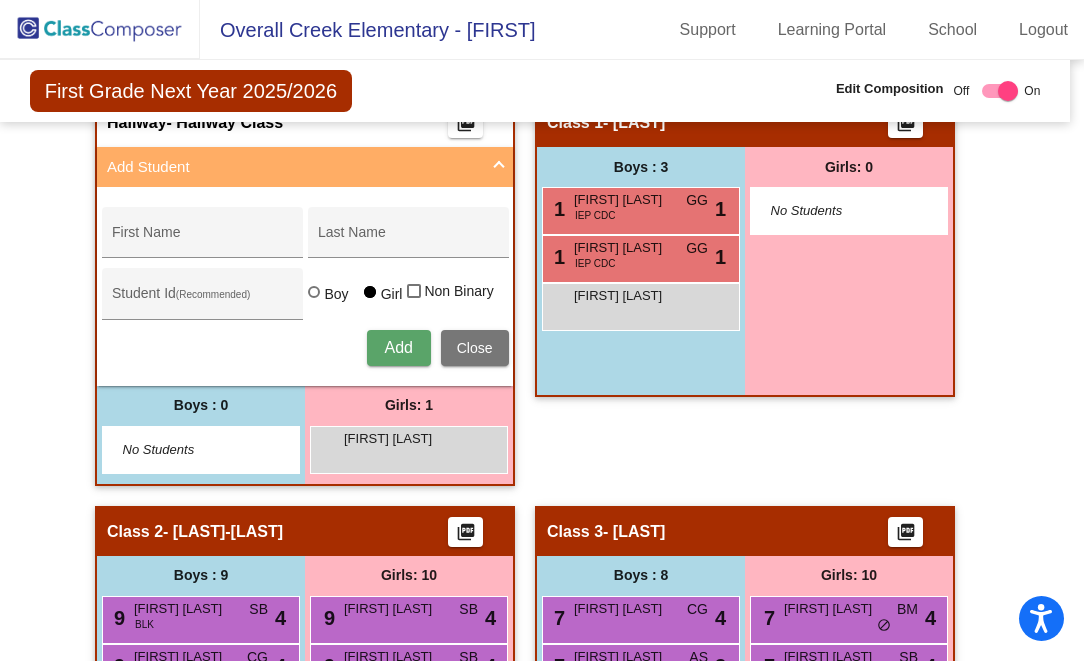 scroll, scrollTop: 714, scrollLeft: 7, axis: both 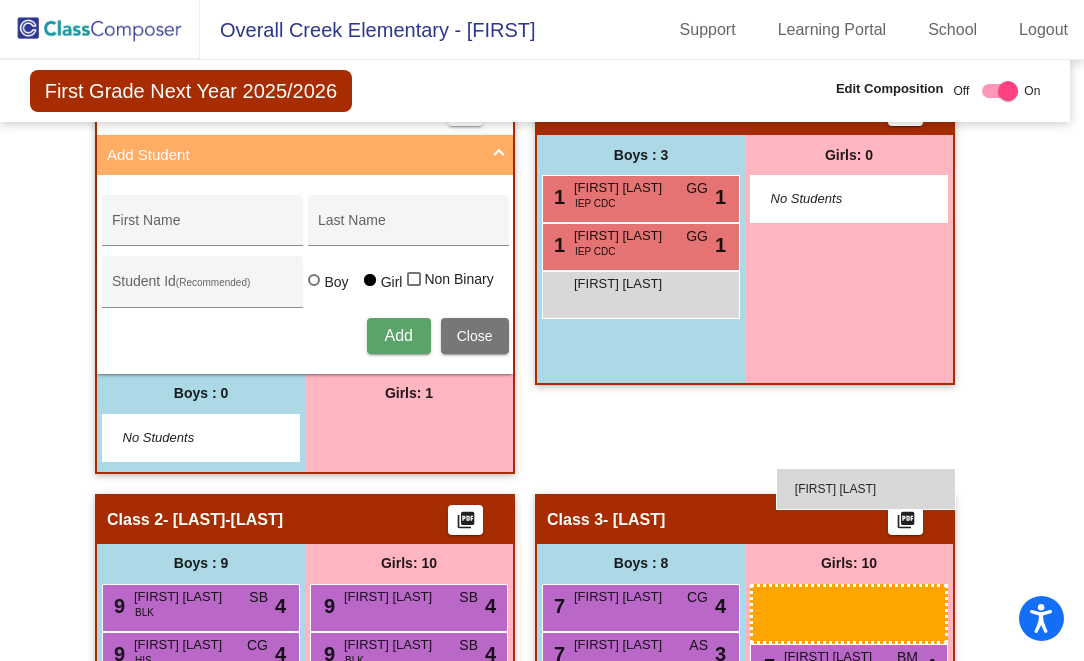 drag, startPoint x: 429, startPoint y: 293, endPoint x: 776, endPoint y: 468, distance: 388.63092 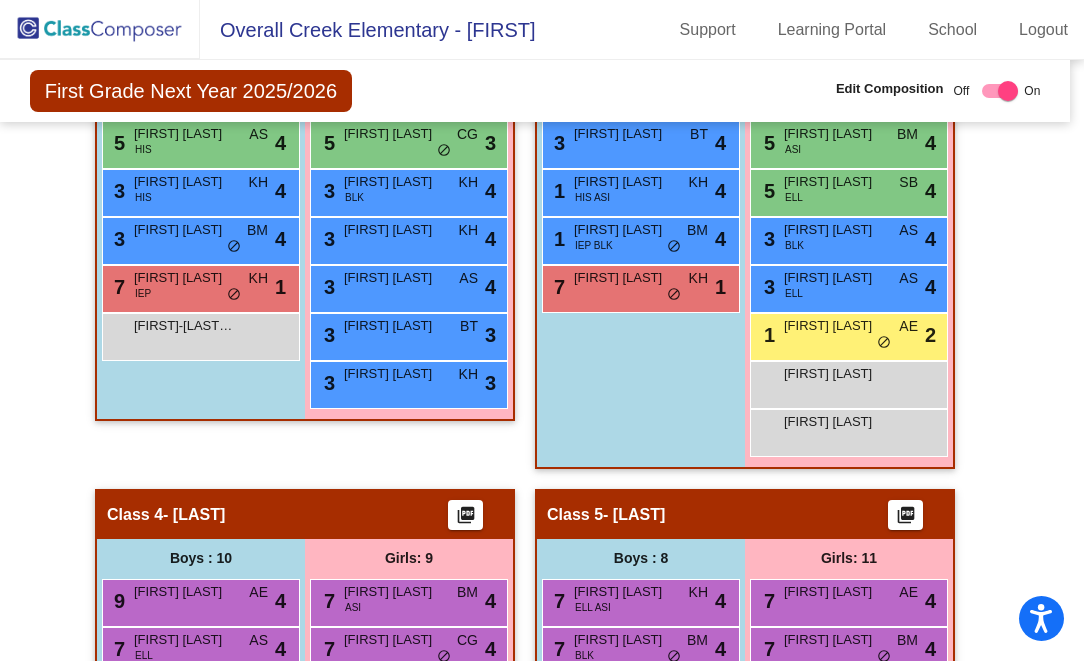 scroll, scrollTop: 0, scrollLeft: 7, axis: horizontal 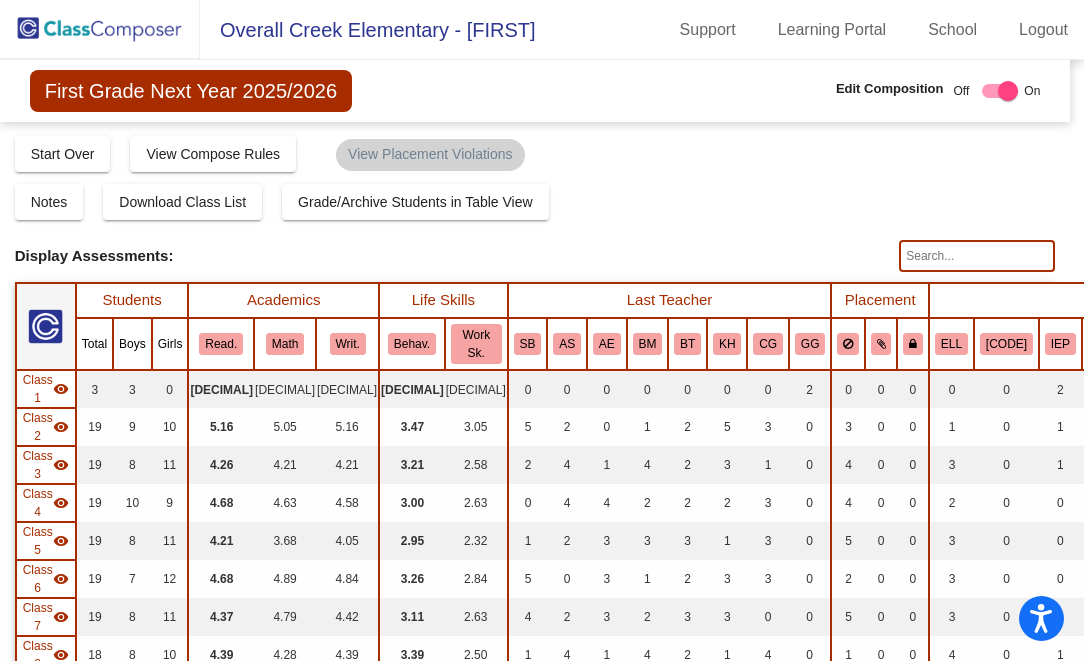 click 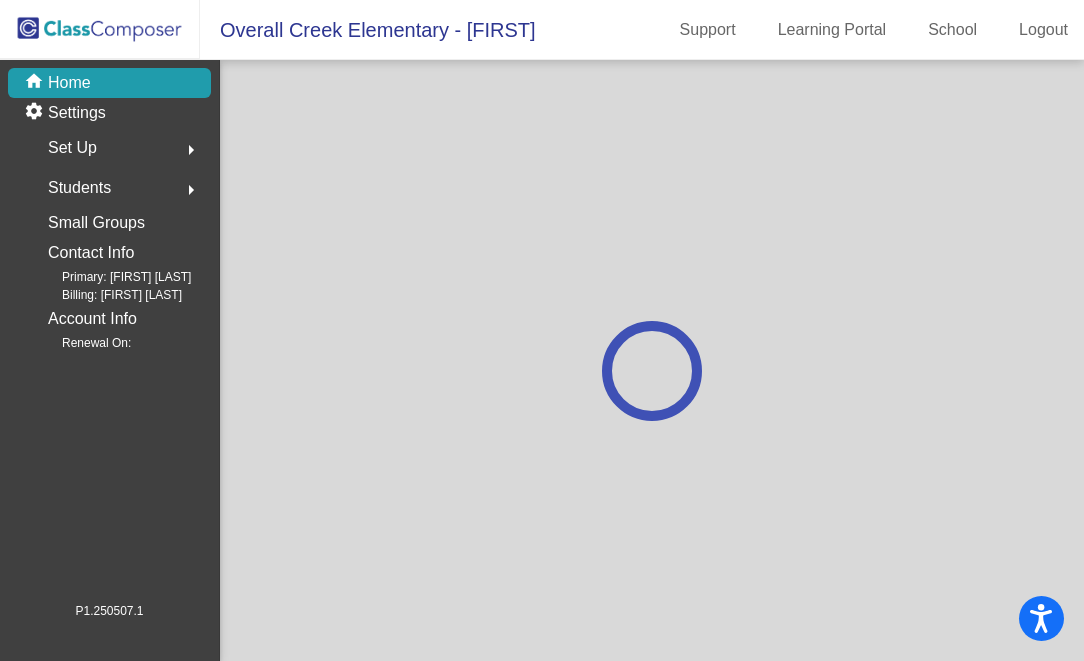 scroll, scrollTop: 0, scrollLeft: 0, axis: both 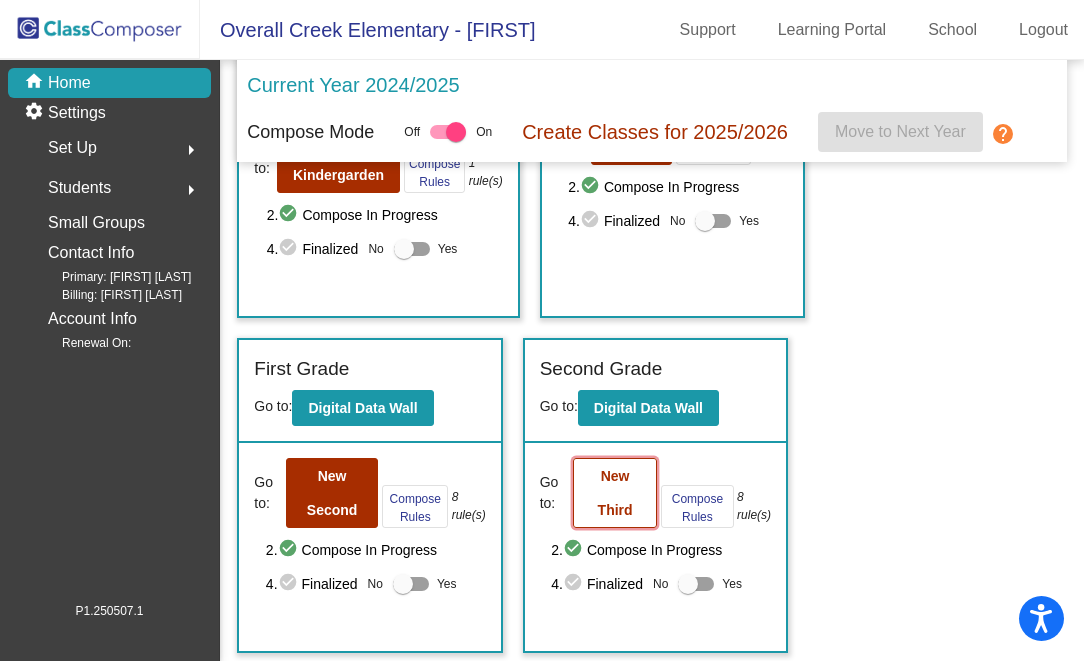click on "New Third" 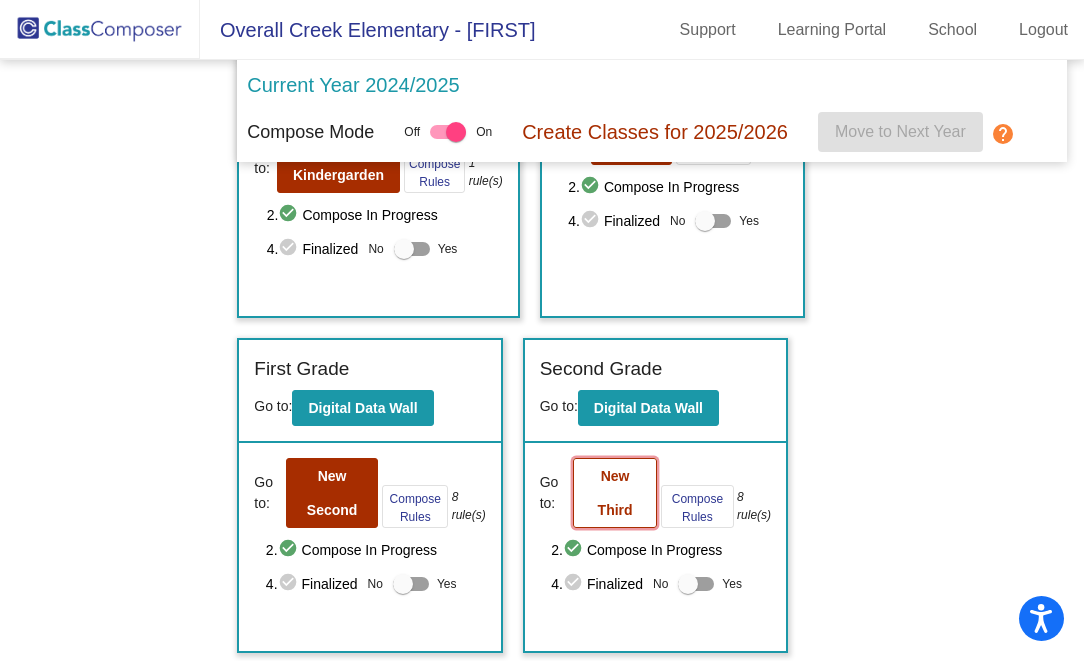 scroll, scrollTop: 0, scrollLeft: 0, axis: both 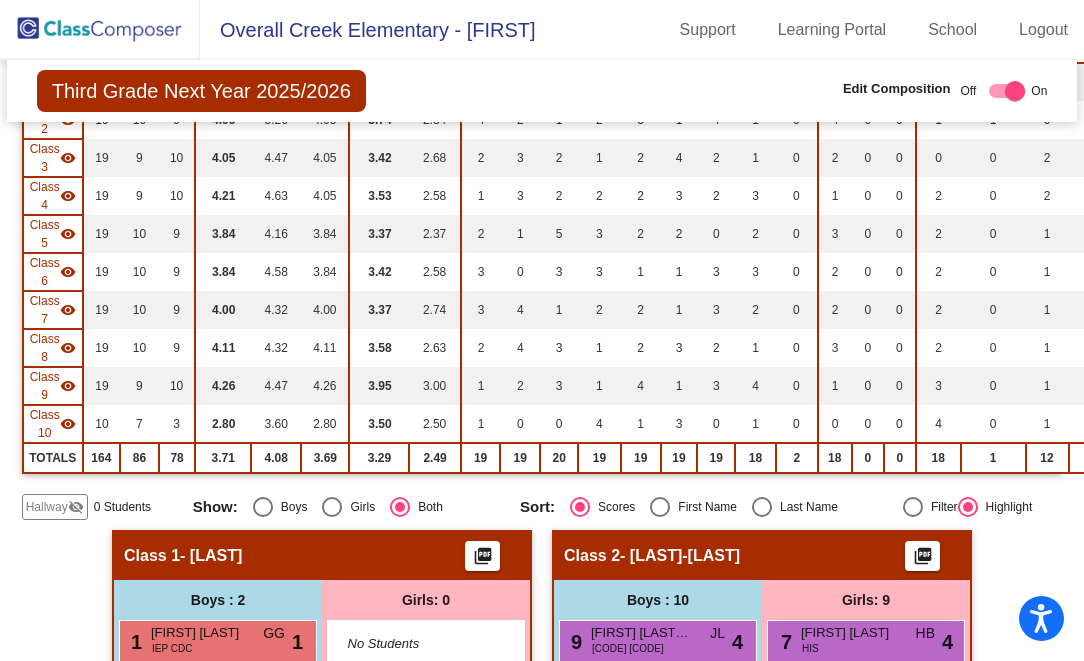 click on "visibility_off" 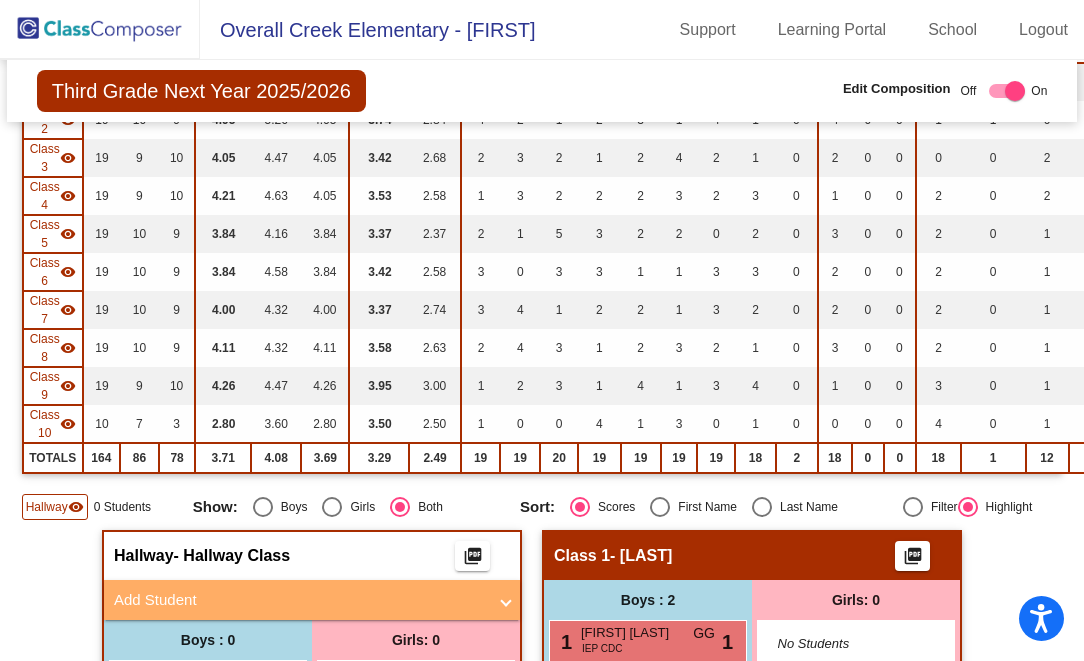 click on "Add Student" at bounding box center (308, 600) 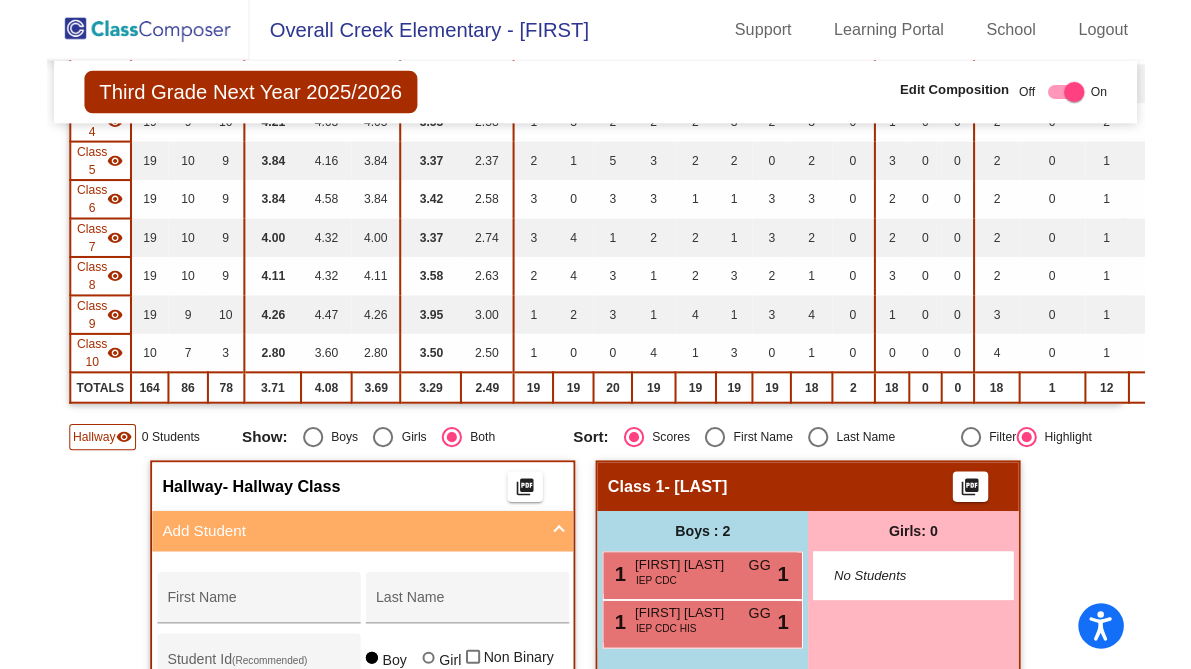 scroll, scrollTop: 395, scrollLeft: 0, axis: vertical 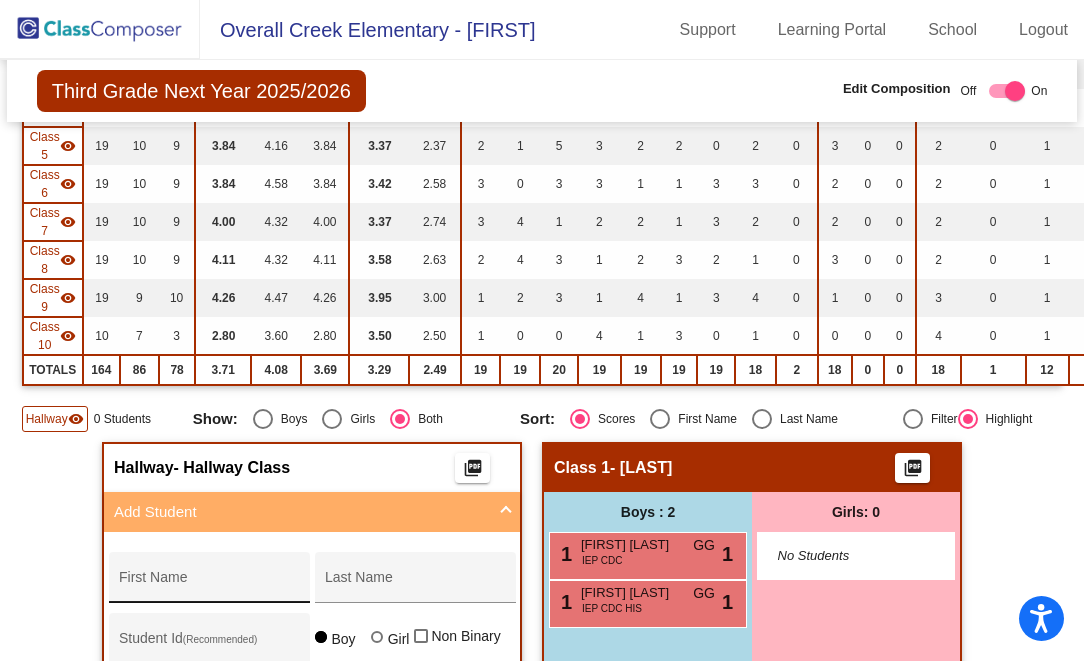 click on "First Name" at bounding box center (209, 577) 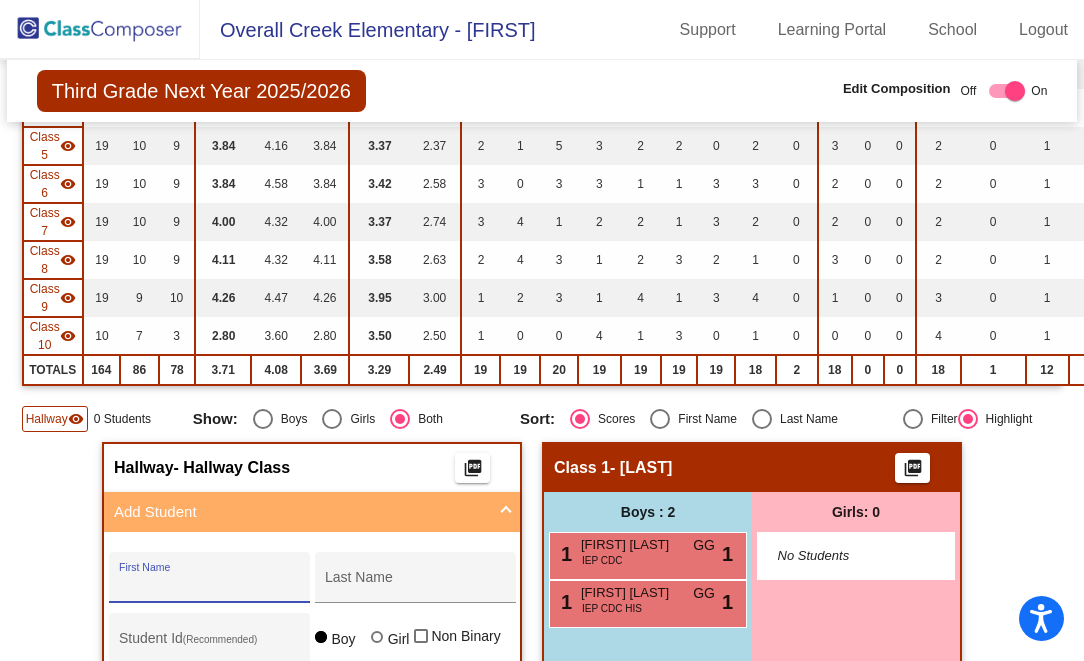 click on "First Name" at bounding box center (209, 577) 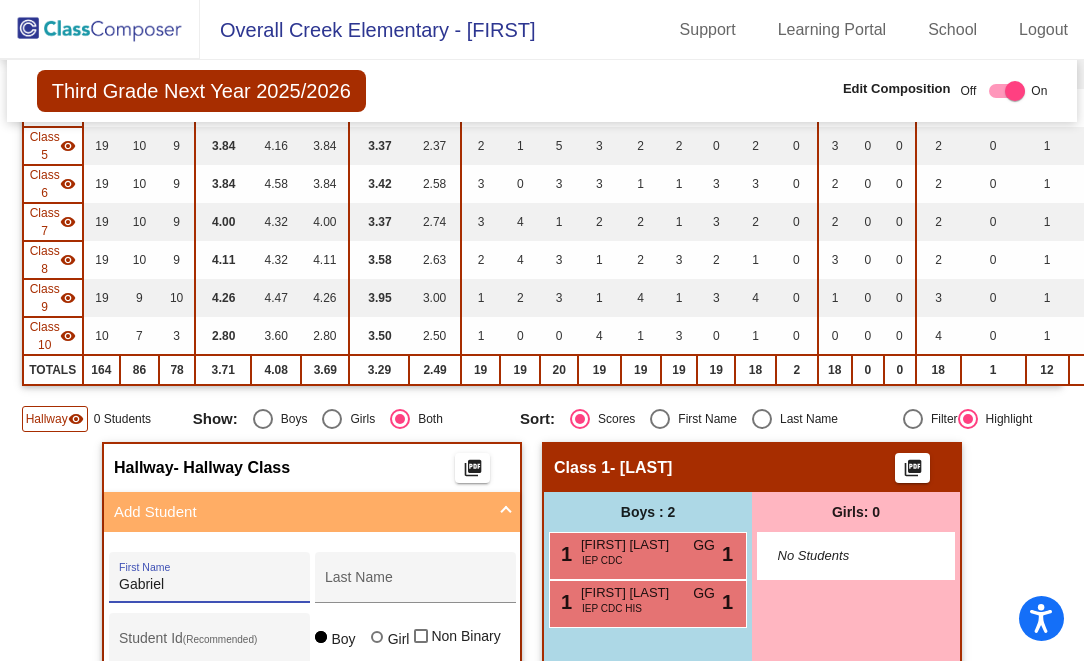 type on "Gabriel" 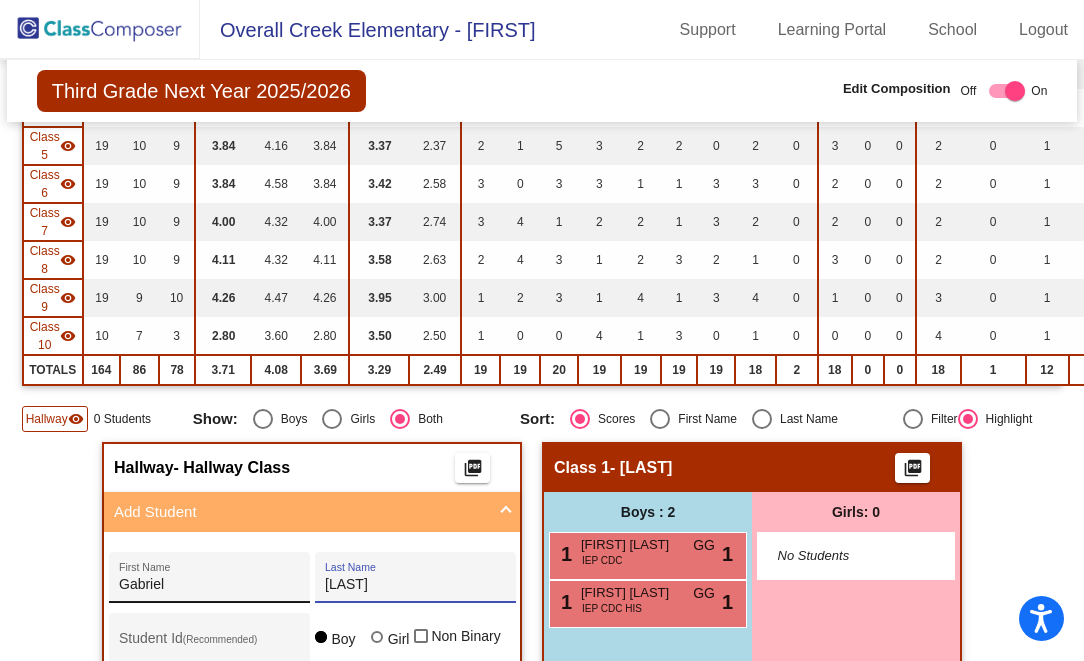 type on "[LAST]" 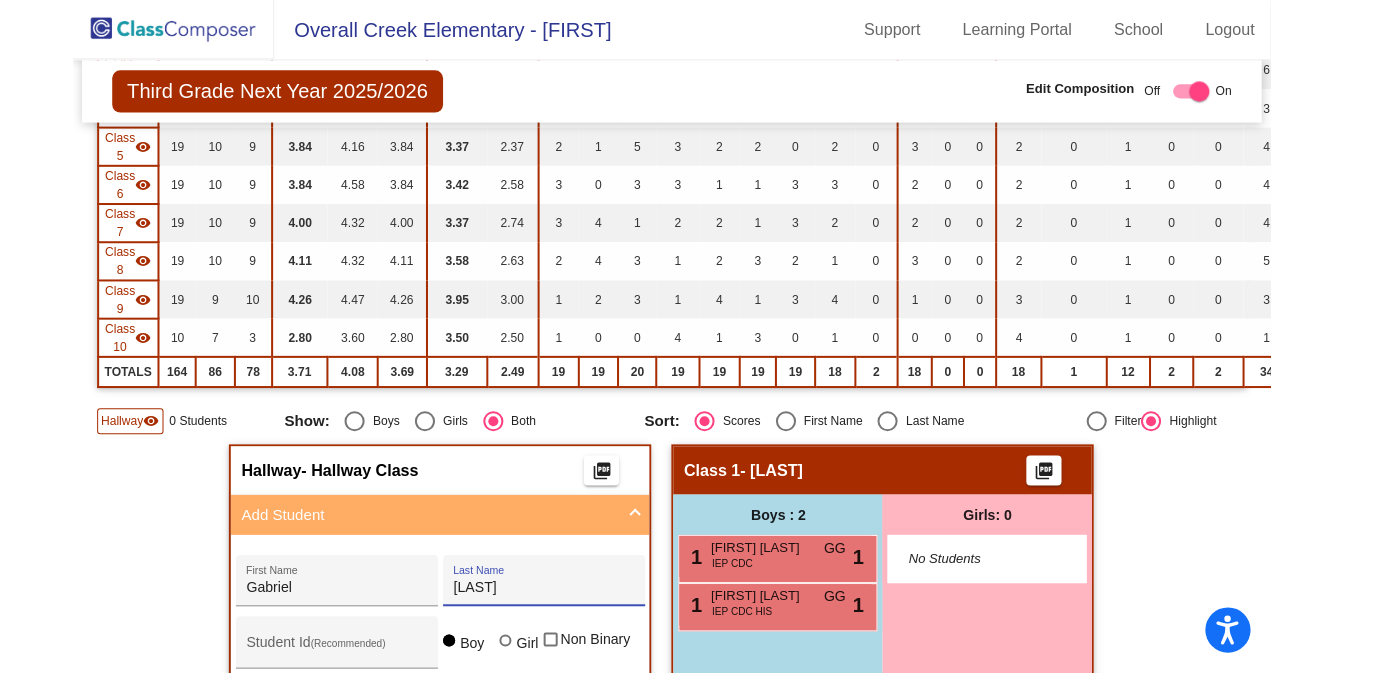 scroll, scrollTop: 378, scrollLeft: 0, axis: vertical 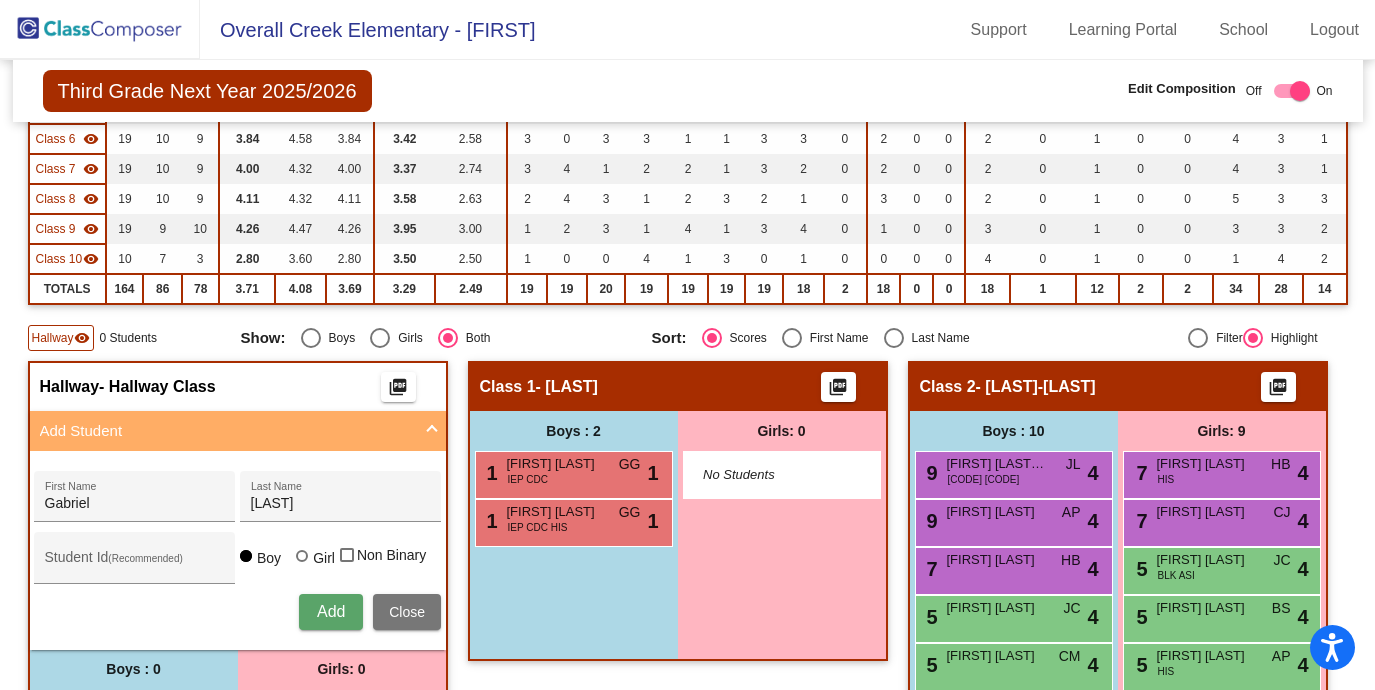 click 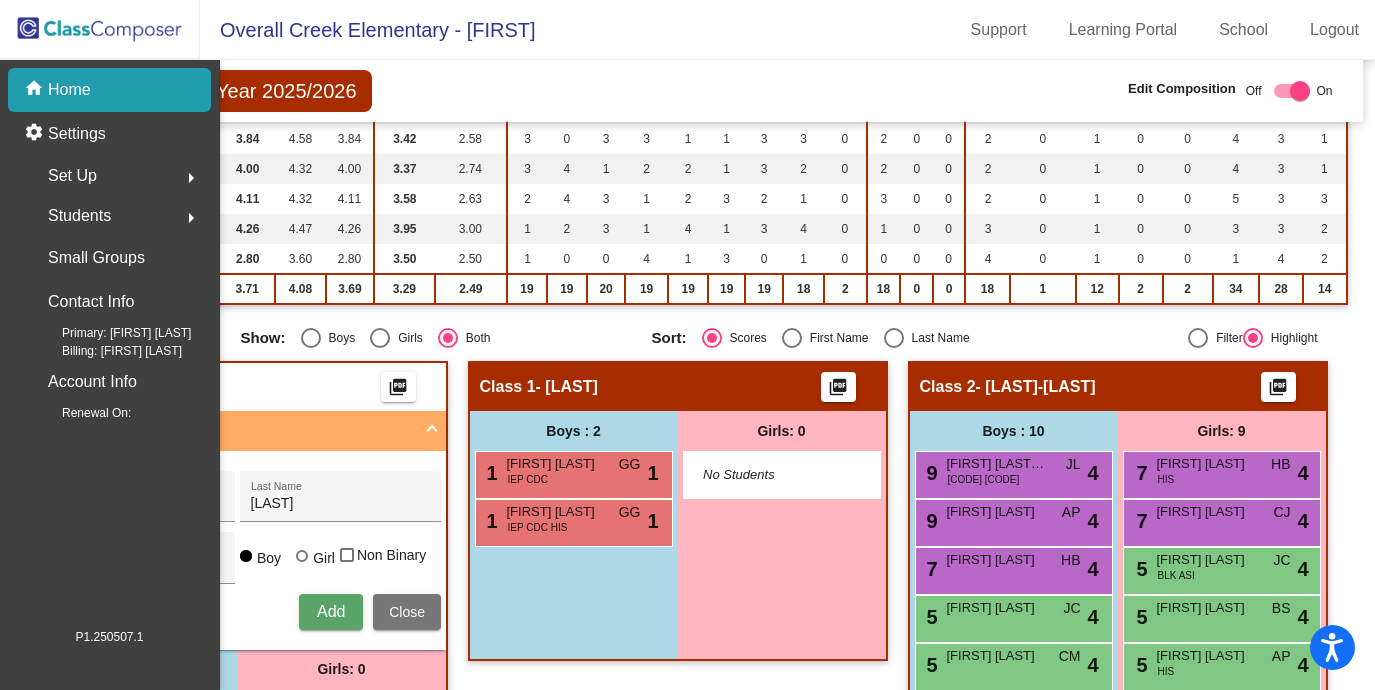 scroll, scrollTop: 0, scrollLeft: 0, axis: both 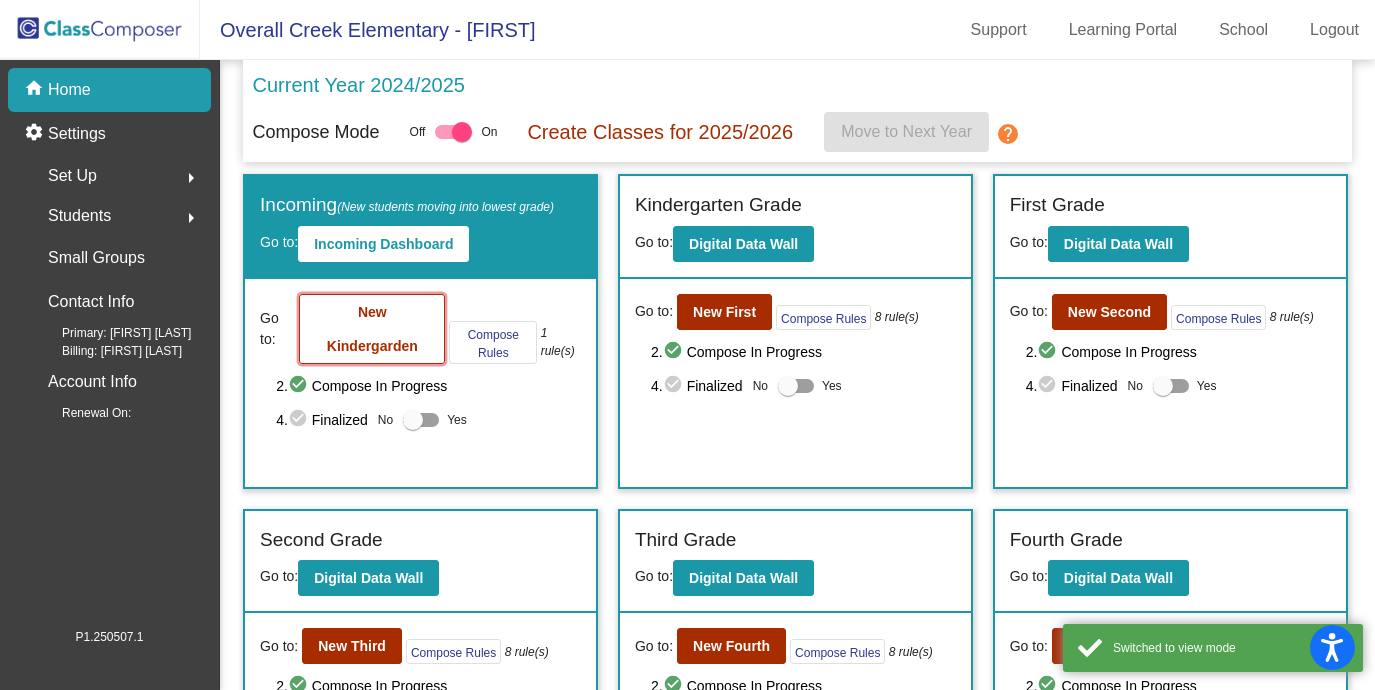 click on "New Kindergarden" 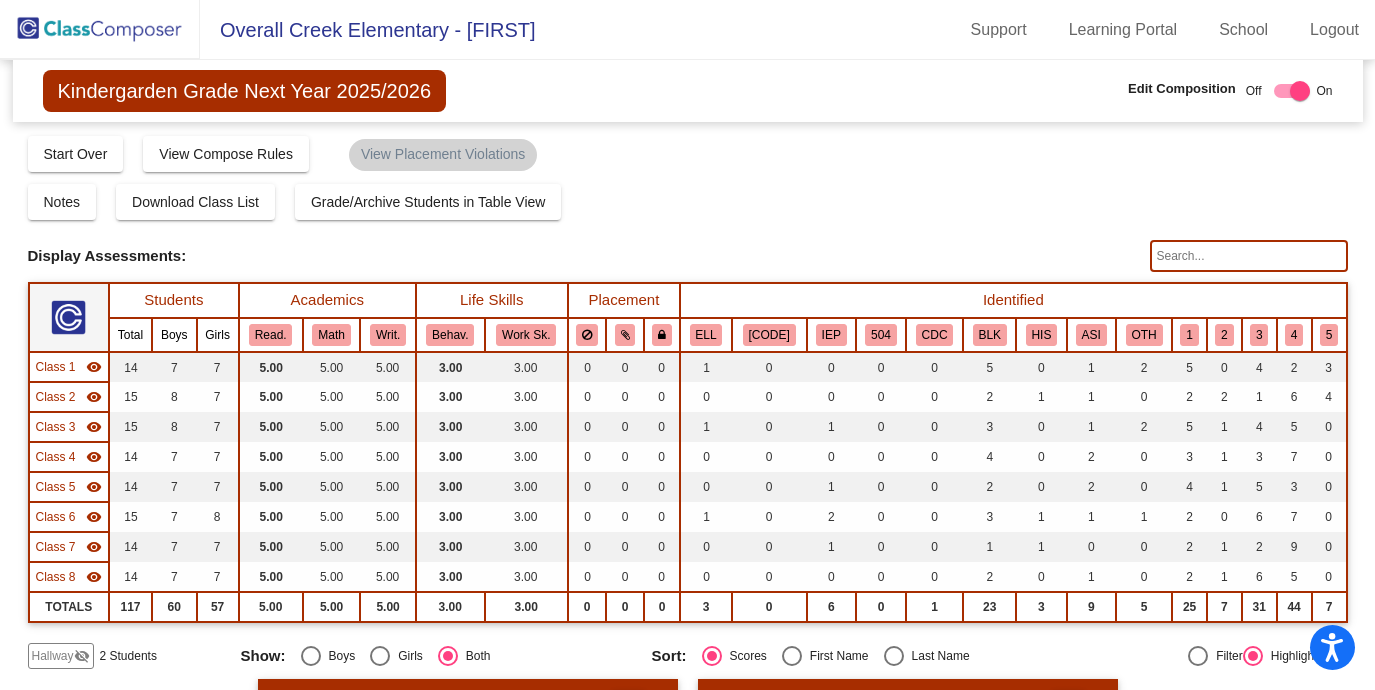 click 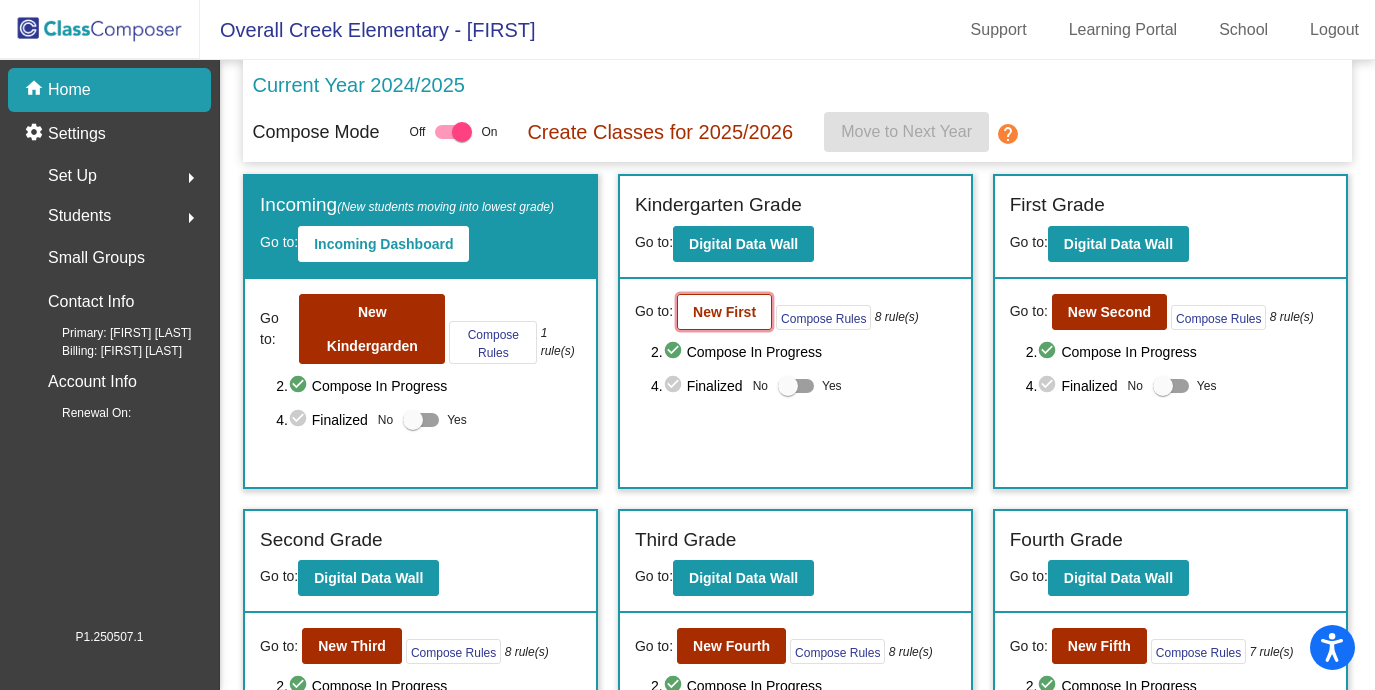click on "New First" 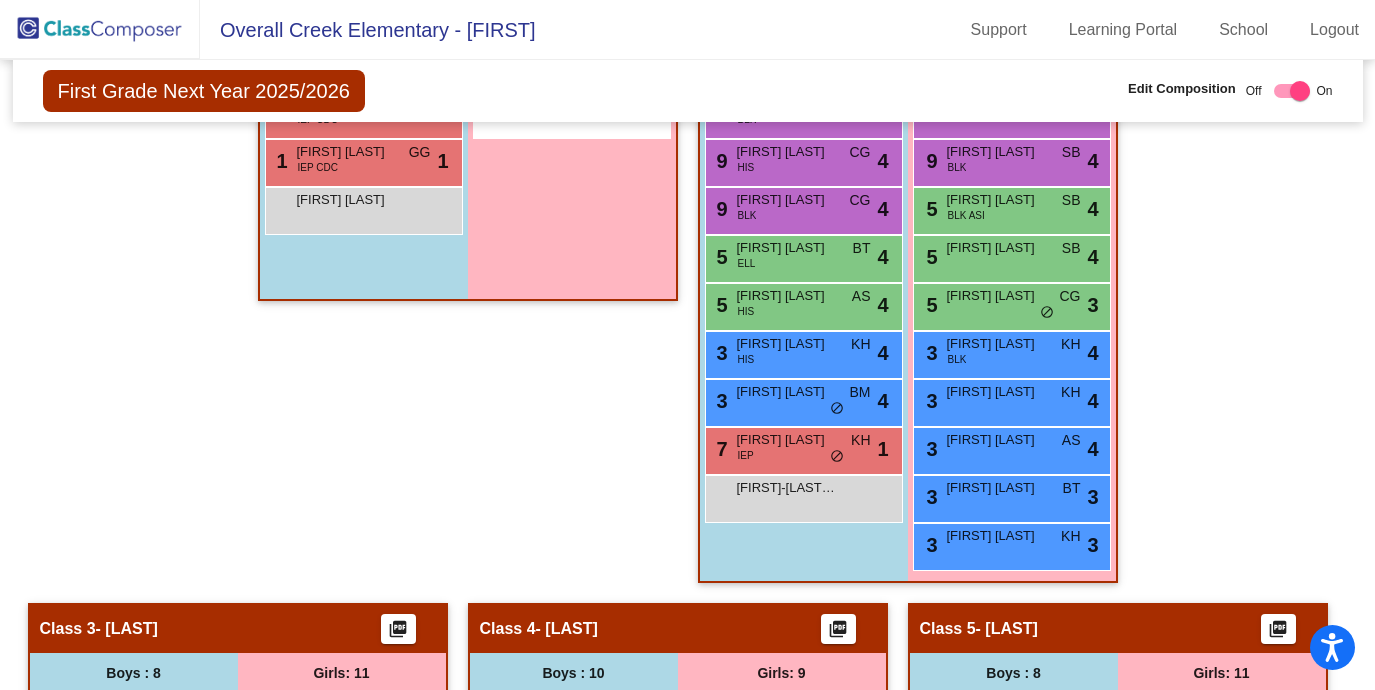 scroll, scrollTop: 675, scrollLeft: 0, axis: vertical 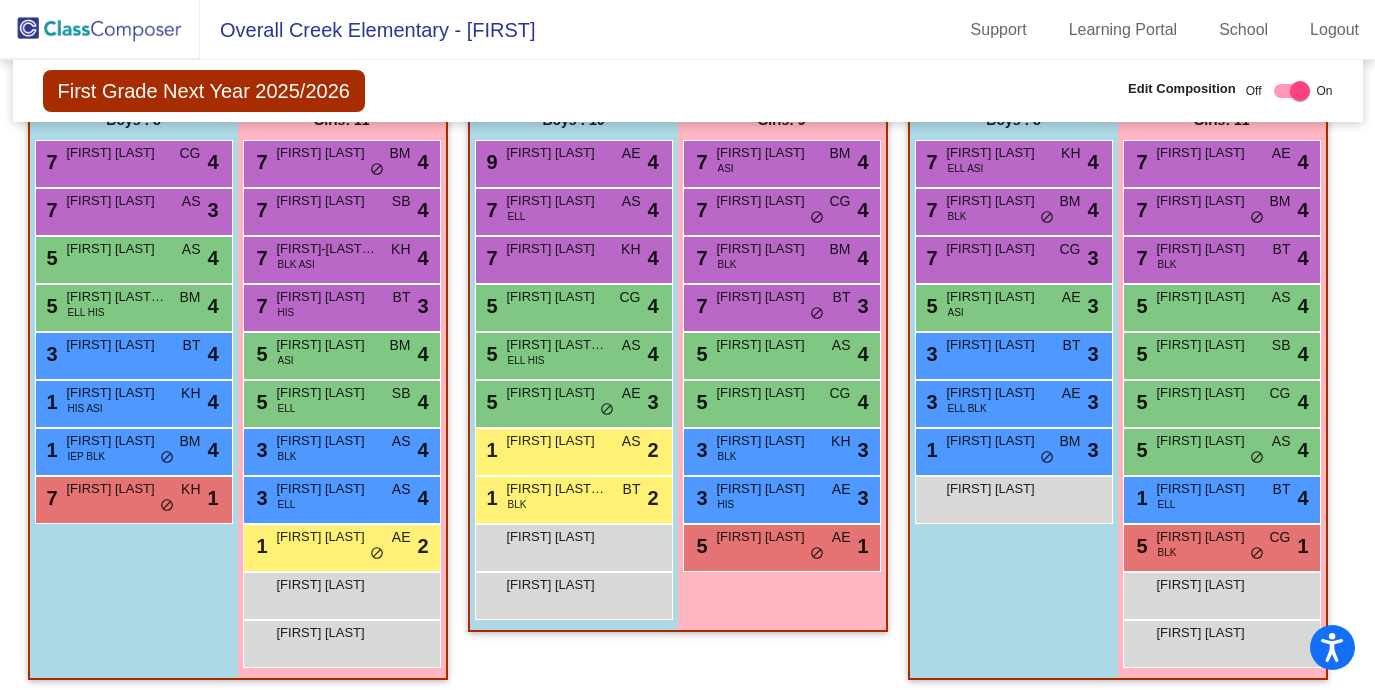 click 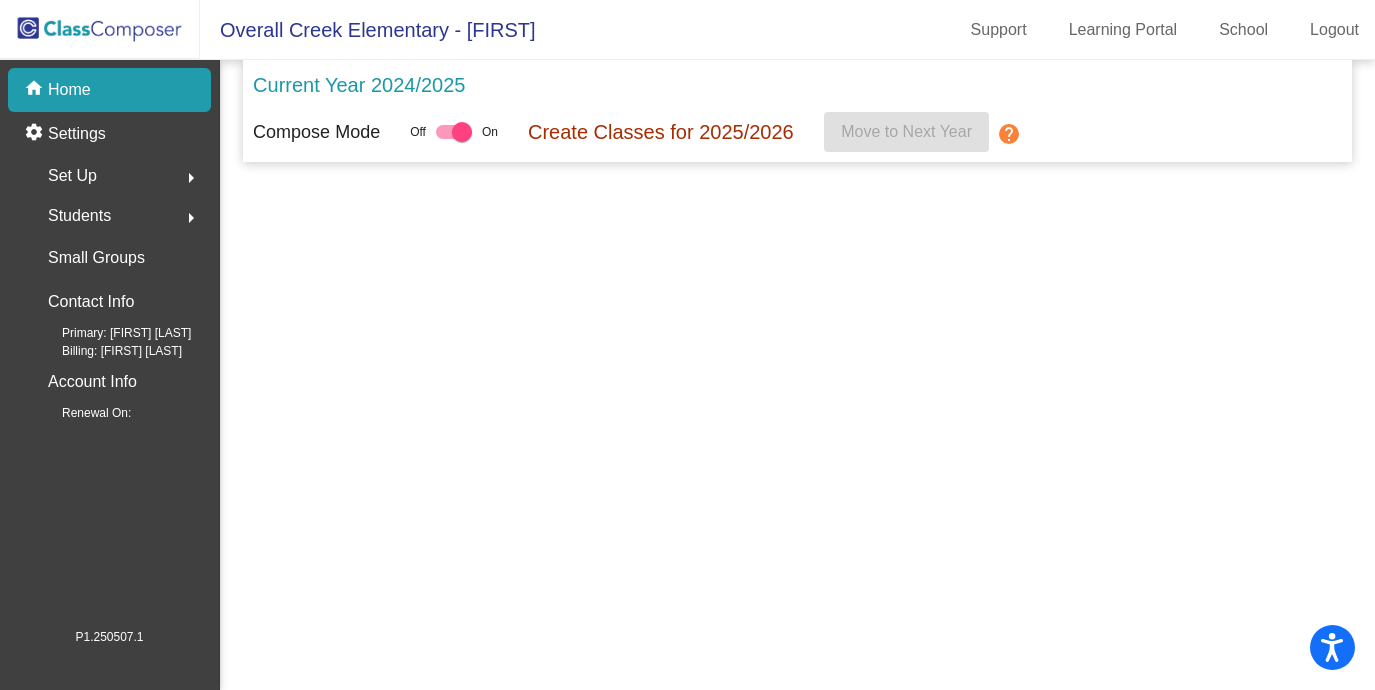scroll, scrollTop: 0, scrollLeft: 0, axis: both 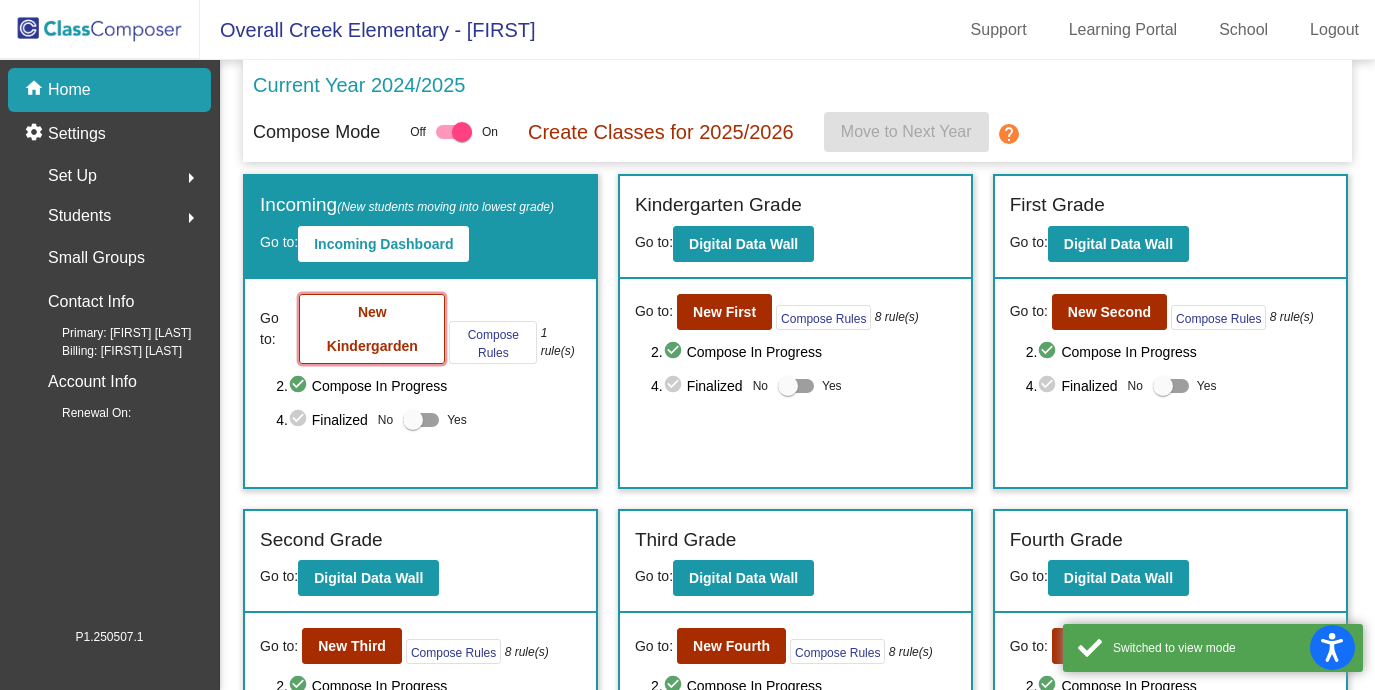 click on "New Kindergarden" 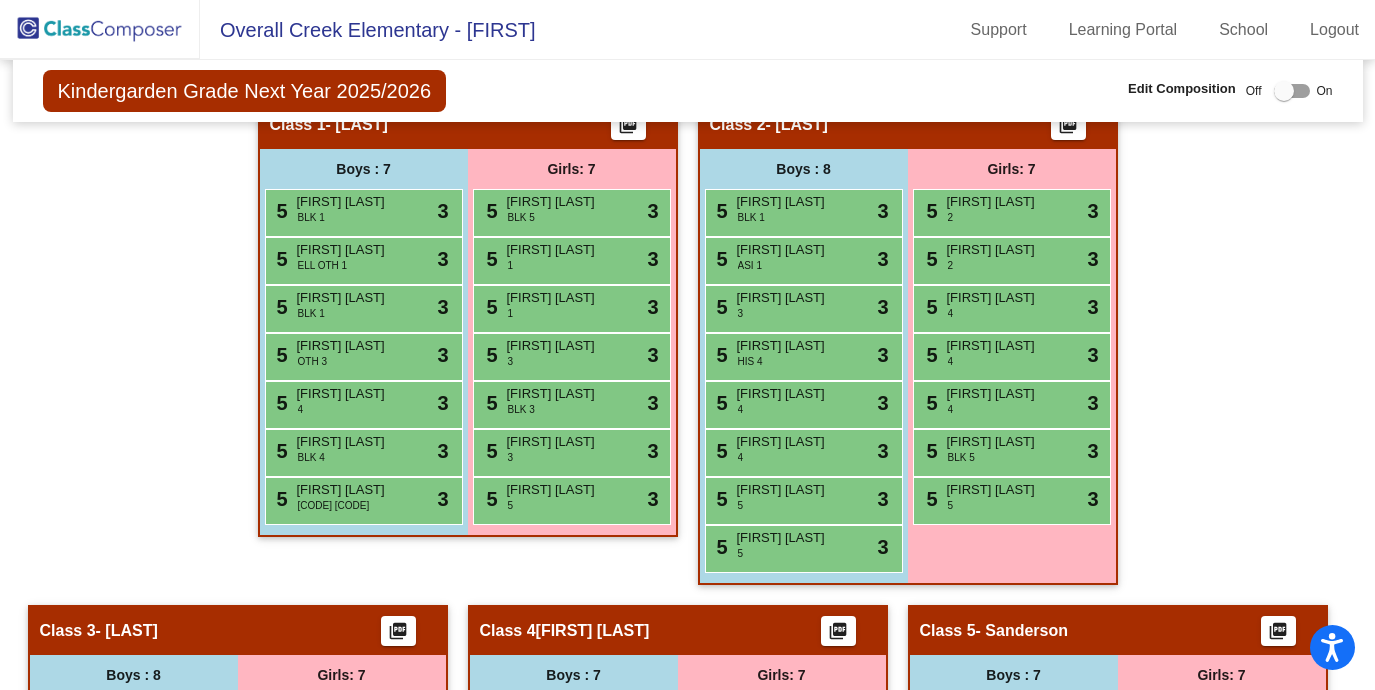 scroll, scrollTop: 578, scrollLeft: 0, axis: vertical 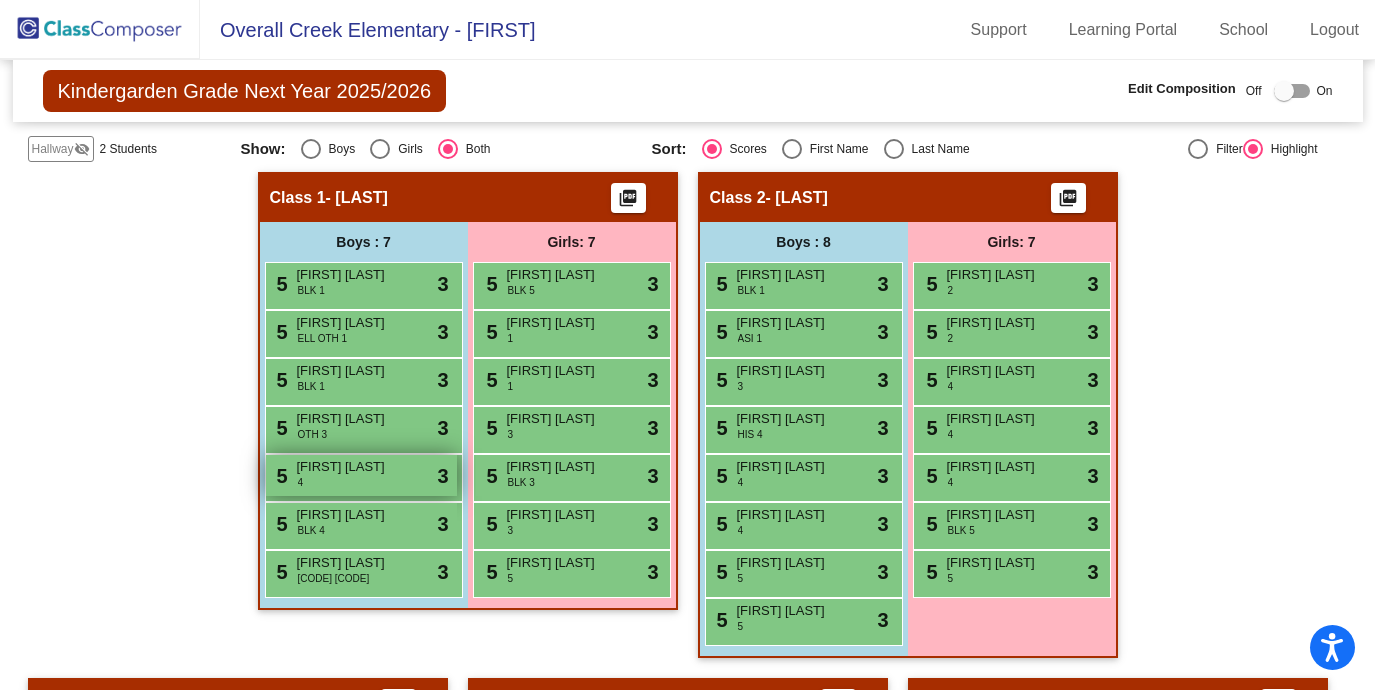 click on "5 [FIRST] [LAST] 4 lock do_not_disturb_alt 3" at bounding box center [361, 475] 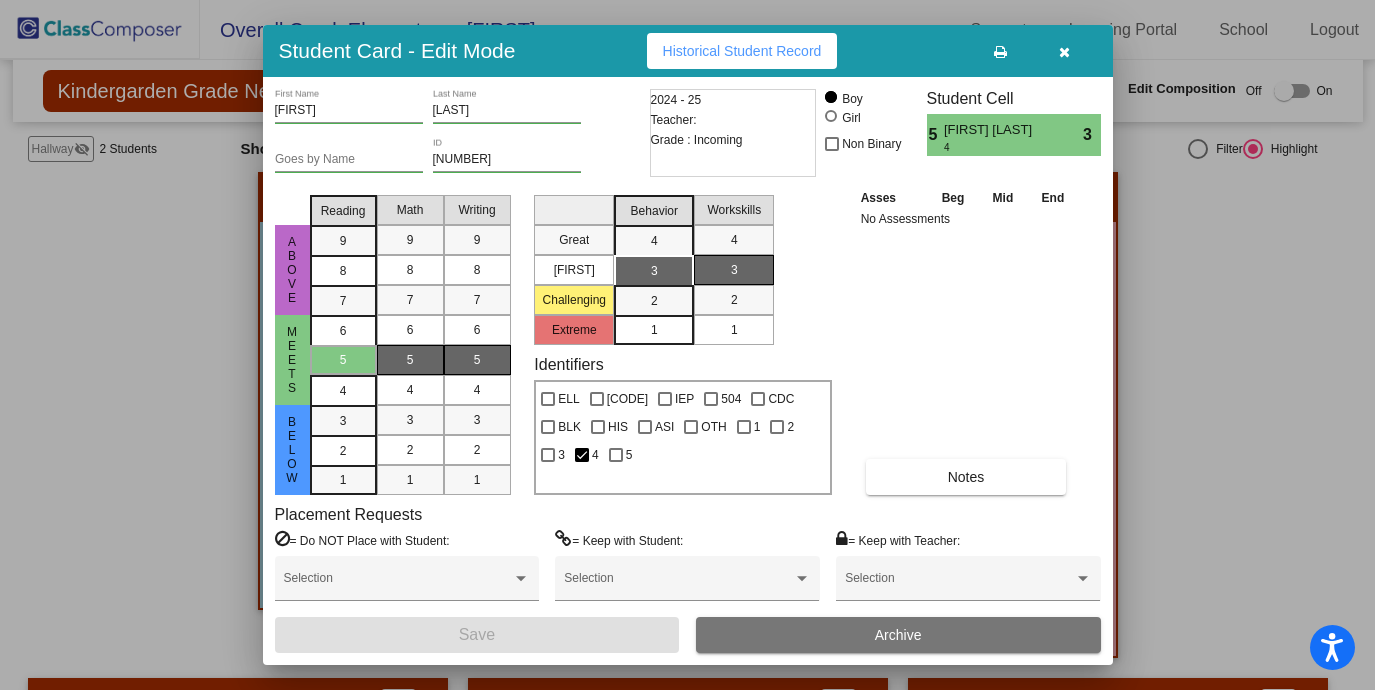 click at bounding box center (1064, 52) 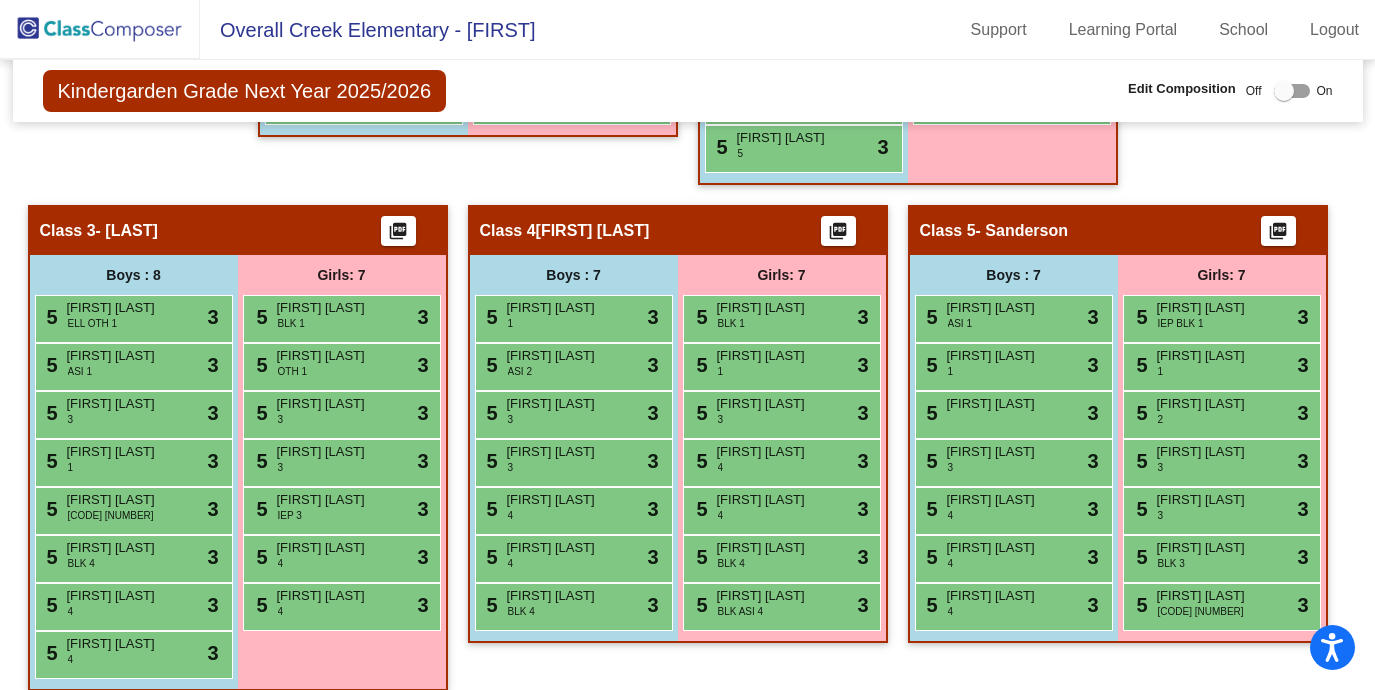 scroll, scrollTop: 990, scrollLeft: 0, axis: vertical 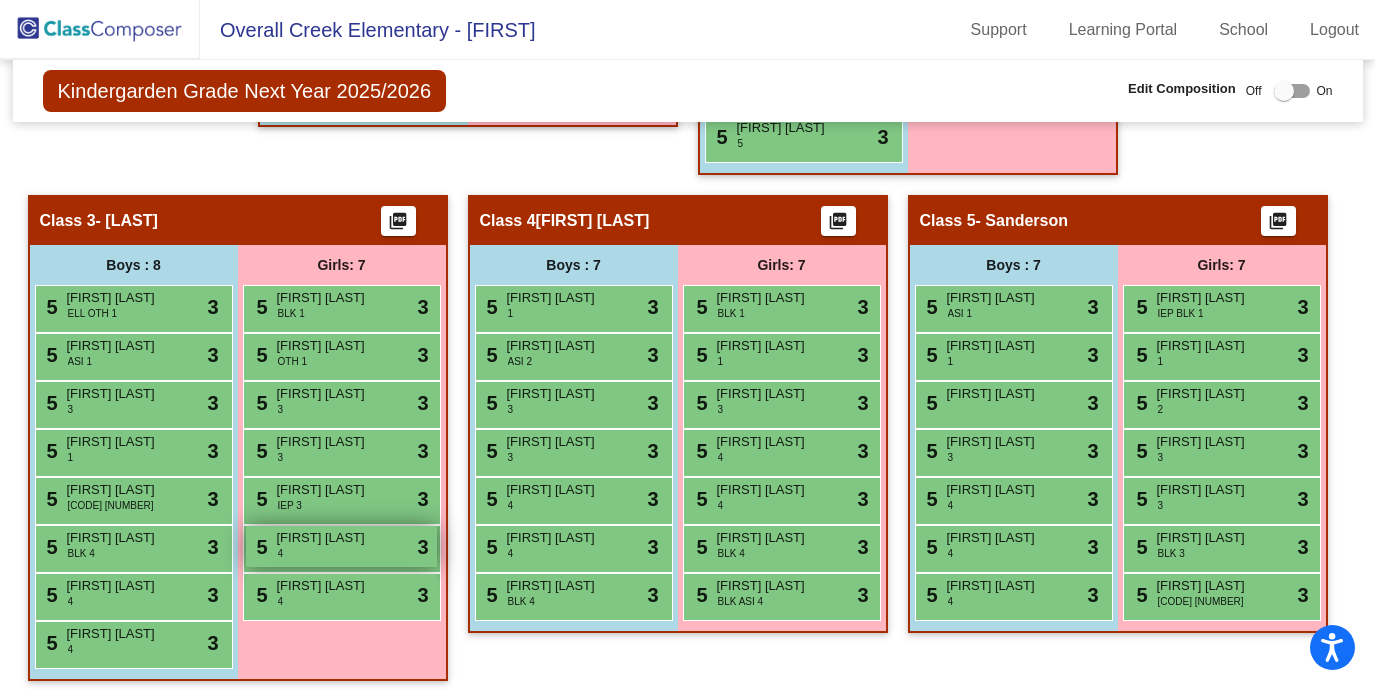 drag, startPoint x: 539, startPoint y: 498, endPoint x: 569, endPoint y: 500, distance: 30.066593 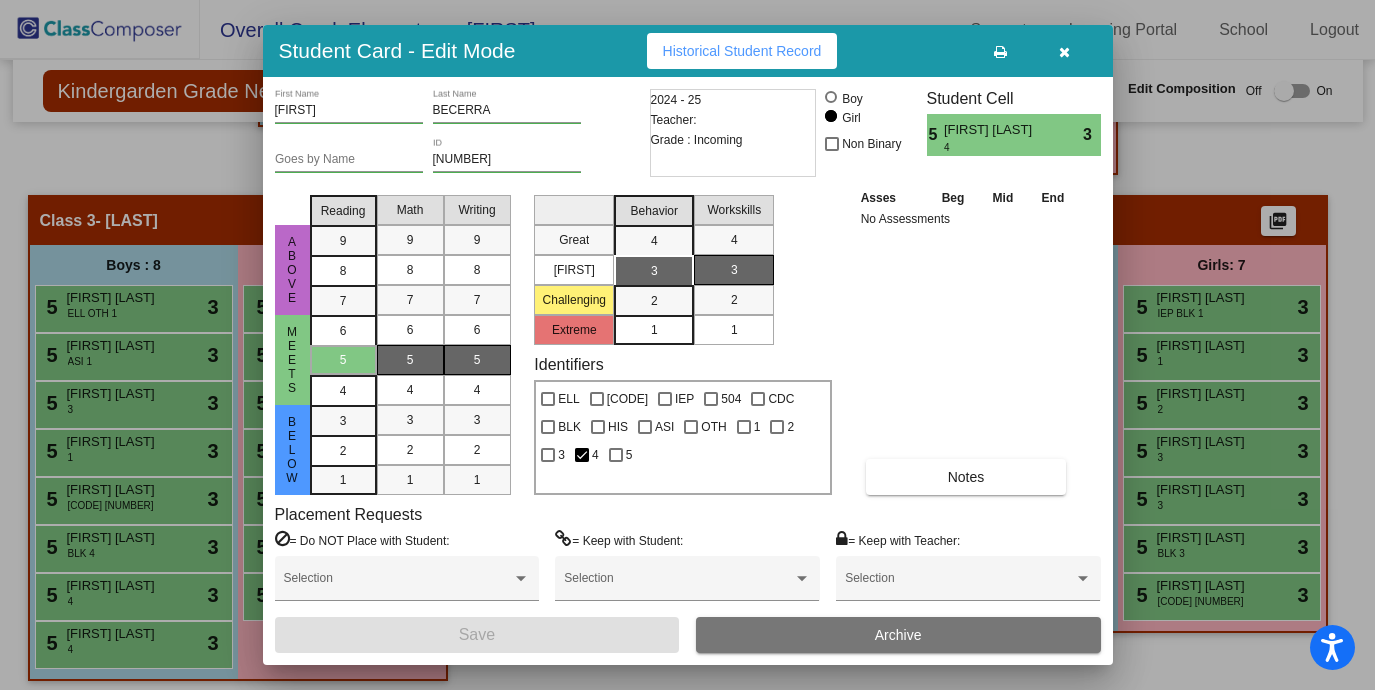 click at bounding box center (1064, 52) 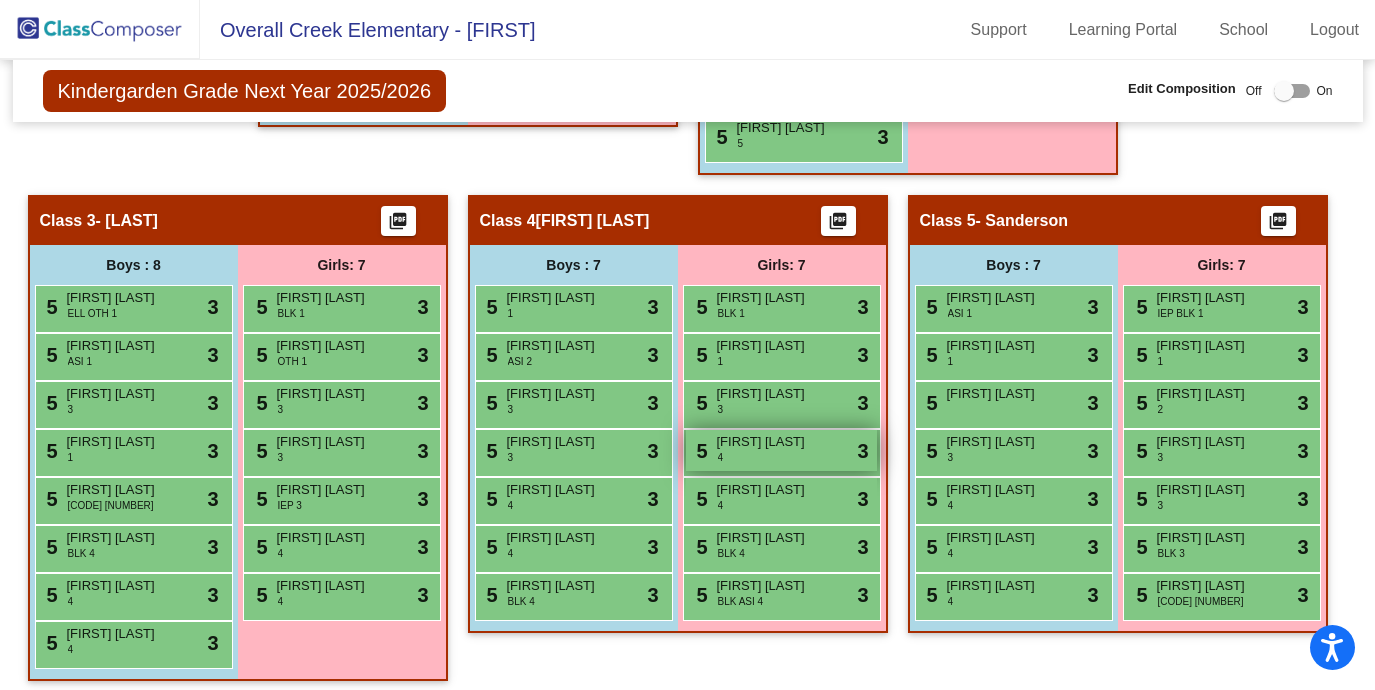 click on "[FIRST] [LAST]" at bounding box center [767, 442] 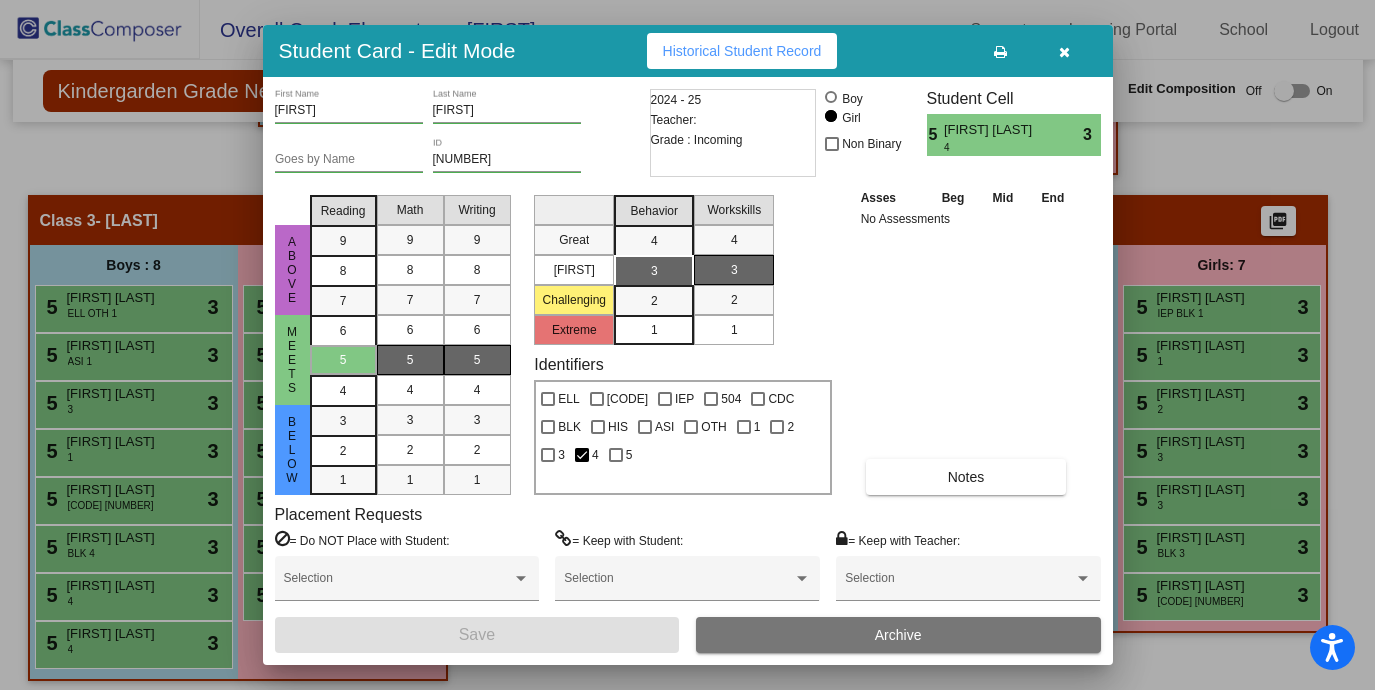click at bounding box center [1064, 52] 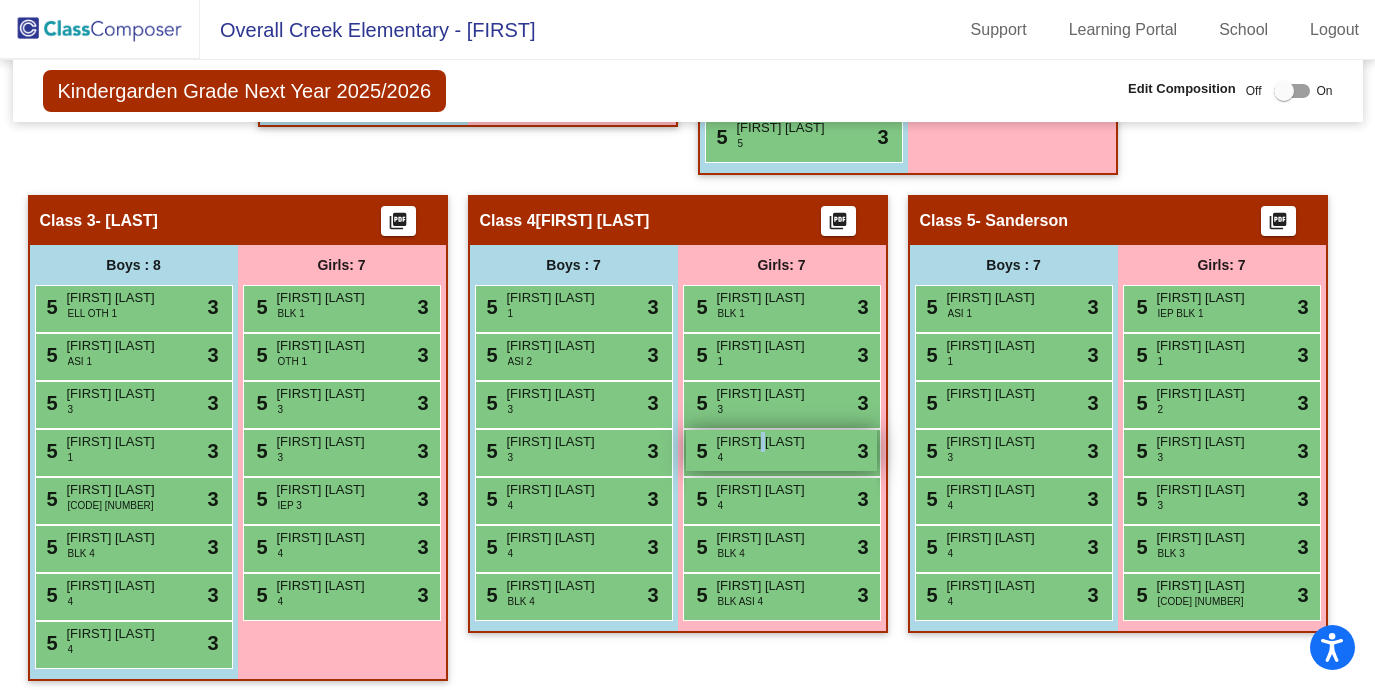 drag, startPoint x: 975, startPoint y: 391, endPoint x: 986, endPoint y: 386, distance: 12.083046 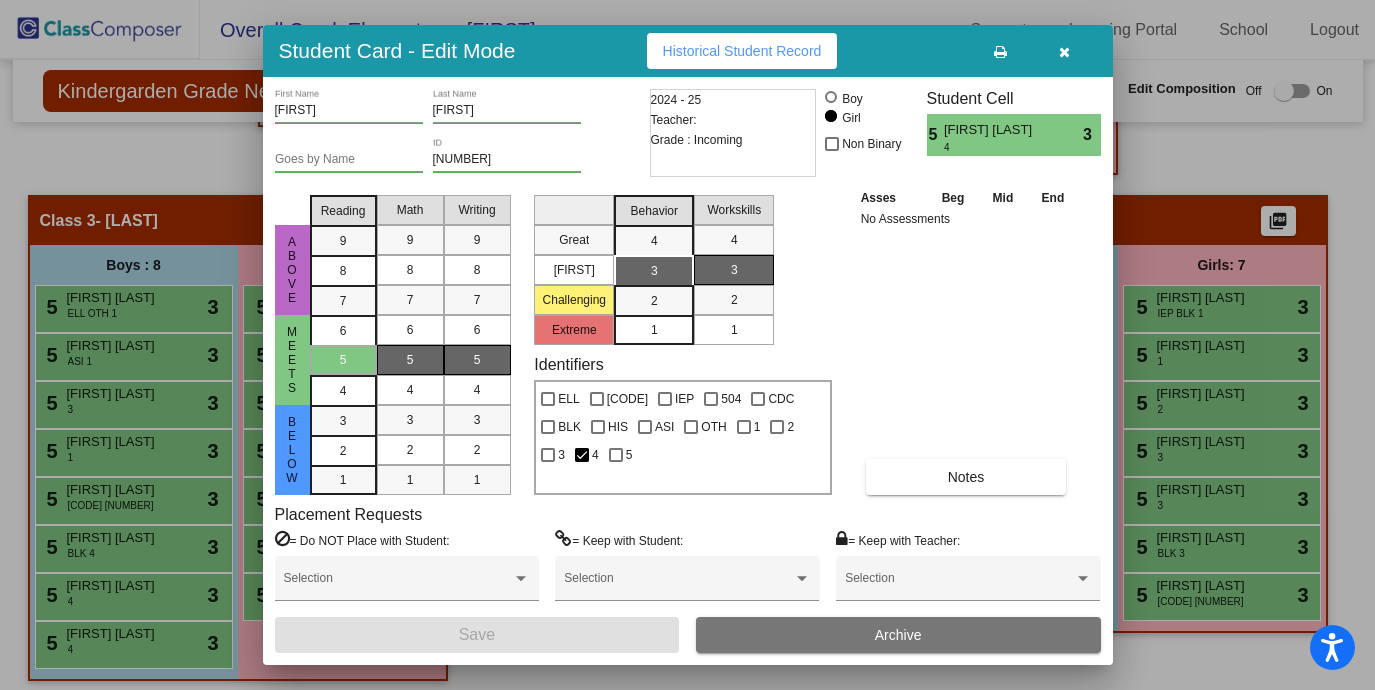 click at bounding box center (1065, 51) 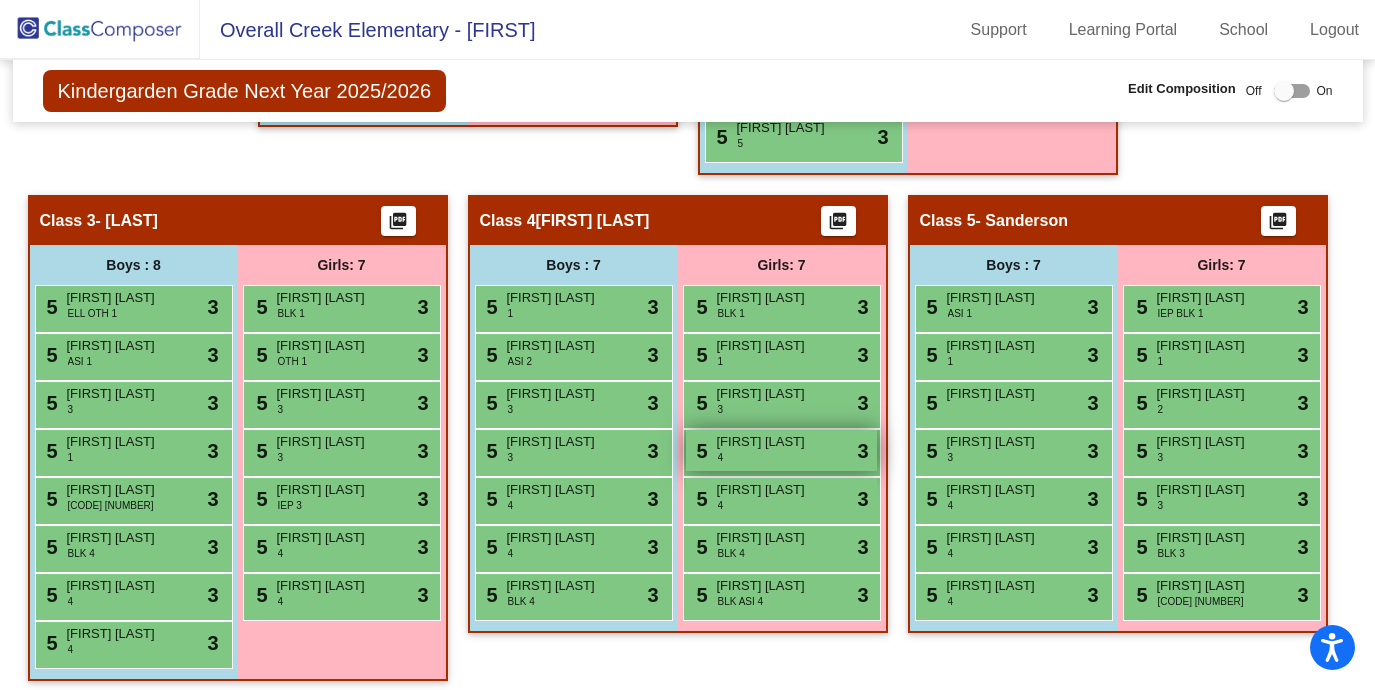 click on "[FIRST] [LAST]" at bounding box center [767, 442] 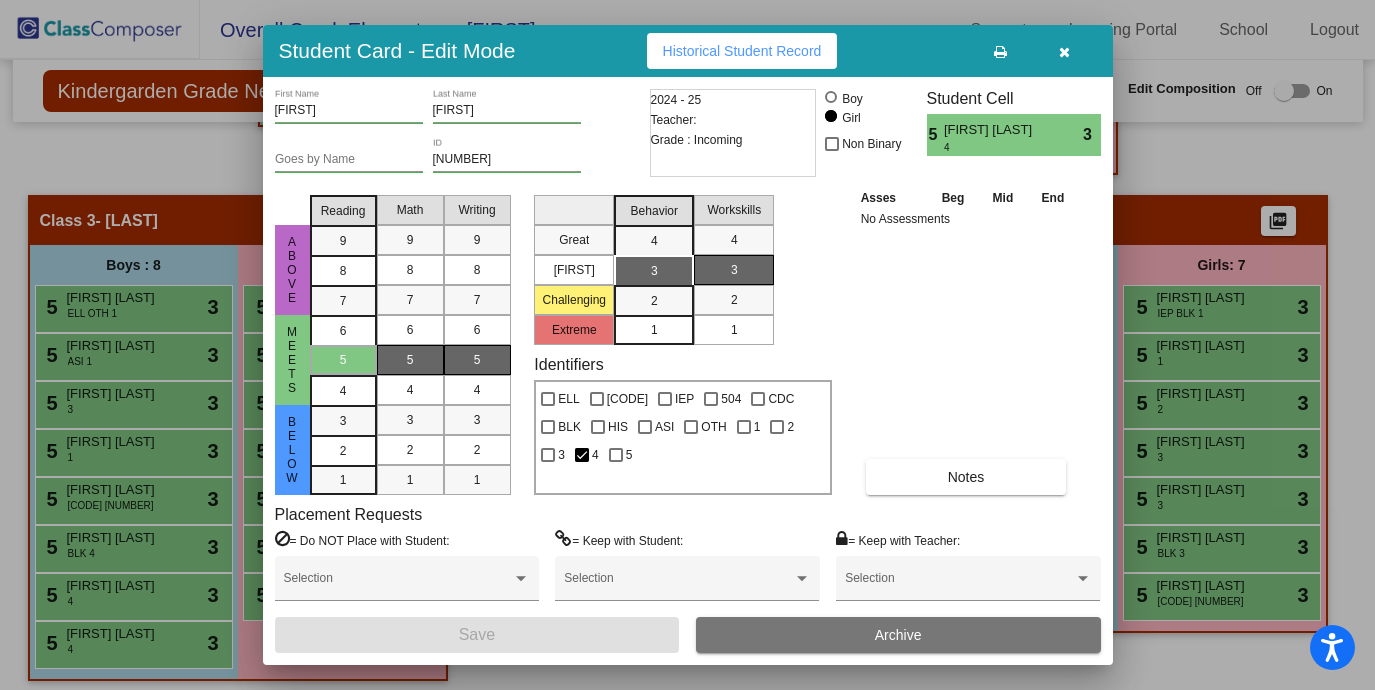click at bounding box center (1065, 51) 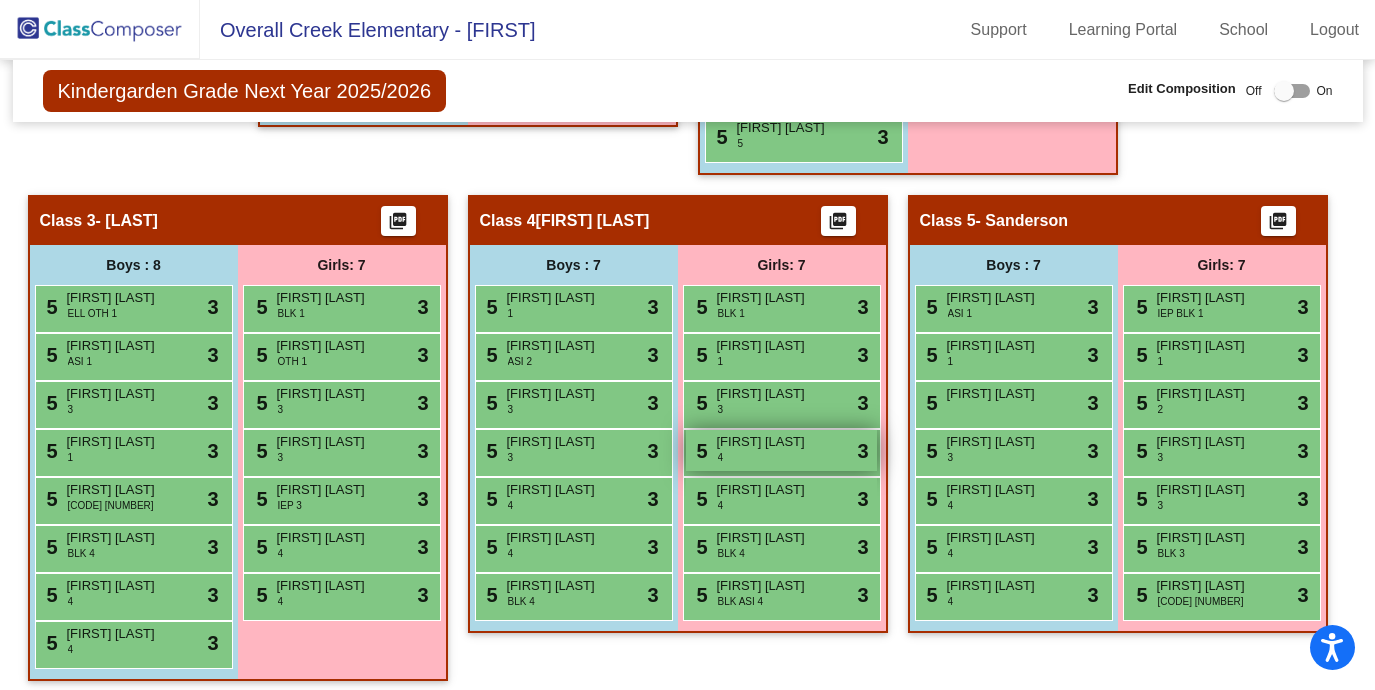 click on "[FIRST] [LAST]" at bounding box center [767, 442] 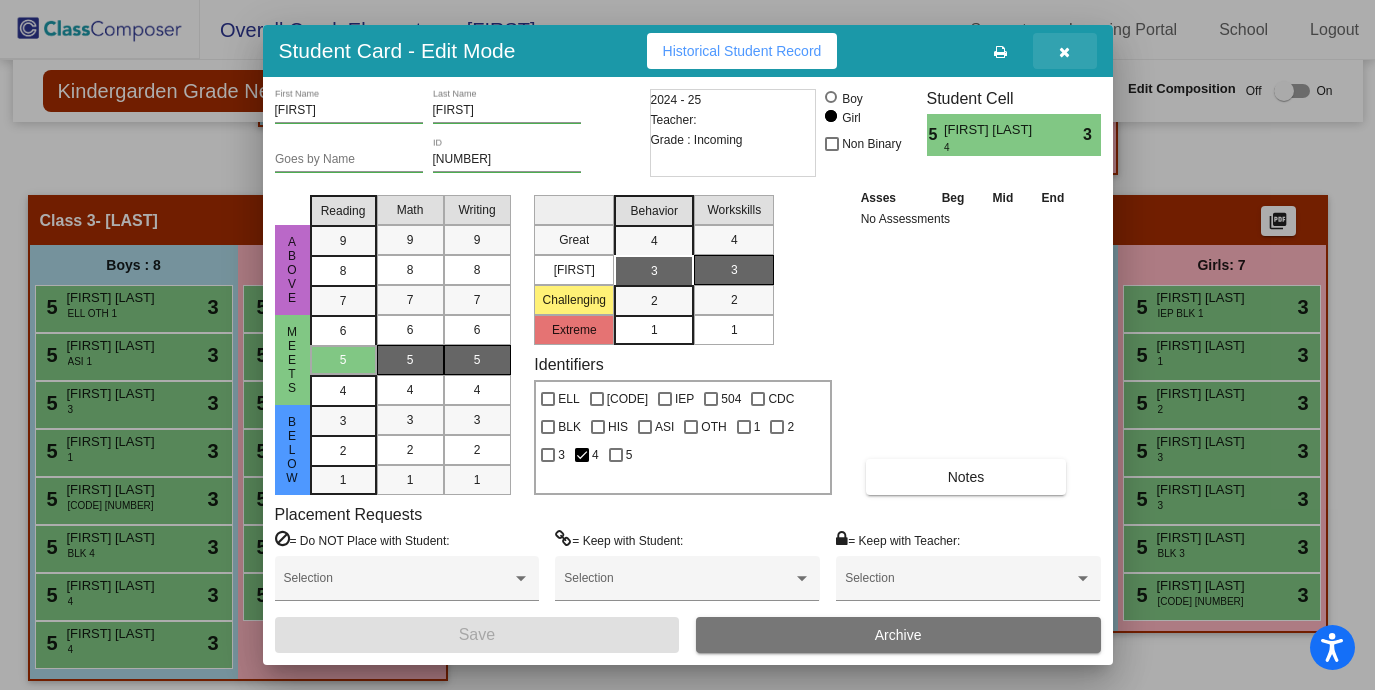 click at bounding box center [1065, 51] 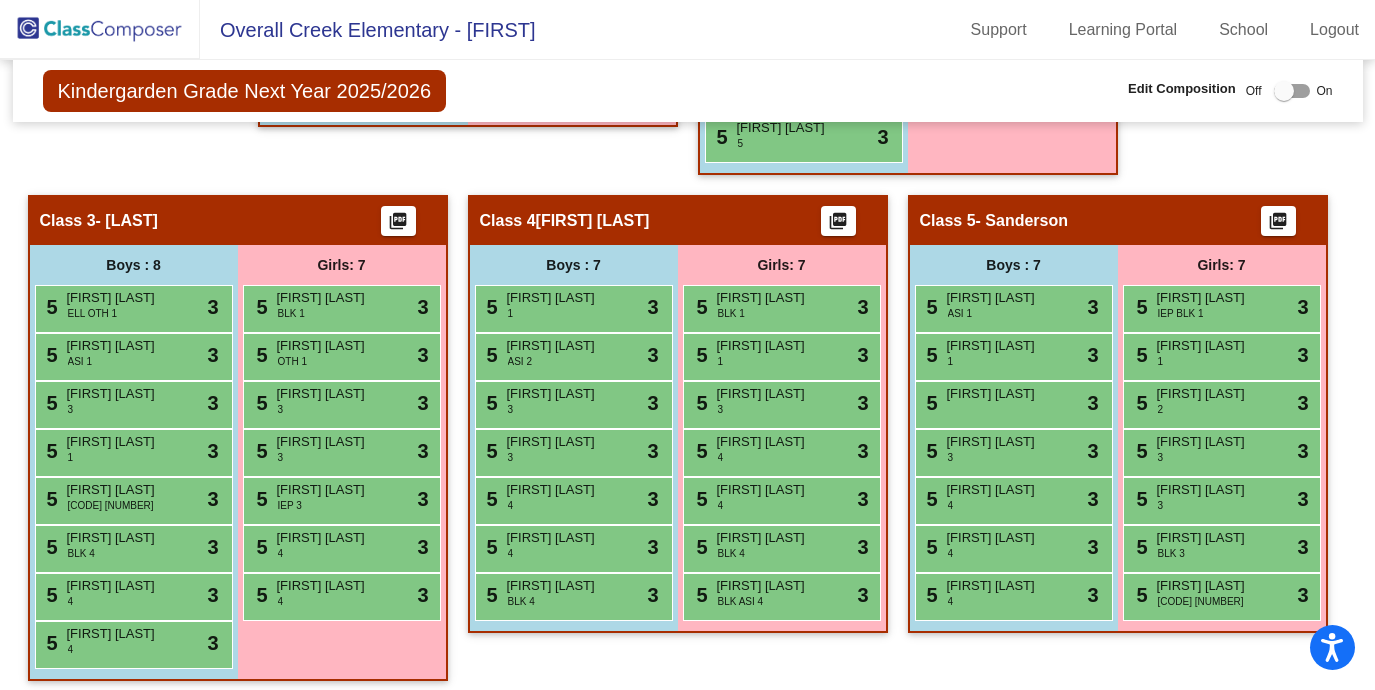 click at bounding box center (1284, 91) 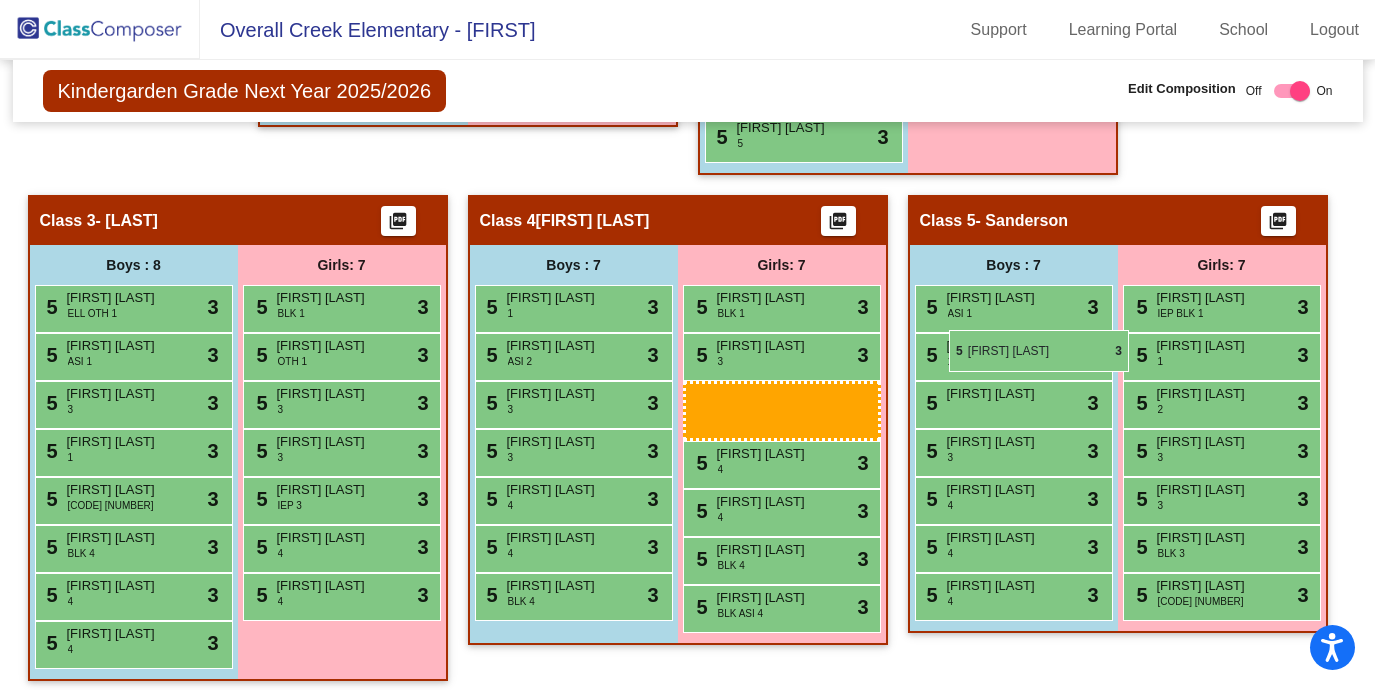 drag, startPoint x: 1008, startPoint y: 302, endPoint x: 956, endPoint y: 325, distance: 56.859474 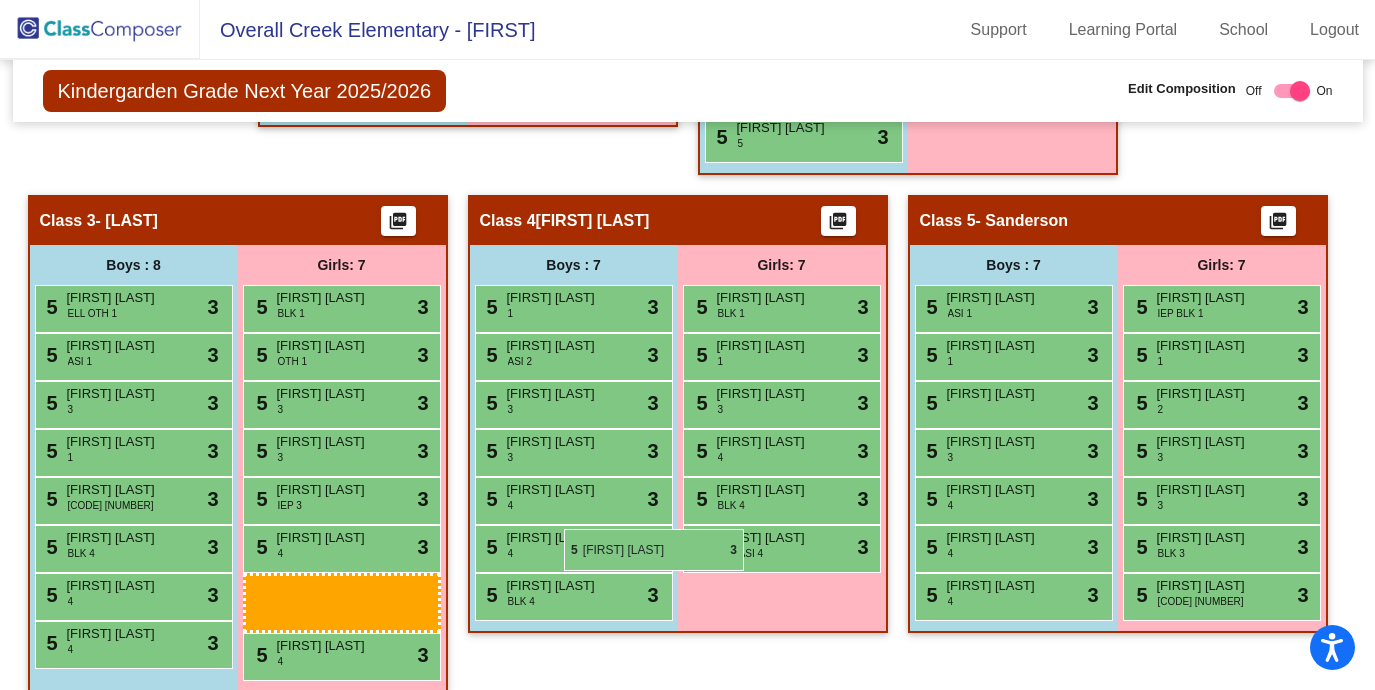 drag, startPoint x: 978, startPoint y: 393, endPoint x: 563, endPoint y: 525, distance: 435.4871 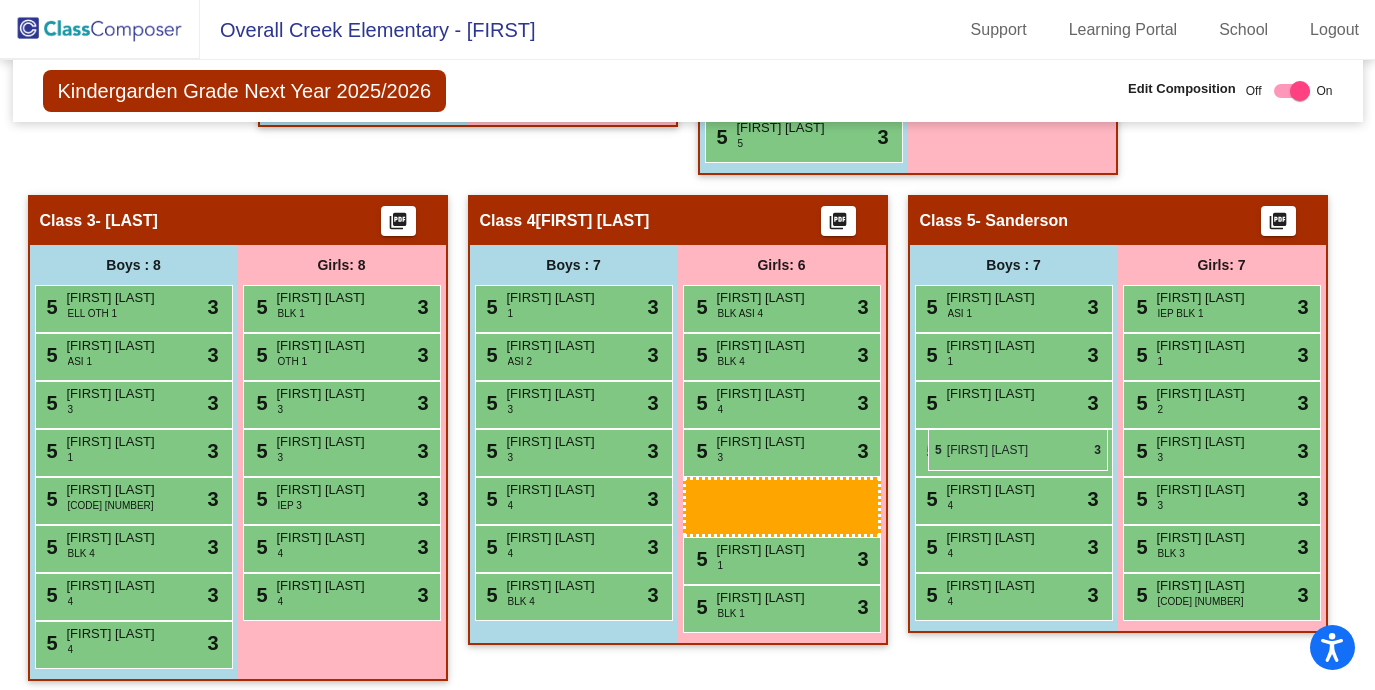 drag, startPoint x: 524, startPoint y: 486, endPoint x: 928, endPoint y: 429, distance: 408.00122 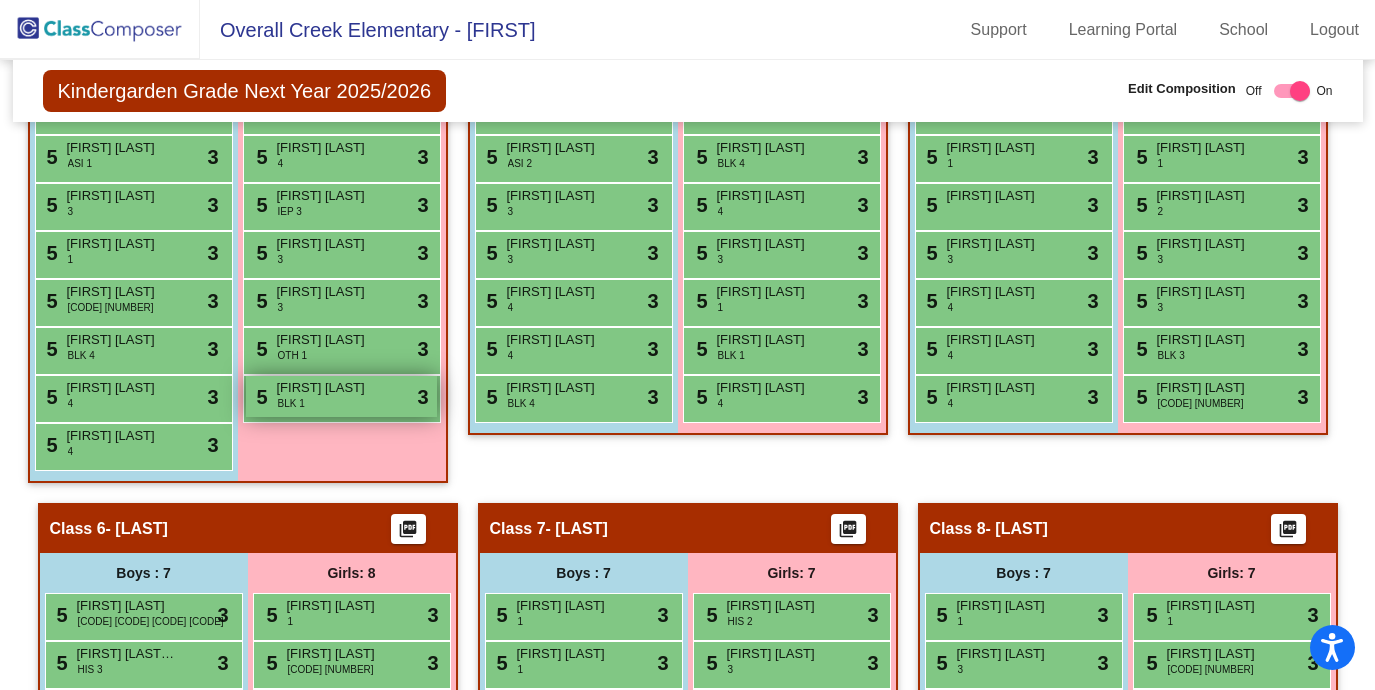 scroll, scrollTop: 1180, scrollLeft: 0, axis: vertical 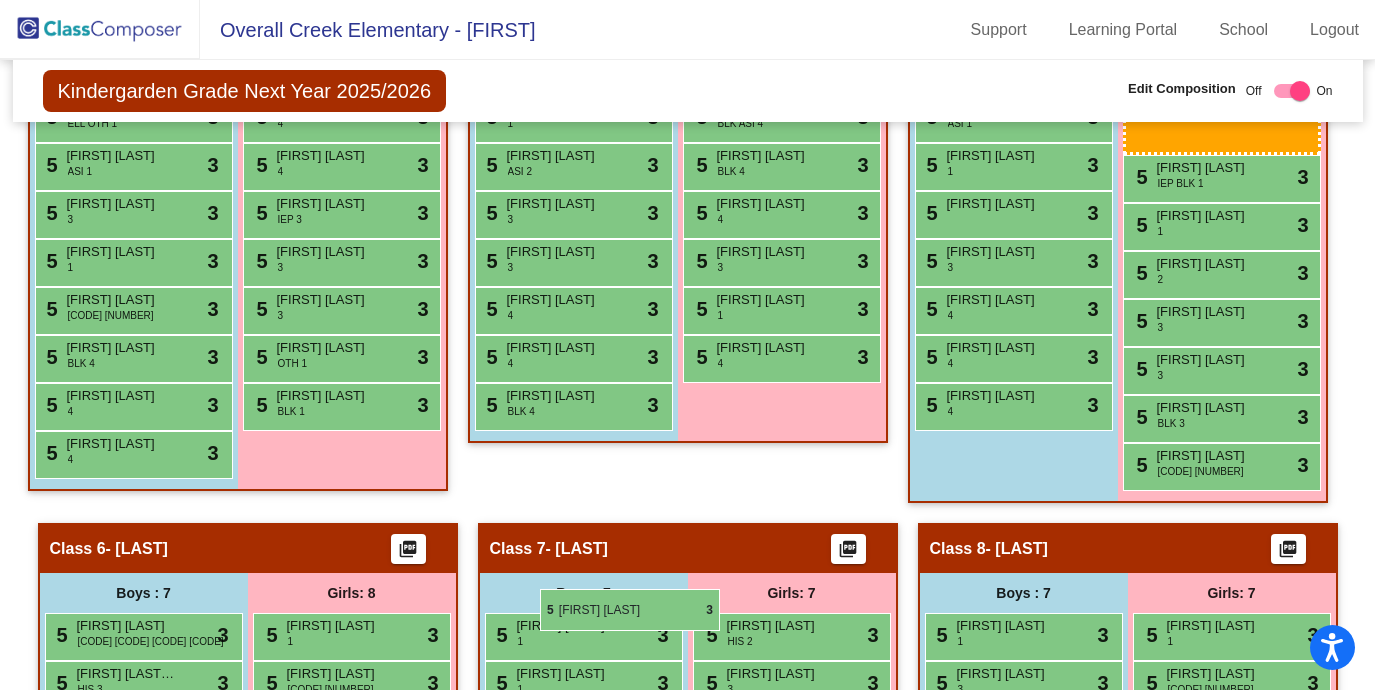 drag, startPoint x: 970, startPoint y: 309, endPoint x: 540, endPoint y: 589, distance: 513.1277 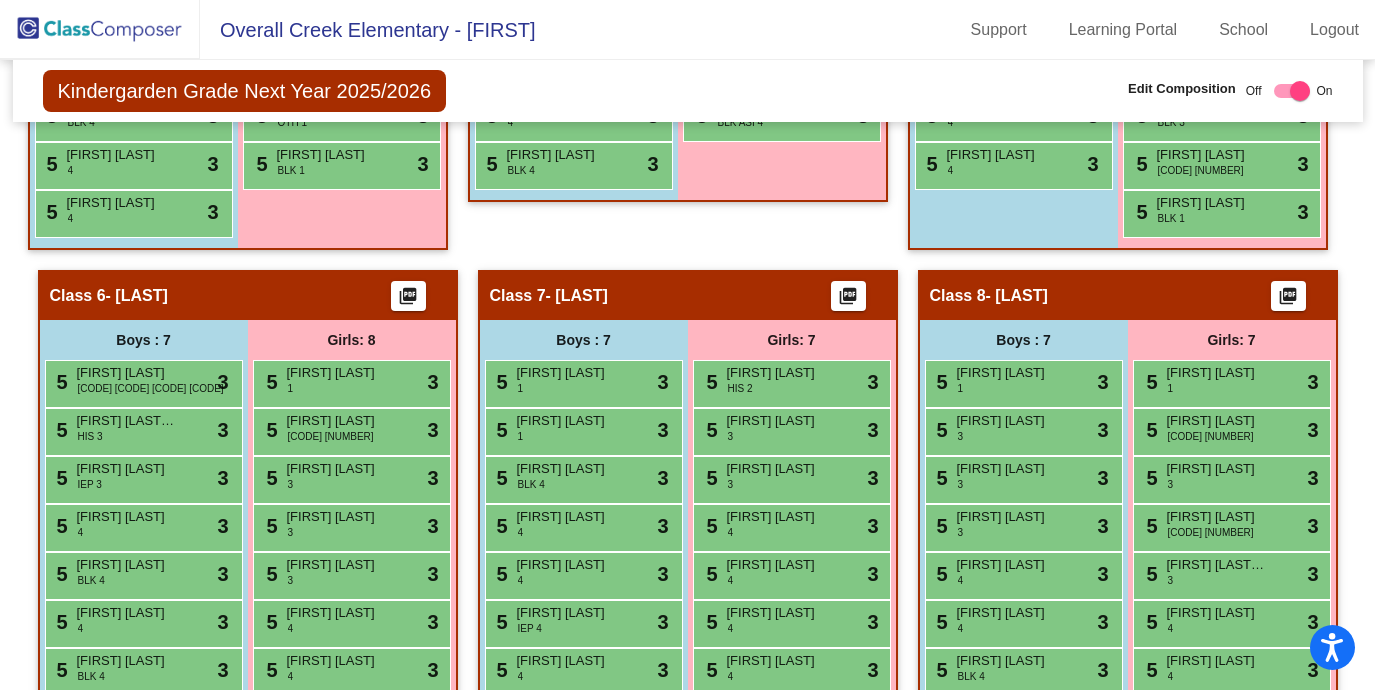 scroll, scrollTop: 1427, scrollLeft: 0, axis: vertical 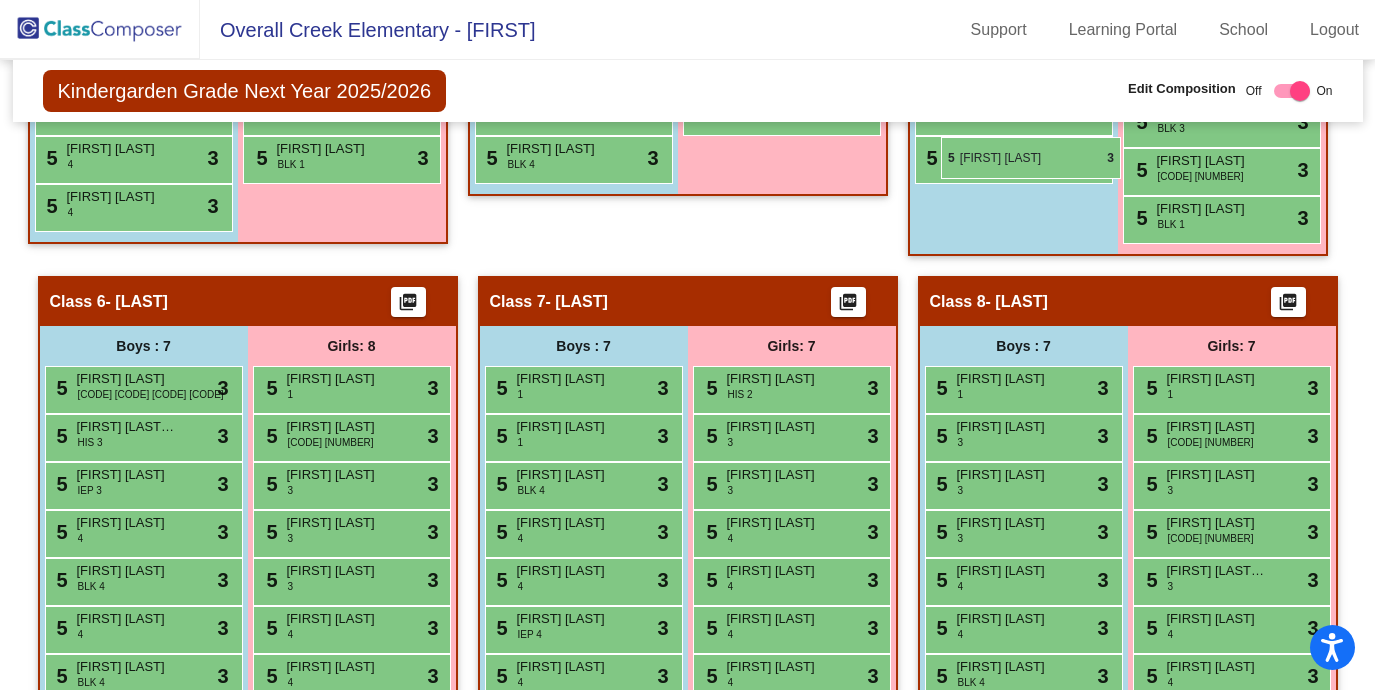 drag, startPoint x: 525, startPoint y: 362, endPoint x: 937, endPoint y: 138, distance: 468.9563 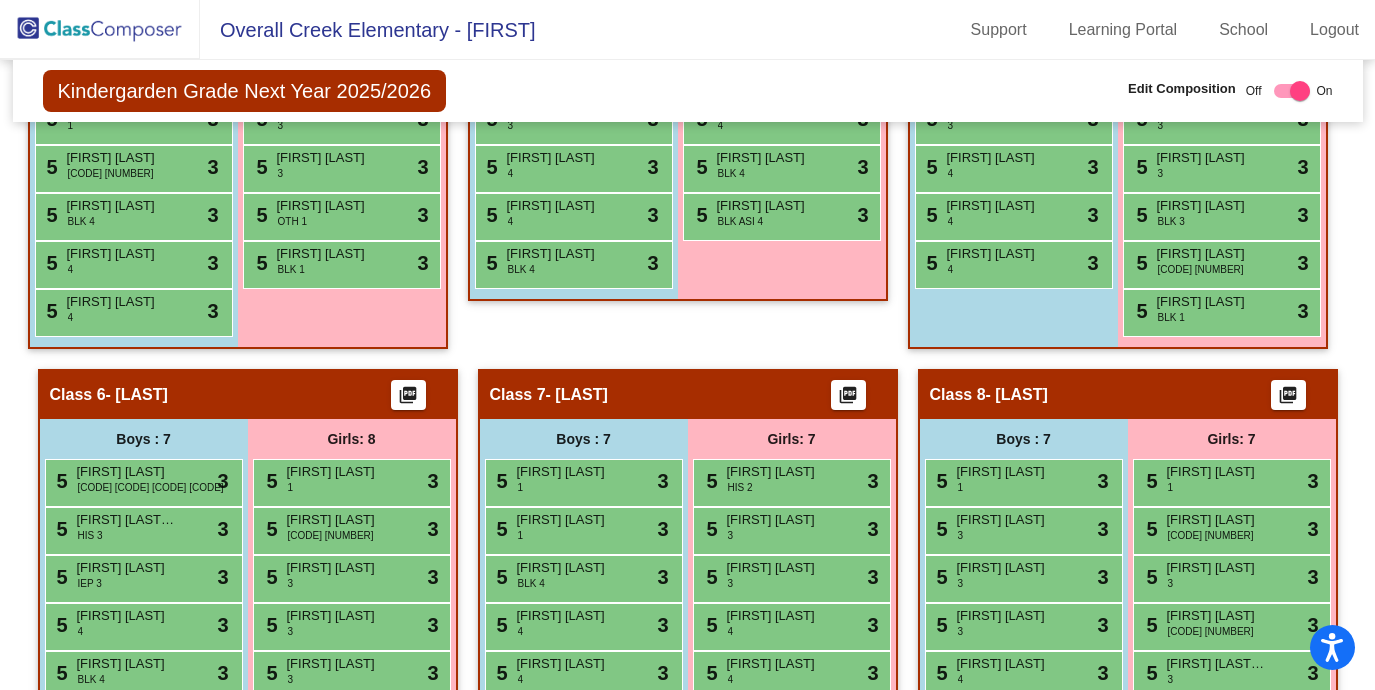 scroll, scrollTop: 1278, scrollLeft: 0, axis: vertical 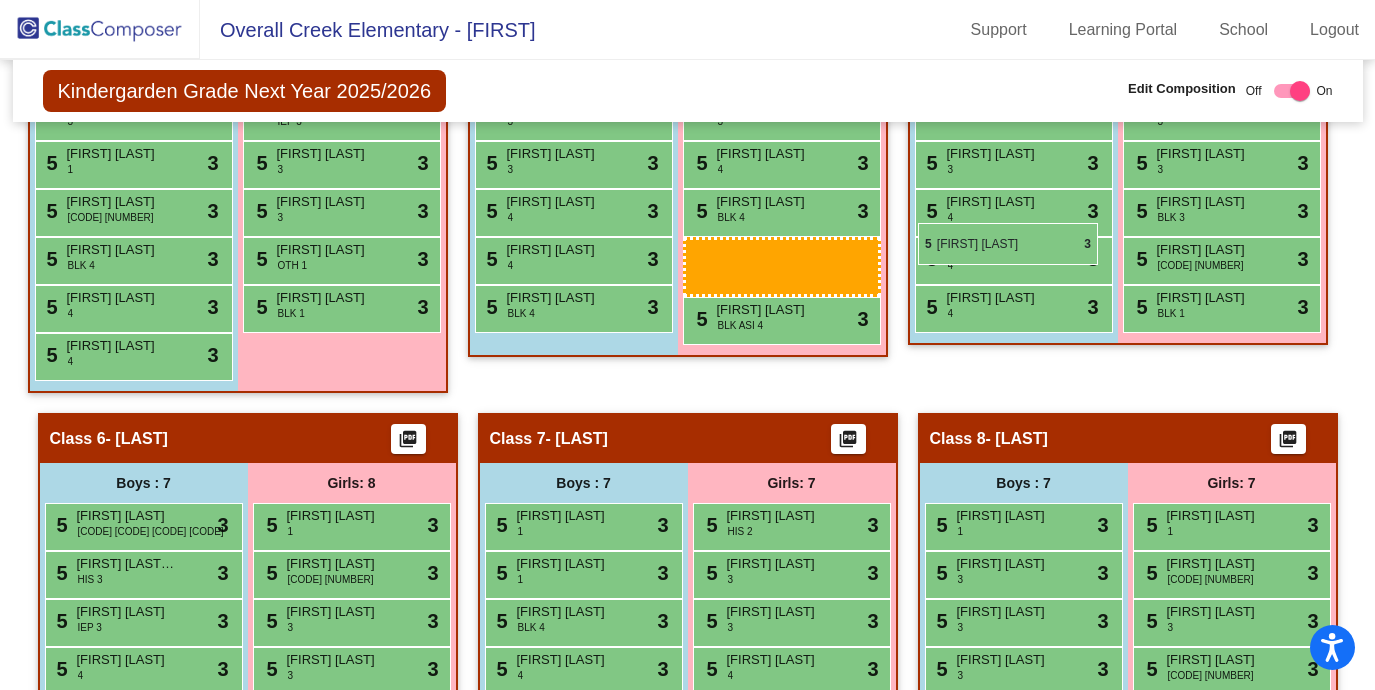 drag, startPoint x: 543, startPoint y: 510, endPoint x: 919, endPoint y: 223, distance: 473.0169 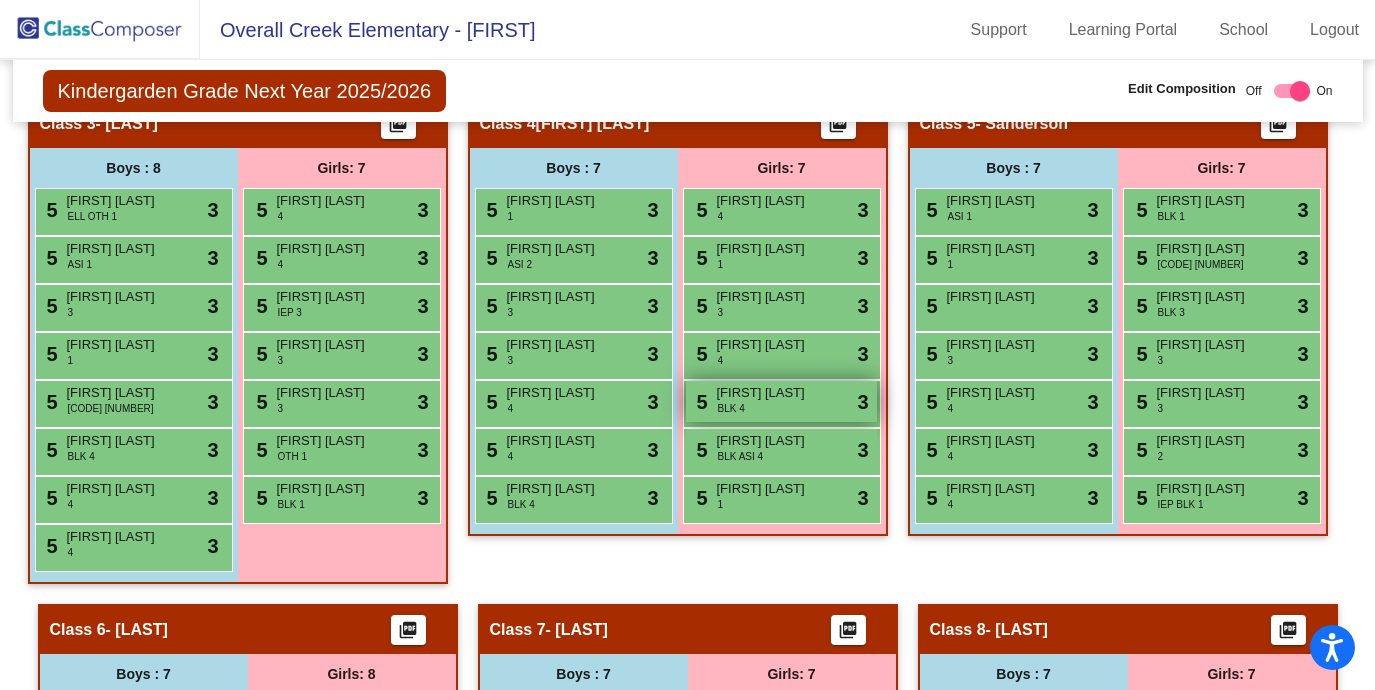 scroll, scrollTop: 1075, scrollLeft: 0, axis: vertical 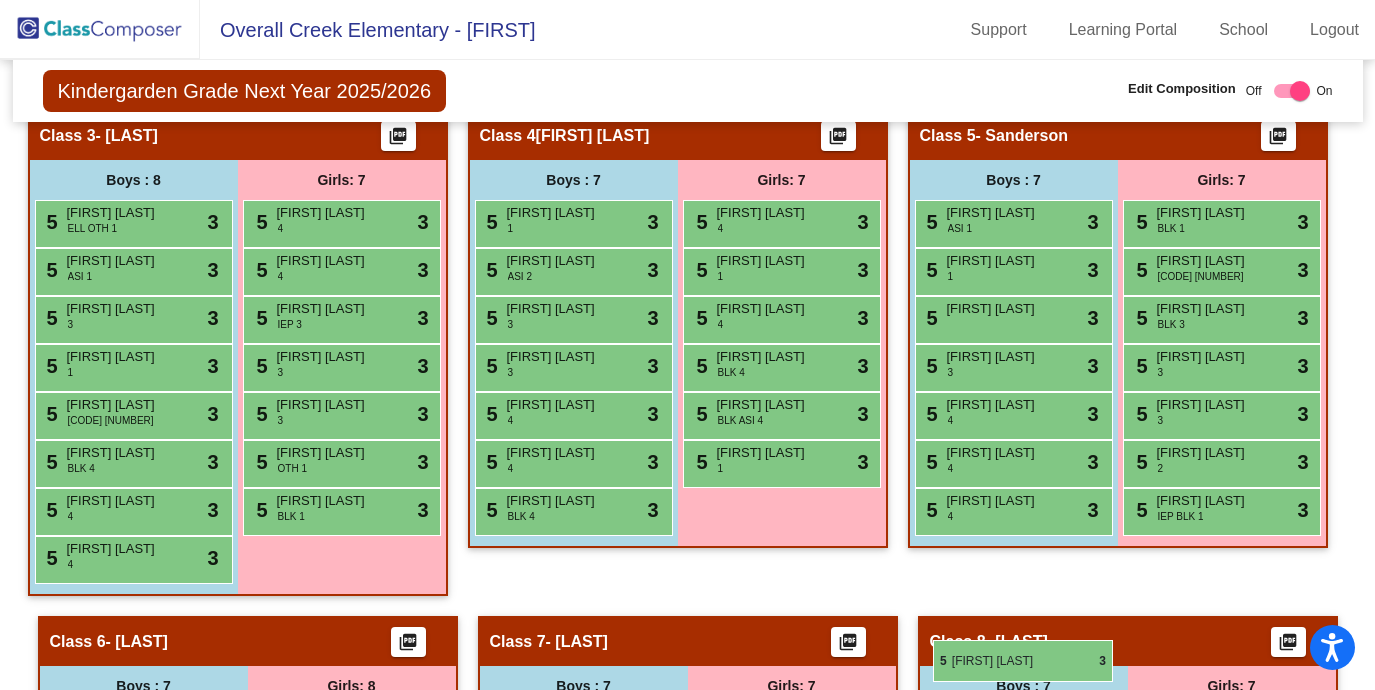 drag, startPoint x: 946, startPoint y: 260, endPoint x: 934, endPoint y: 640, distance: 380.18942 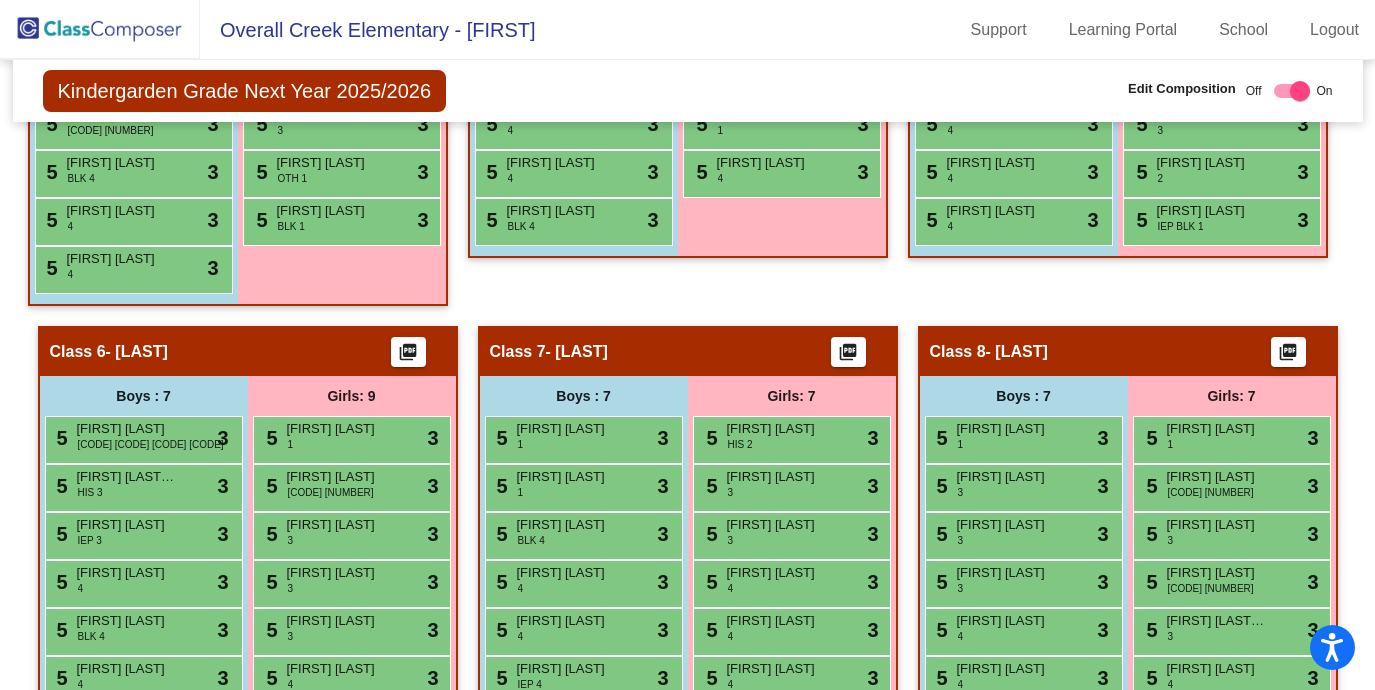 scroll, scrollTop: 1369, scrollLeft: 0, axis: vertical 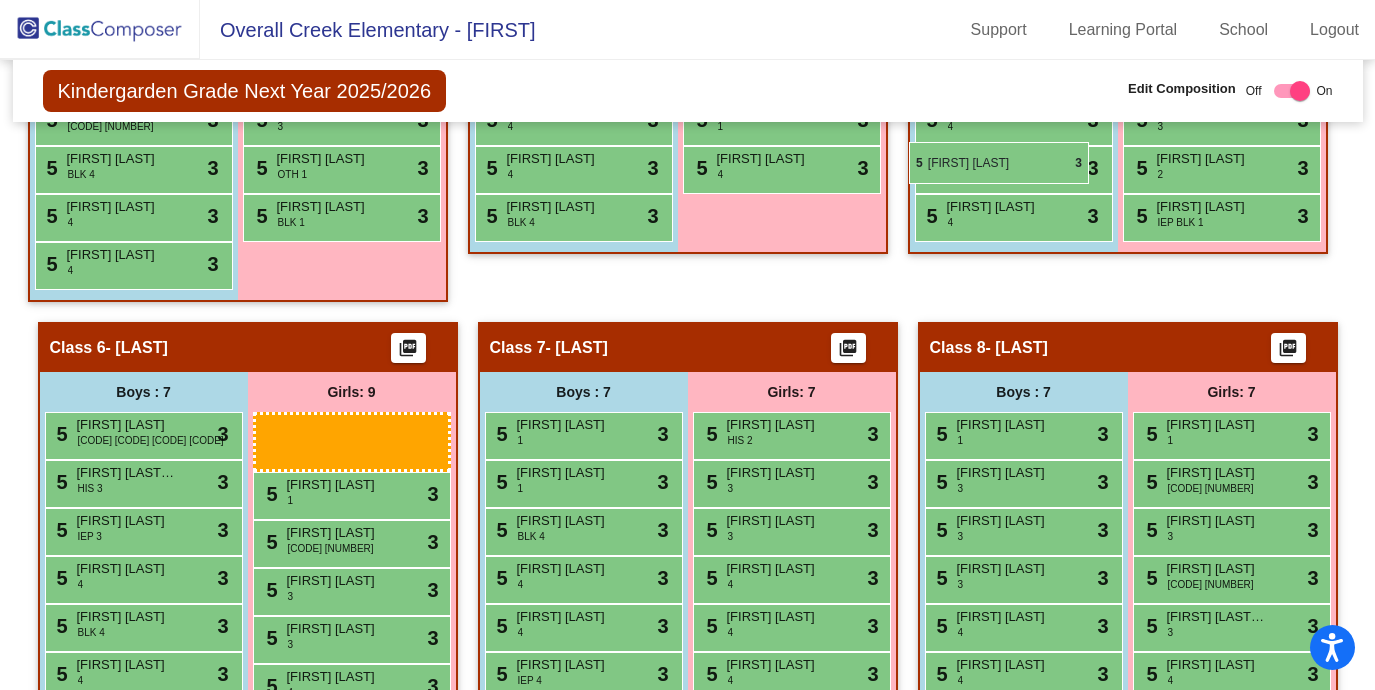 drag, startPoint x: 955, startPoint y: 506, endPoint x: 909, endPoint y: 143, distance: 365.90298 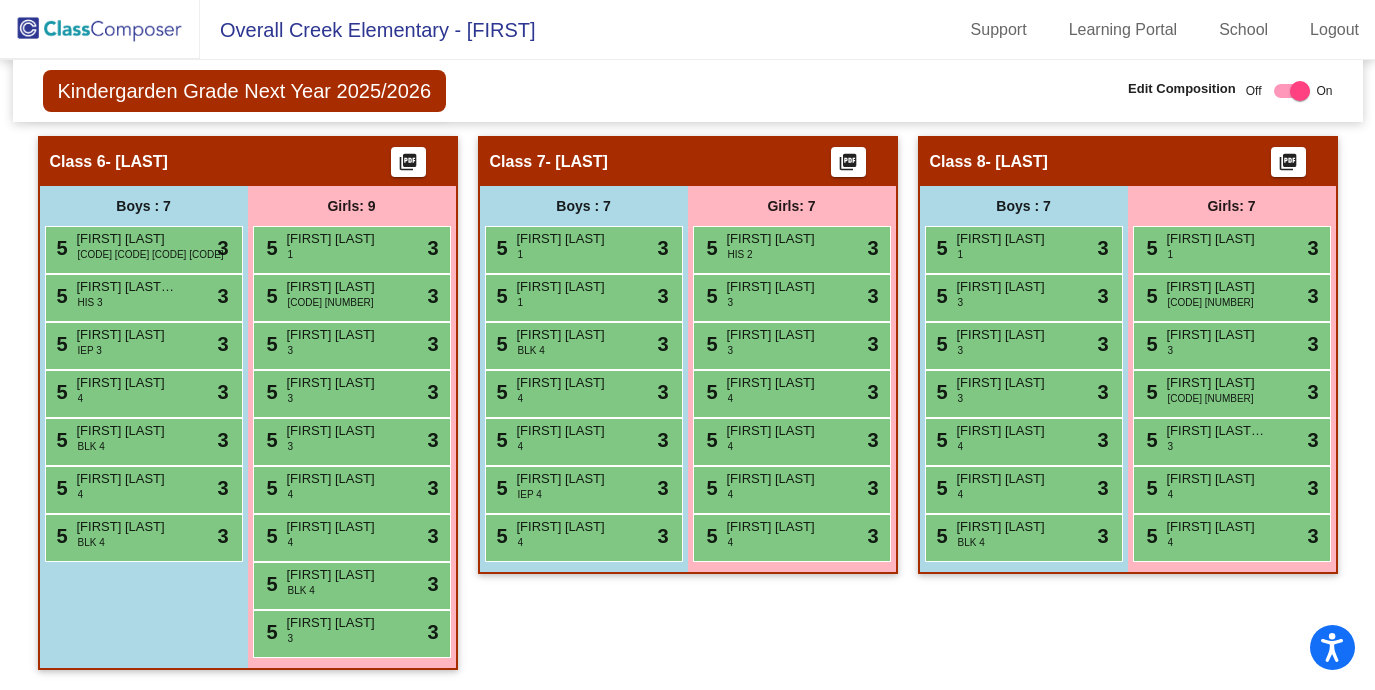 scroll, scrollTop: 1937, scrollLeft: 0, axis: vertical 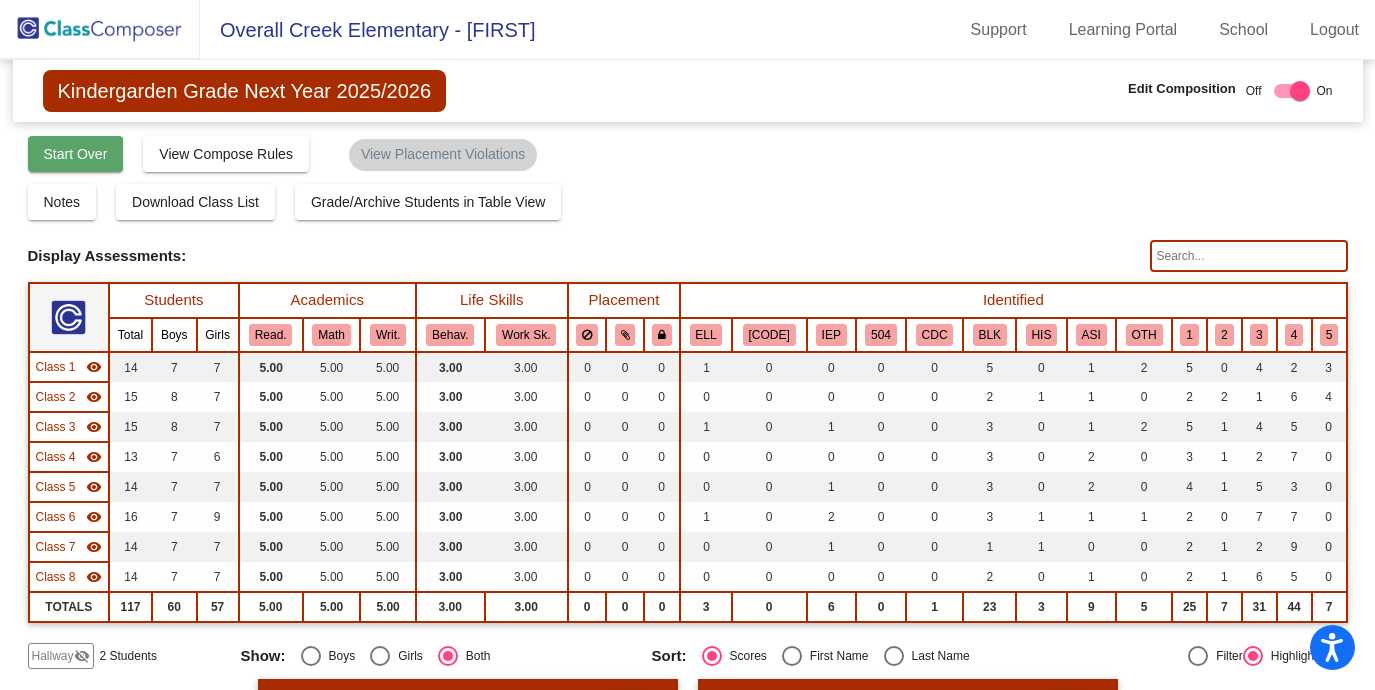 click on "Start Over" 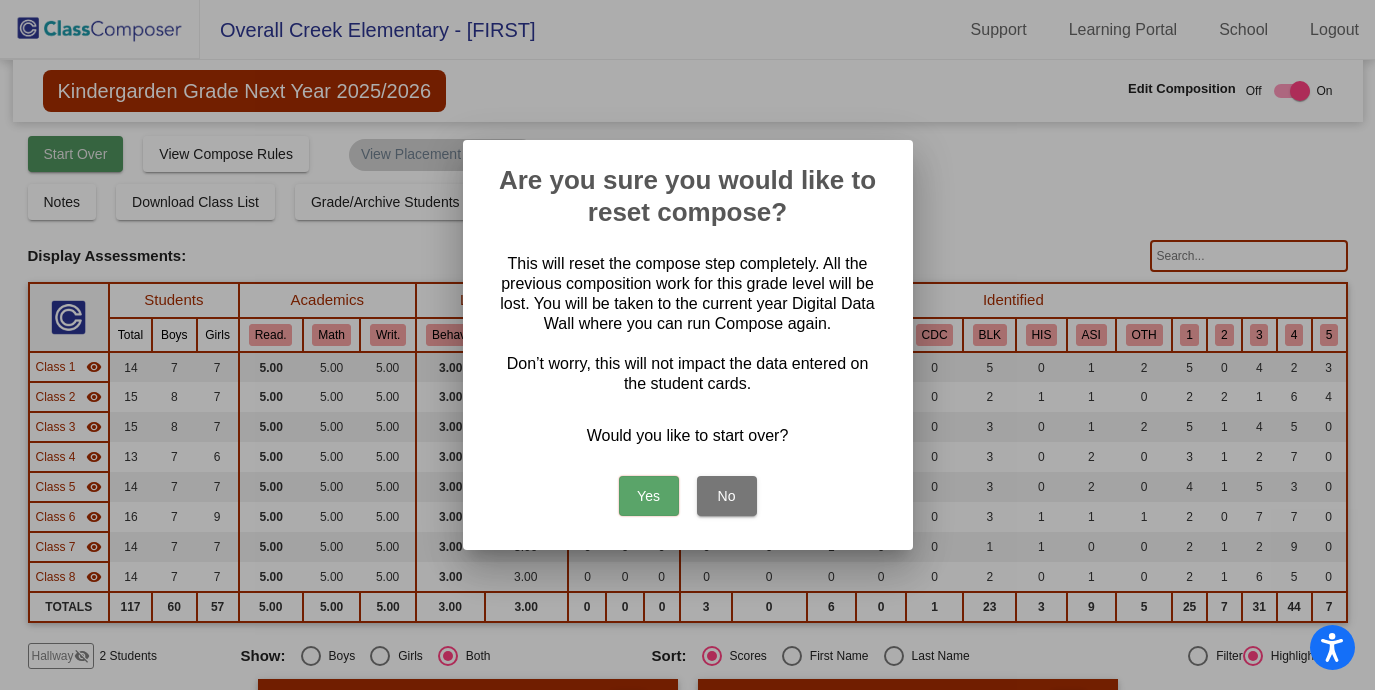 click at bounding box center [687, 345] 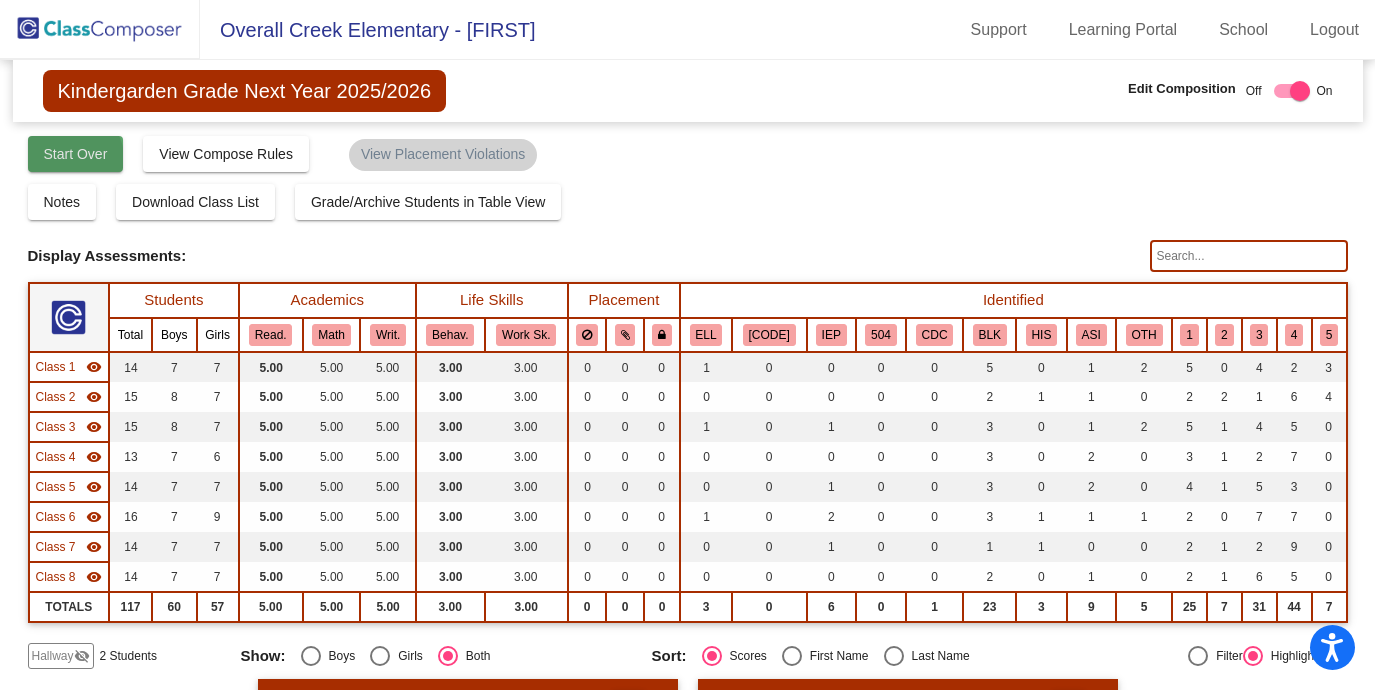 click on "Start Over" 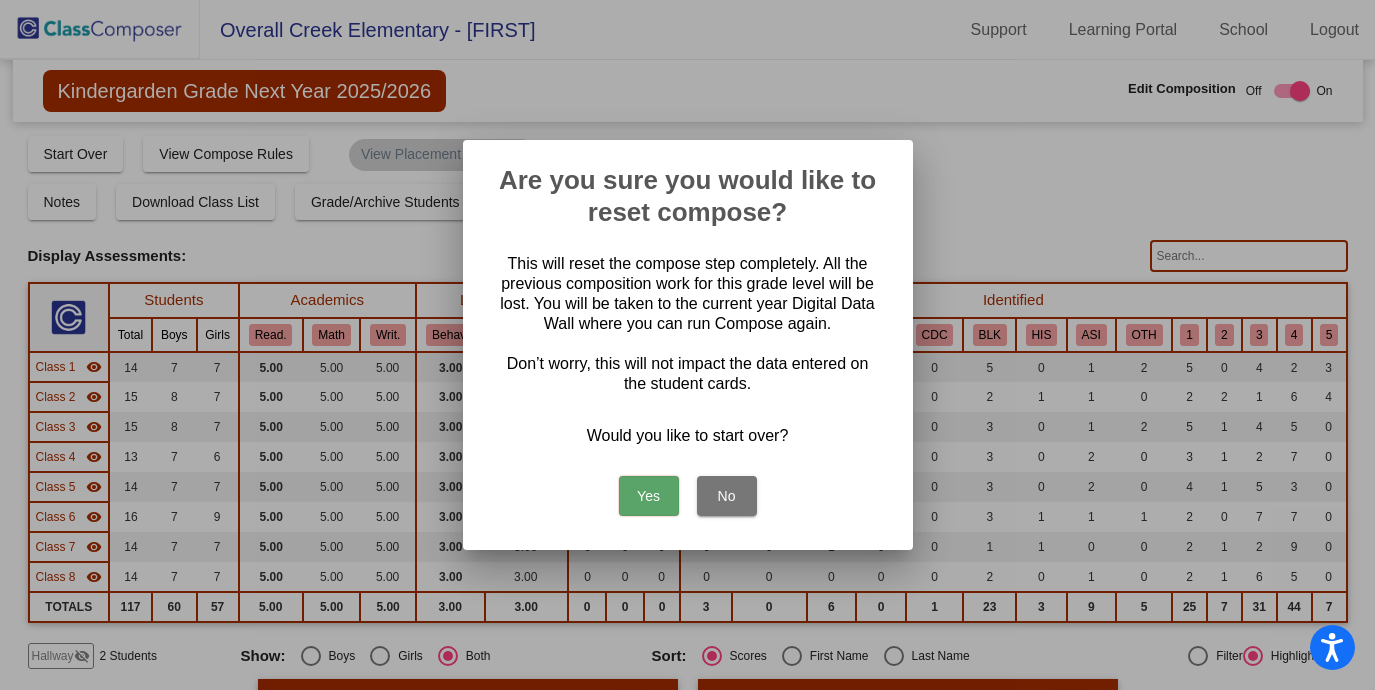 click on "Yes" at bounding box center [649, 496] 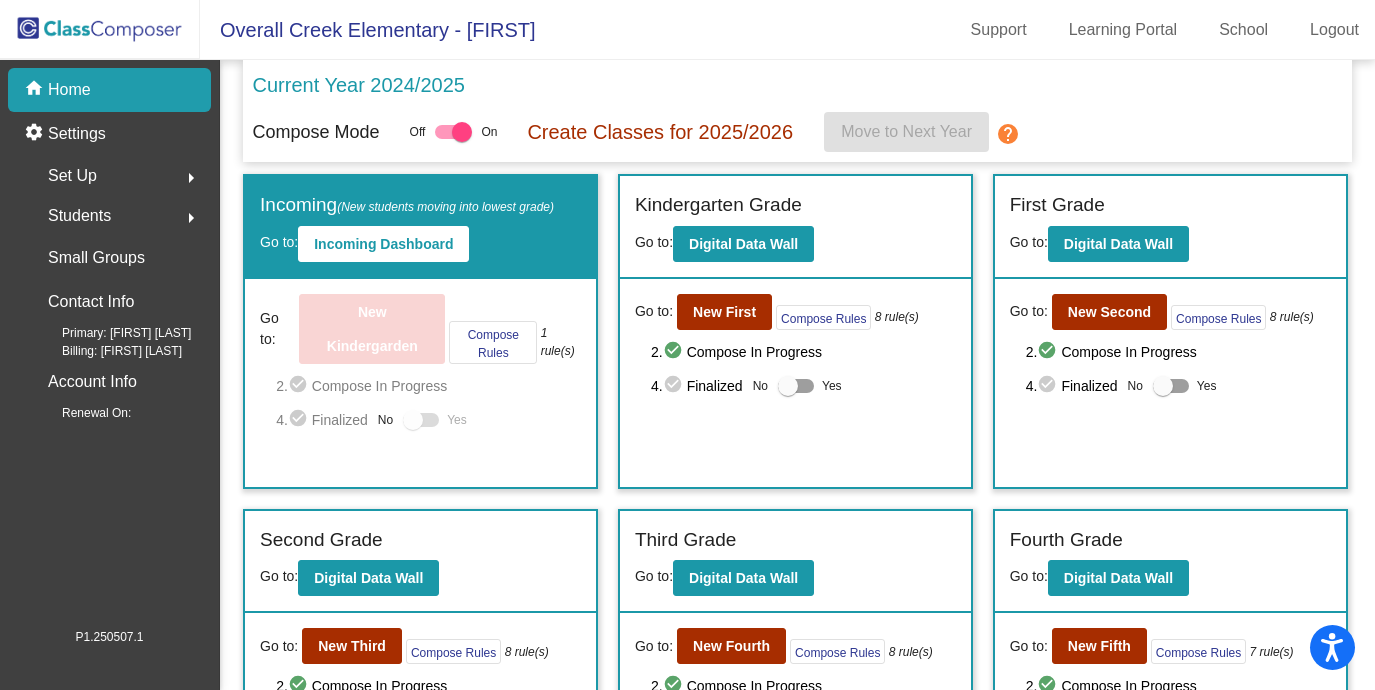 click on "Students  arrow_right" 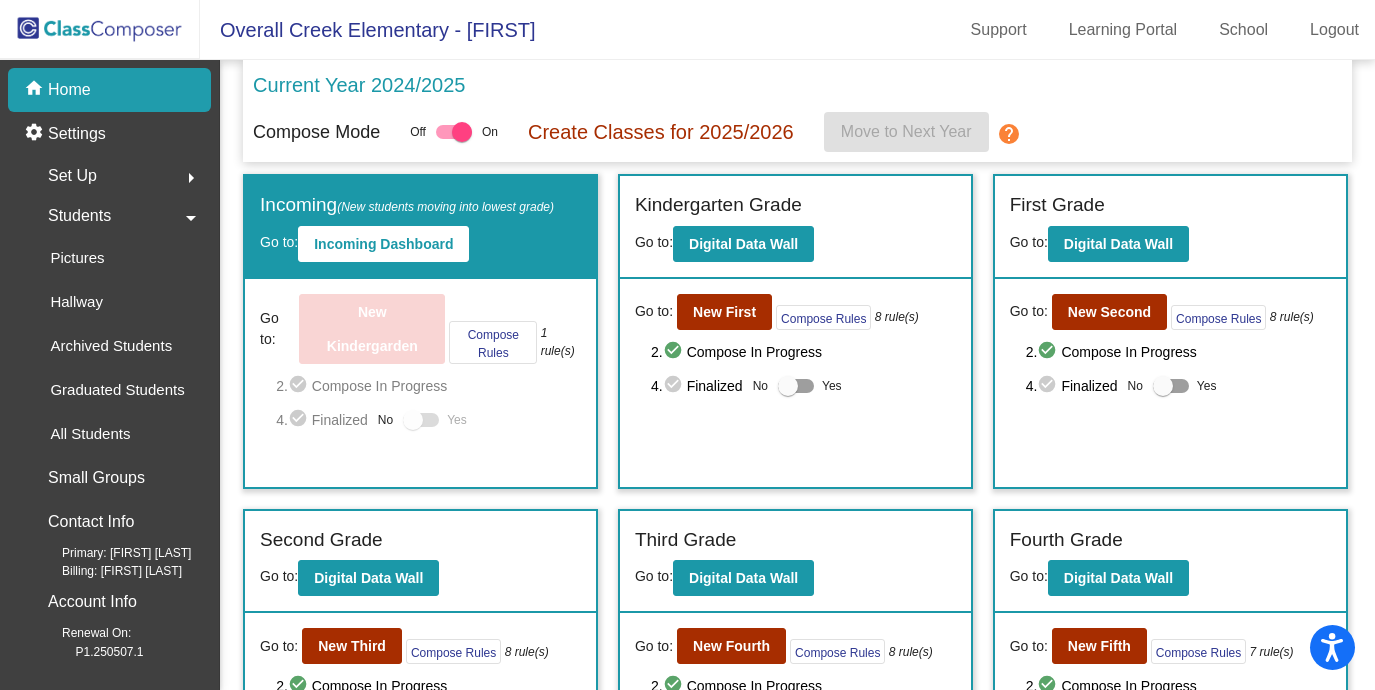 click on "Set Up  arrow_right" 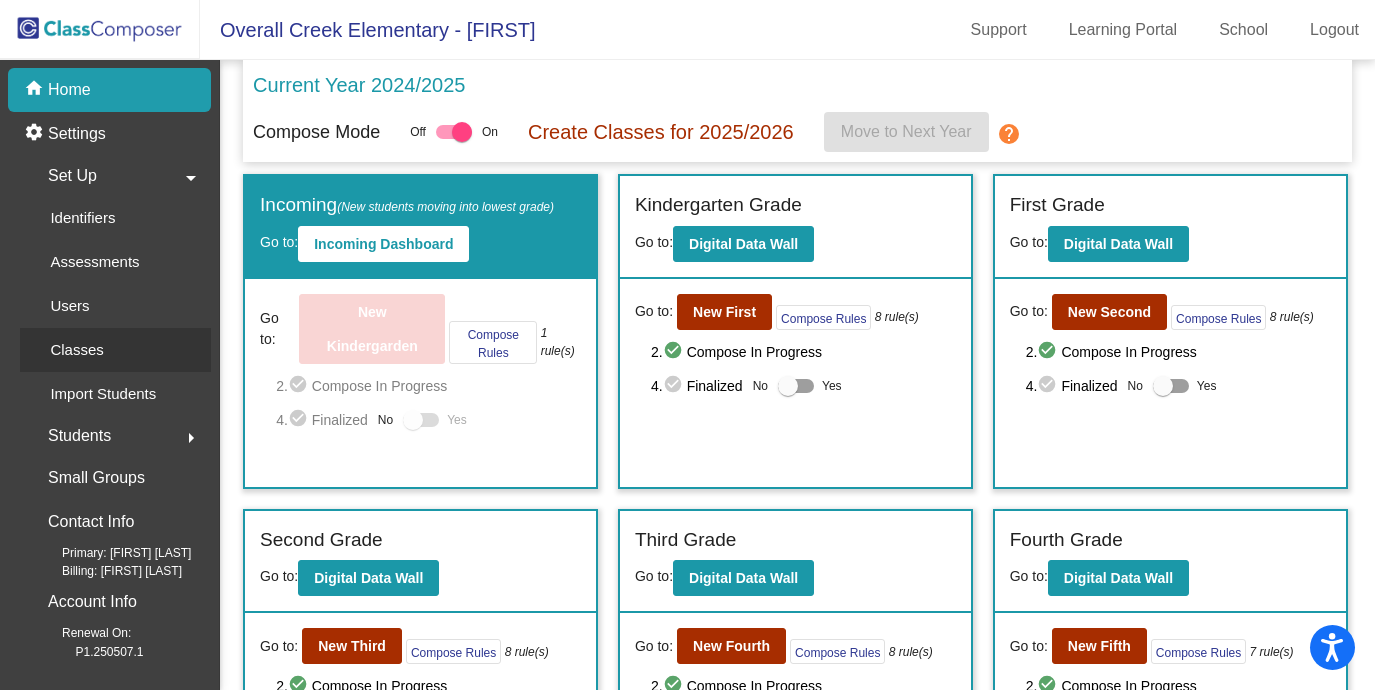 click on "Classes" 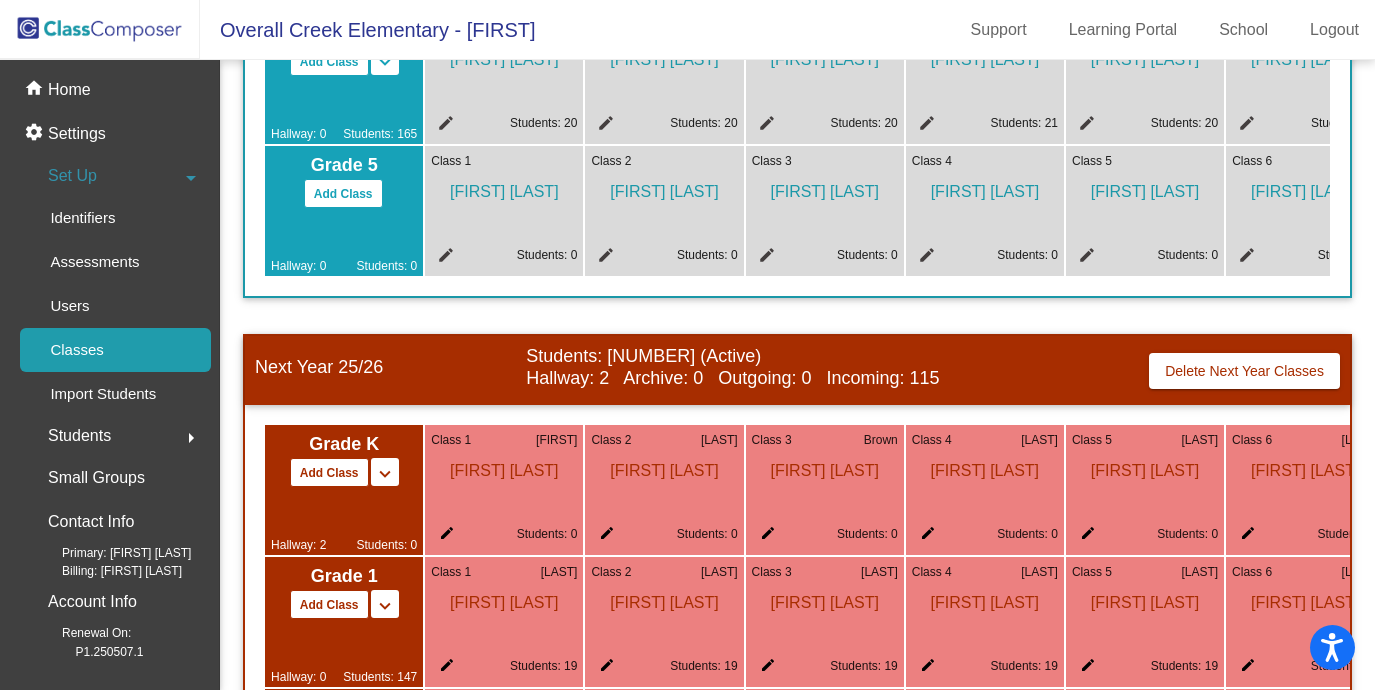 scroll, scrollTop: 773, scrollLeft: 0, axis: vertical 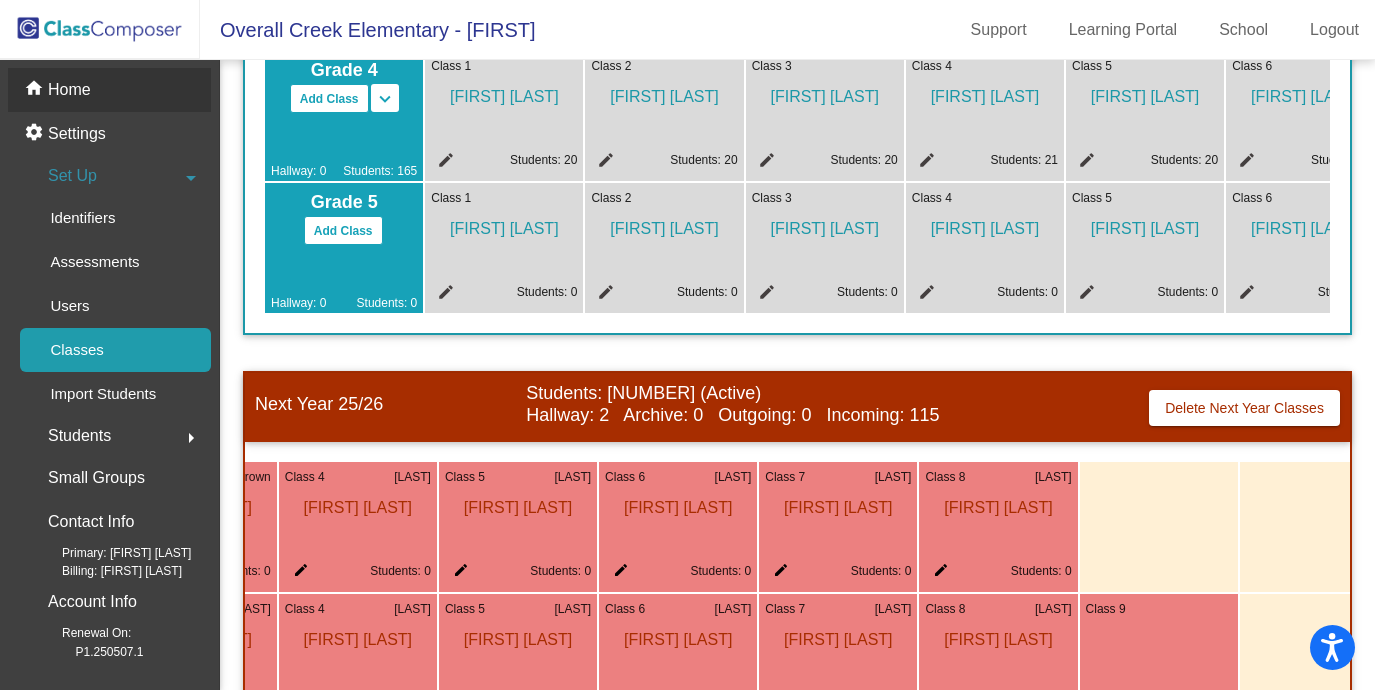 click on "Home" 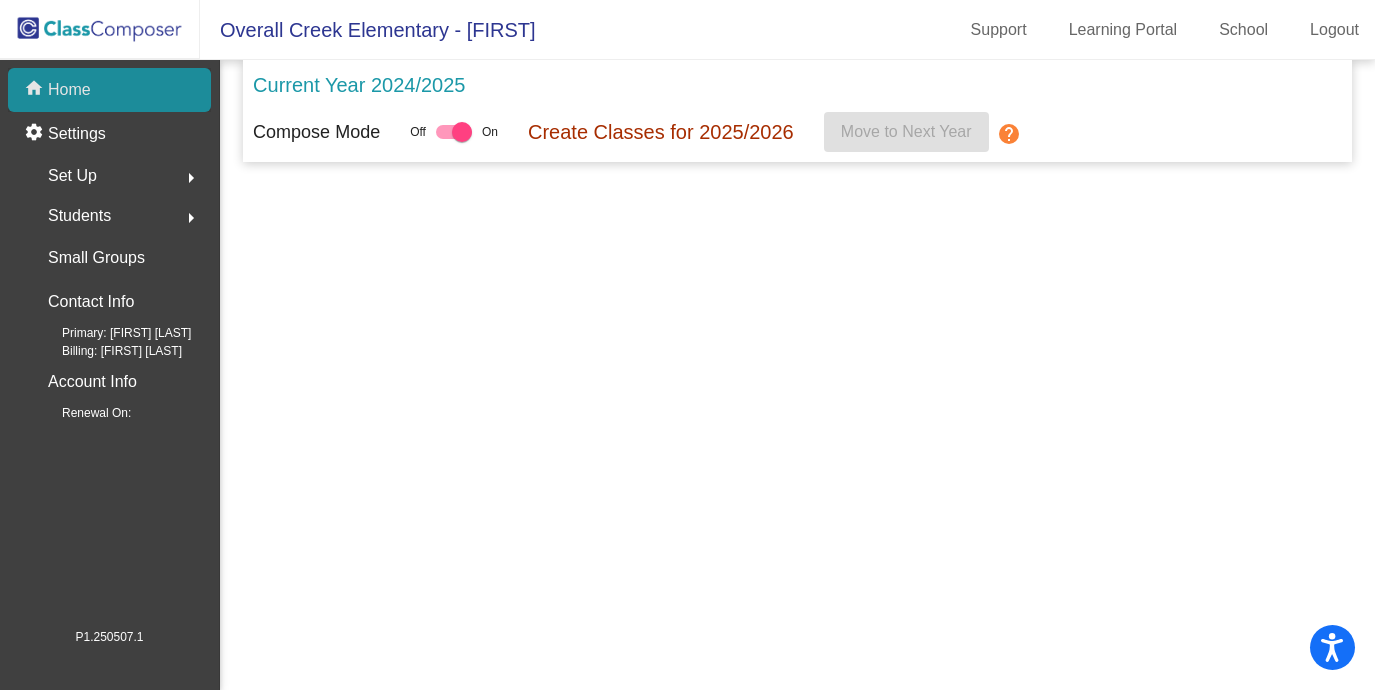 scroll, scrollTop: 0, scrollLeft: 0, axis: both 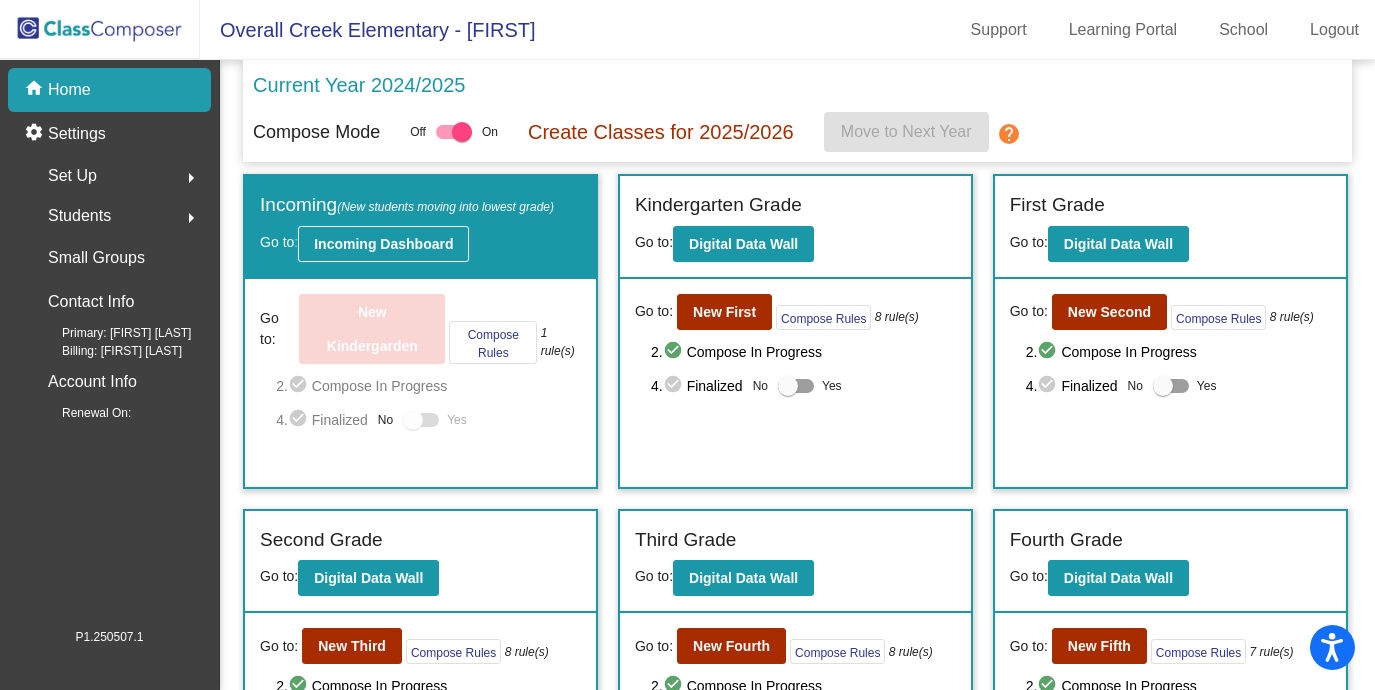 click on "Incoming Dashboard" 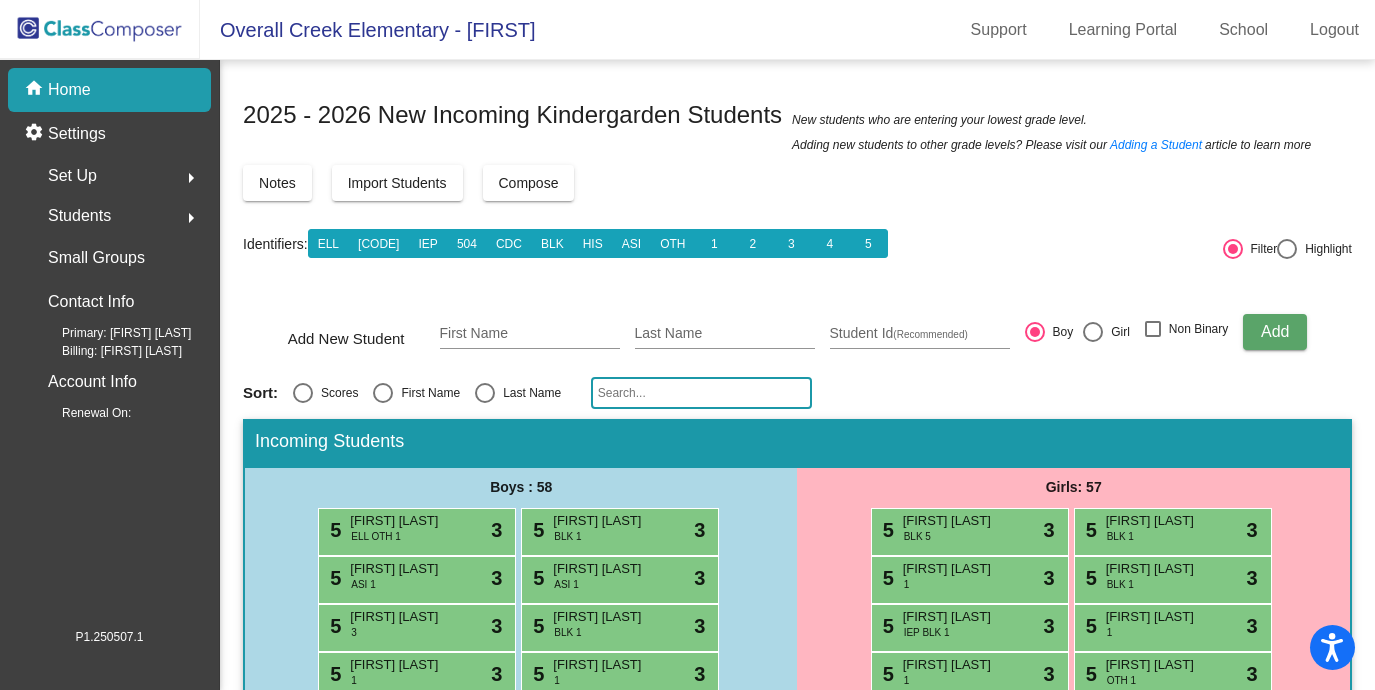 click on "Set Up  arrow_right" 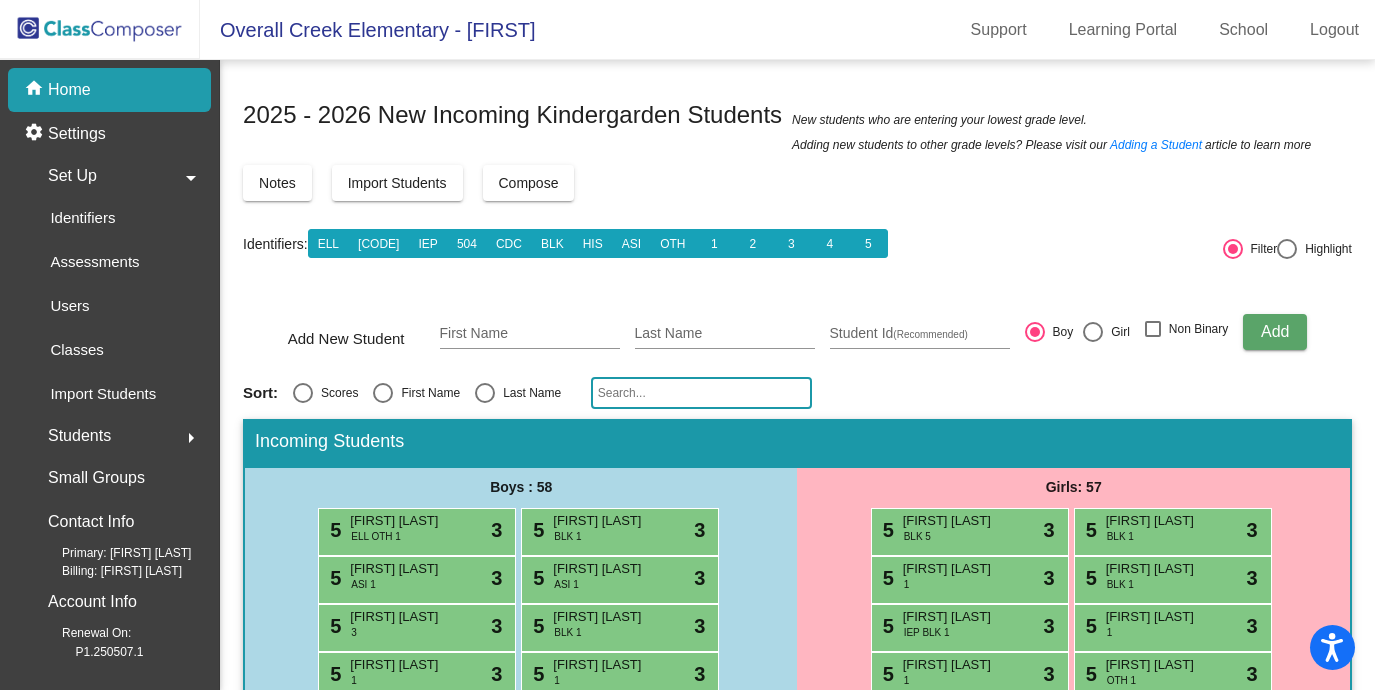 click on "Set Up   arrow_drop_down" 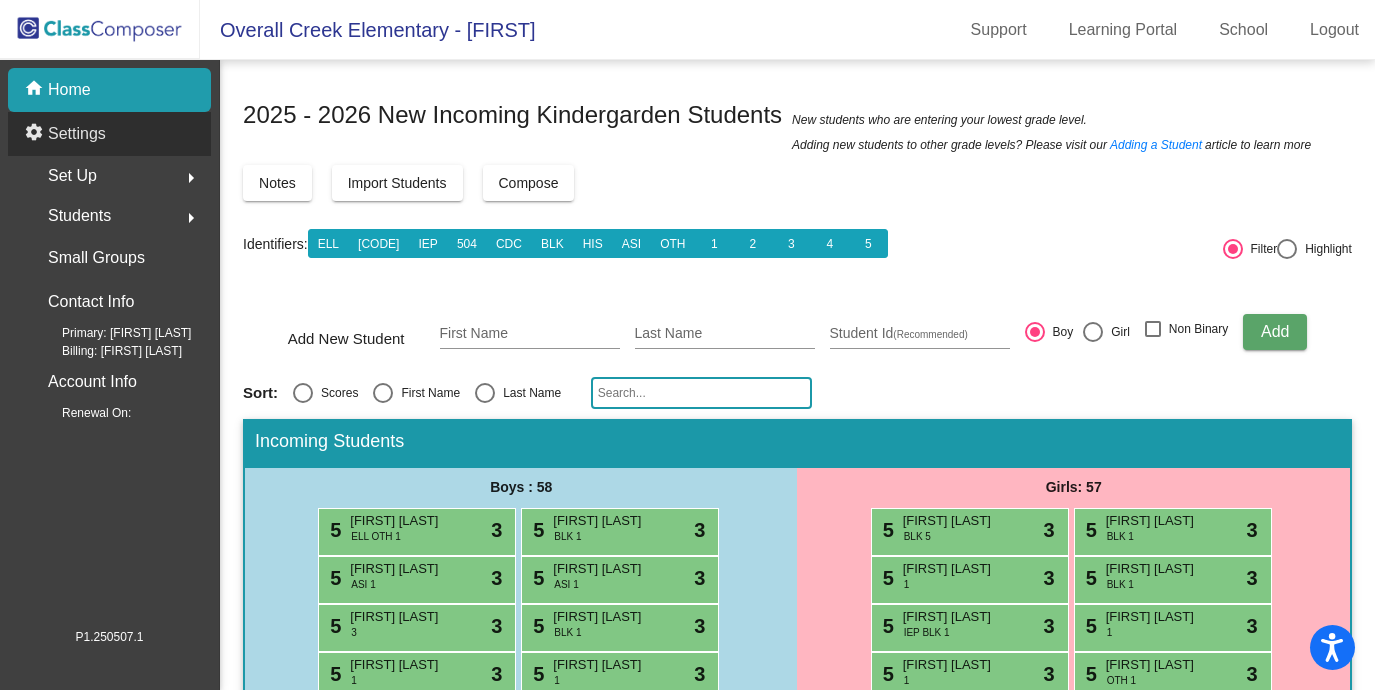 click on "Settings" 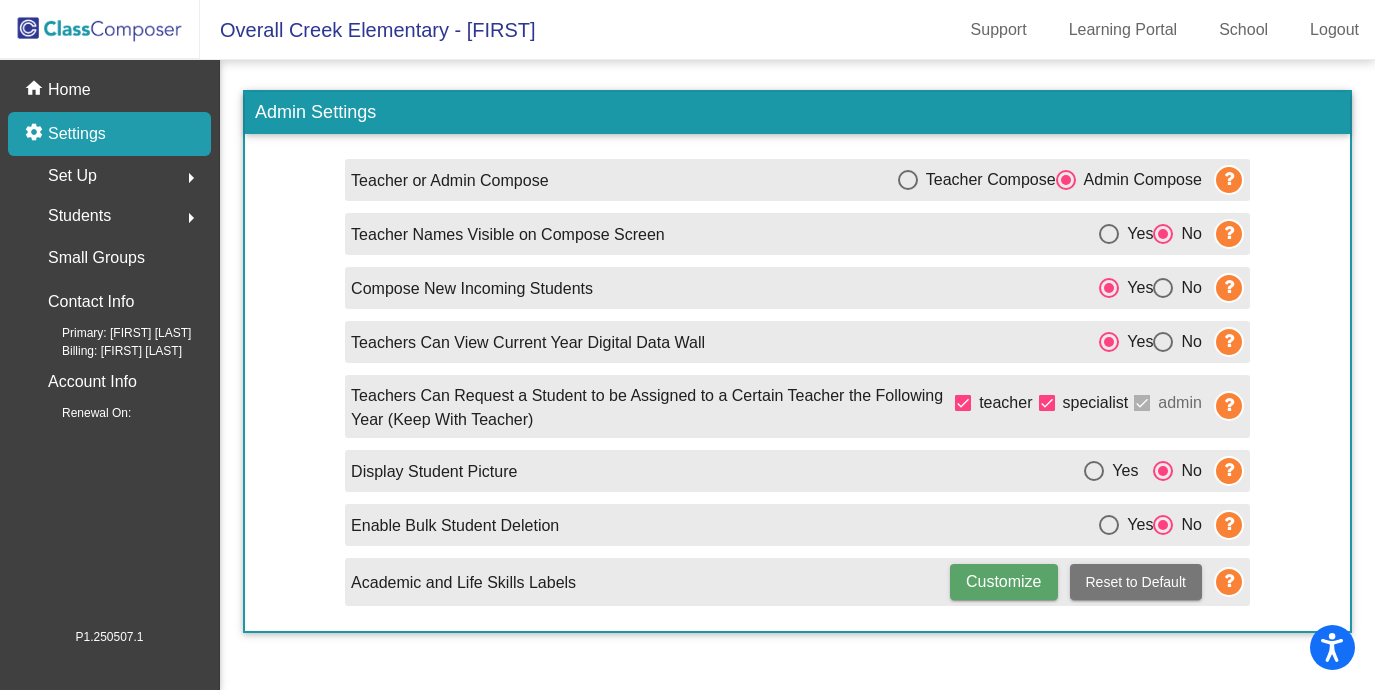 click on "Students  arrow_right" 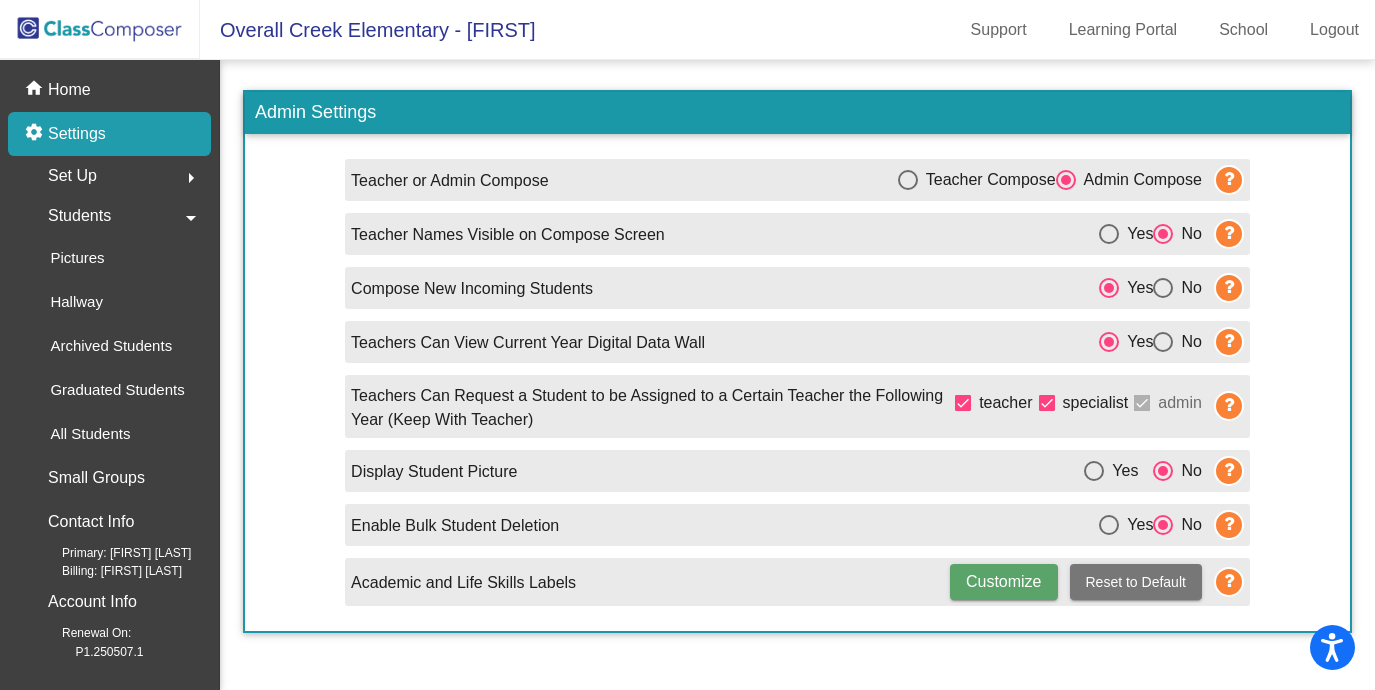 click on "Students  arrow_drop_down" 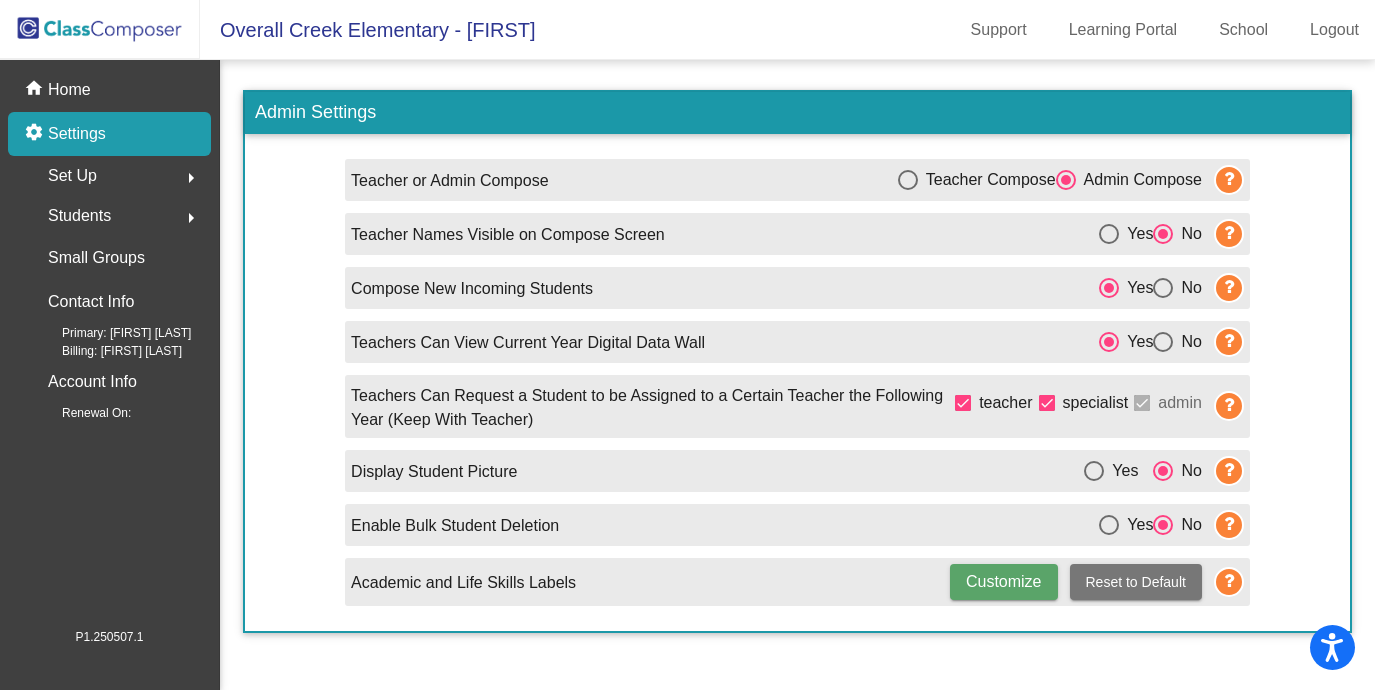click on "Students  arrow_right" 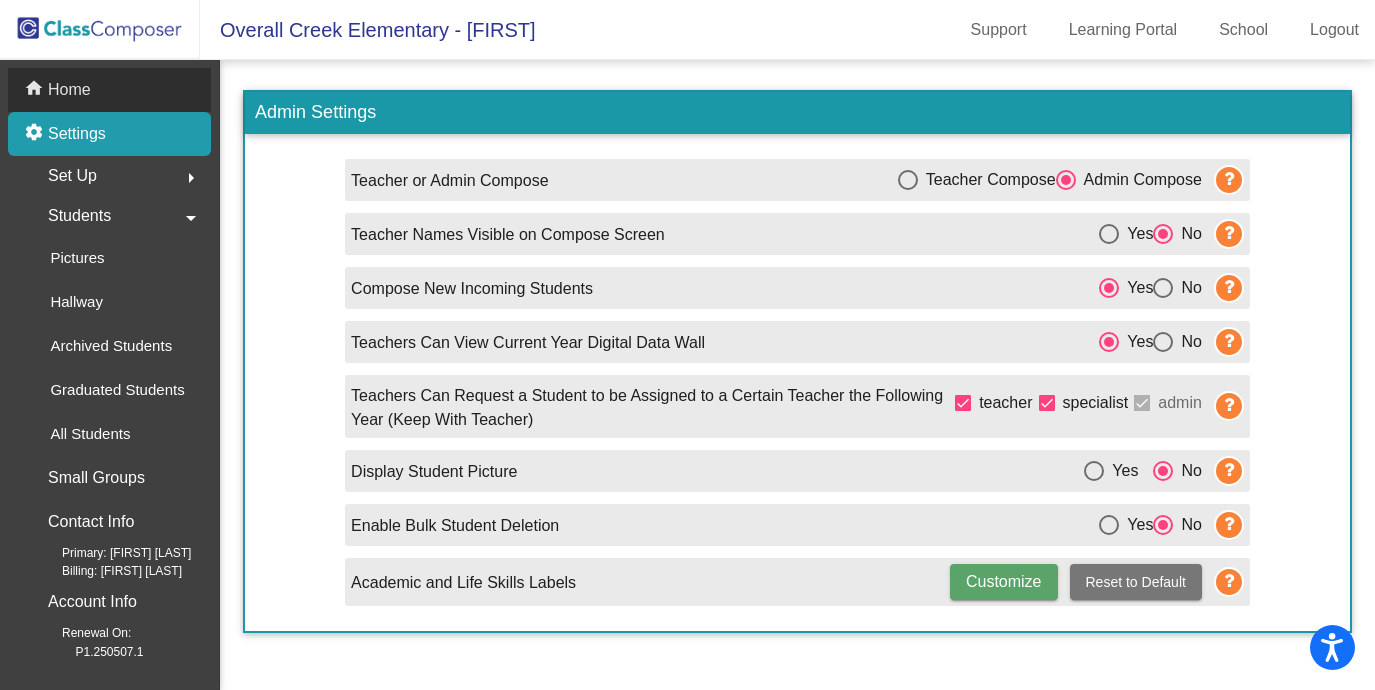 click on "Home" 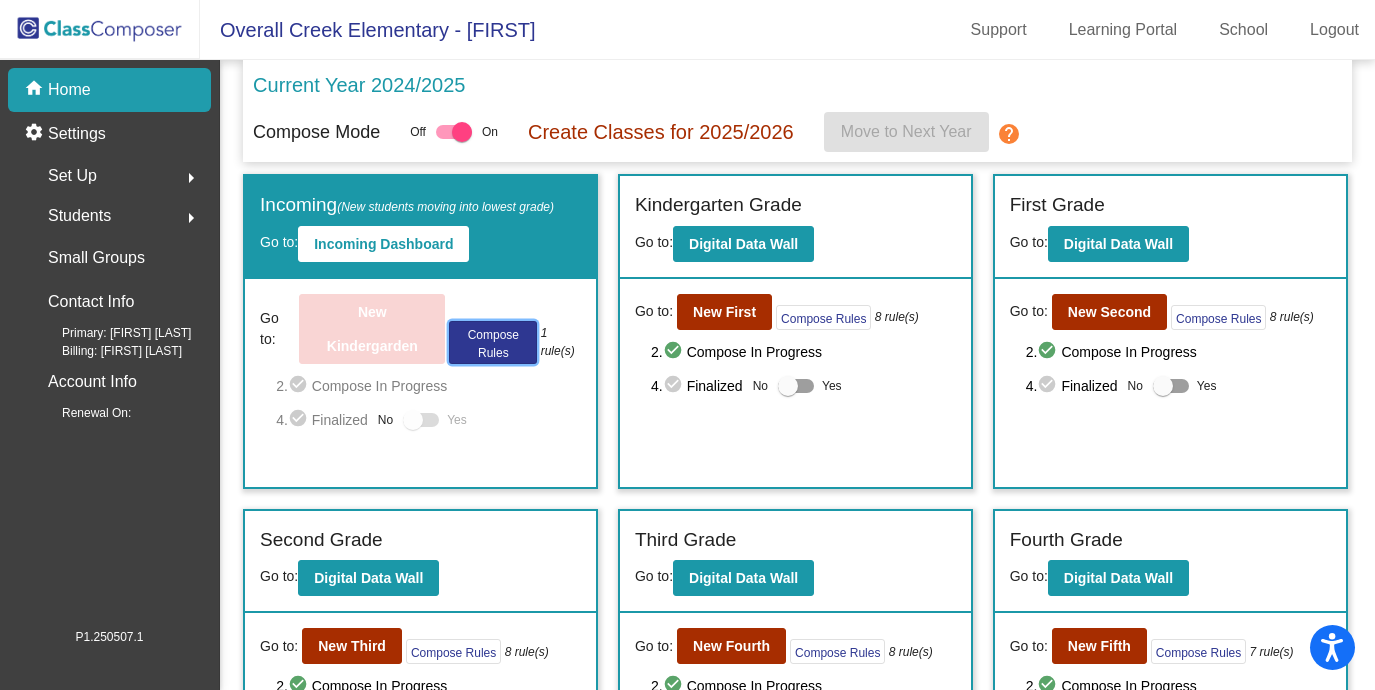 click on "Compose Rules" 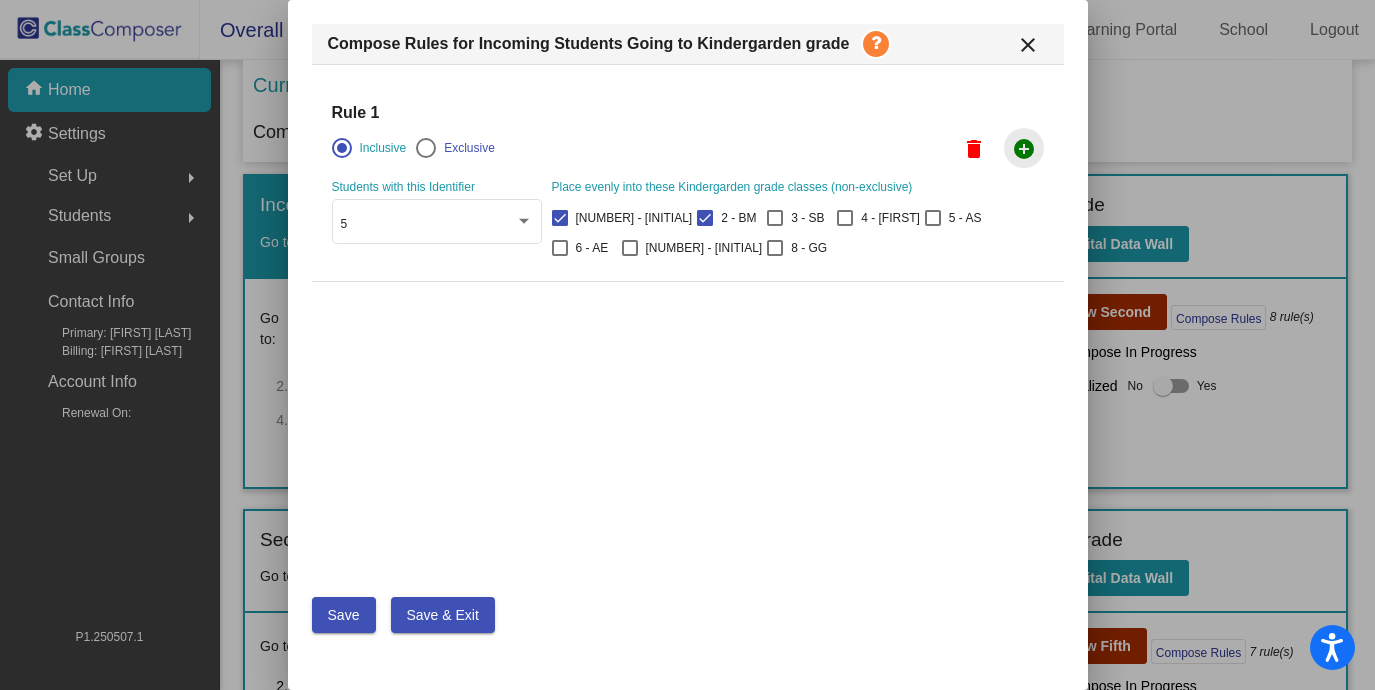 click on "add_circle" at bounding box center (1024, 149) 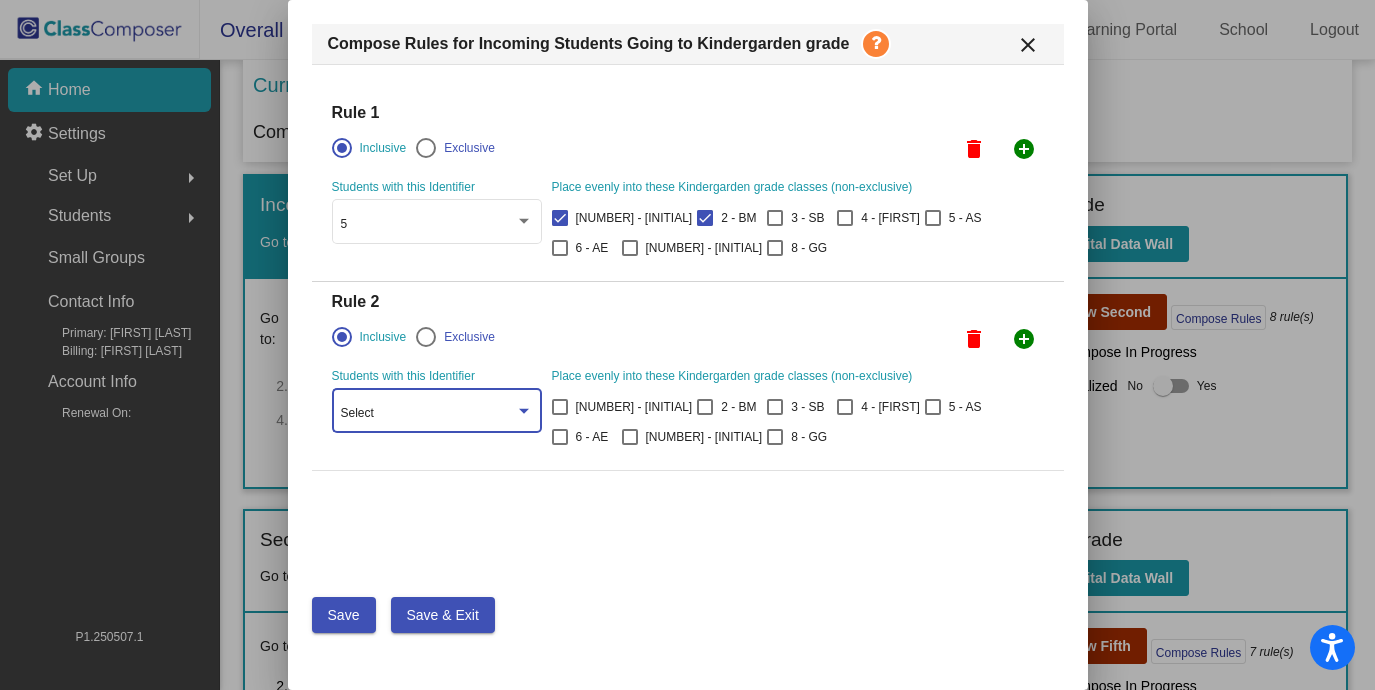 click on "Select" at bounding box center (428, 414) 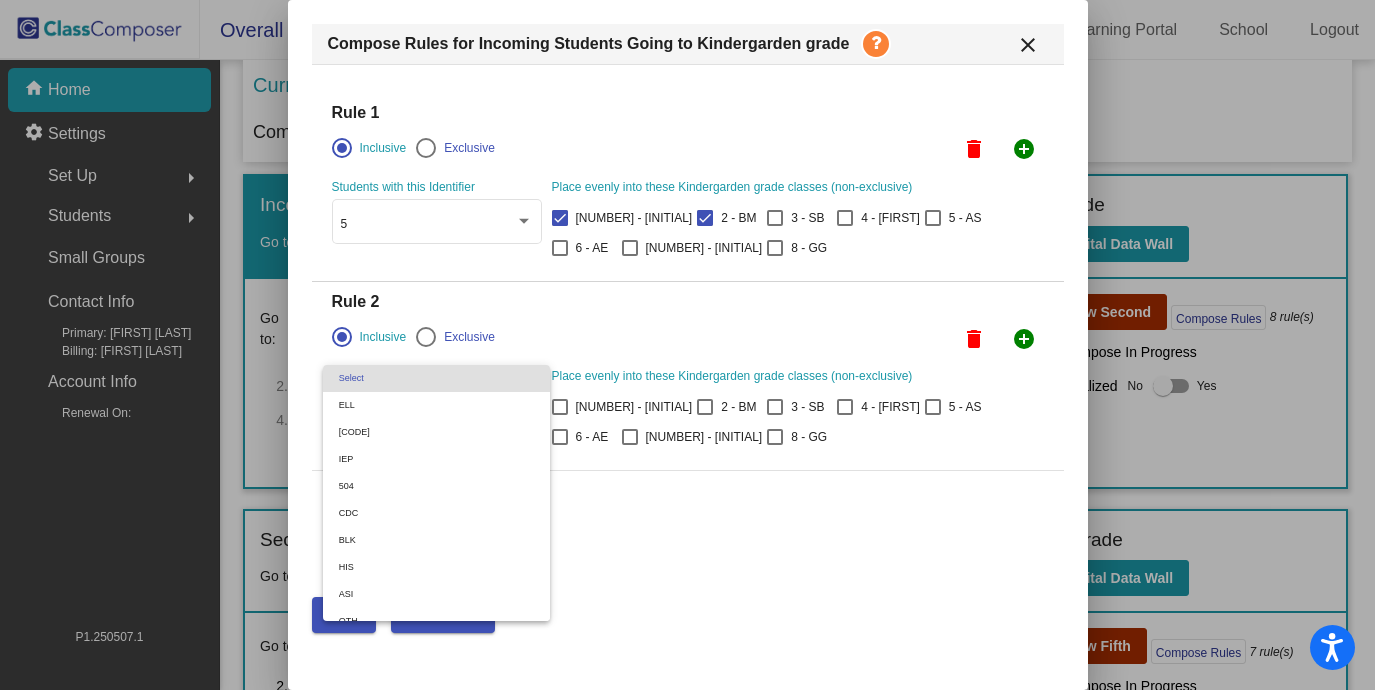 click at bounding box center (687, 345) 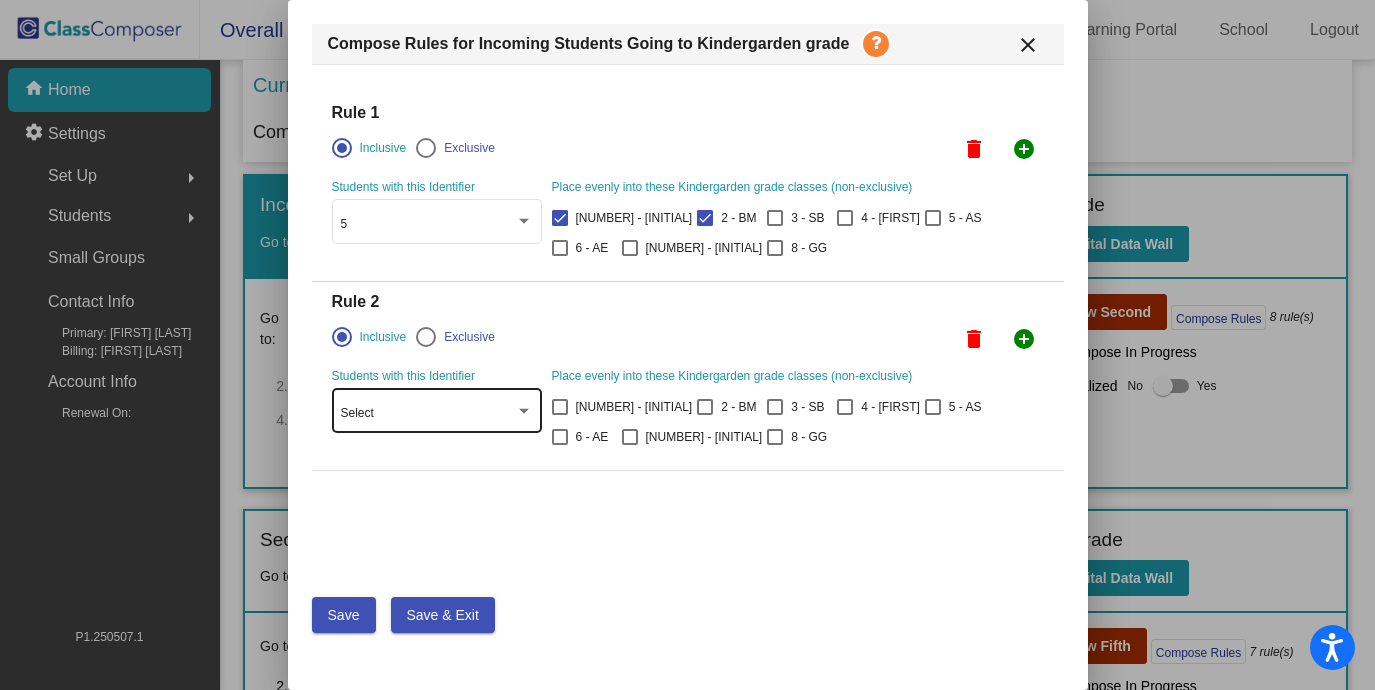 click on "Select" 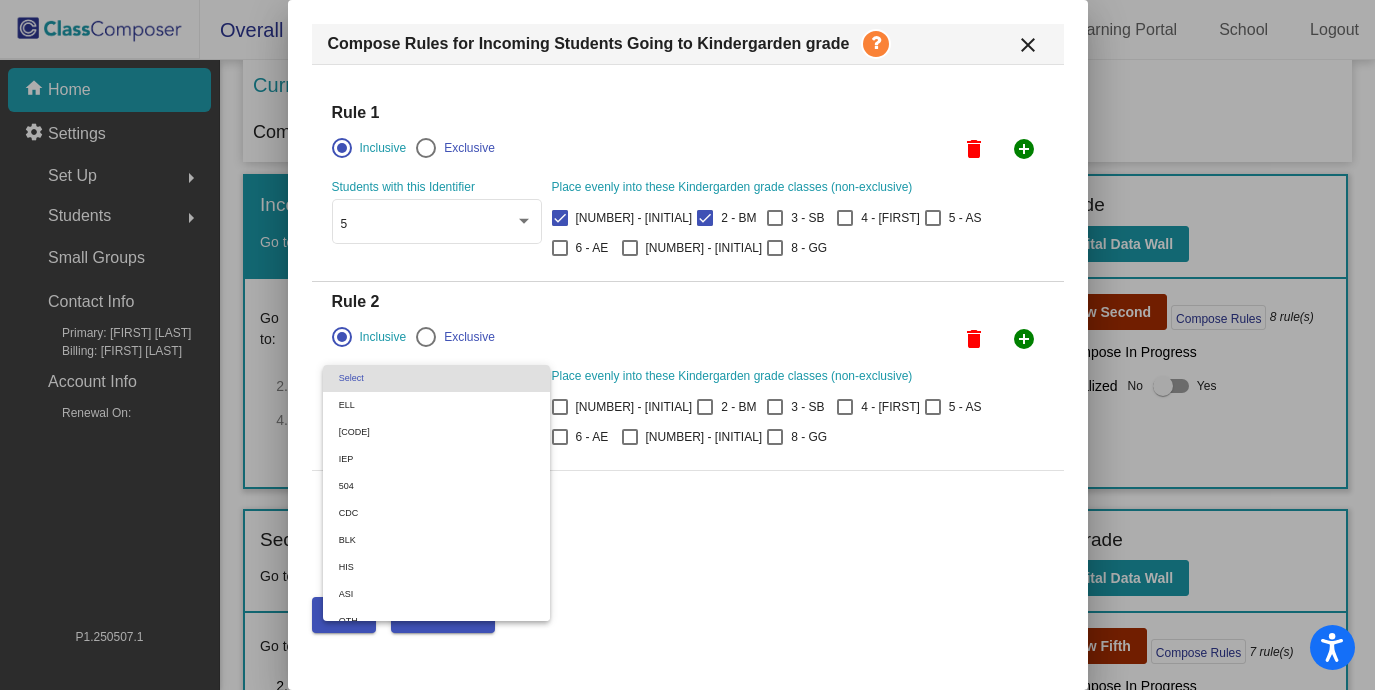 click at bounding box center [687, 345] 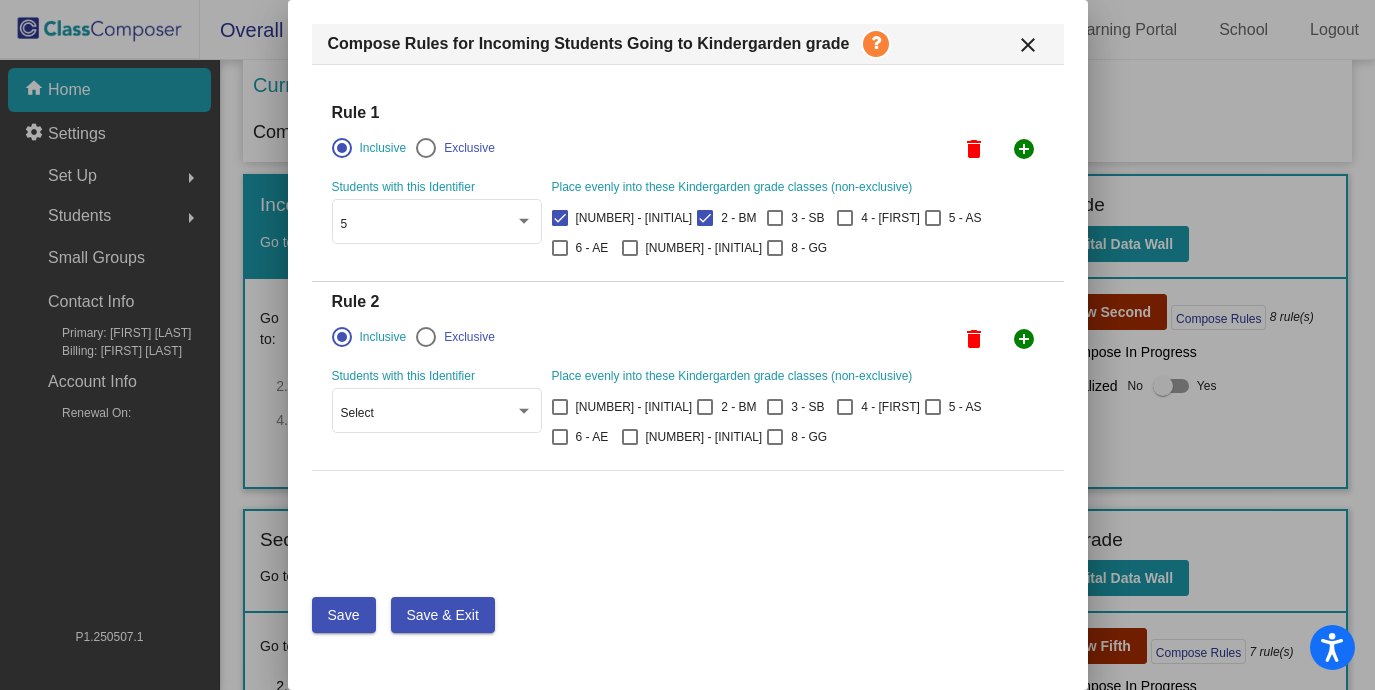 click at bounding box center (426, 337) 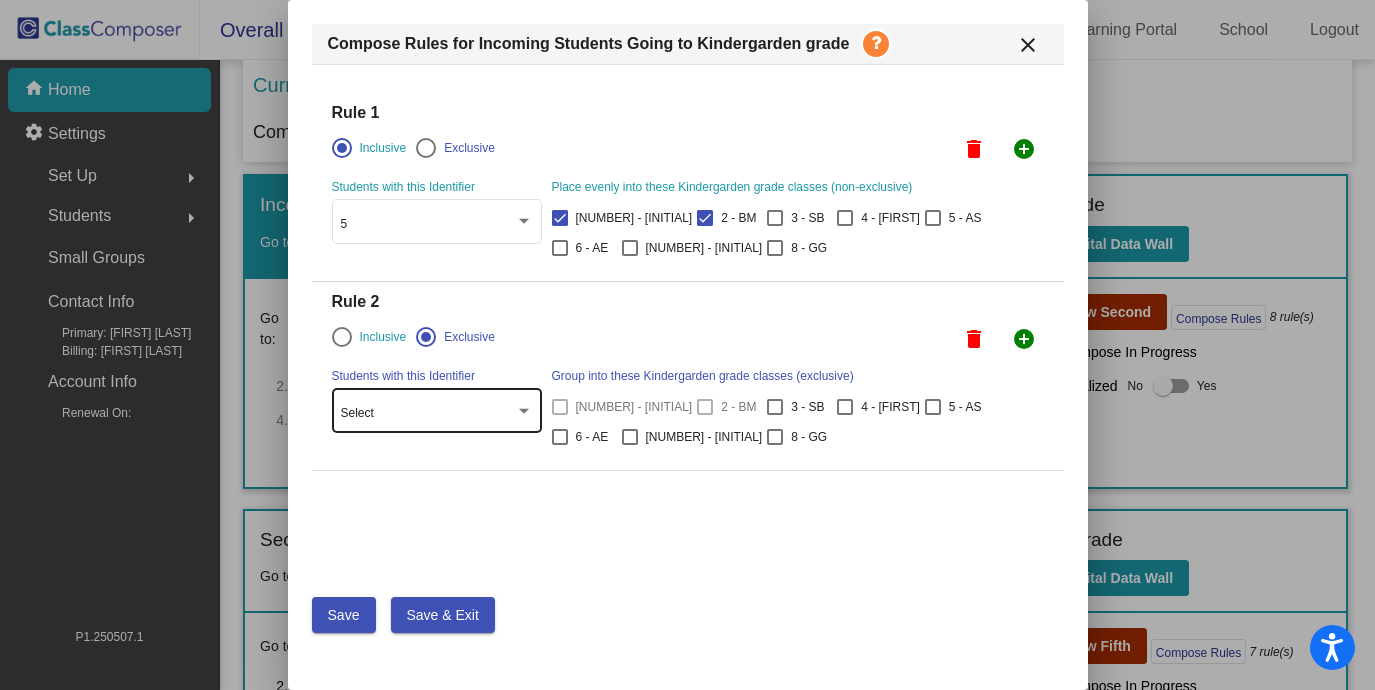 click at bounding box center (524, 411) 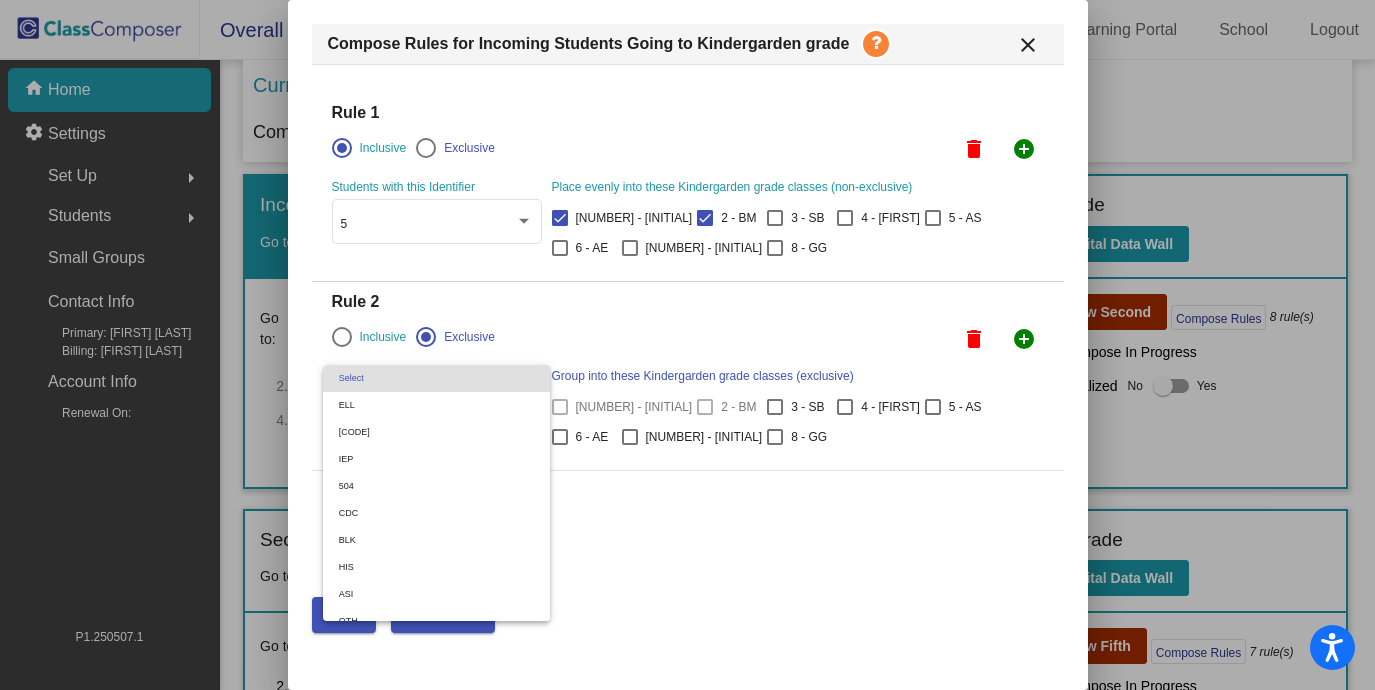click on "Select" at bounding box center (437, 378) 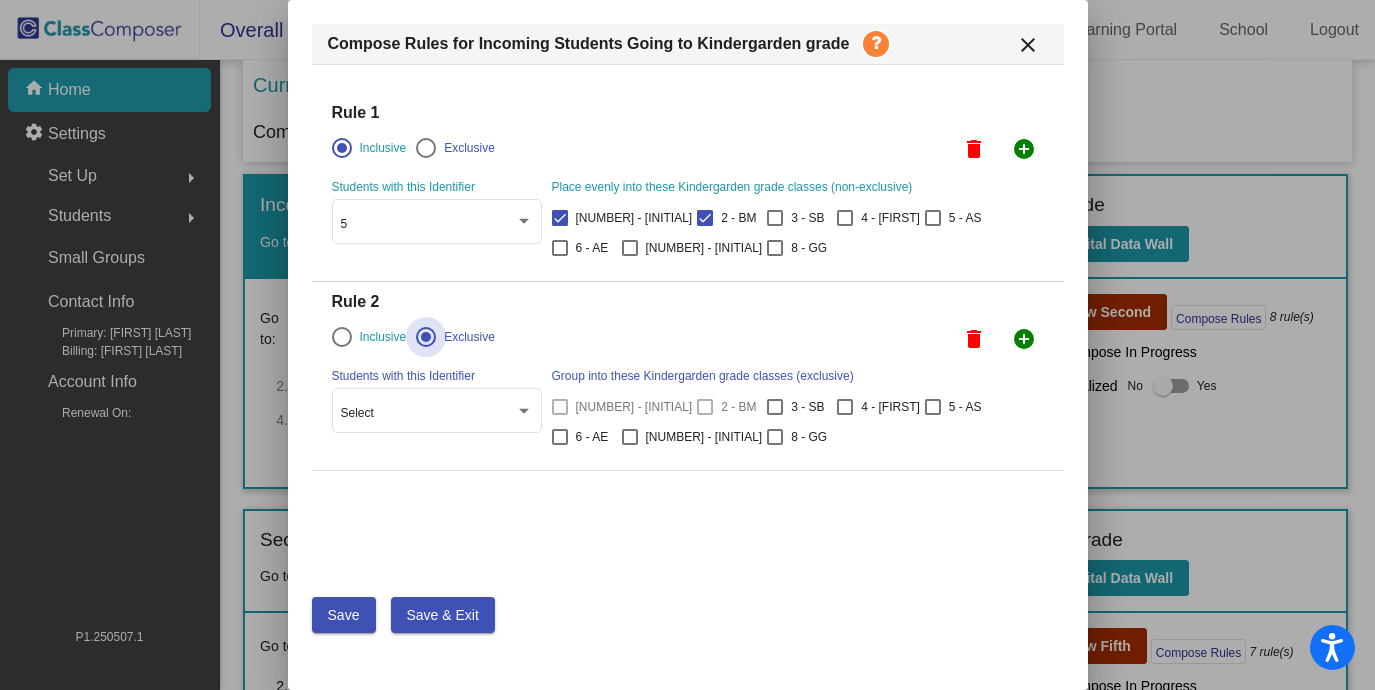 click at bounding box center (426, 337) 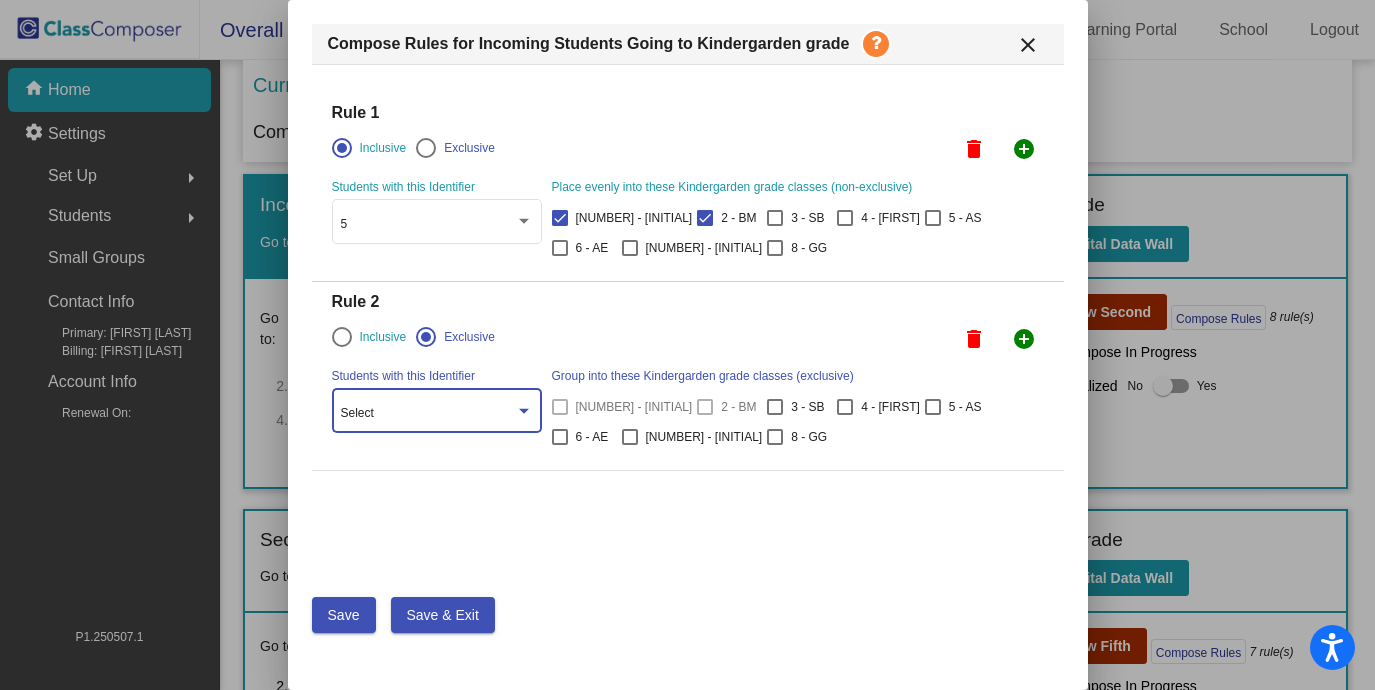 click on "Select" at bounding box center [428, 414] 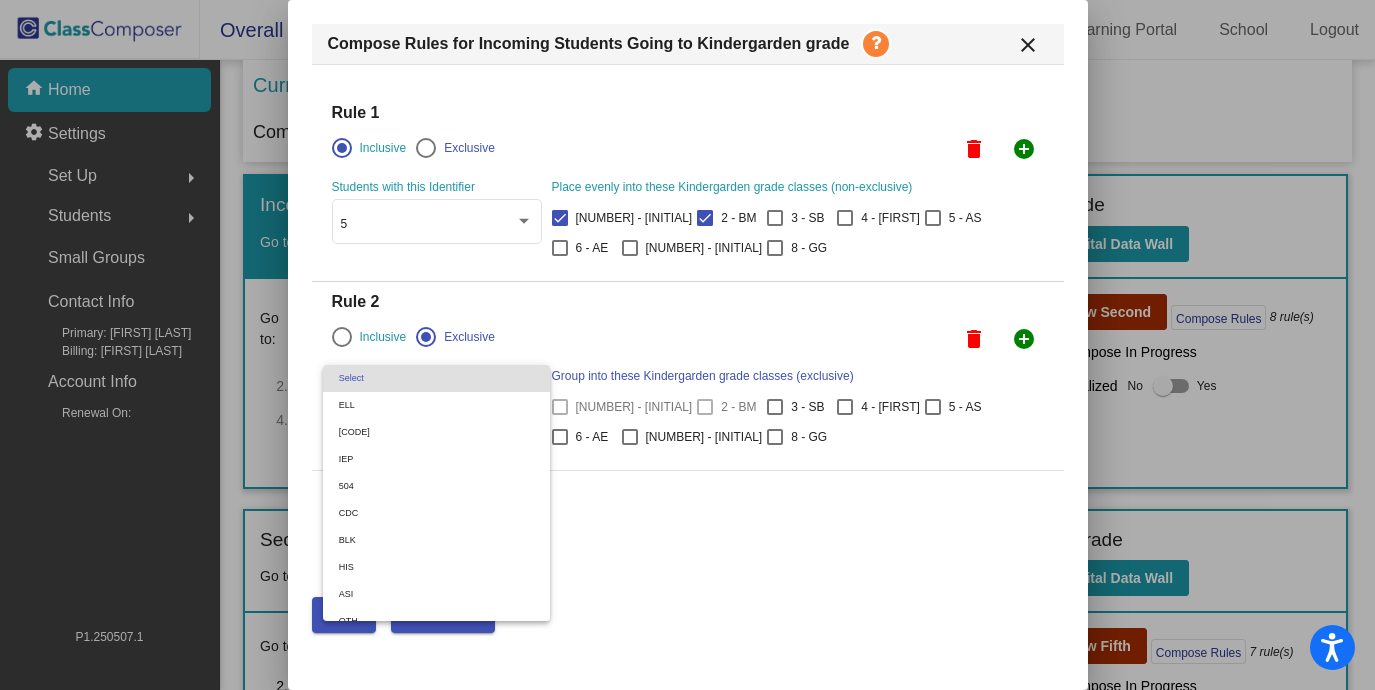 scroll, scrollTop: 68, scrollLeft: 0, axis: vertical 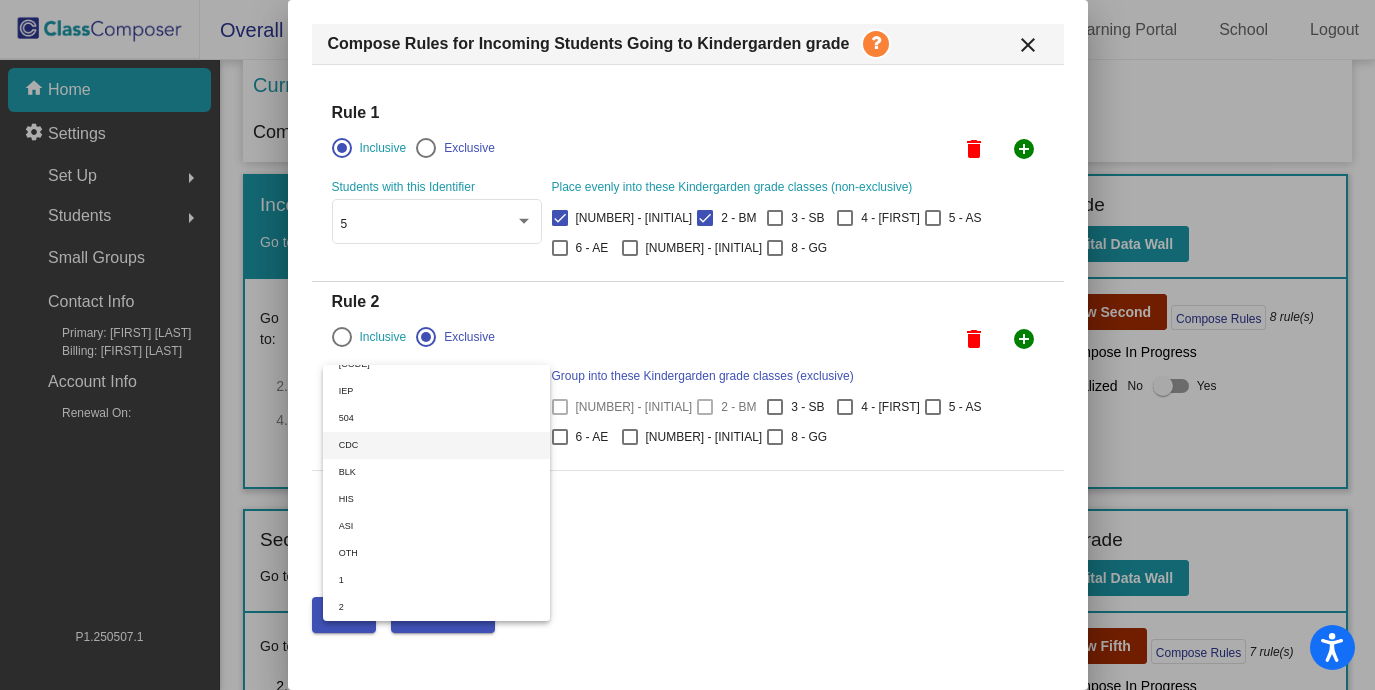 click on "CDC" at bounding box center (437, 445) 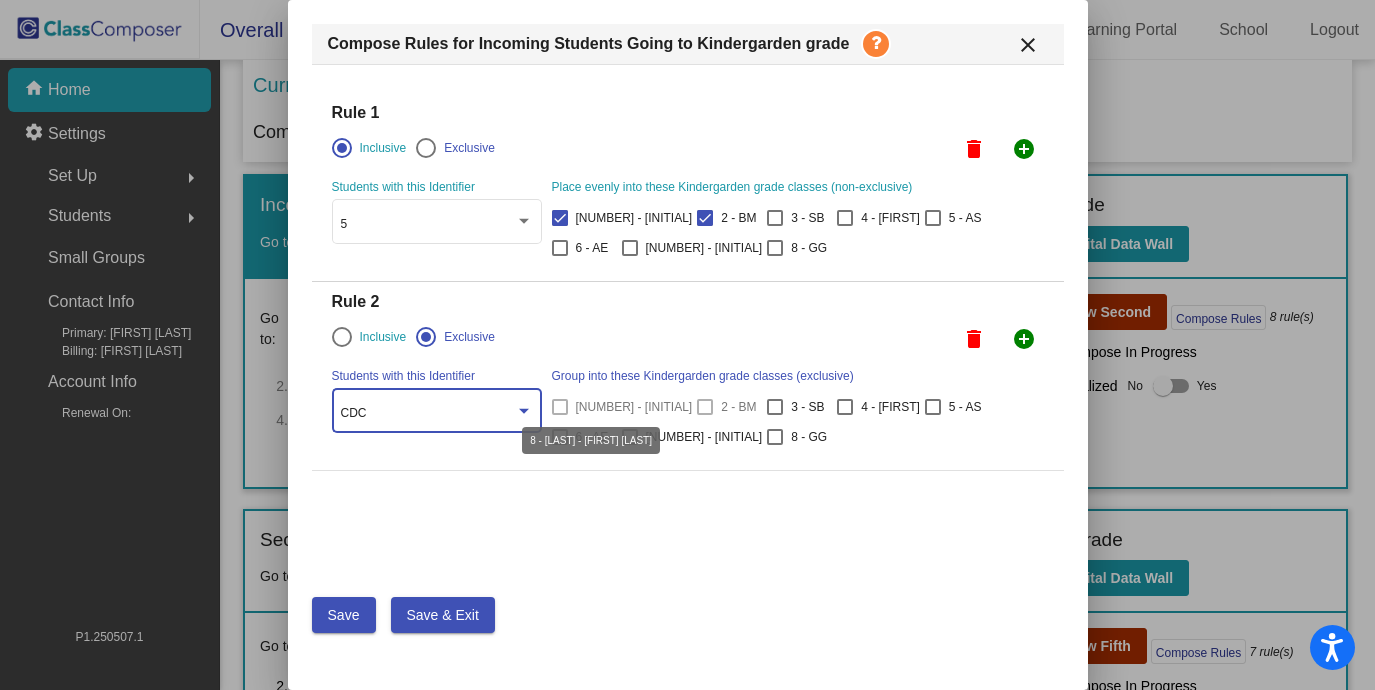 click at bounding box center [775, 437] 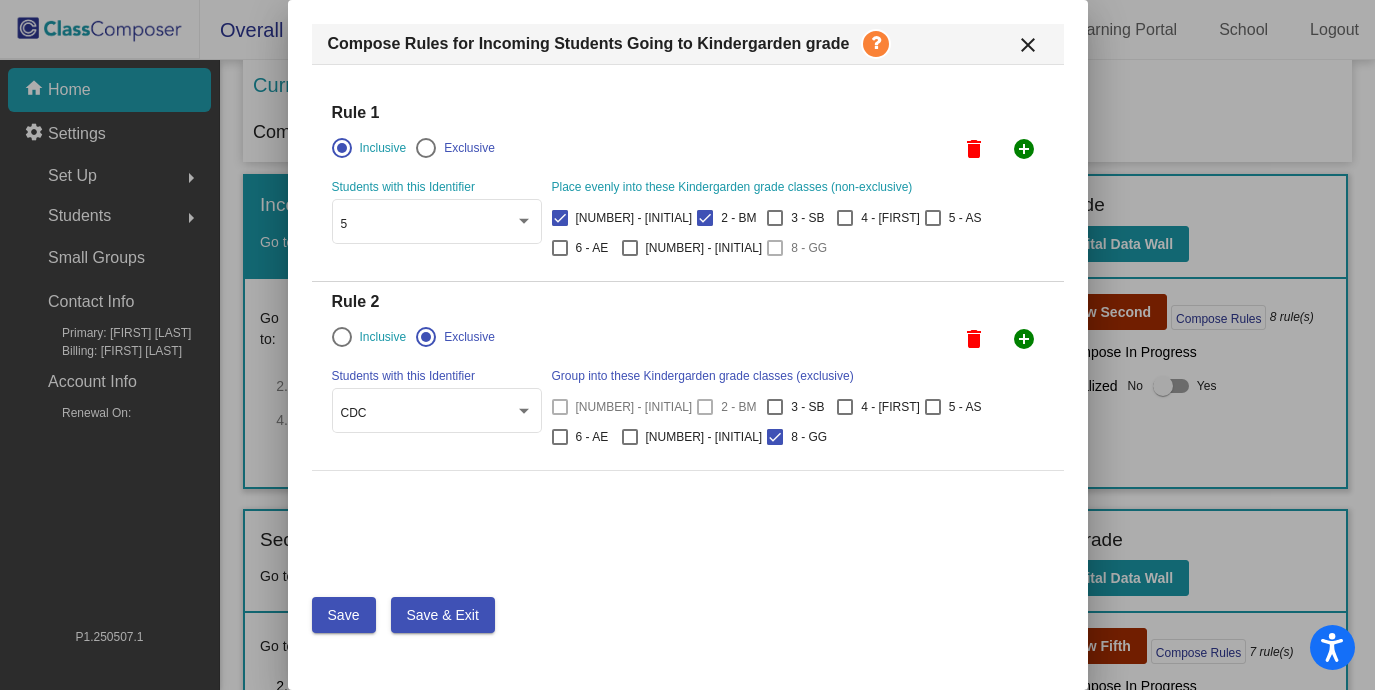 drag, startPoint x: 725, startPoint y: 466, endPoint x: 413, endPoint y: 548, distance: 322.59573 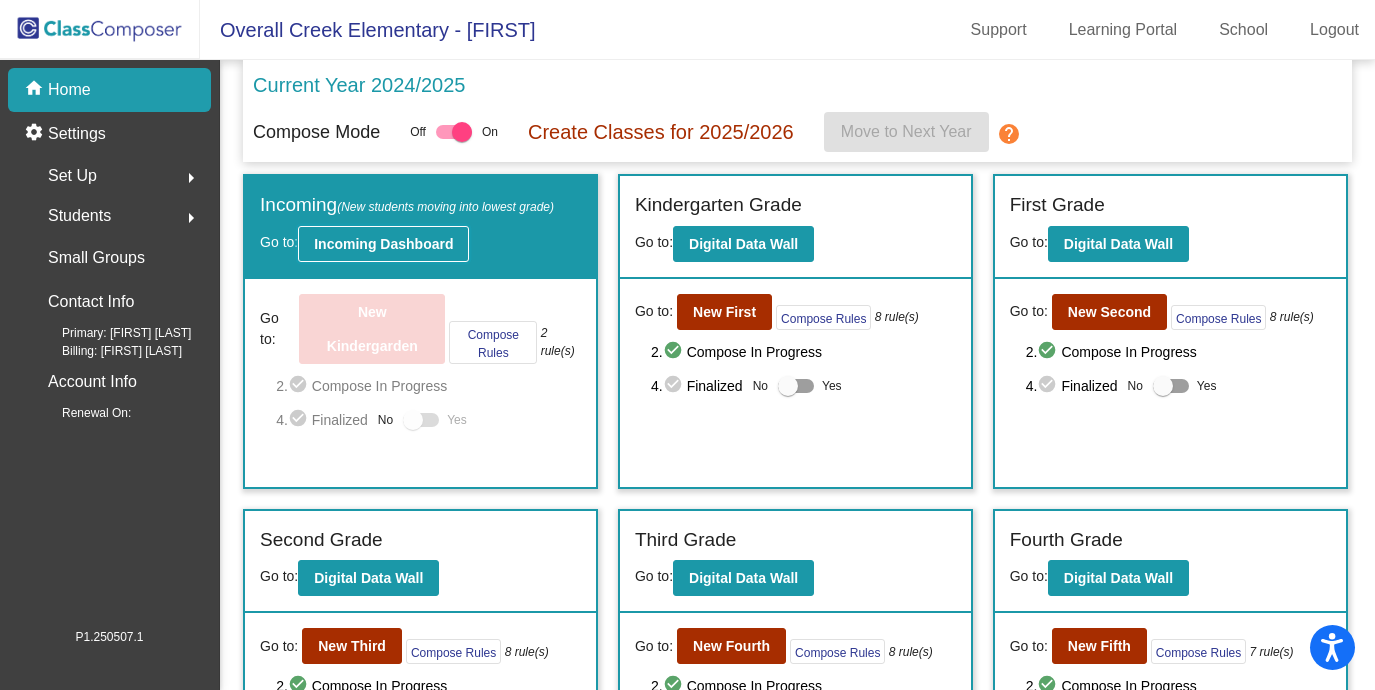 click on "Incoming Dashboard" 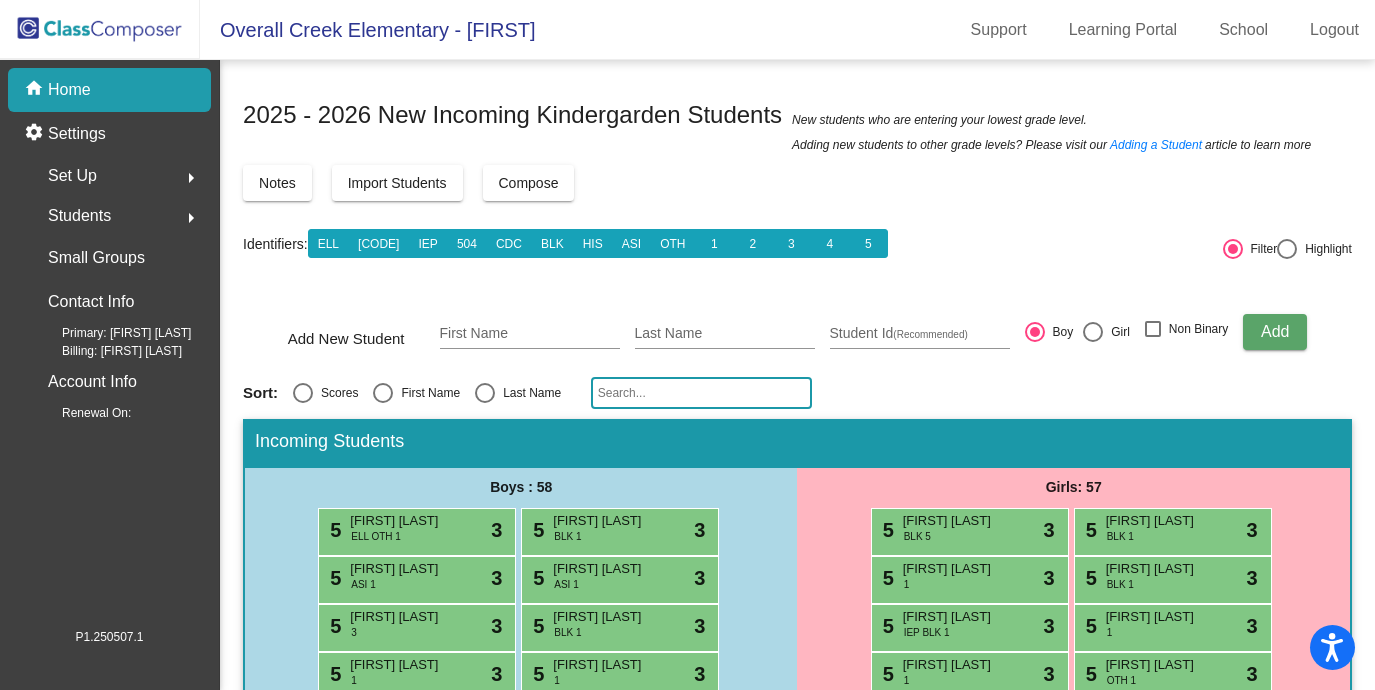 click on "2025 - 2026
New Incoming Kindergarden Students  New students who are entering your lowest grade level.   Adding new students to other grade levels? Please visit our  Adding a Student article to learn more  Notes Import Students Compose View View & Edit Compose Identifiers:  ELL GIF IEP 504 CDC BLK HIS ASI OTH 1 2 3 4 5   Filter     Highlight Add New Student First Name Last Name Student Id  (Recommended)   Boy   Girl   Non Binary Add Sort:   Scores   First Name   Last Name Incoming Students Boys : 58 5 [FIRST] [LAST] ELL OTH 1 lock do_not_disturb_alt 3 5 [FIRST] [LAST] BLK 1 lock do_not_disturb_alt 3 5 [FIRST] [LAST] ASI 1 lock do_not_disturb_alt 3 5 [FIRST] [LAST] ASI 1 lock do_not_disturb_alt 3 5 [FIRST] [LAST] 3 lock do_not_disturb_alt 3 5 [FIRST] [LAST] BLK 1 lock do_not_disturb_alt 3 5 [FIRST] [LAST] 1 lock do_not_disturb_alt 3 5 [FIRST] [LAST] 1 lock do_not_disturb_alt 3 5 [FIRST] [LAST] ASI 1 lock do_not_disturb_alt 3 5 [FIRST] [LAST] ELL IEP OTH 1 lock do_not_disturb_alt 3 5 ELL OTH 1 3" 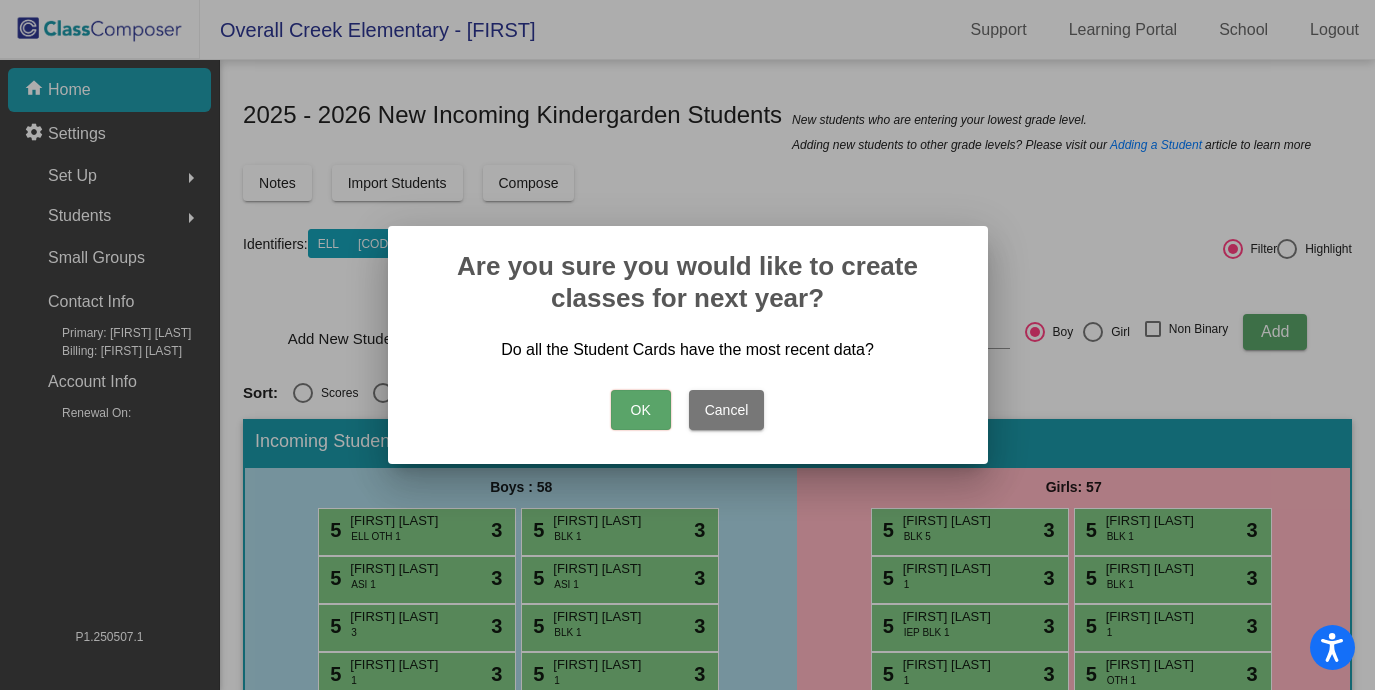 click on "OK" at bounding box center (641, 410) 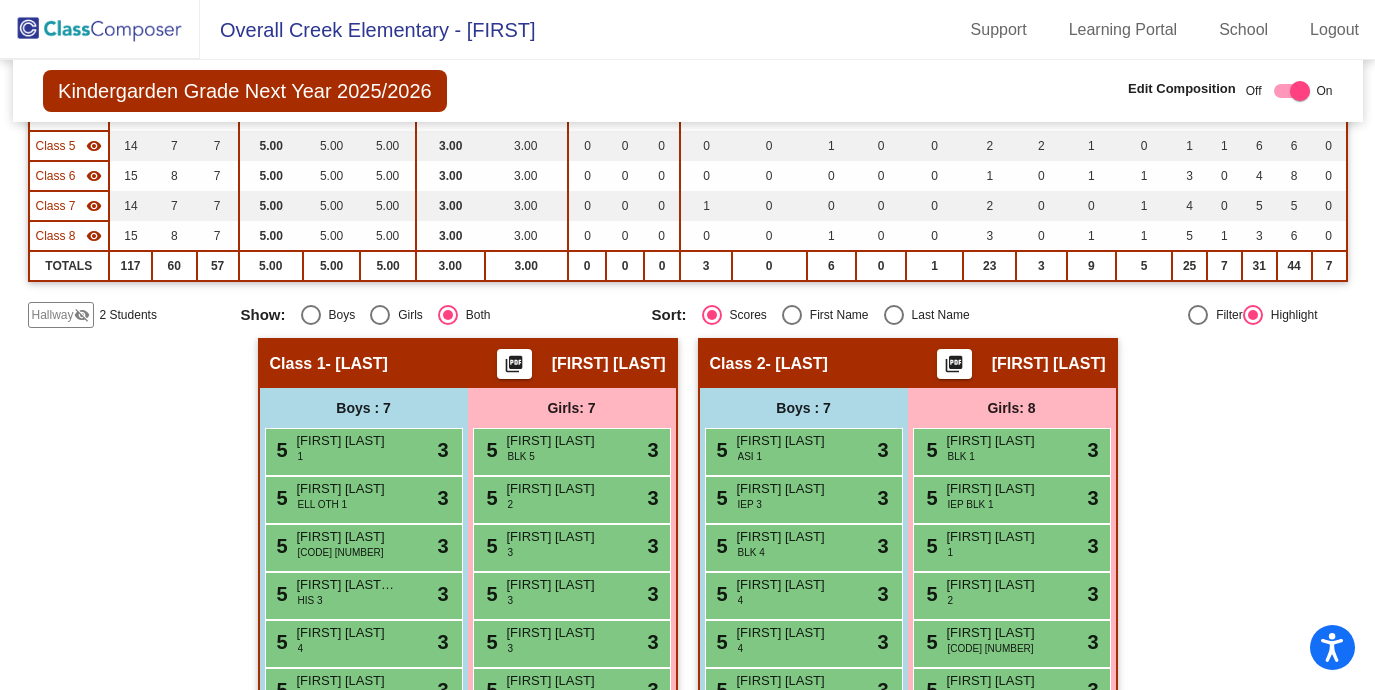 scroll, scrollTop: 0, scrollLeft: 0, axis: both 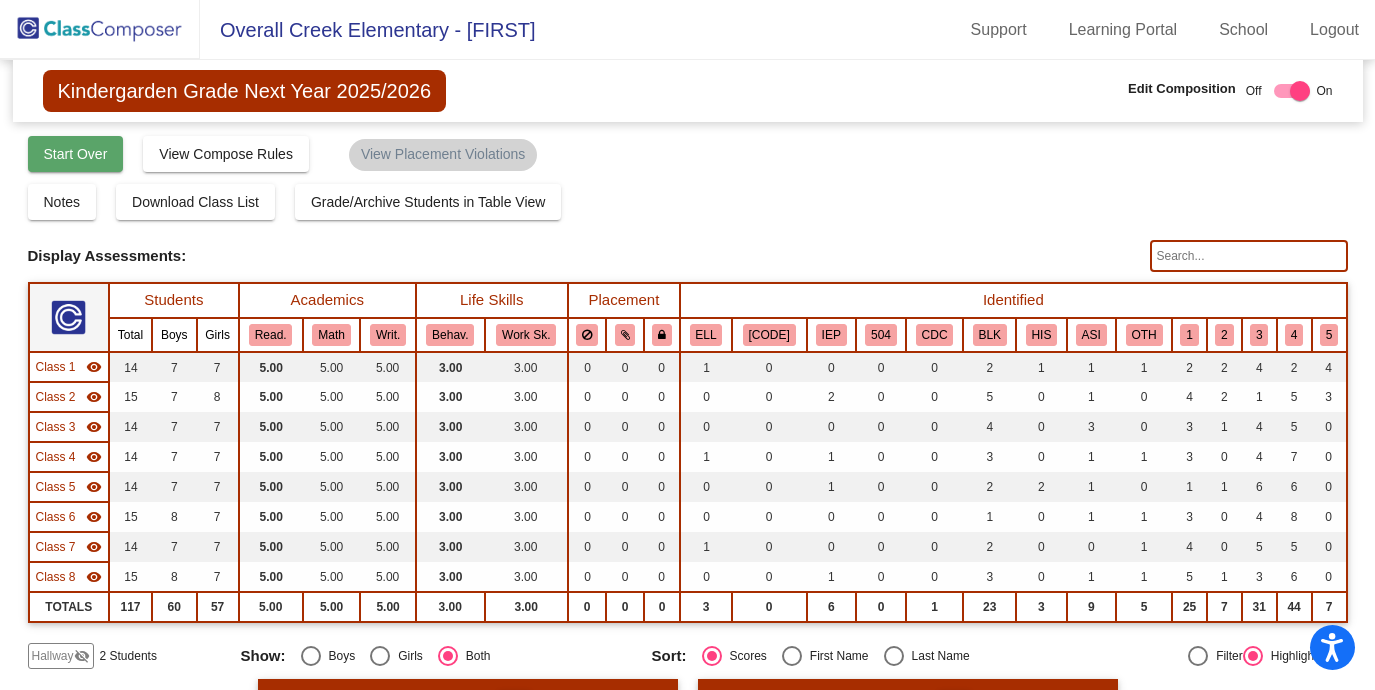 click on "Start Over" 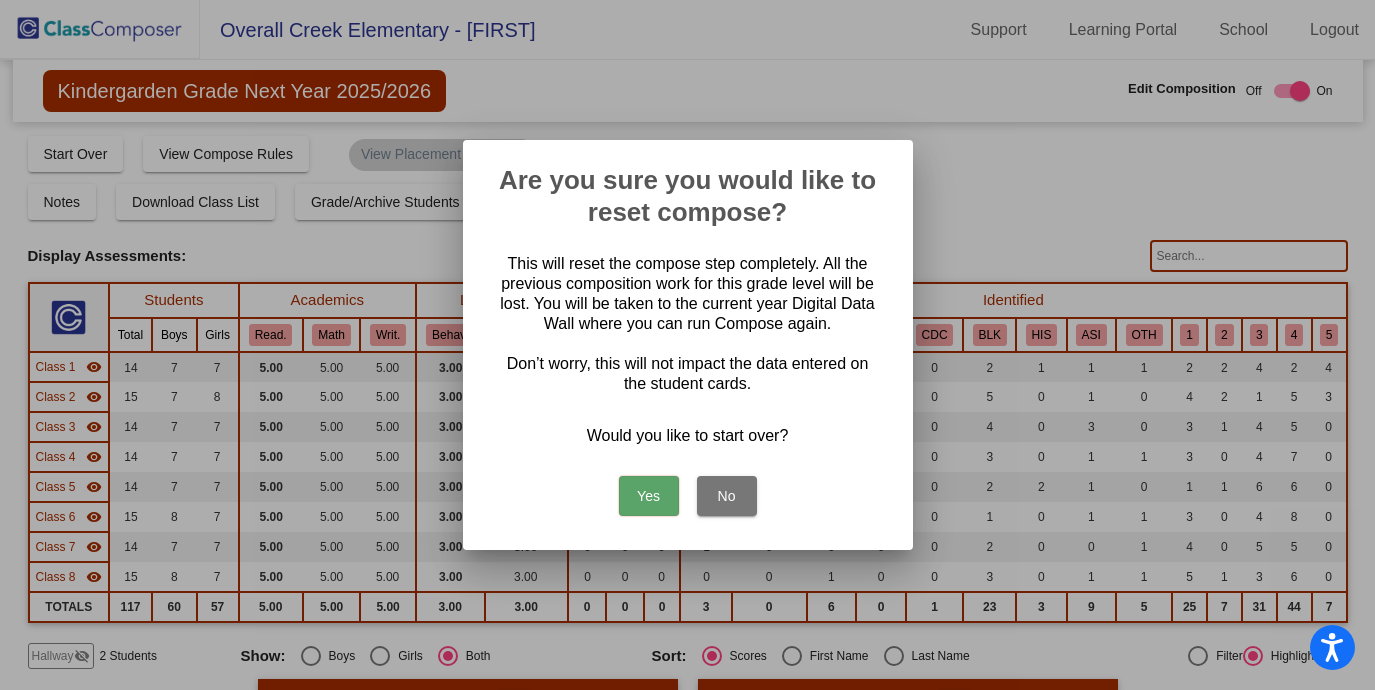 click on "Yes" at bounding box center [649, 496] 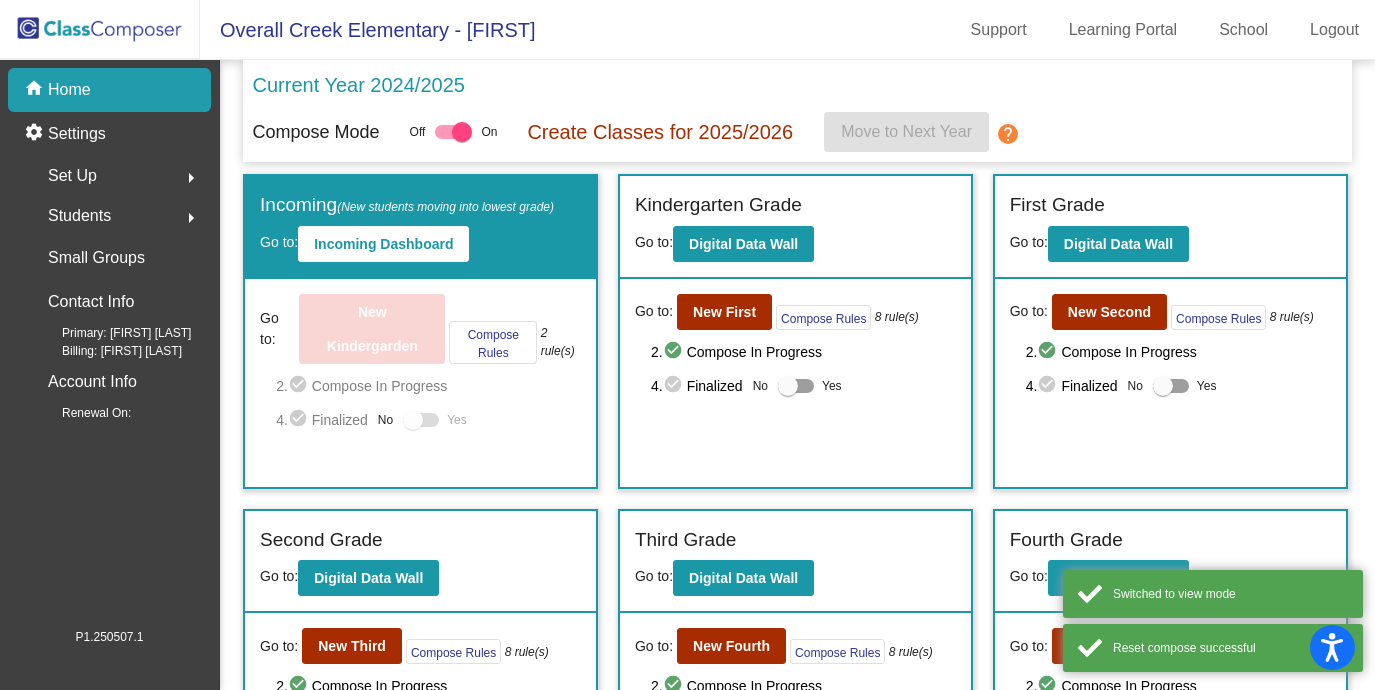 click on "Students  arrow_right" 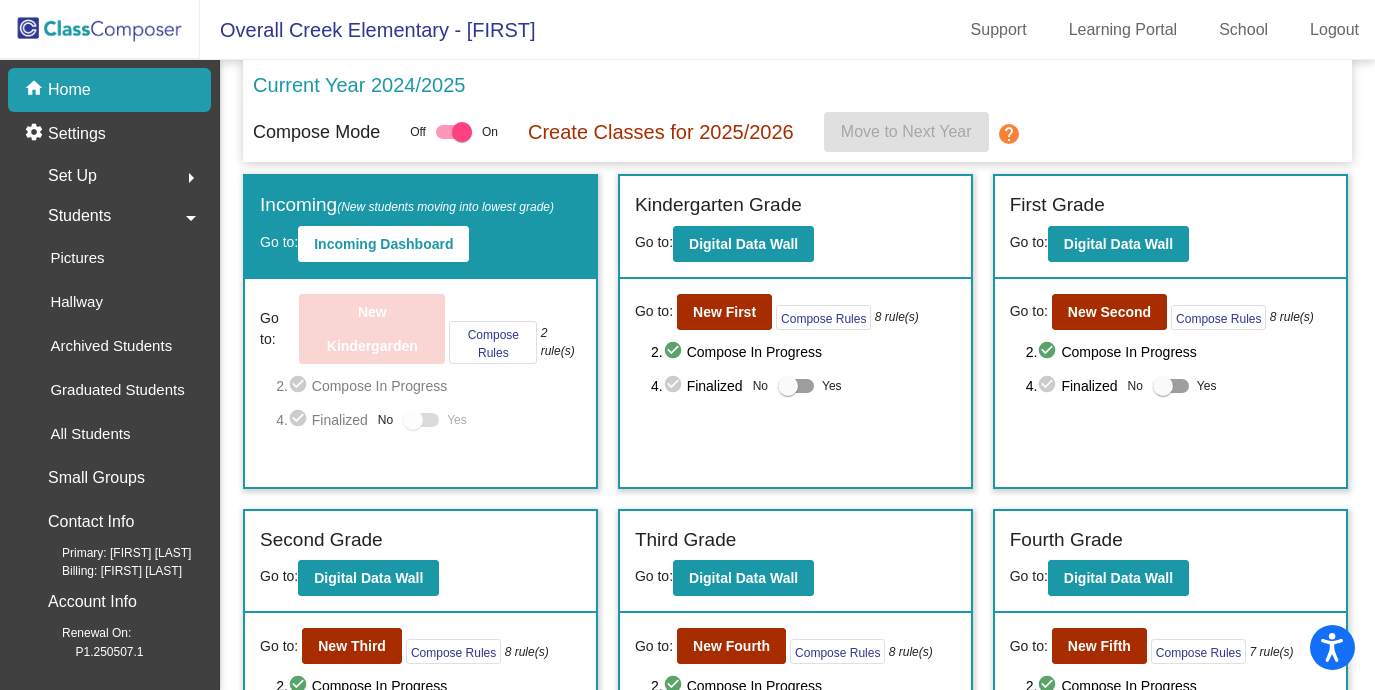 click on "Set Up" 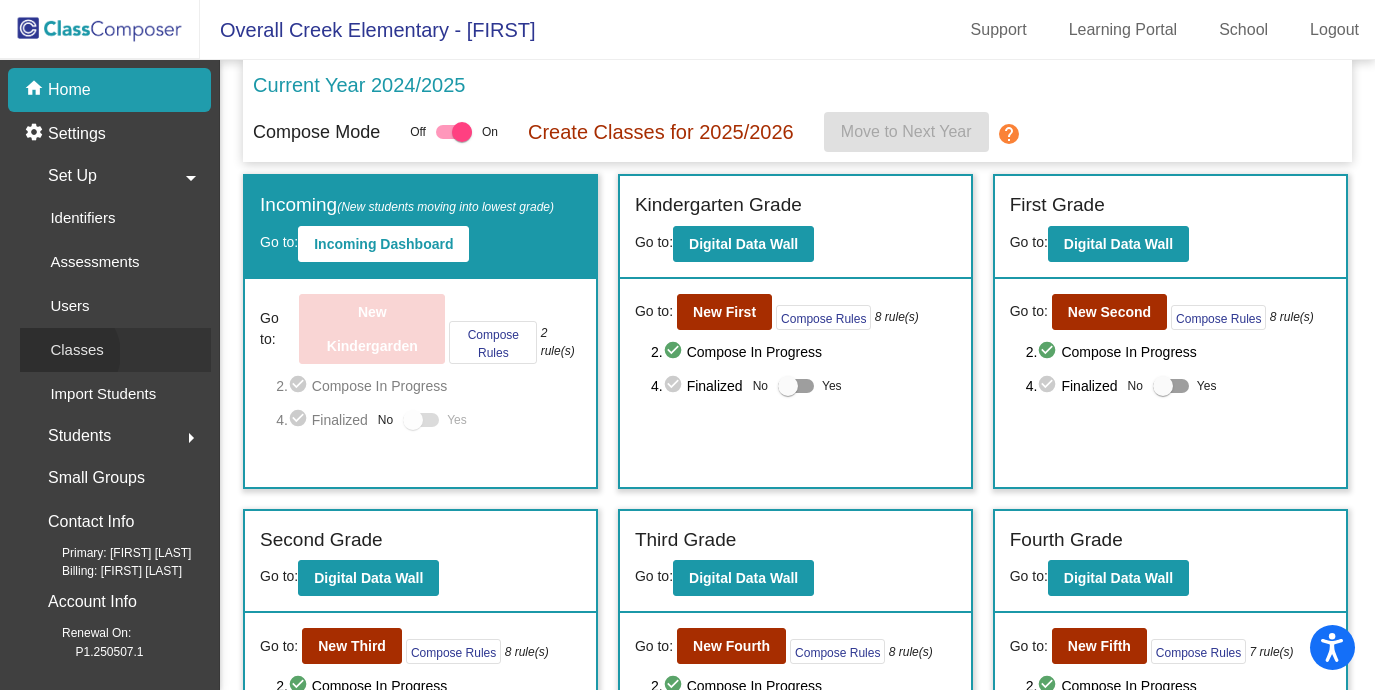click on "Classes" 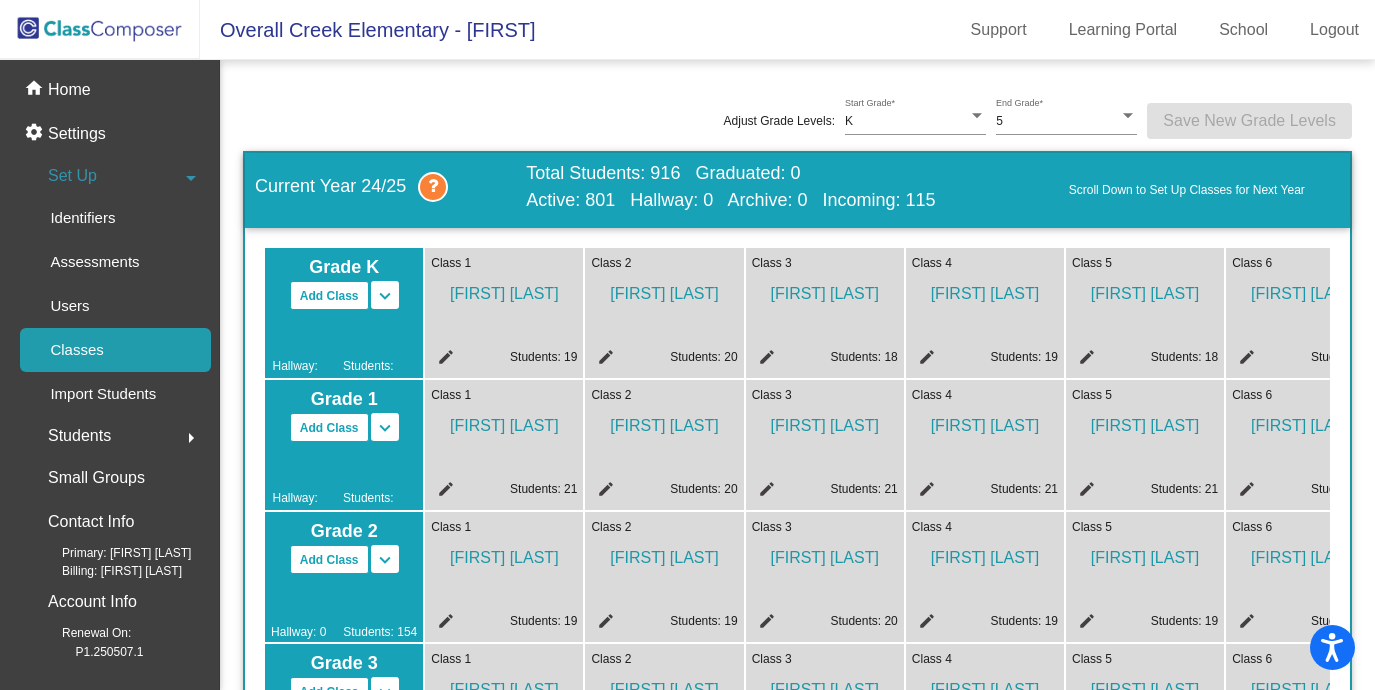 scroll, scrollTop: 872, scrollLeft: 0, axis: vertical 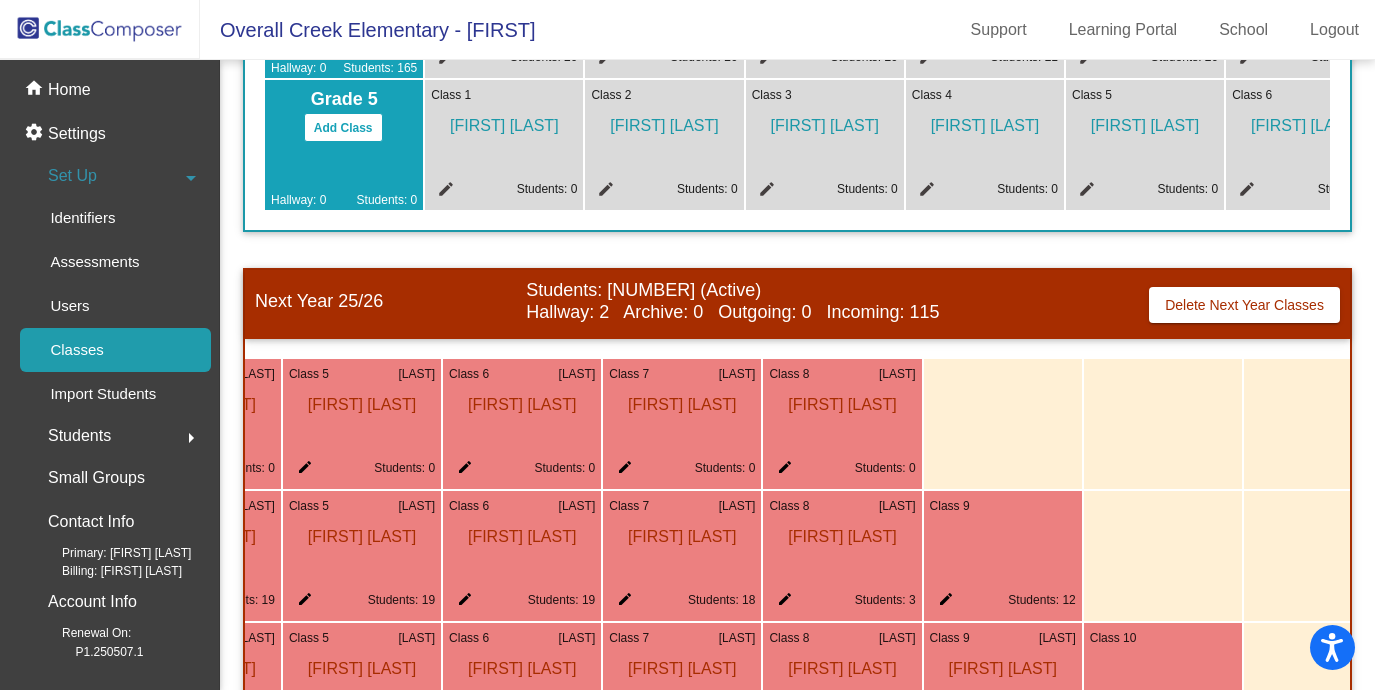 click on "edit" 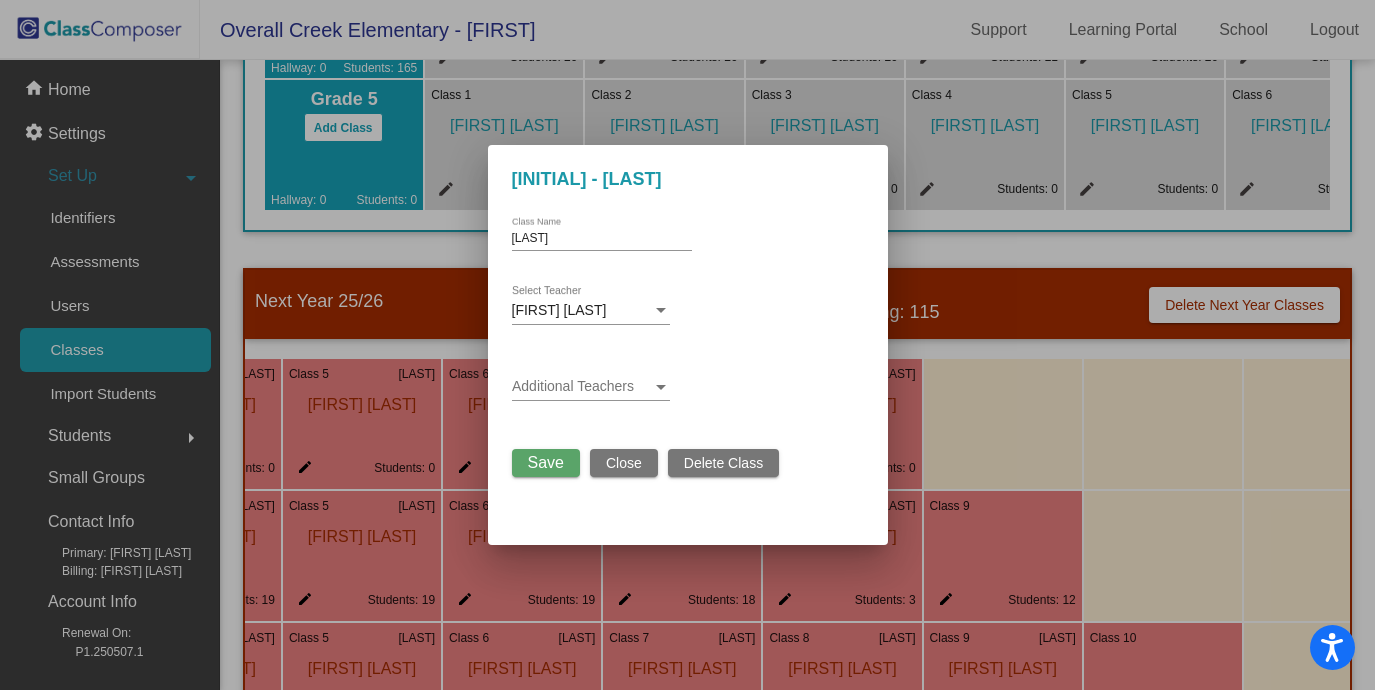 click on "Delete Class" at bounding box center [723, 463] 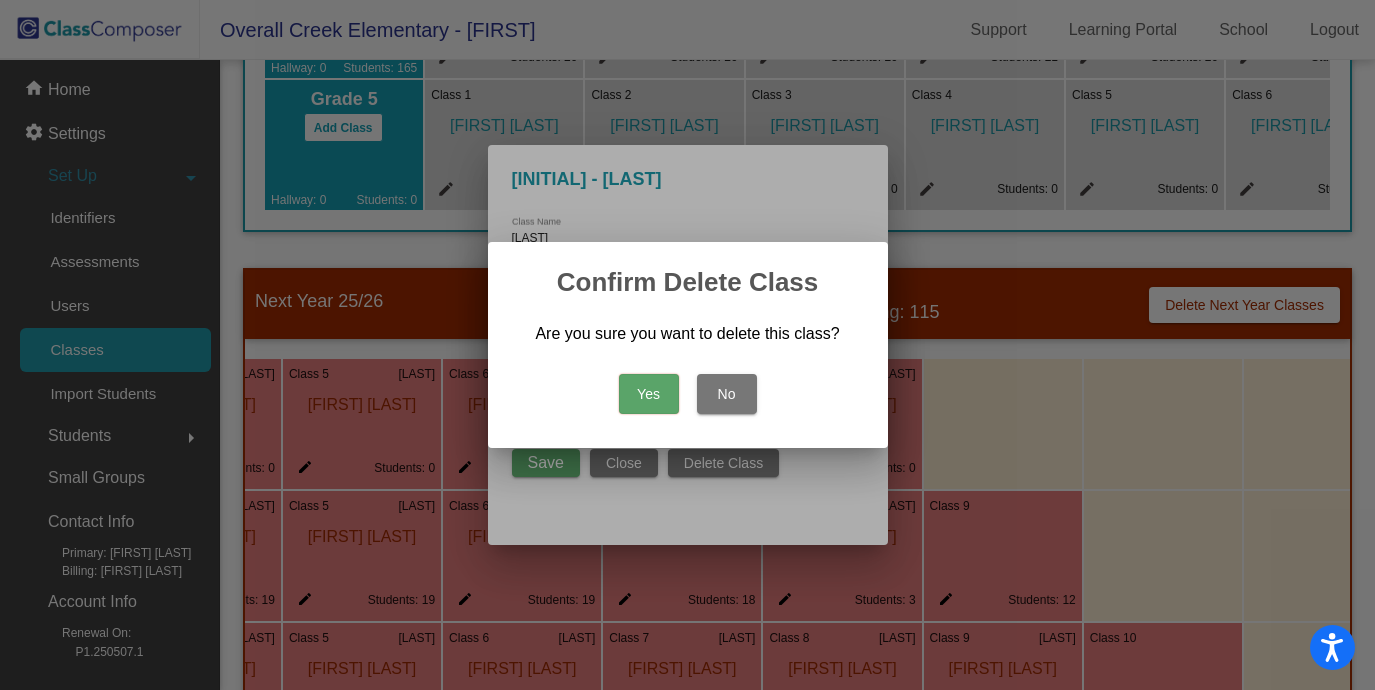 click on "Yes" at bounding box center (649, 394) 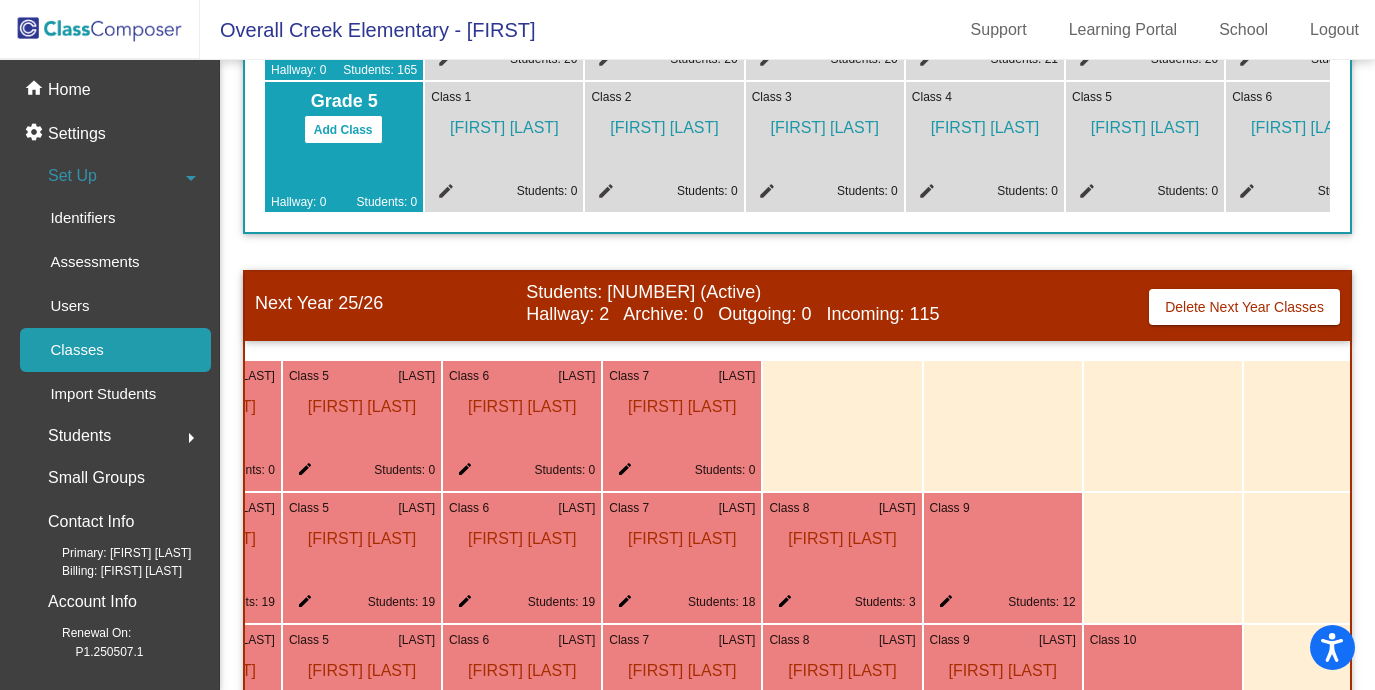 scroll, scrollTop: 786, scrollLeft: 0, axis: vertical 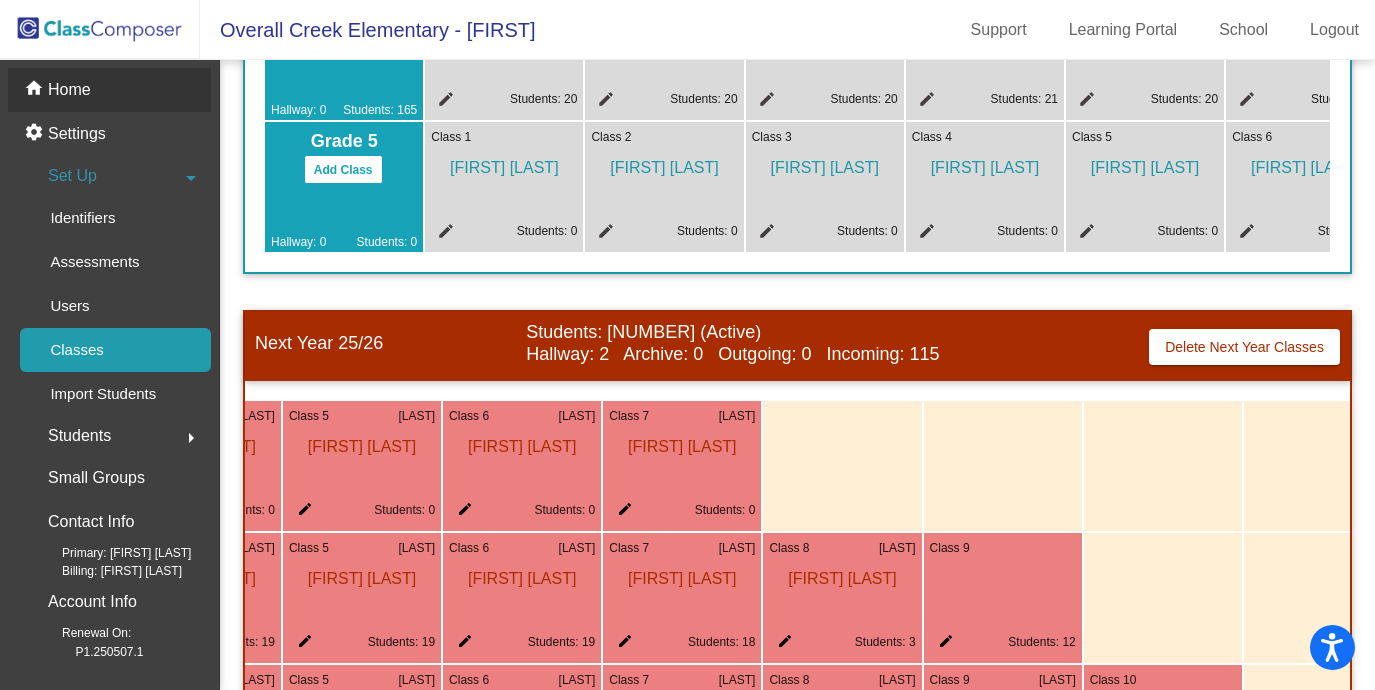 click on "Home" 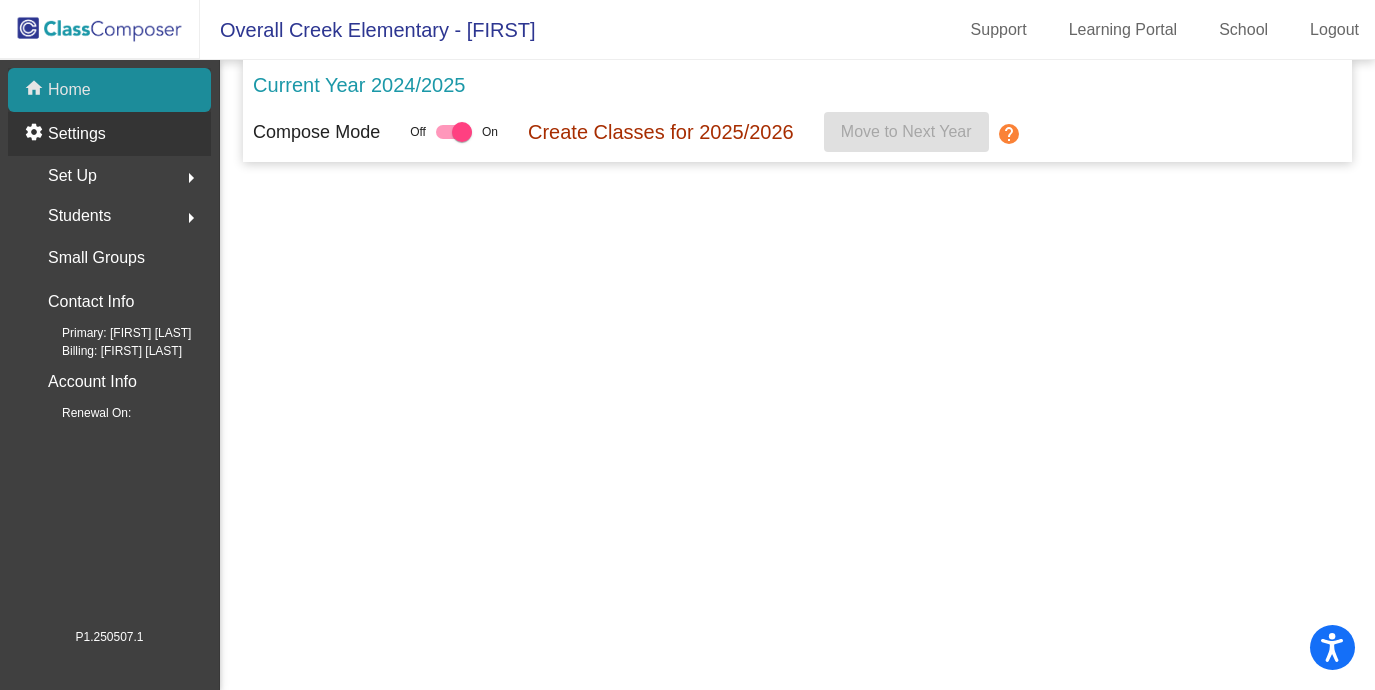 scroll, scrollTop: 0, scrollLeft: 0, axis: both 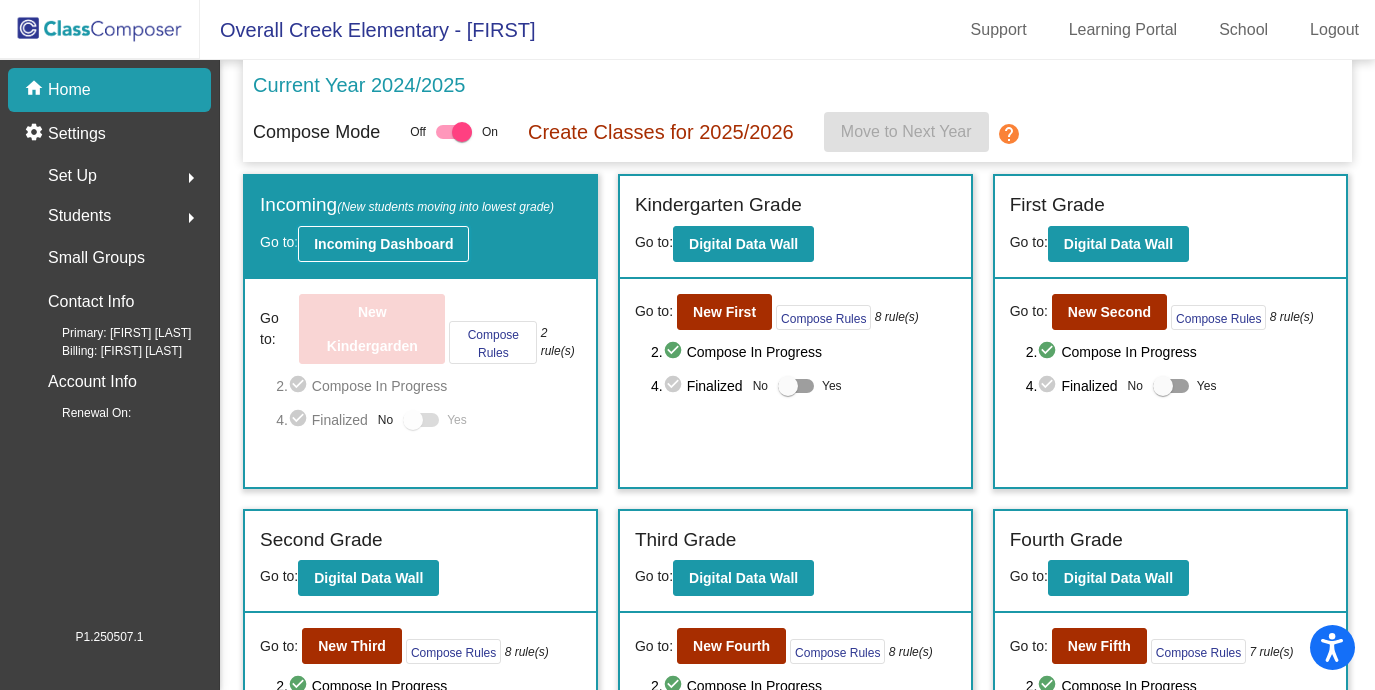 click on "Incoming Dashboard" 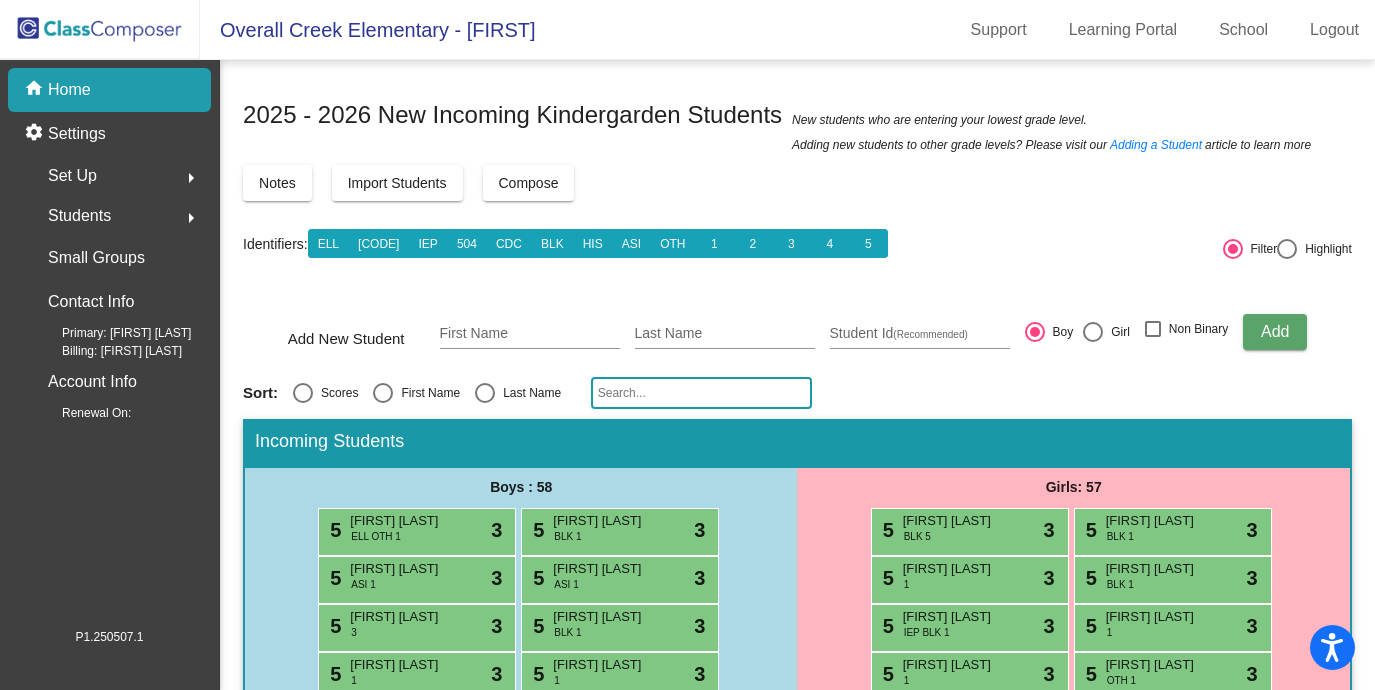 click on "Compose" 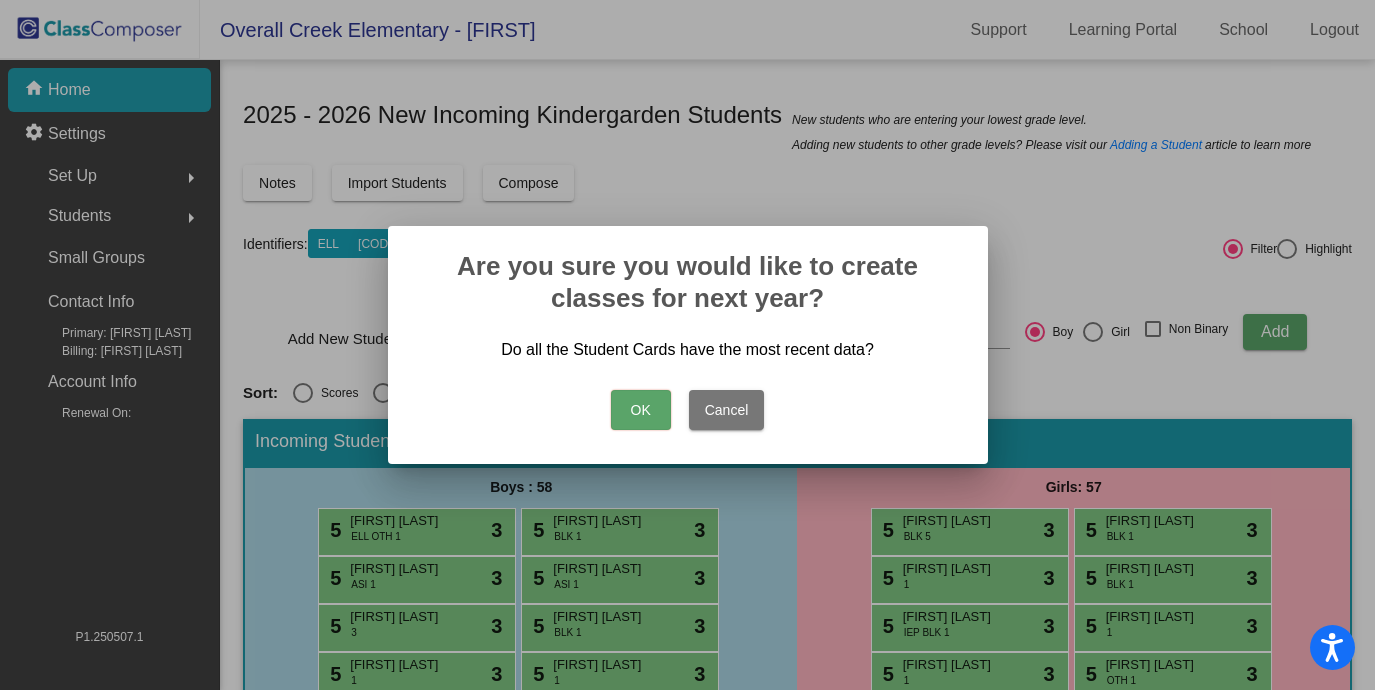 click on "OK" at bounding box center (641, 410) 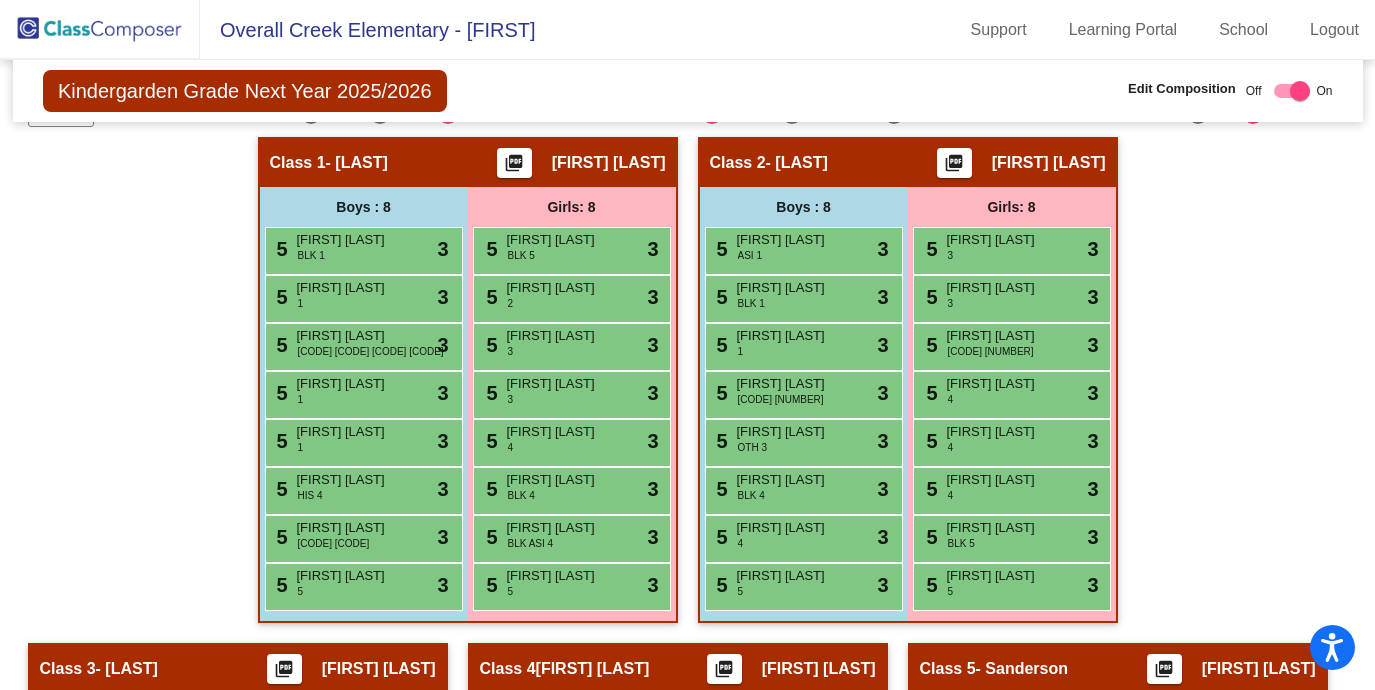 scroll, scrollTop: 160, scrollLeft: 0, axis: vertical 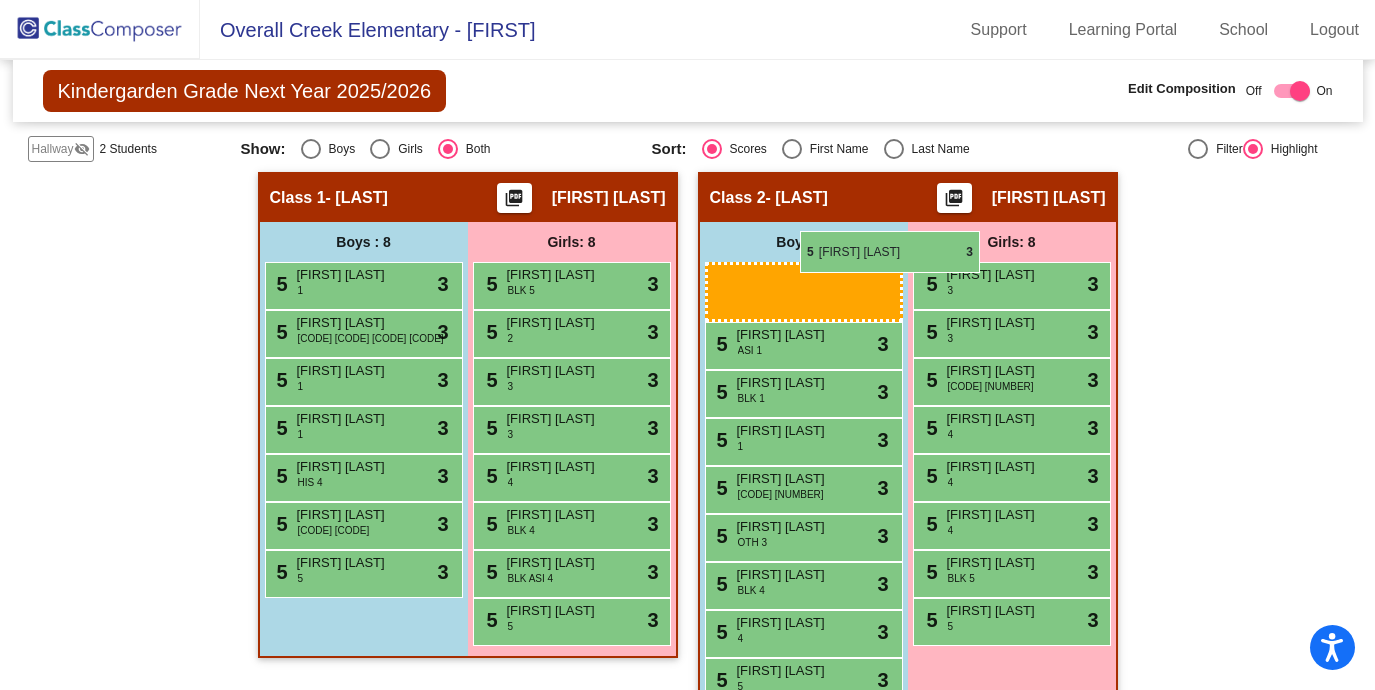 drag, startPoint x: 319, startPoint y: 231, endPoint x: 800, endPoint y: 230, distance: 481.00104 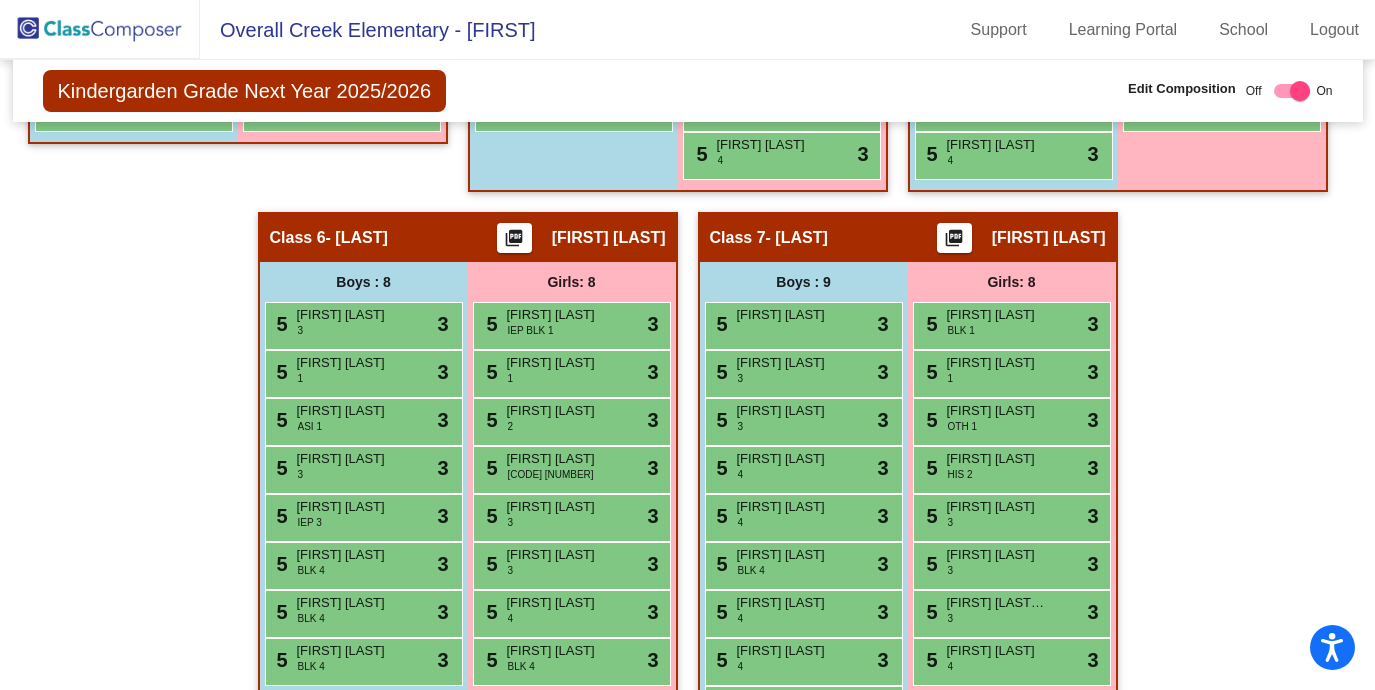 scroll, scrollTop: 1555, scrollLeft: 0, axis: vertical 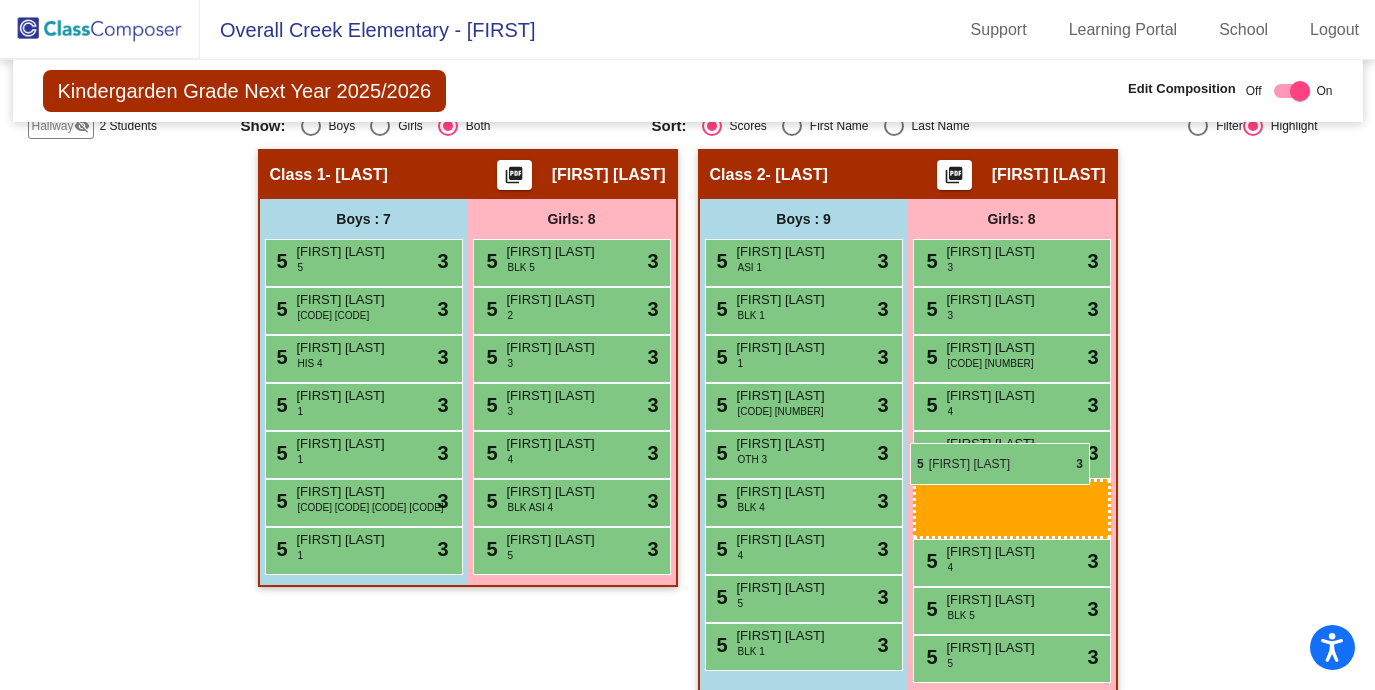 drag, startPoint x: 597, startPoint y: 452, endPoint x: 909, endPoint y: 442, distance: 312.16022 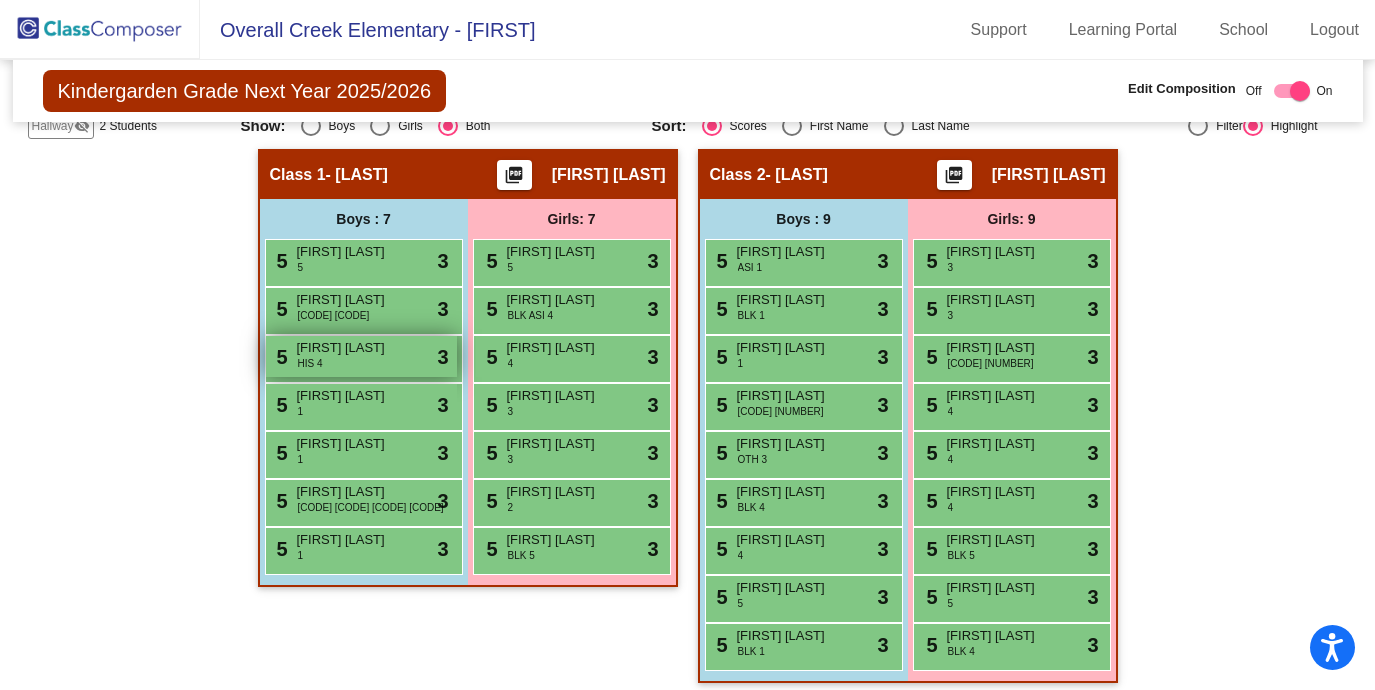 click on "5 [FIRST] [LAST] HIS 4 lock do_not_disturb_alt 3" at bounding box center [361, 356] 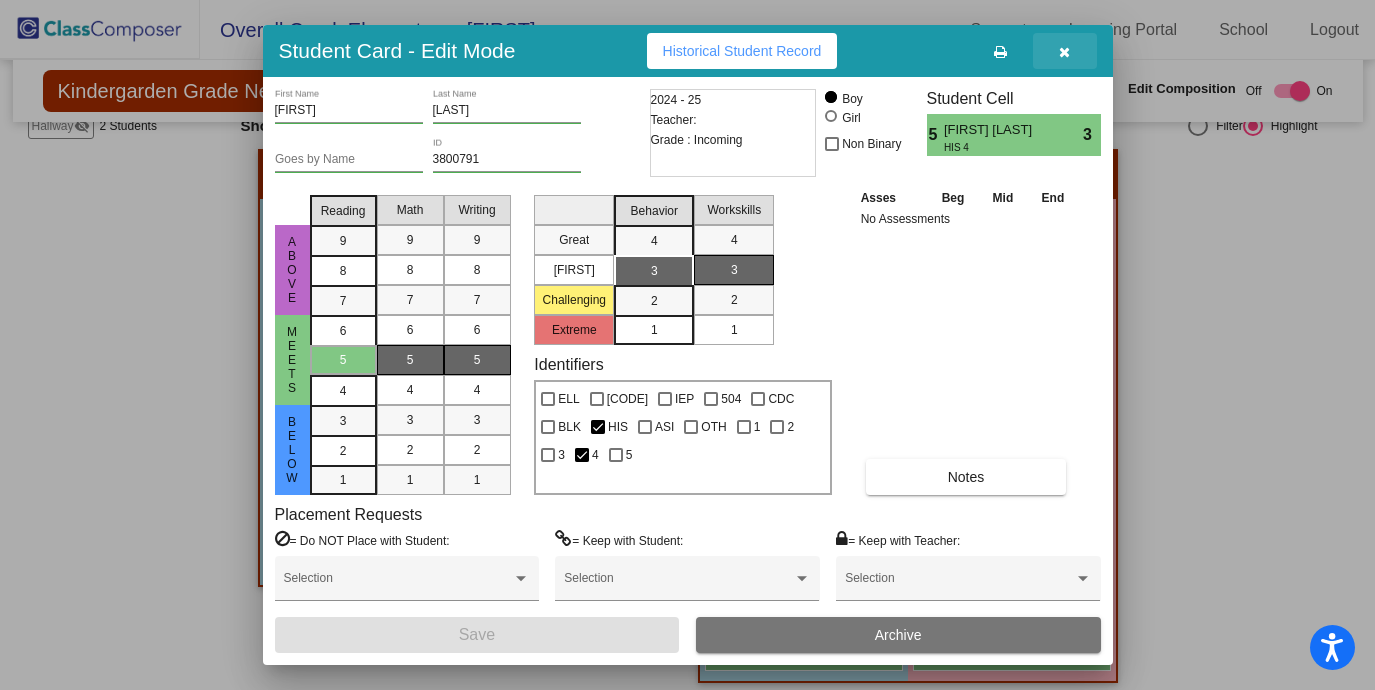 click at bounding box center [1065, 51] 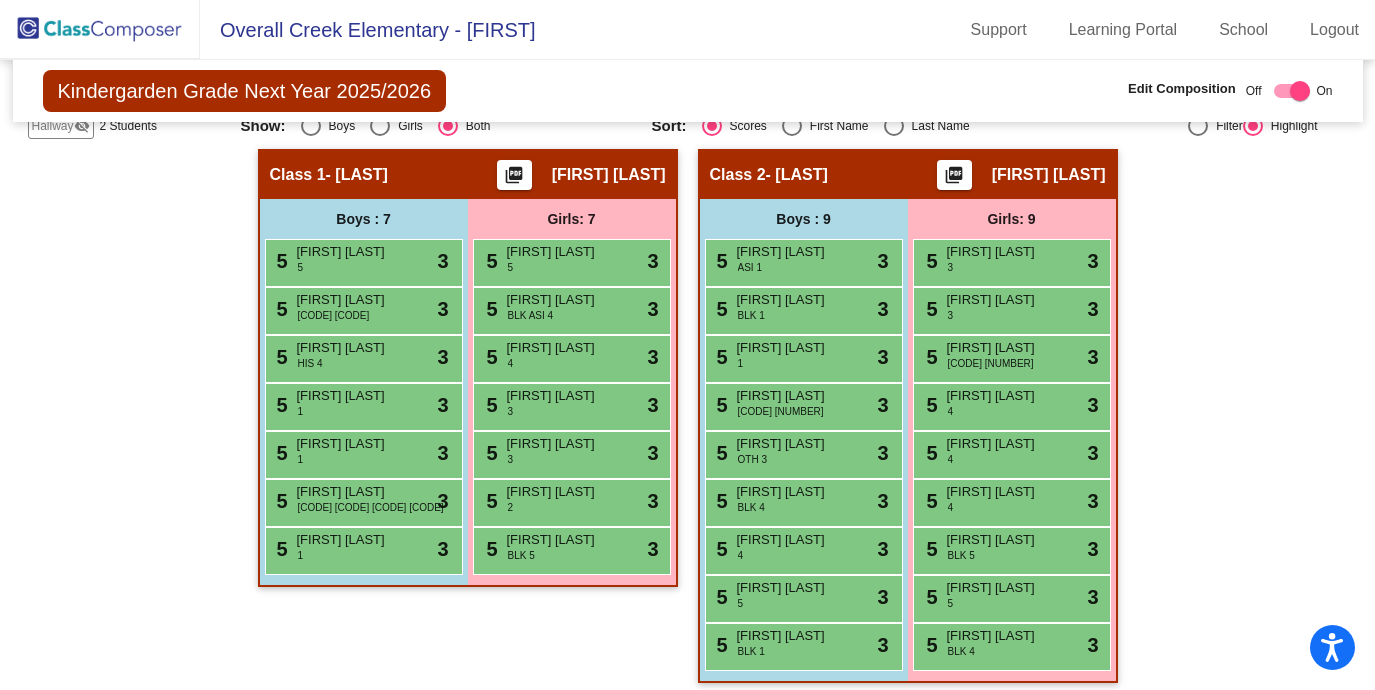 scroll, scrollTop: 505, scrollLeft: 0, axis: vertical 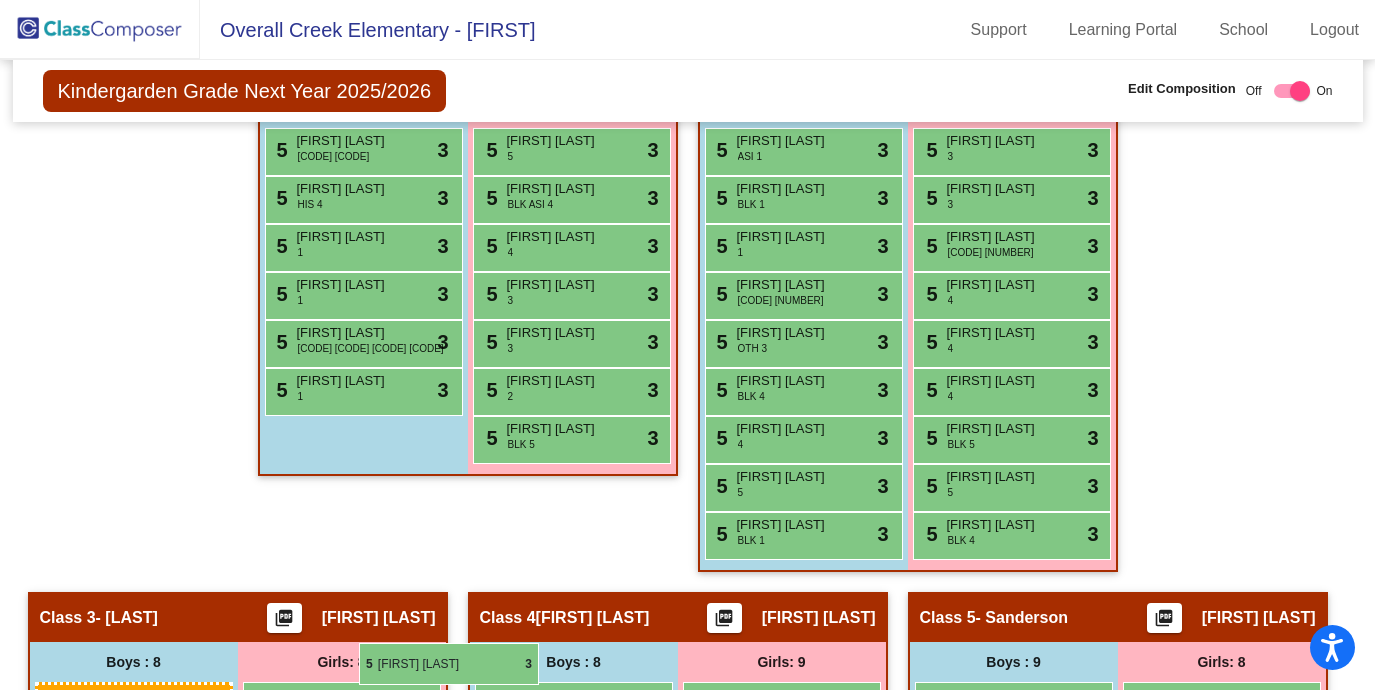drag, startPoint x: 355, startPoint y: 202, endPoint x: 359, endPoint y: 643, distance: 441.01813 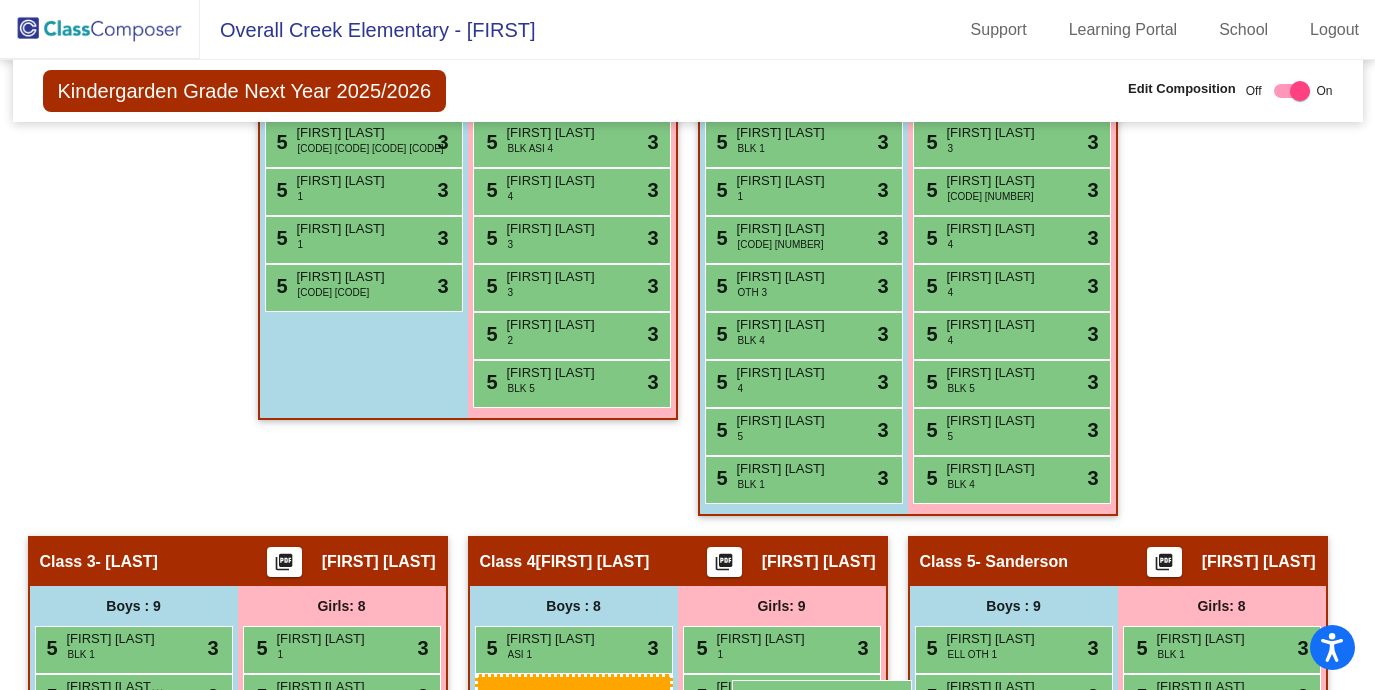 scroll, scrollTop: 691, scrollLeft: 0, axis: vertical 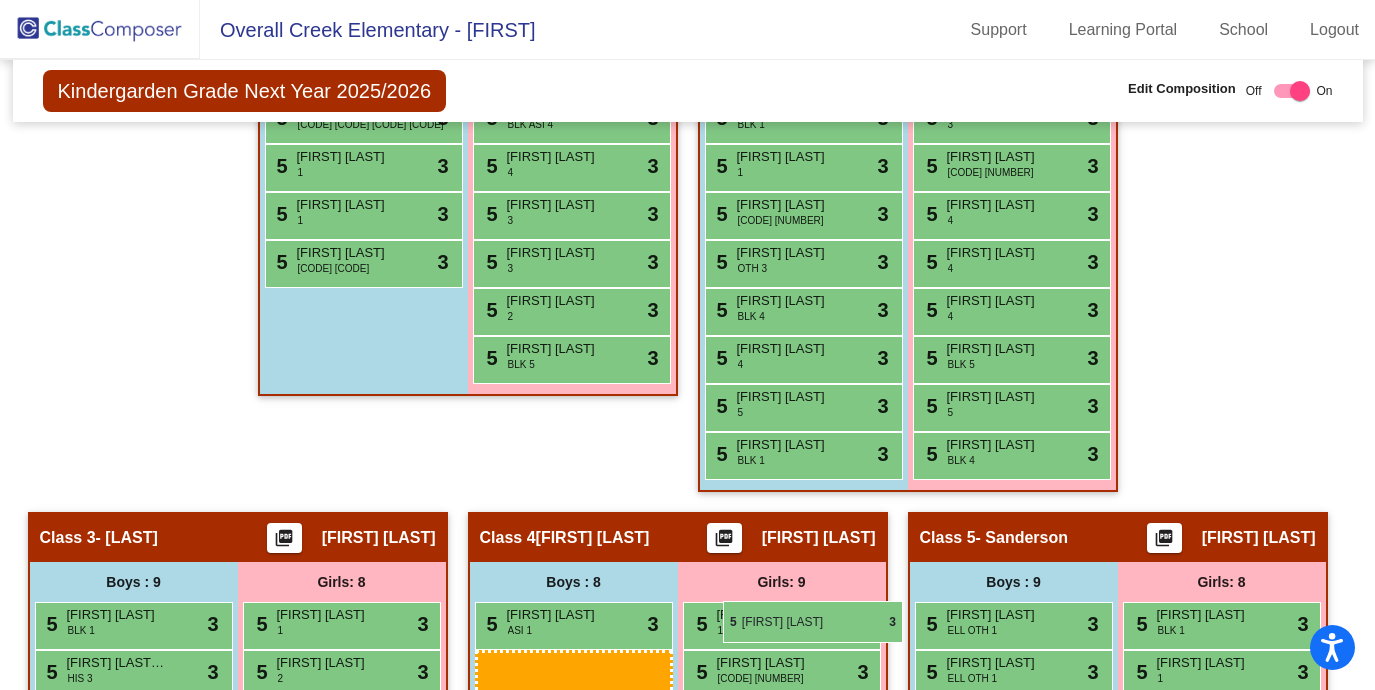 drag, startPoint x: 381, startPoint y: 301, endPoint x: 723, endPoint y: 600, distance: 454.27414 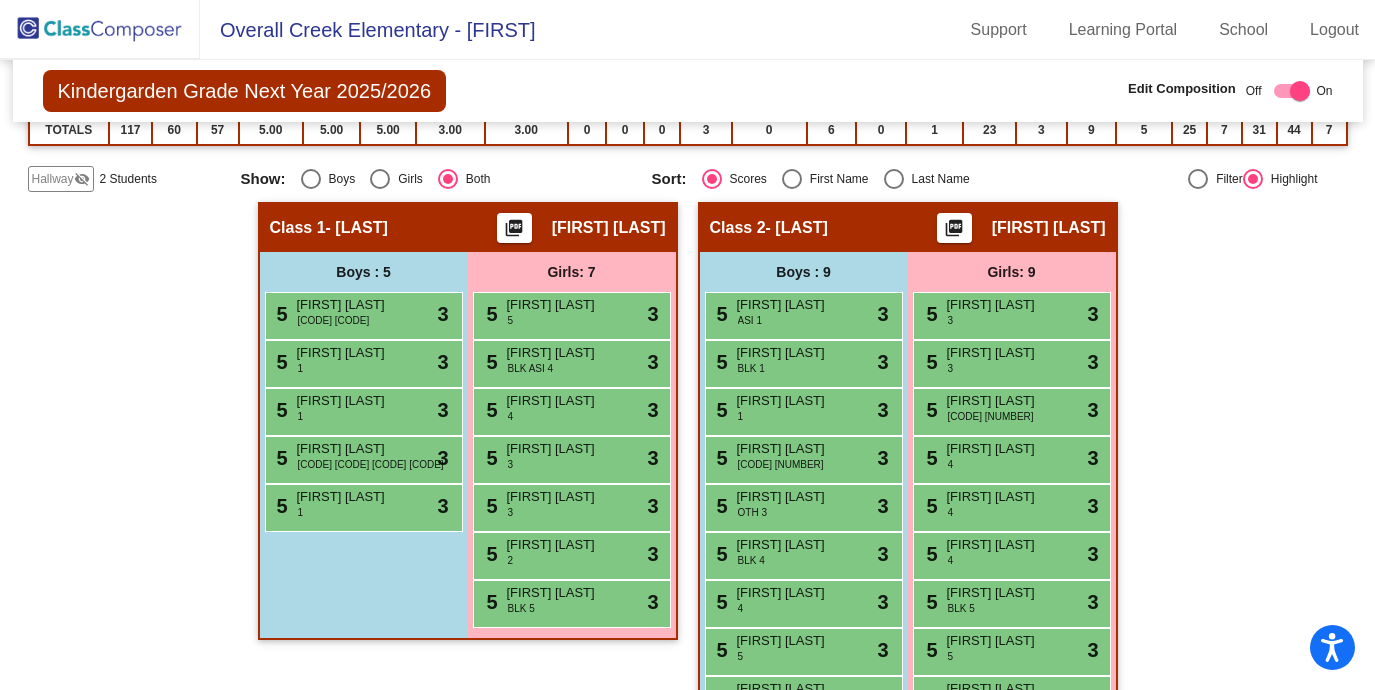 scroll, scrollTop: 468, scrollLeft: 0, axis: vertical 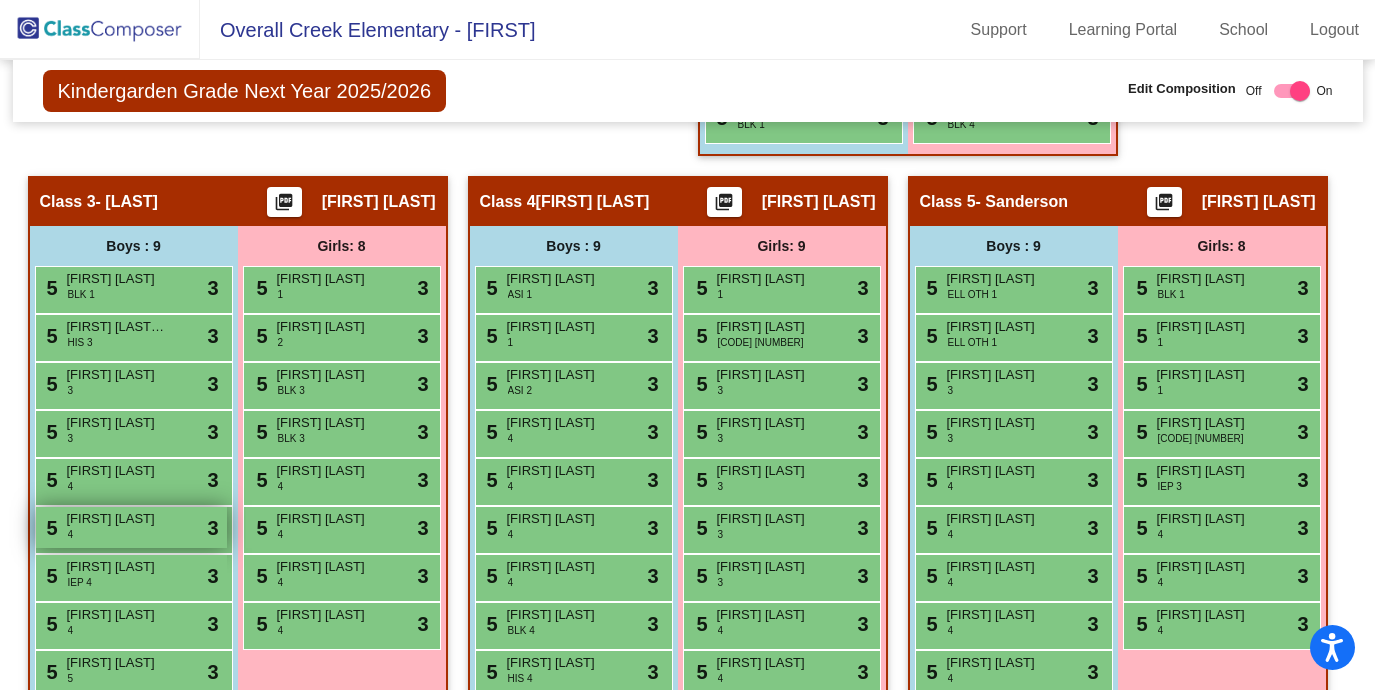 click on "5 [FIRST] [LAST] 4 lock do_not_disturb_alt 3" at bounding box center (131, 527) 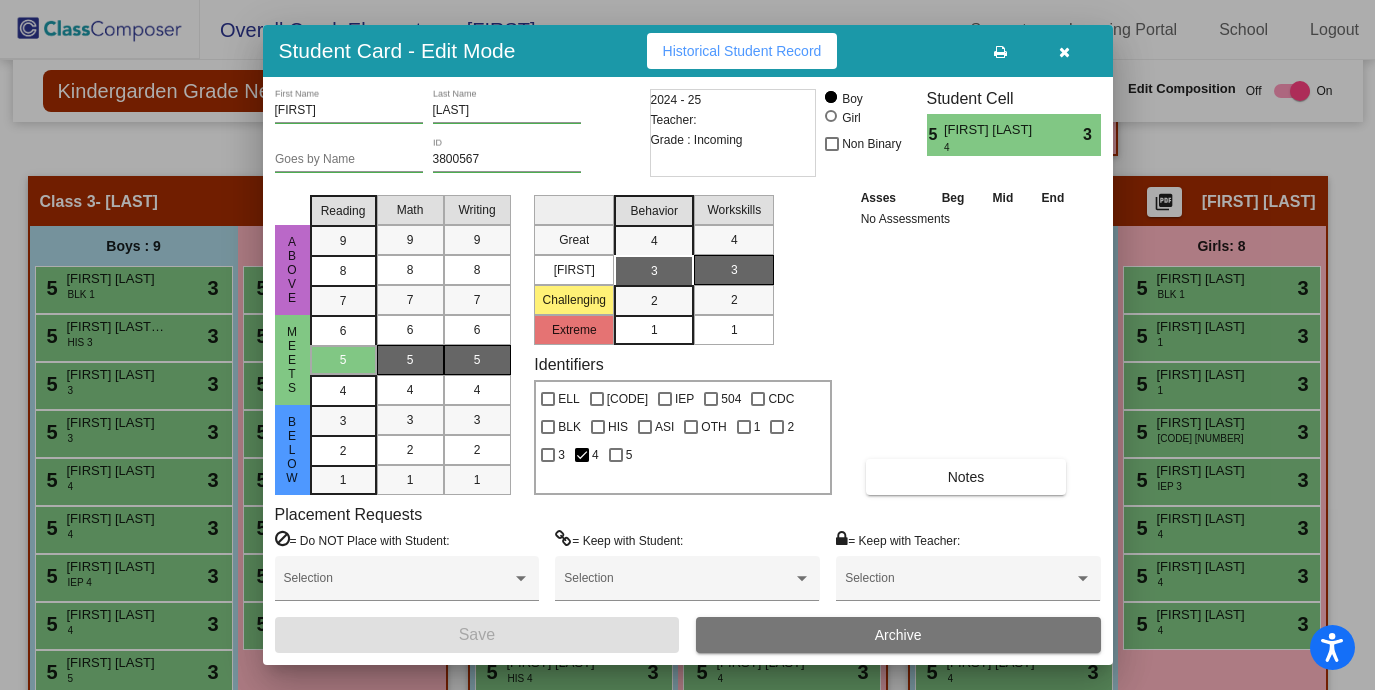 click at bounding box center (1065, 51) 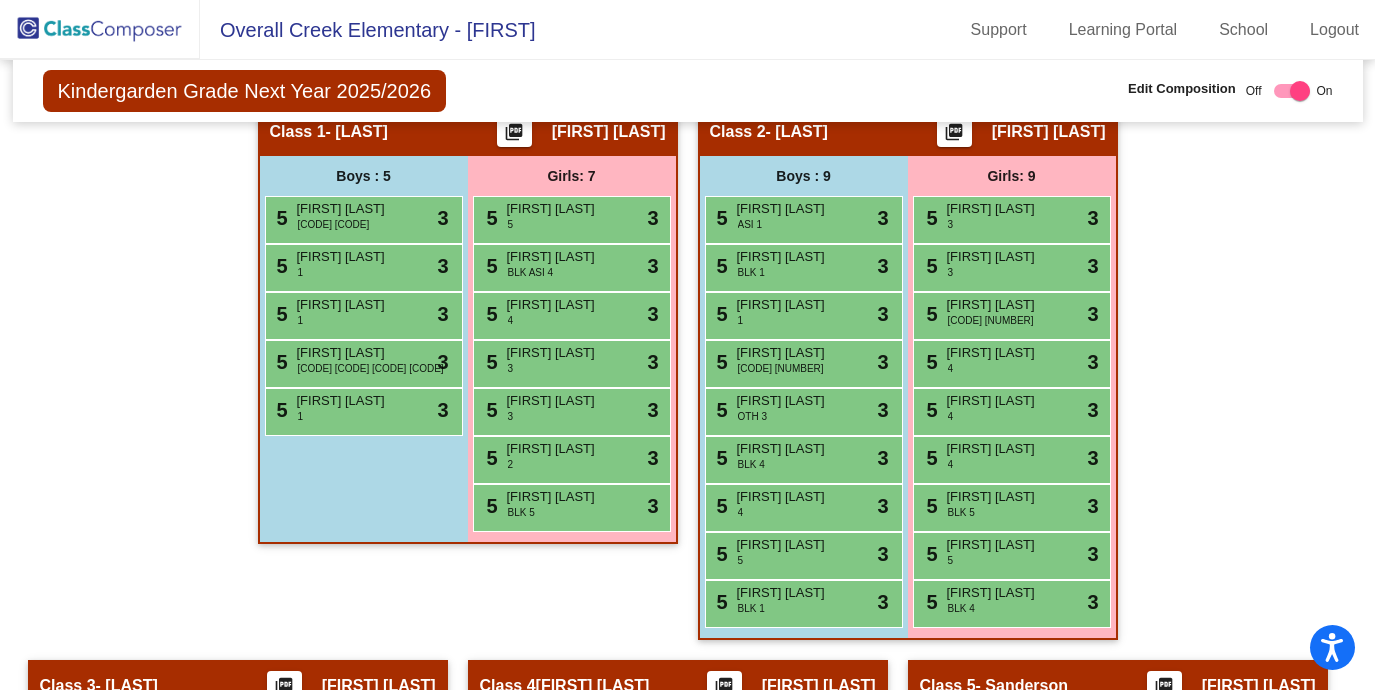 scroll, scrollTop: 539, scrollLeft: 0, axis: vertical 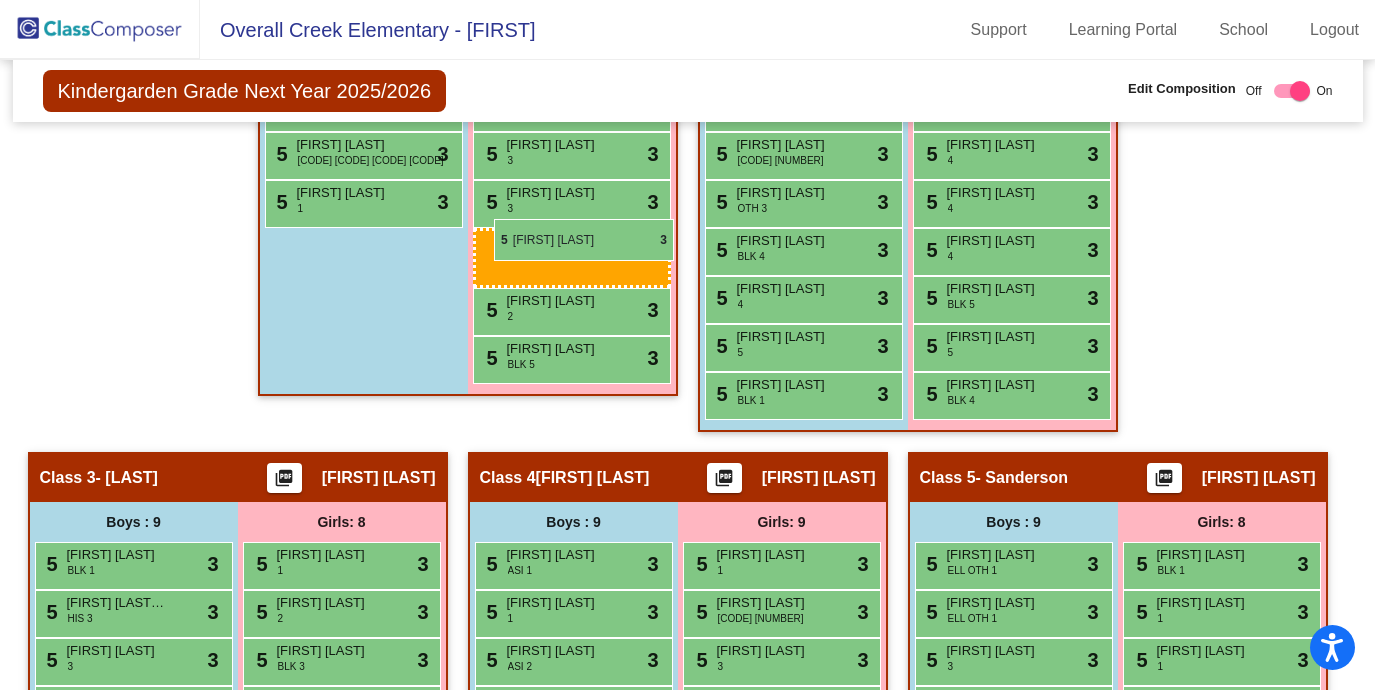 drag, startPoint x: 561, startPoint y: 644, endPoint x: 494, endPoint y: 218, distance: 431.2366 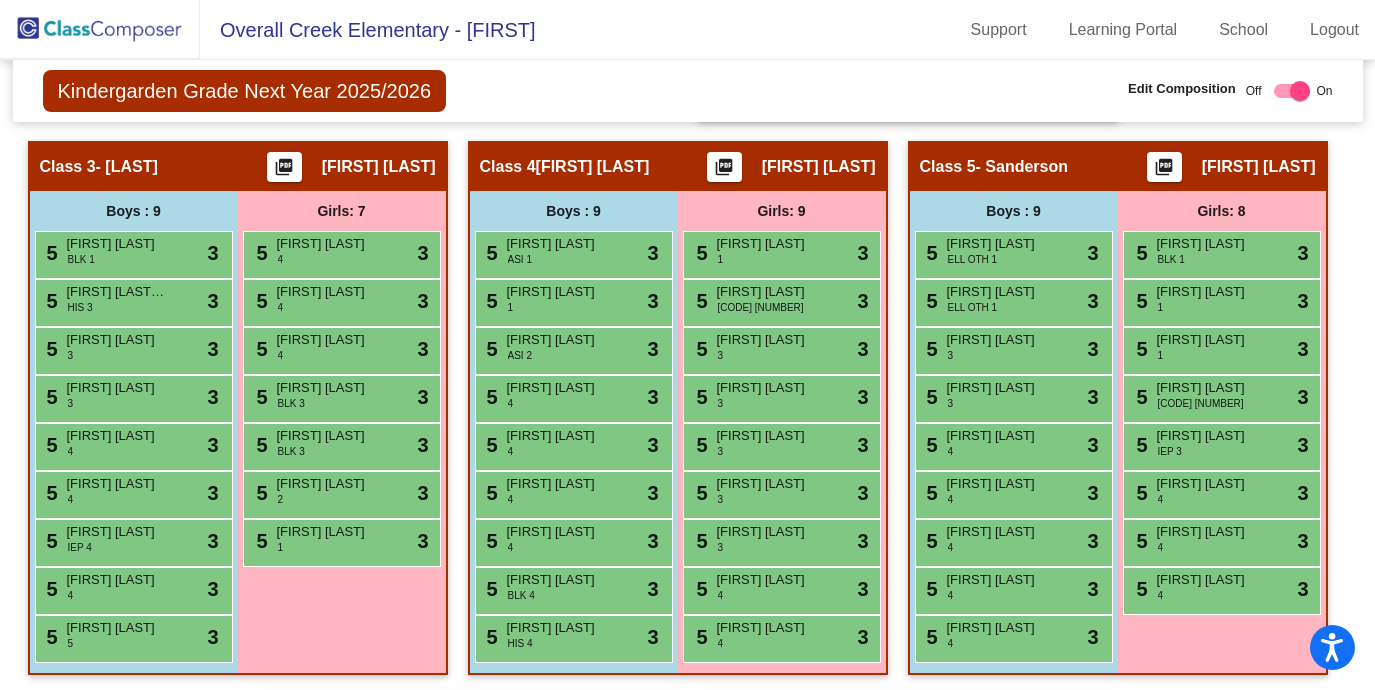 scroll, scrollTop: 1063, scrollLeft: 0, axis: vertical 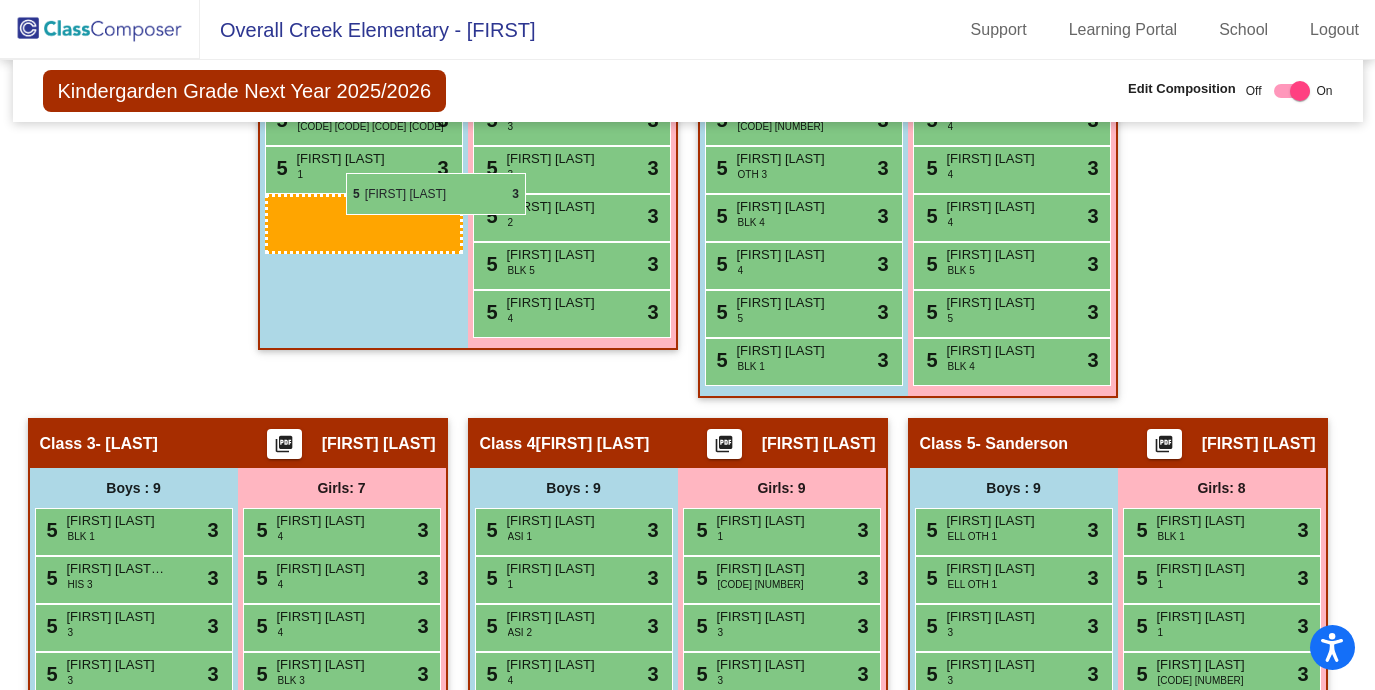 drag, startPoint x: 798, startPoint y: 572, endPoint x: 346, endPoint y: 173, distance: 602.91376 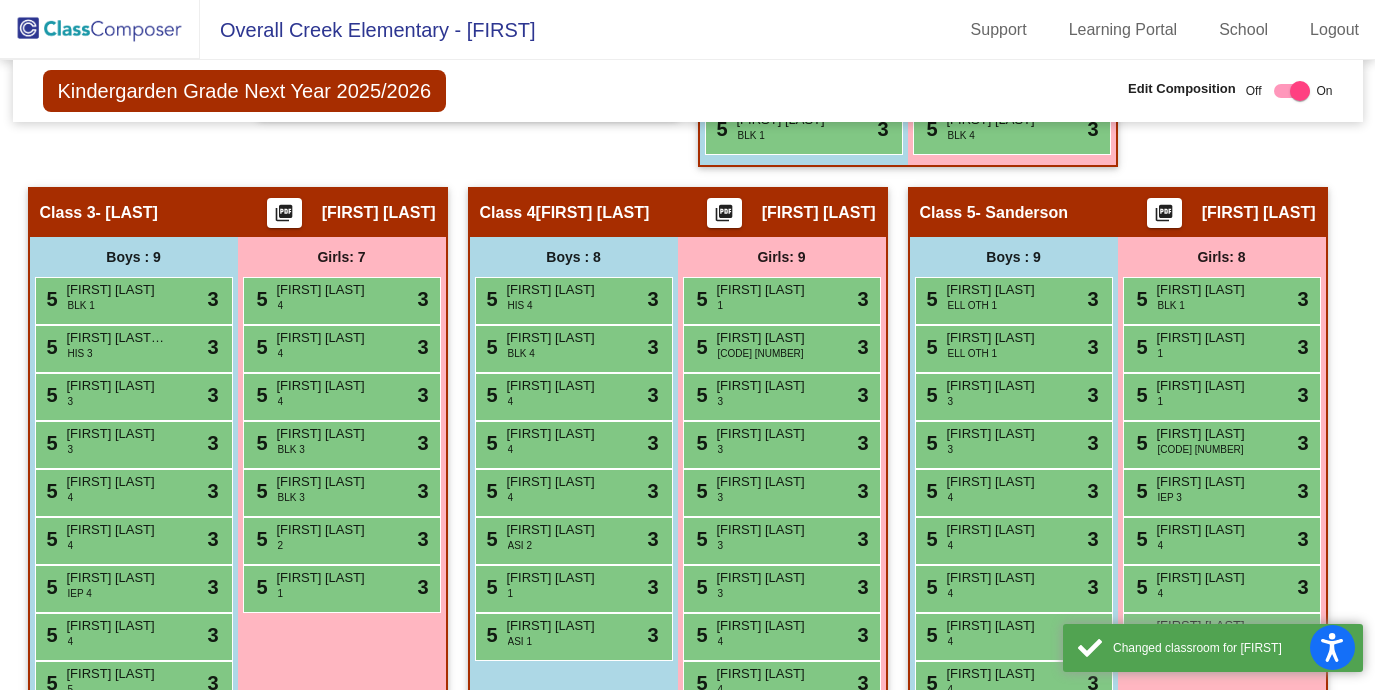 scroll, scrollTop: 1017, scrollLeft: 0, axis: vertical 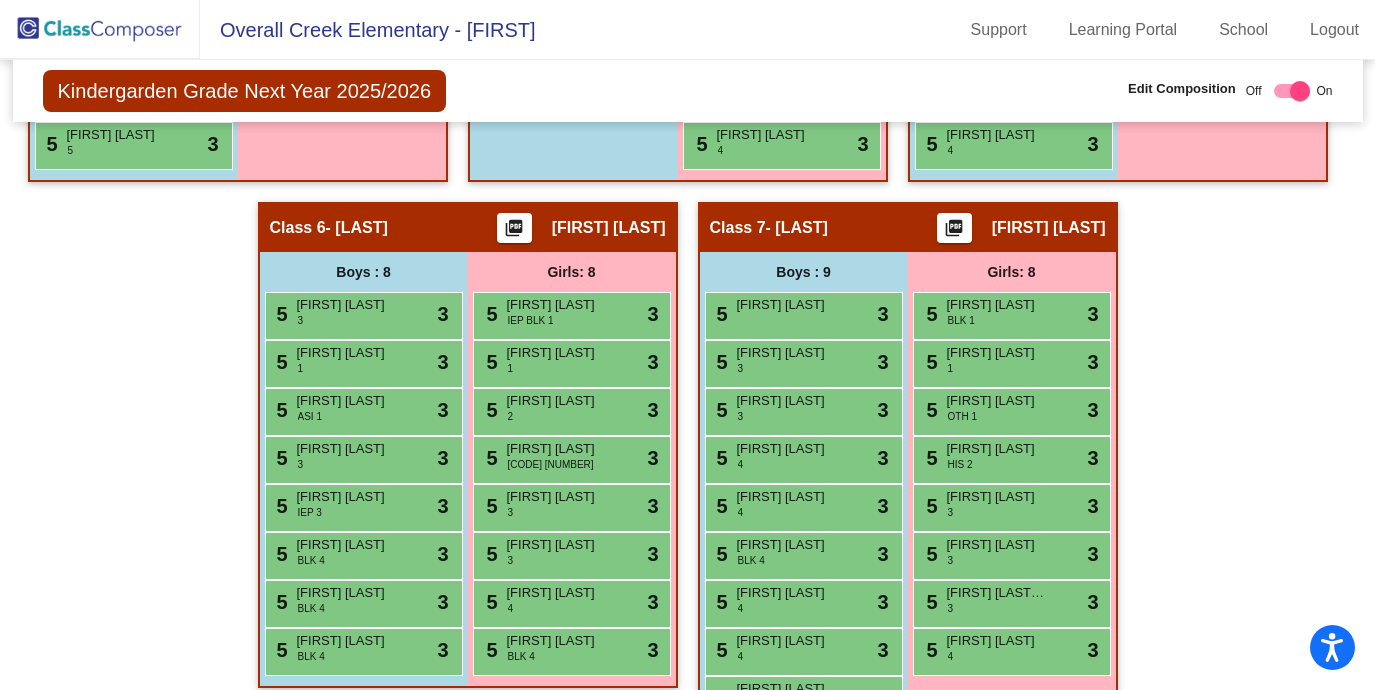 click on "[NUMBER] [FIRST] [LAST] [INITIAL] [INITIAL] [INITIAL] [INITIAL] [INITIAL] [INITIAL] [INITIAL] [INITIAL] [INITIAL] [INITIAL] [INITIAL] [INITIAL] [INITIAL] [INITIAL] [INITIAL] [INITIAL] [INITIAL] [INITIAL] [INITIAL] [INITIAL] [INITIAL]" at bounding box center (1011, -193) 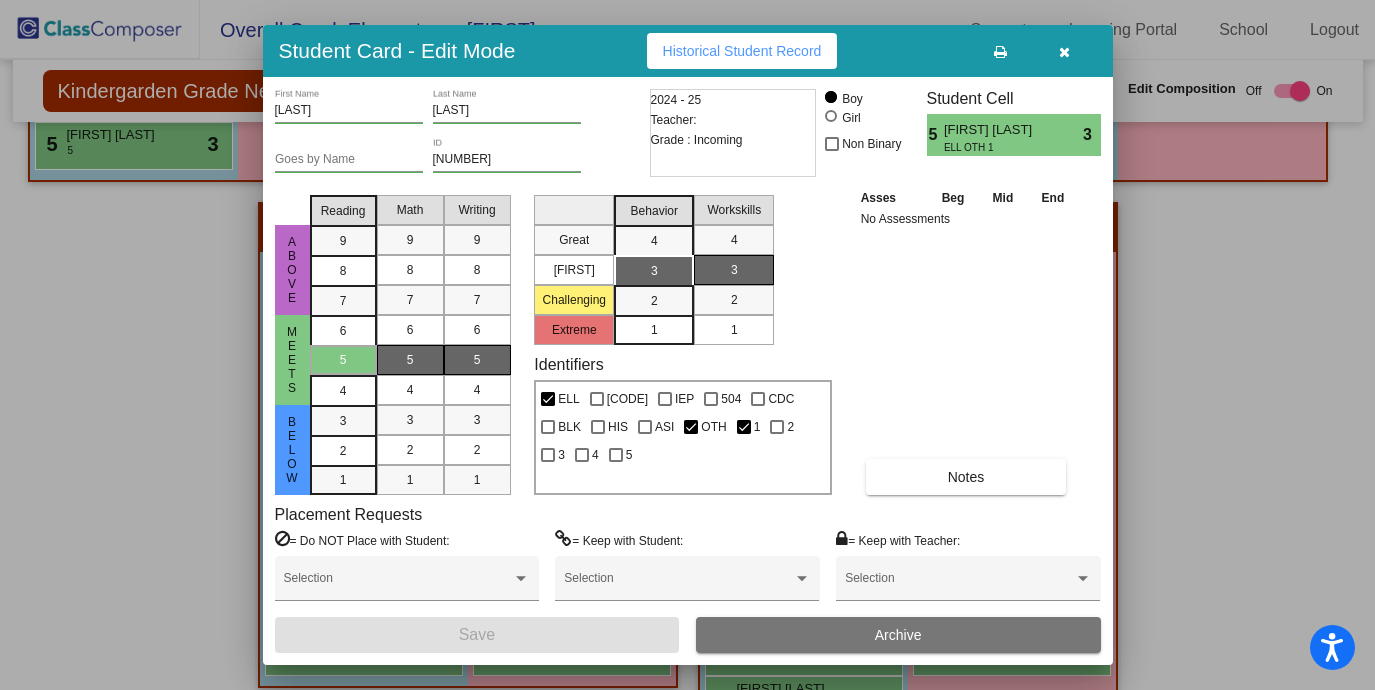 click on "IEP" at bounding box center [676, 396] 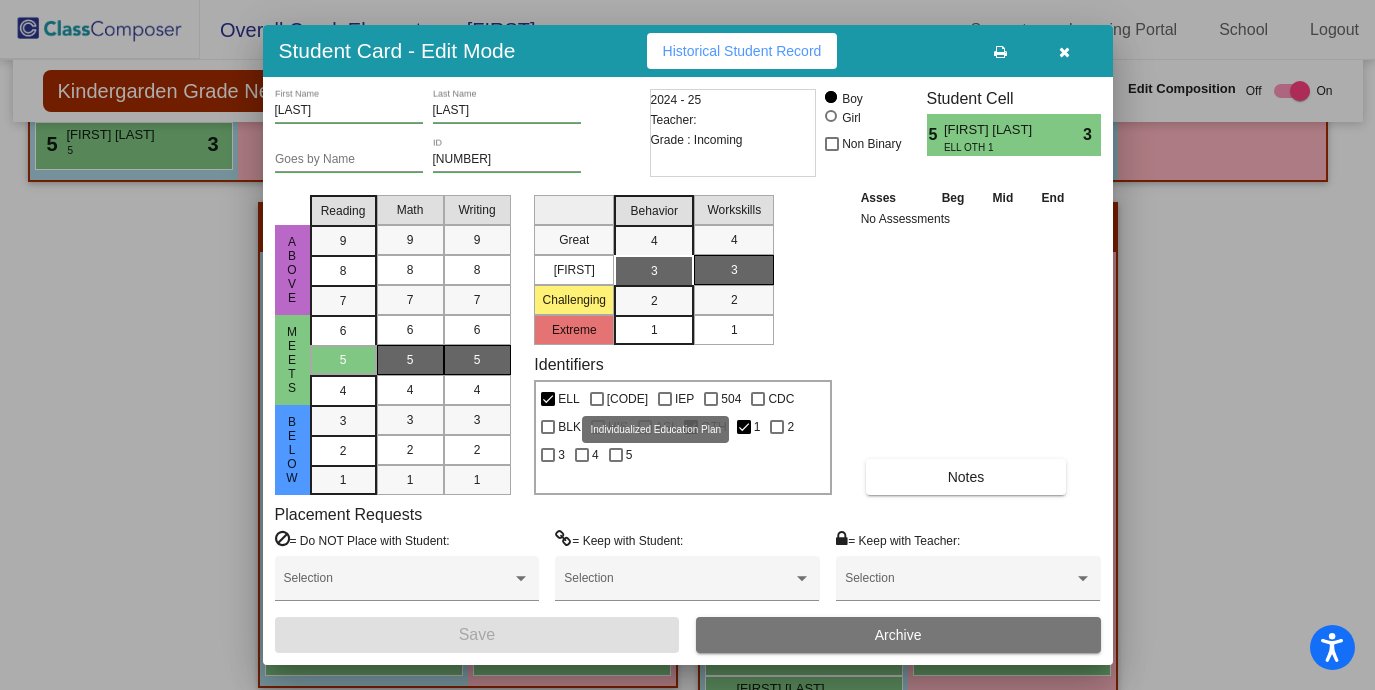 click at bounding box center [665, 399] 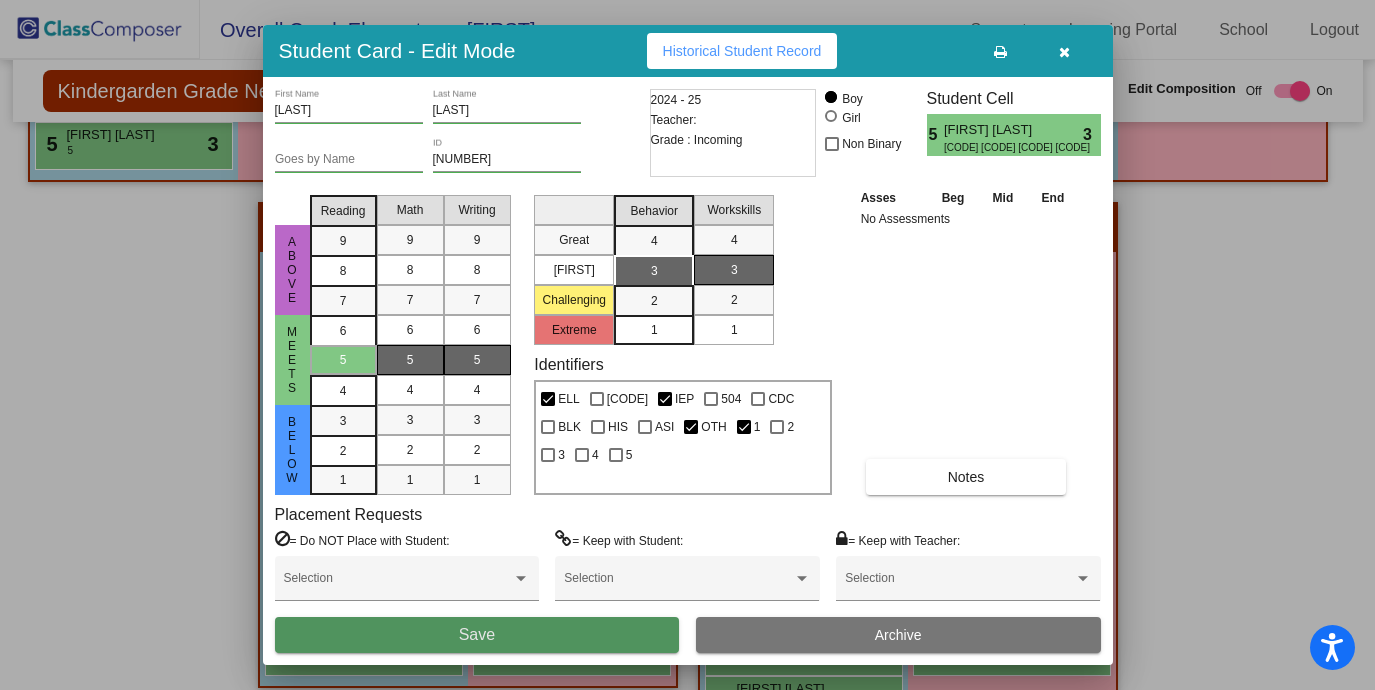 click on "Save" at bounding box center (477, 635) 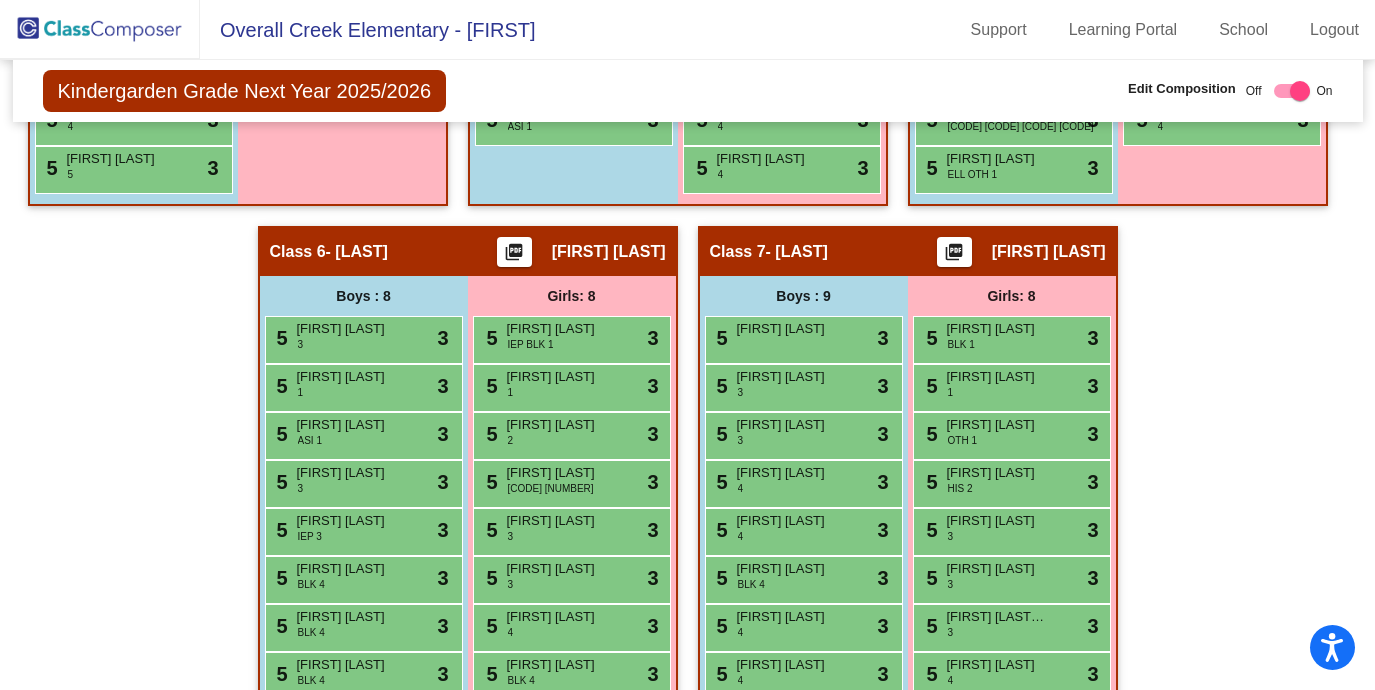 scroll, scrollTop: 1555, scrollLeft: 0, axis: vertical 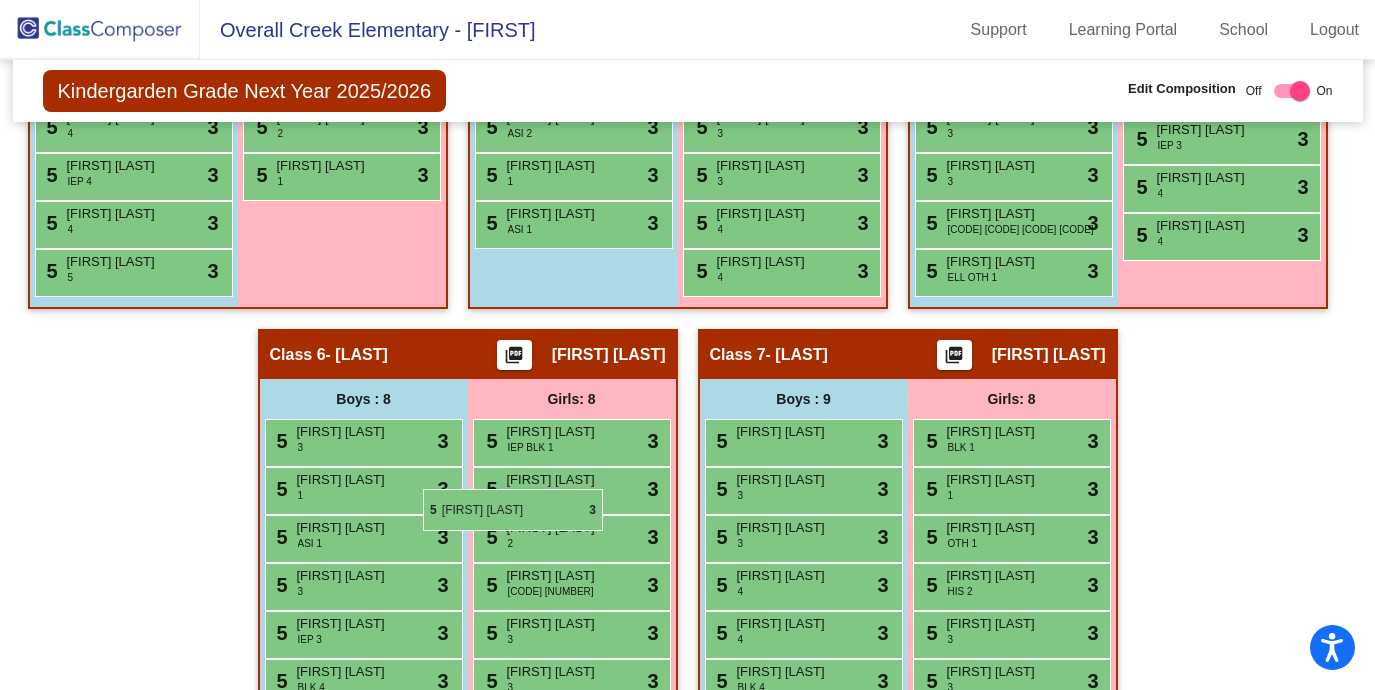 drag, startPoint x: 384, startPoint y: 615, endPoint x: 411, endPoint y: 473, distance: 144.54411 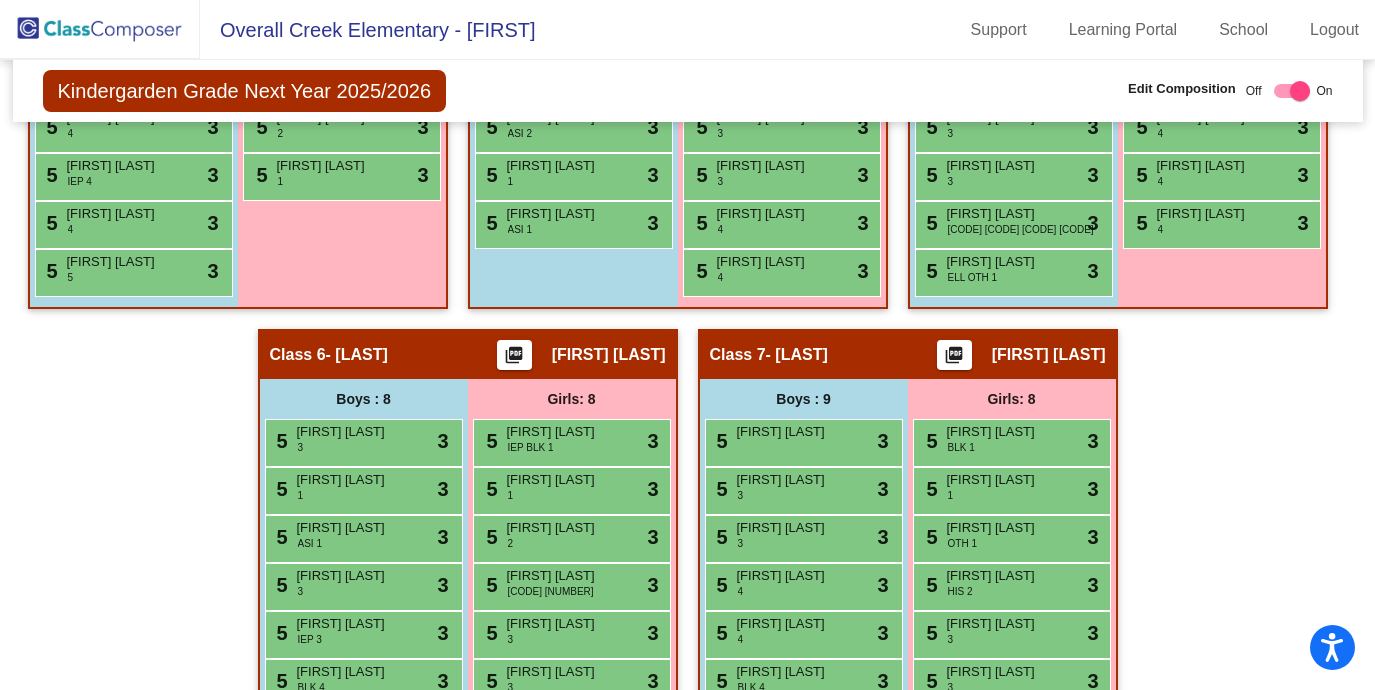 click on "Kindergarden Grade Next Year 2025/2026  Edit Composition Off   On  Incoming   Digital Data Wall" 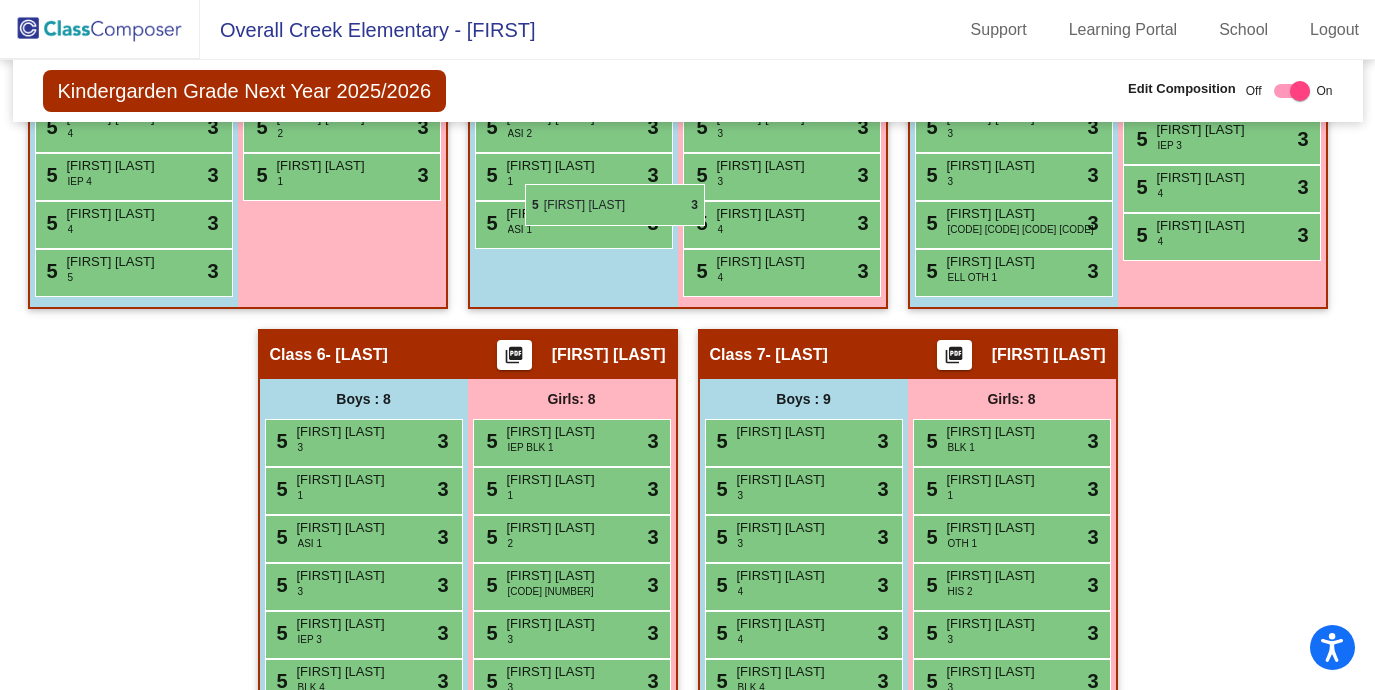 drag, startPoint x: 339, startPoint y: 618, endPoint x: 526, endPoint y: 196, distance: 461.57666 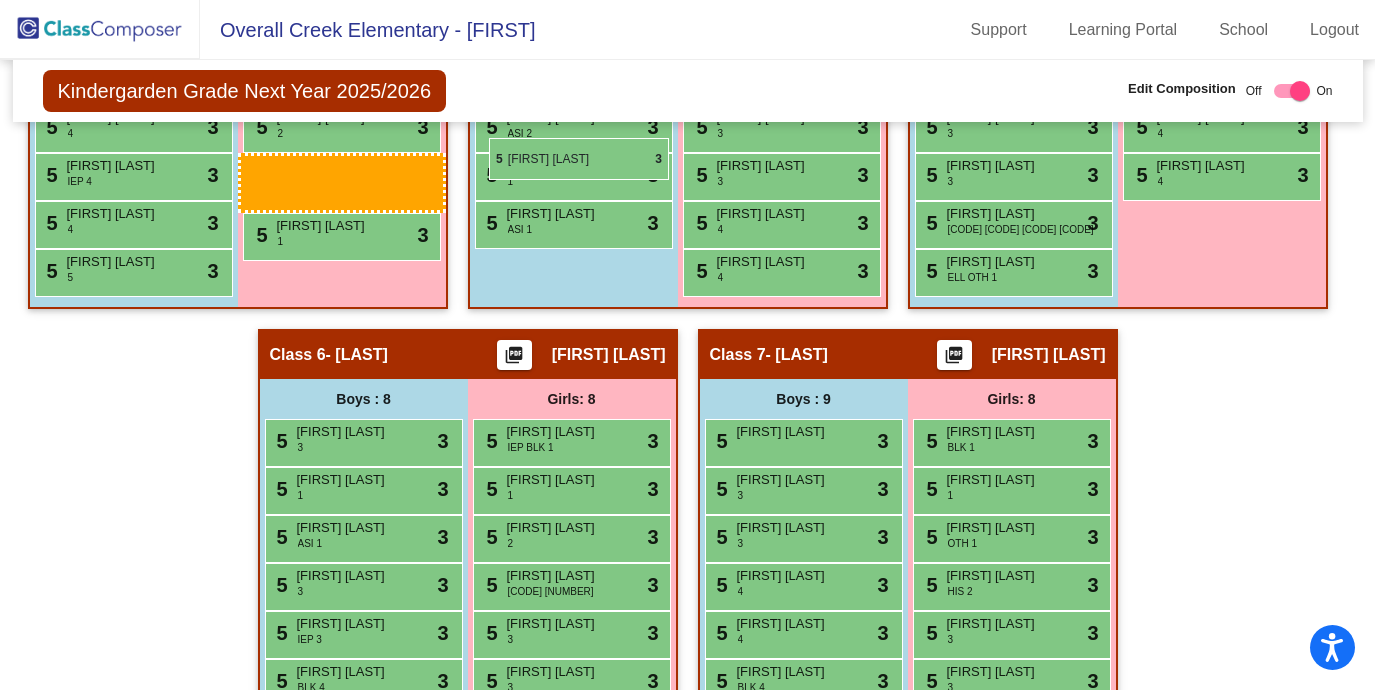 drag, startPoint x: 300, startPoint y: 611, endPoint x: 489, endPoint y: 137, distance: 510.2911 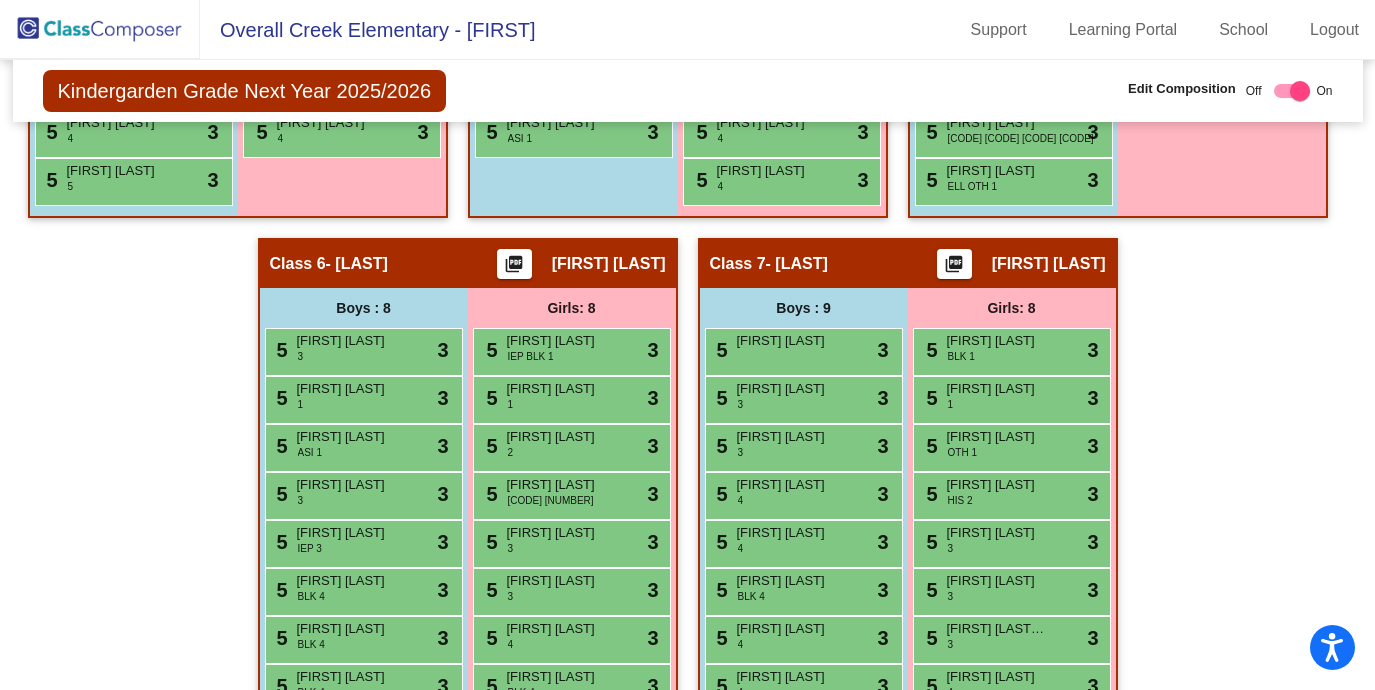 scroll, scrollTop: 1555, scrollLeft: 0, axis: vertical 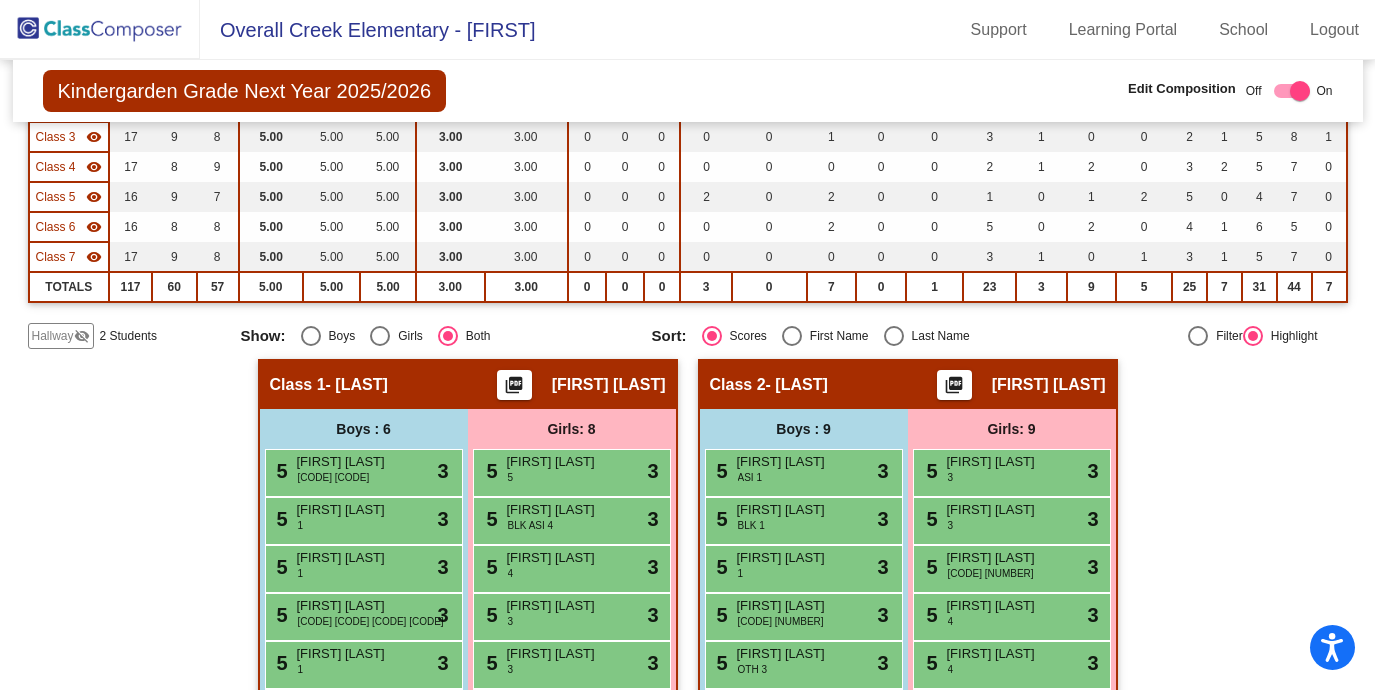 click on "Hallway   visibility_off" 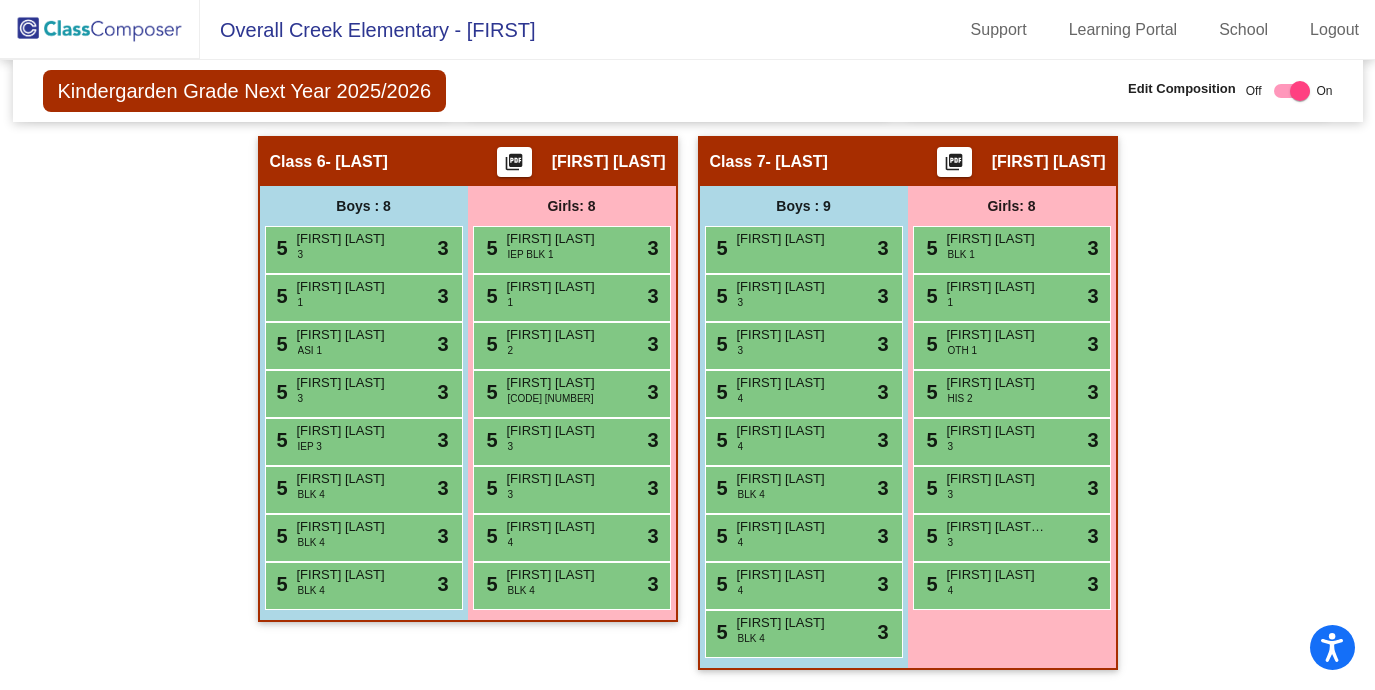 scroll, scrollTop: 1946, scrollLeft: 0, axis: vertical 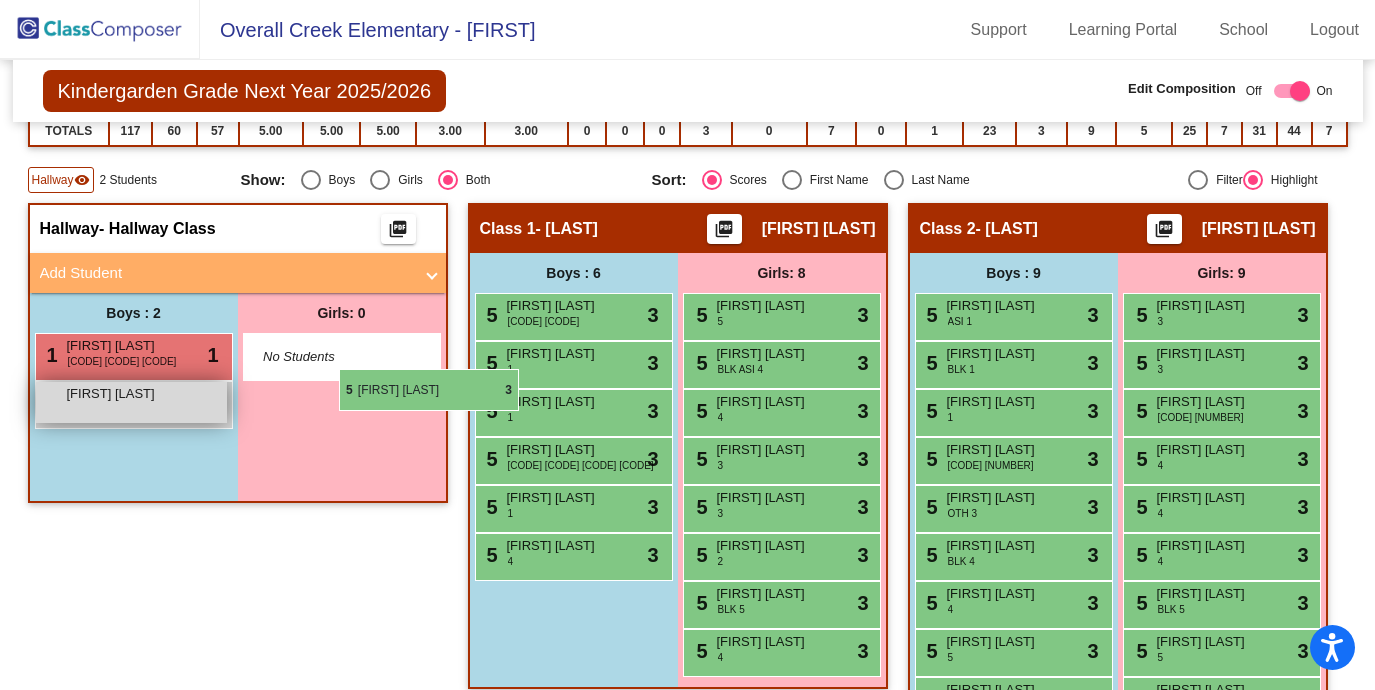 drag, startPoint x: 586, startPoint y: 345, endPoint x: 339, endPoint y: 369, distance: 248.16325 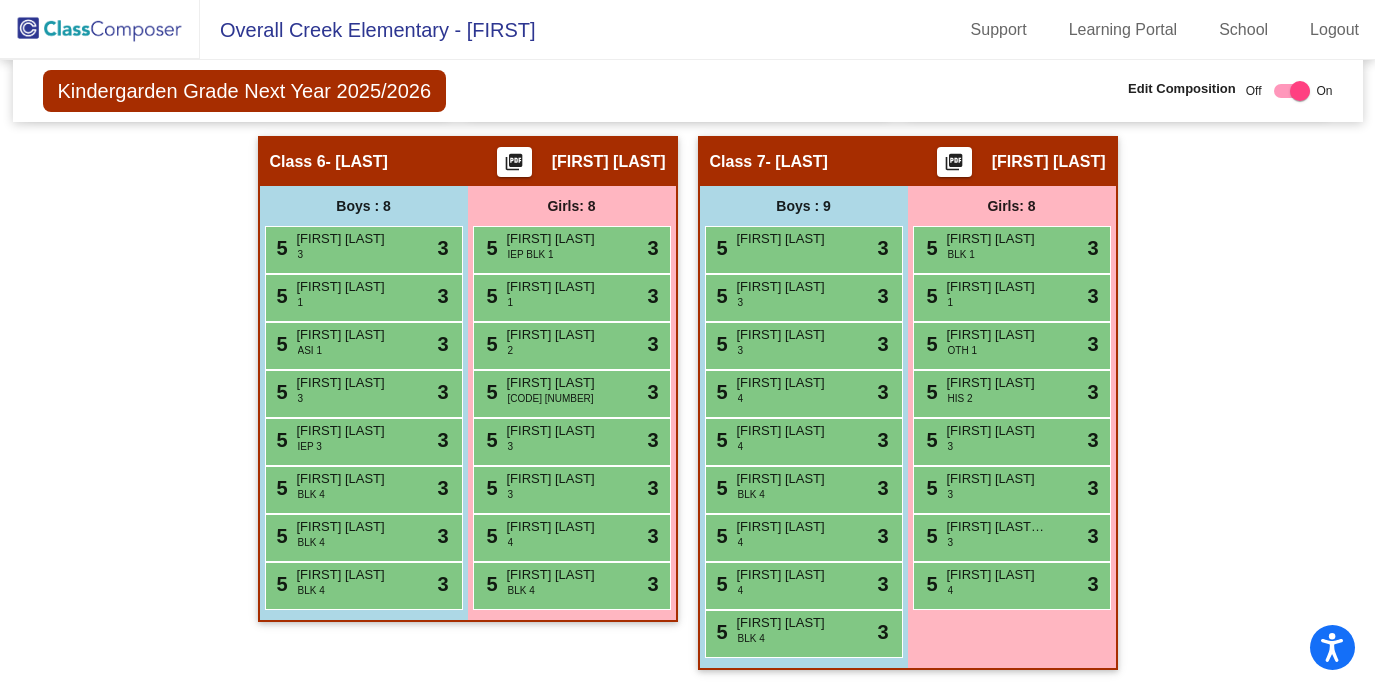 scroll, scrollTop: 2051, scrollLeft: 0, axis: vertical 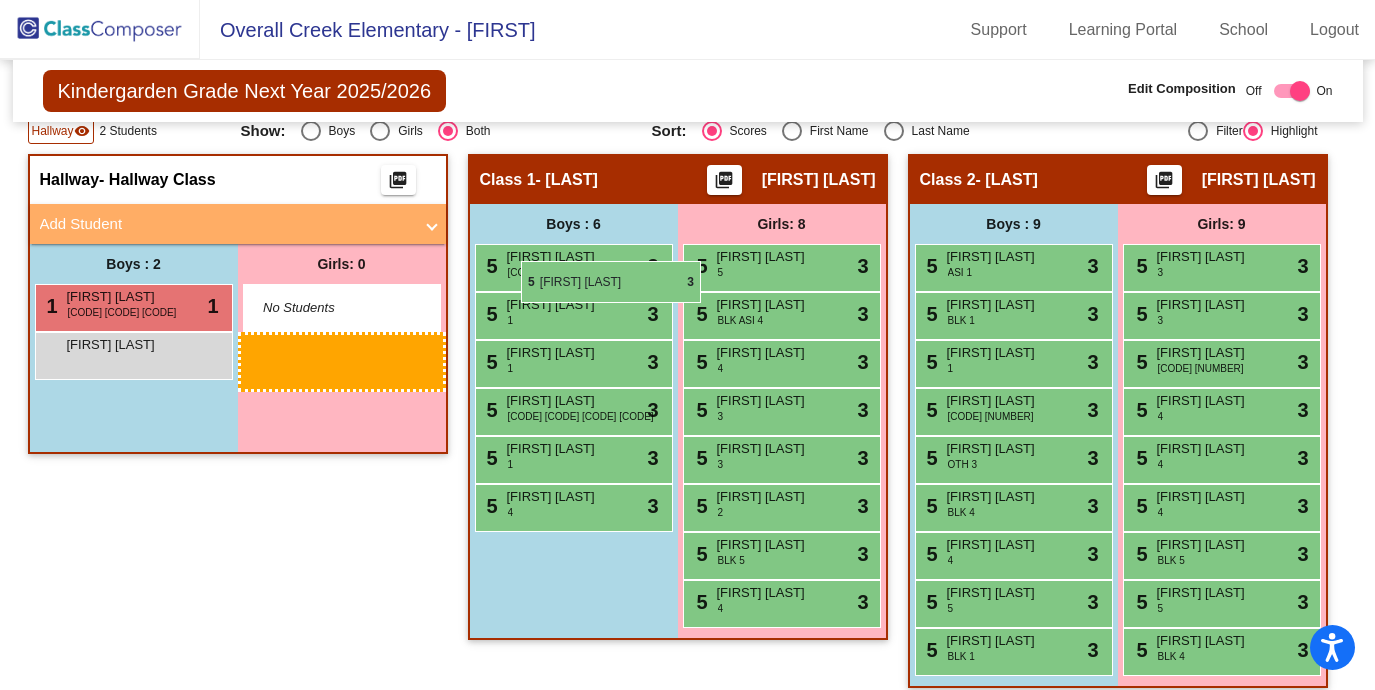 drag, startPoint x: 588, startPoint y: 281, endPoint x: 521, endPoint y: 261, distance: 69.92139 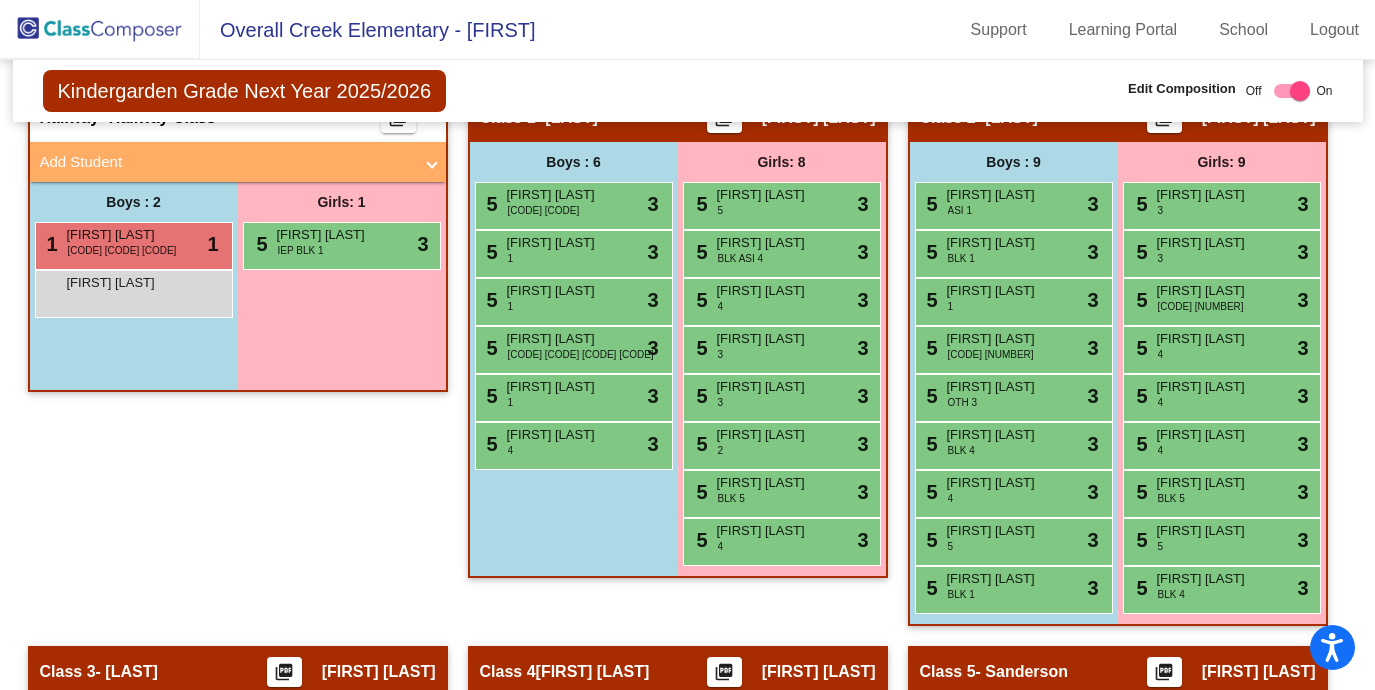 scroll, scrollTop: 555, scrollLeft: 0, axis: vertical 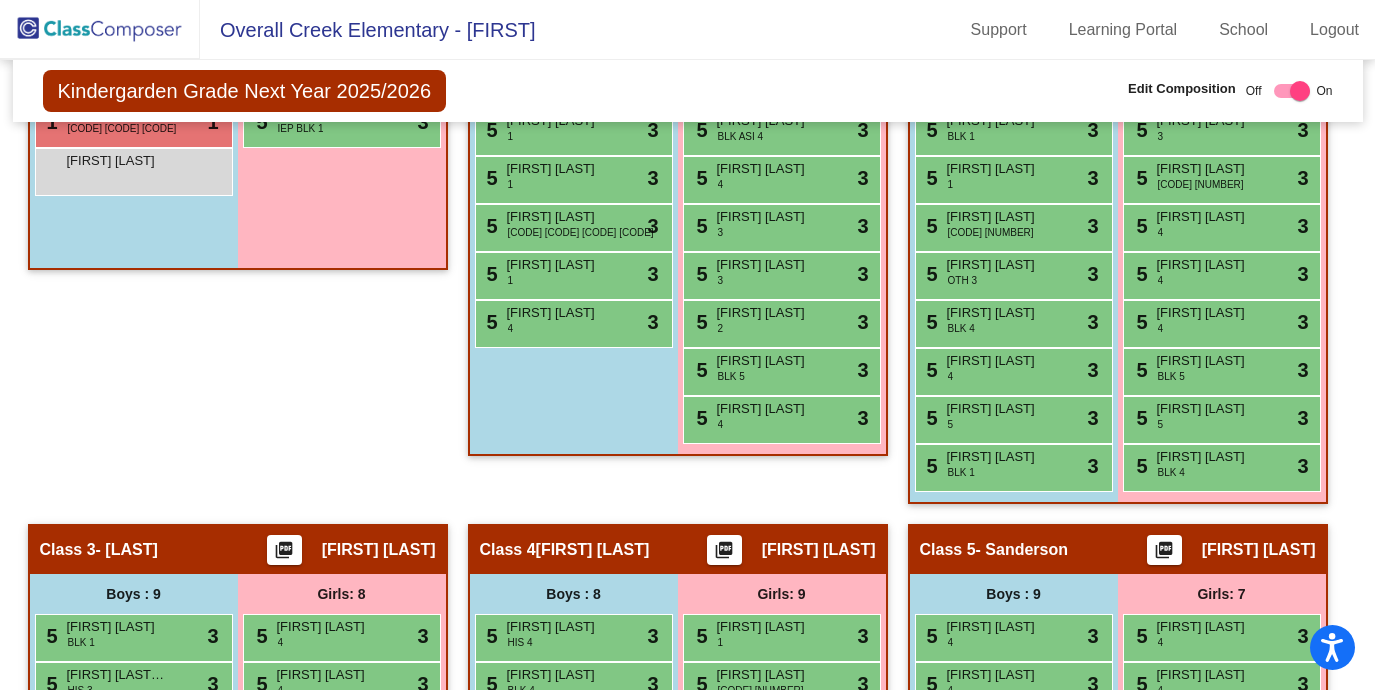 click on "Boys : 2  1 [FIRST] [LAST] IEP CDC BLK lock do_not_disturb_alt 1 [FIRST] [LAST] lock do_not_disturb_alt" at bounding box center [134, 164] 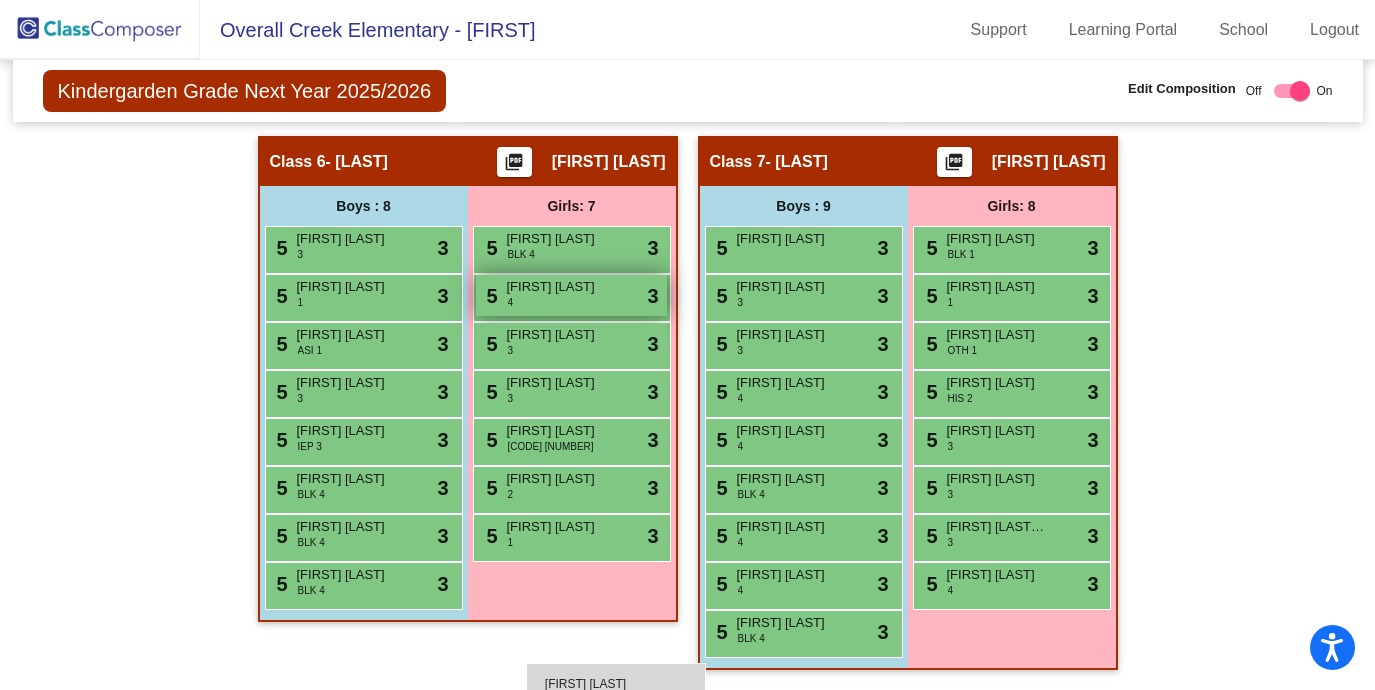 scroll, scrollTop: 1767, scrollLeft: 0, axis: vertical 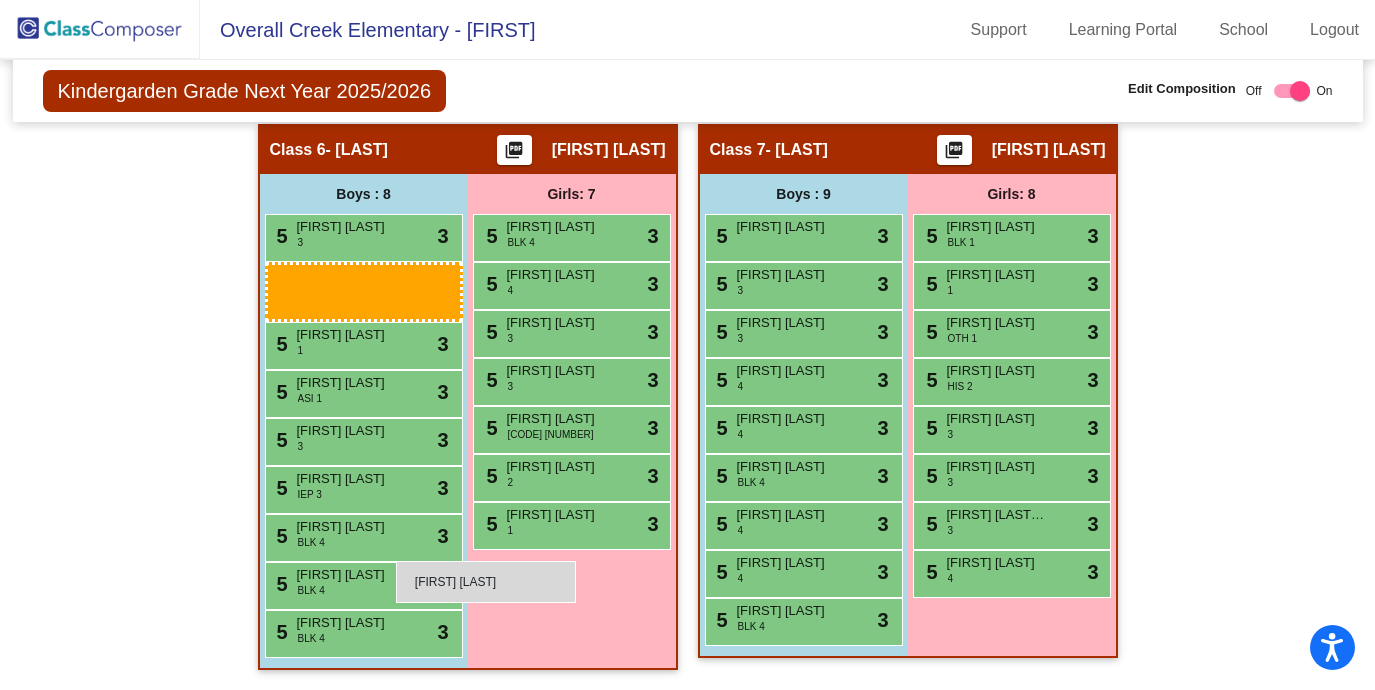 drag, startPoint x: 405, startPoint y: 136, endPoint x: 396, endPoint y: 560, distance: 424.09552 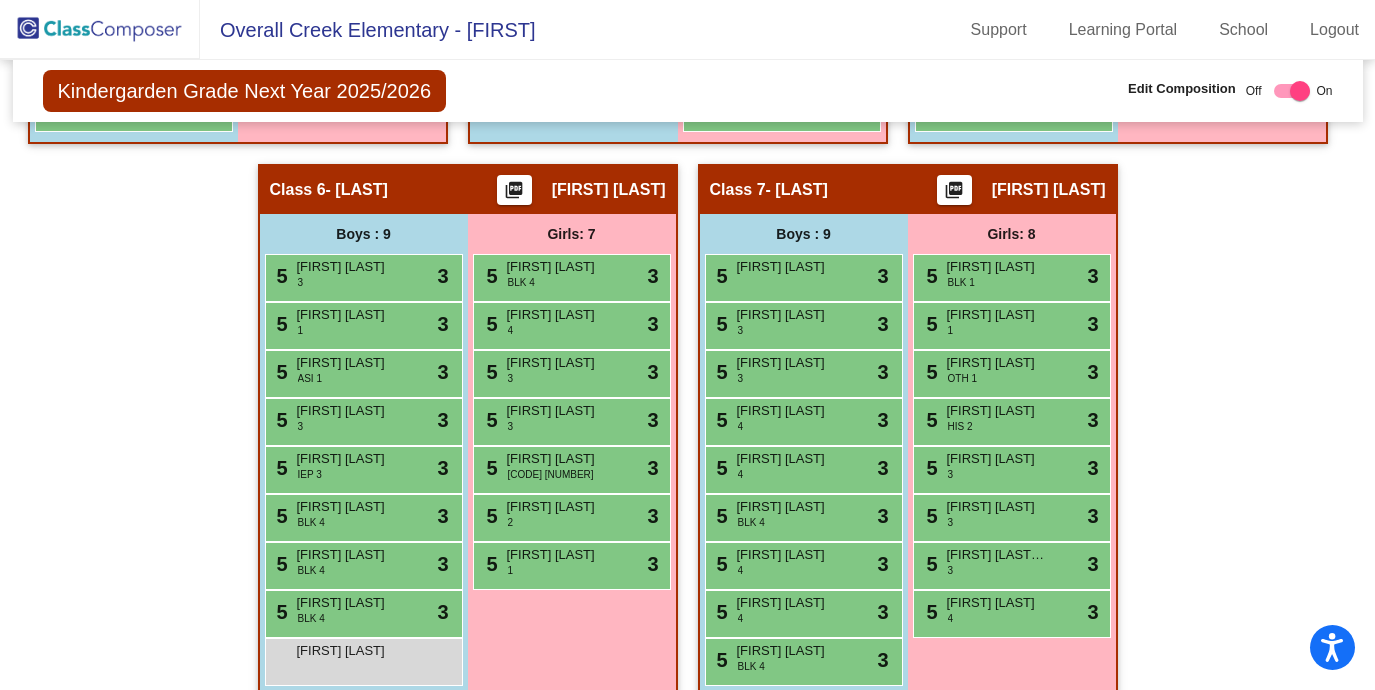 scroll, scrollTop: 1513, scrollLeft: 0, axis: vertical 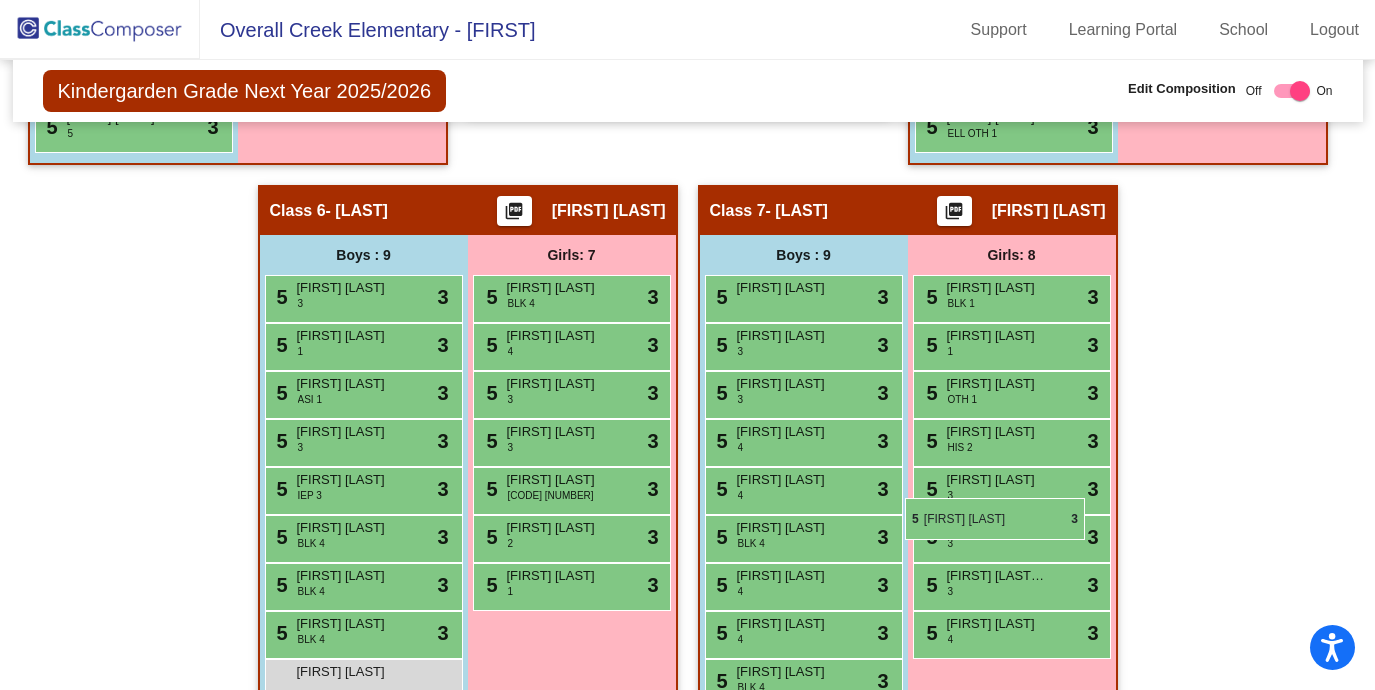 drag, startPoint x: 543, startPoint y: 468, endPoint x: 916, endPoint y: 503, distance: 374.6385 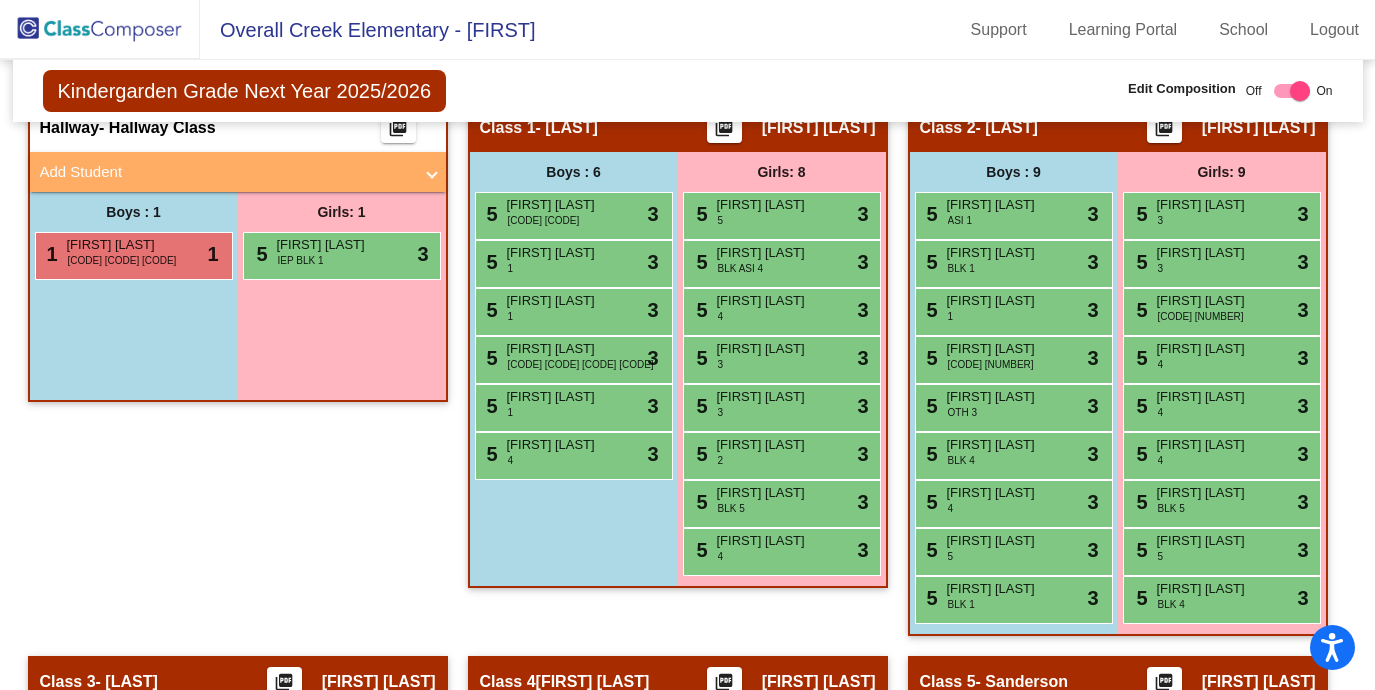 scroll, scrollTop: 545, scrollLeft: 0, axis: vertical 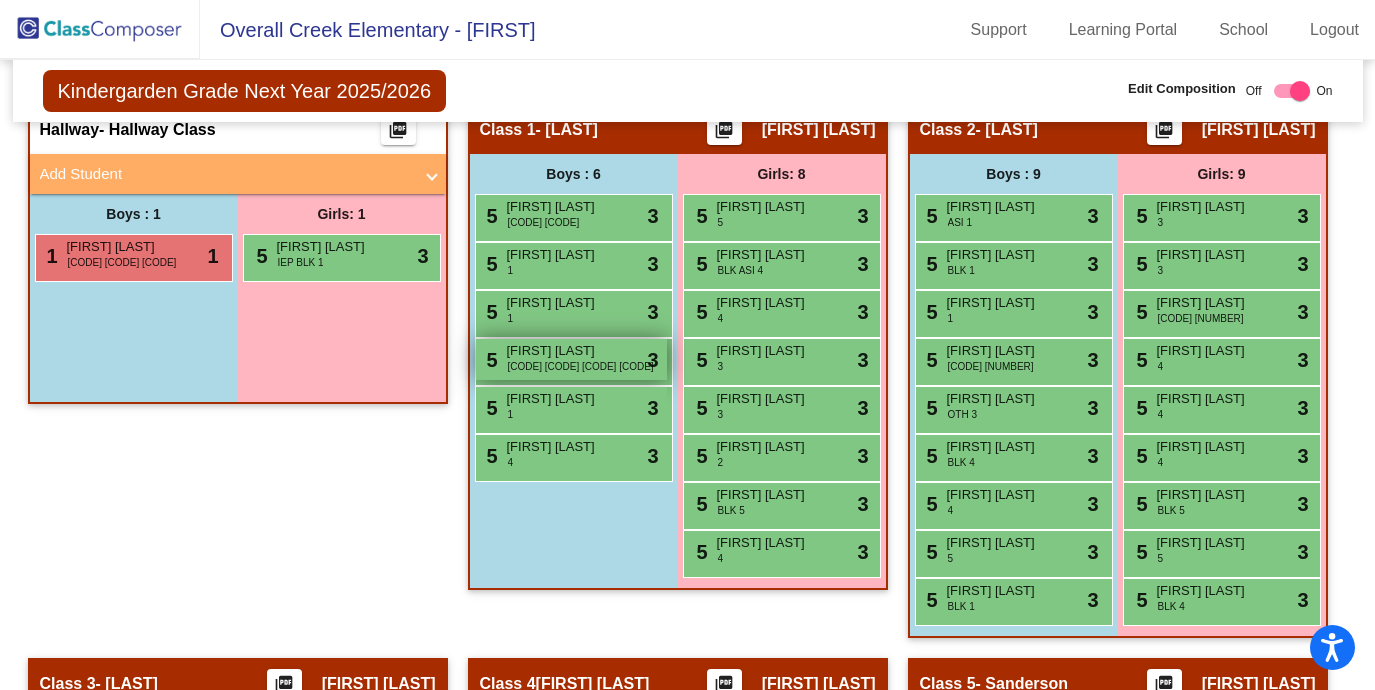 click on "[NUMBER] [FIRST] [LAST] [CODE] [CODE] [CODE] [CODE]" at bounding box center (571, 359) 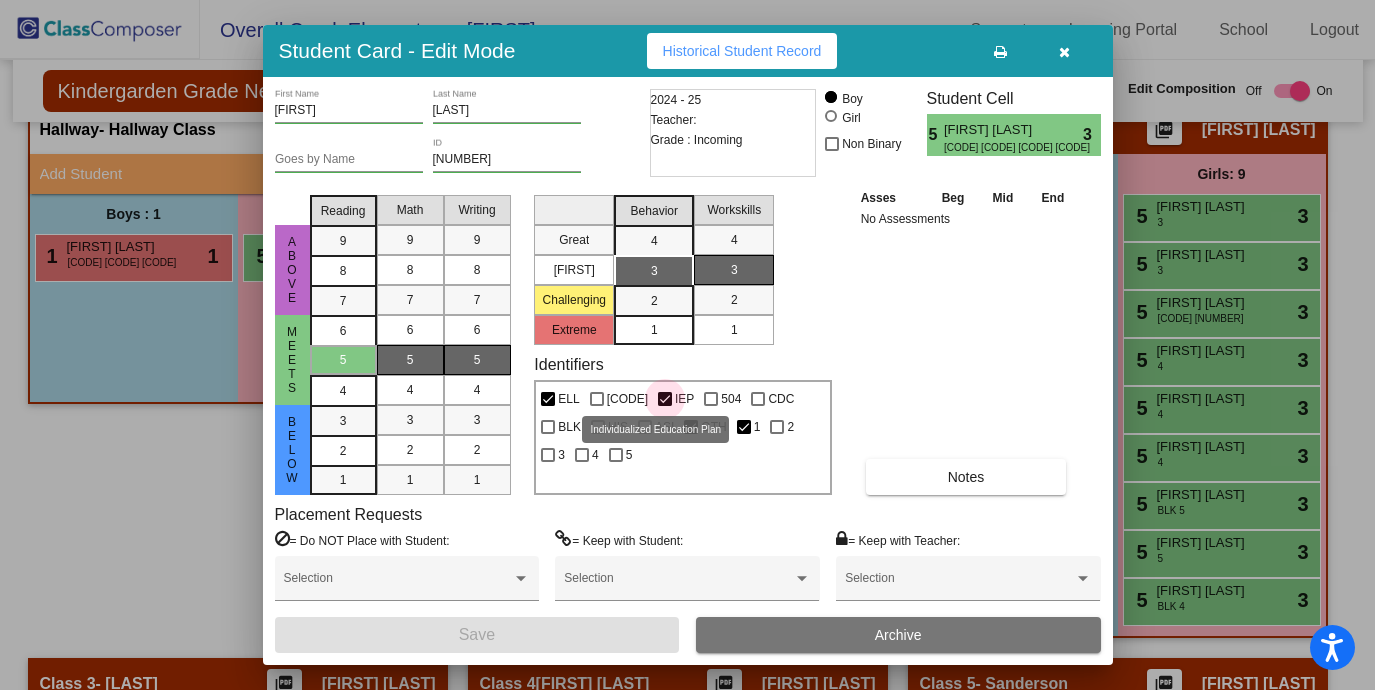 click at bounding box center [665, 399] 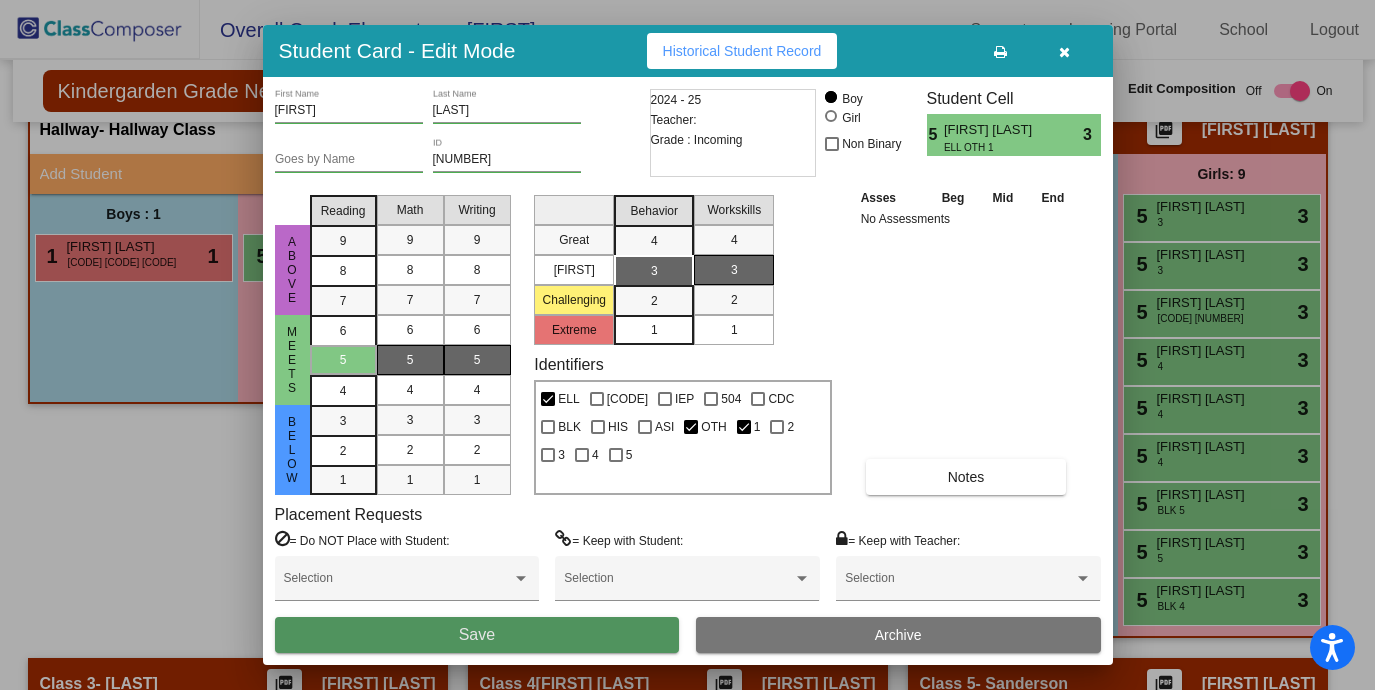 click on "Save" at bounding box center (477, 635) 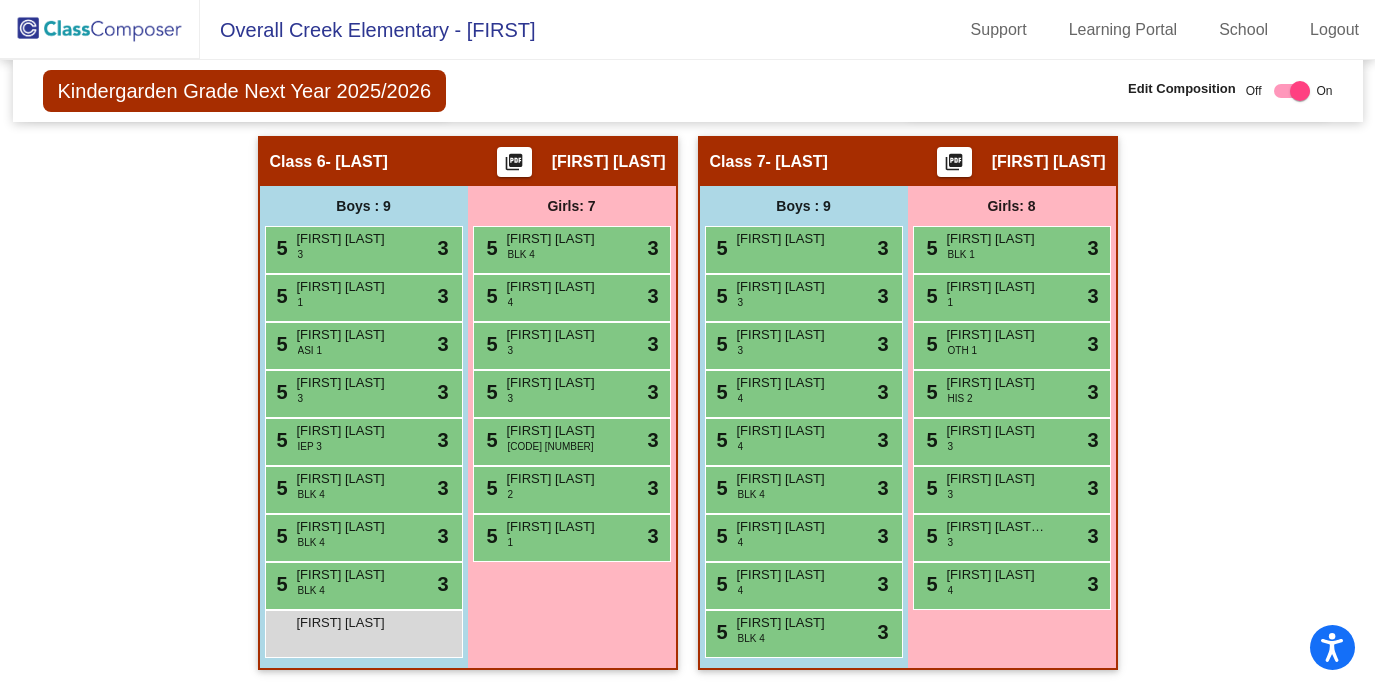 scroll, scrollTop: 1990, scrollLeft: 0, axis: vertical 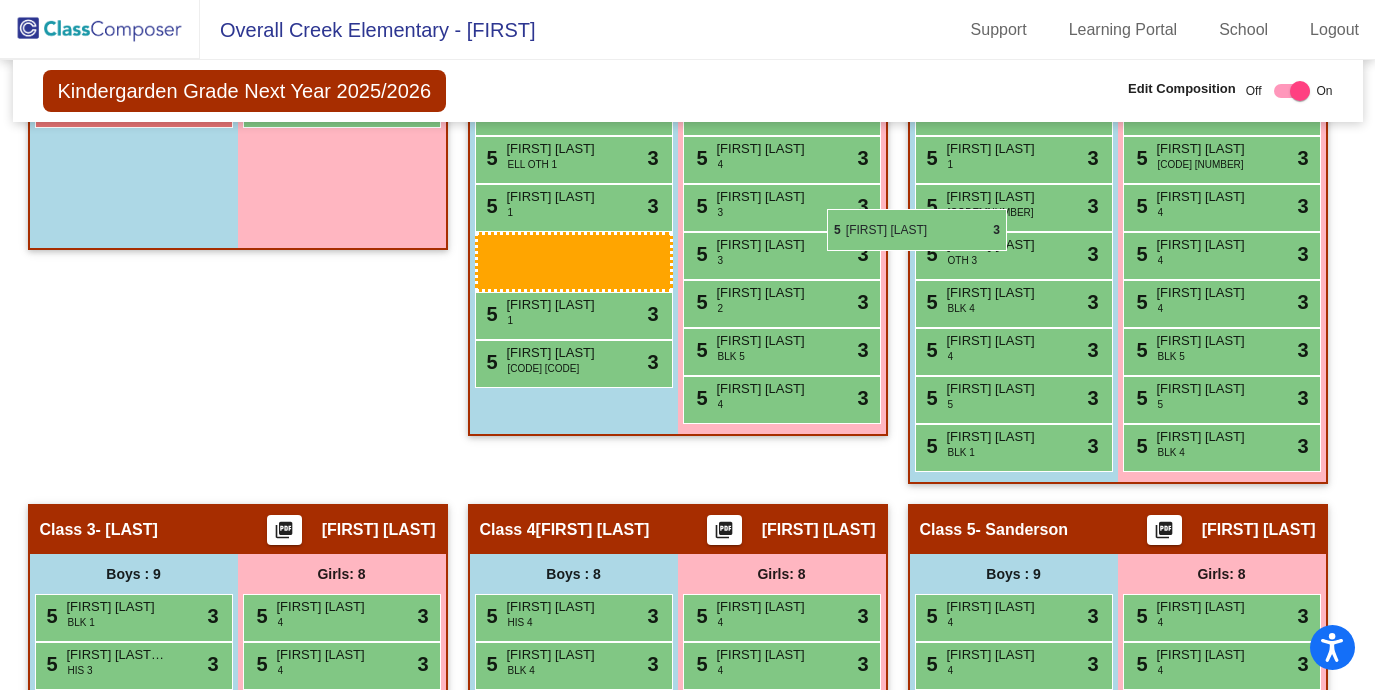 drag, startPoint x: 811, startPoint y: 482, endPoint x: 827, endPoint y: 208, distance: 274.46677 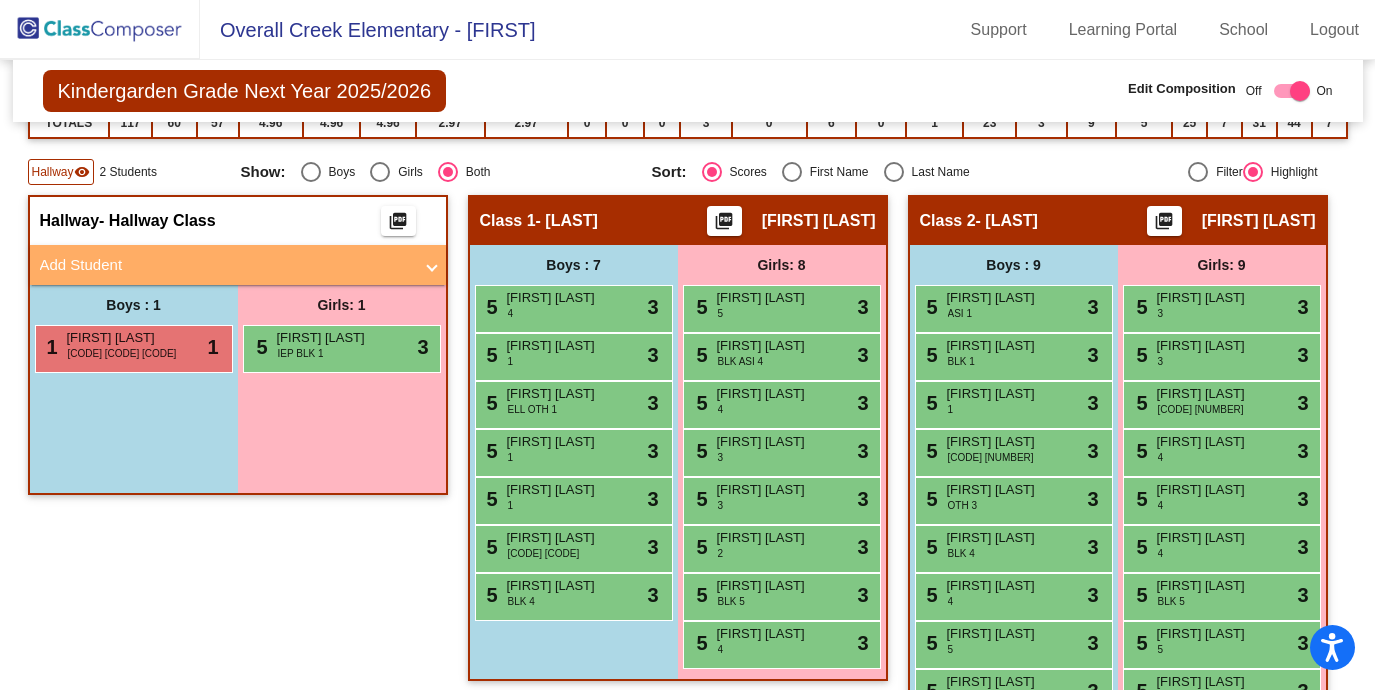scroll, scrollTop: 452, scrollLeft: 0, axis: vertical 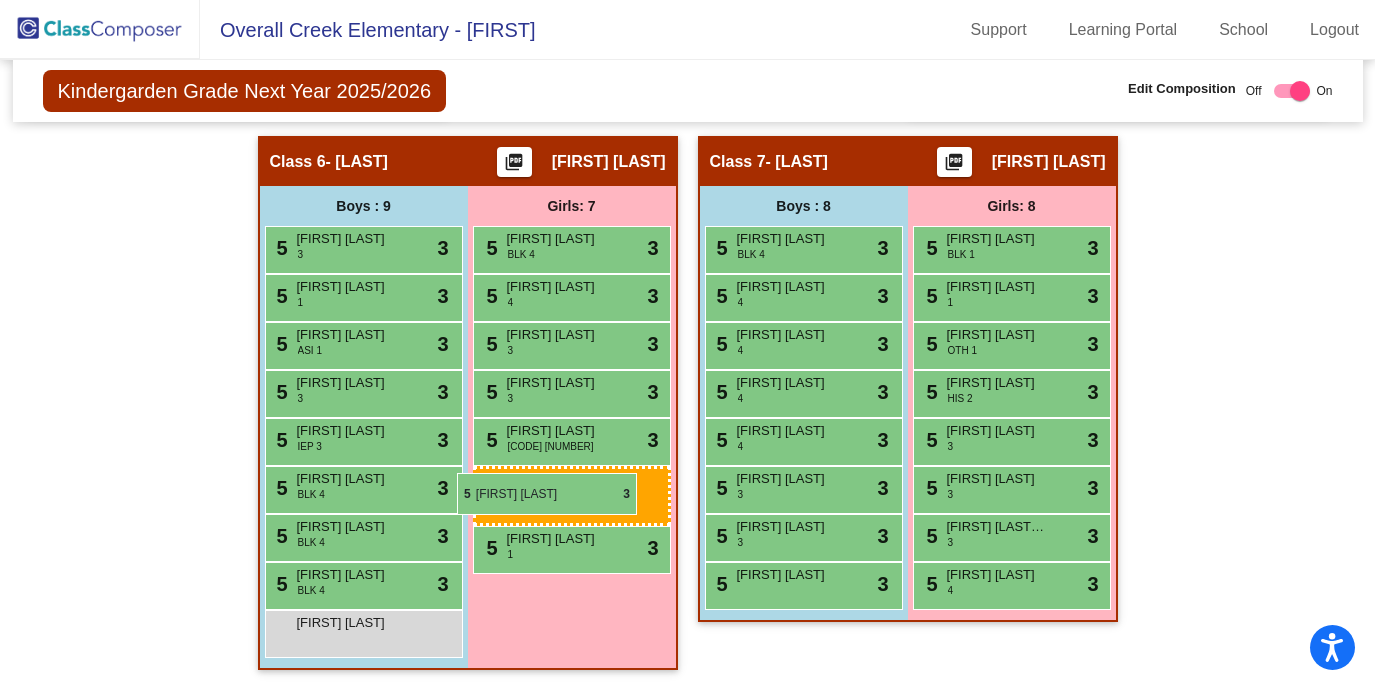 drag, startPoint x: 508, startPoint y: 483, endPoint x: 464, endPoint y: 469, distance: 46.173584 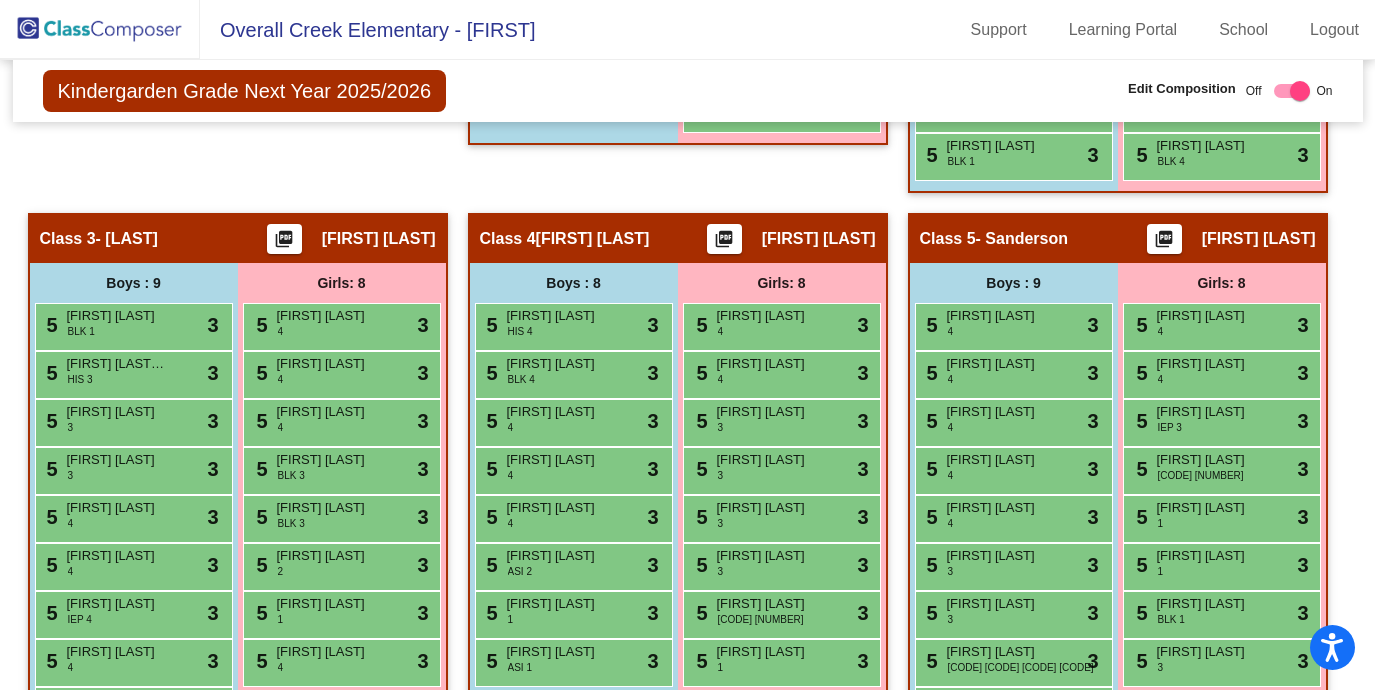 scroll, scrollTop: 1001, scrollLeft: 0, axis: vertical 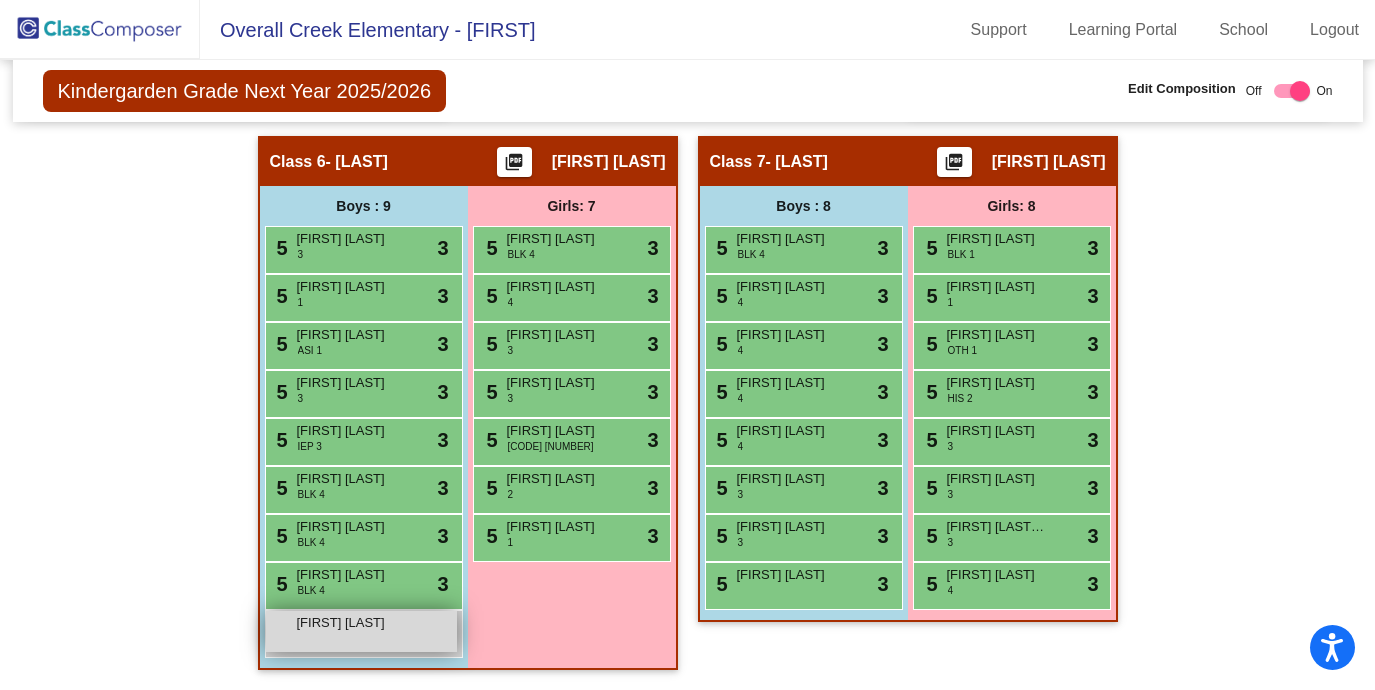 click on "[FIRST] [LAST] lock do_not_disturb_alt" at bounding box center [361, 631] 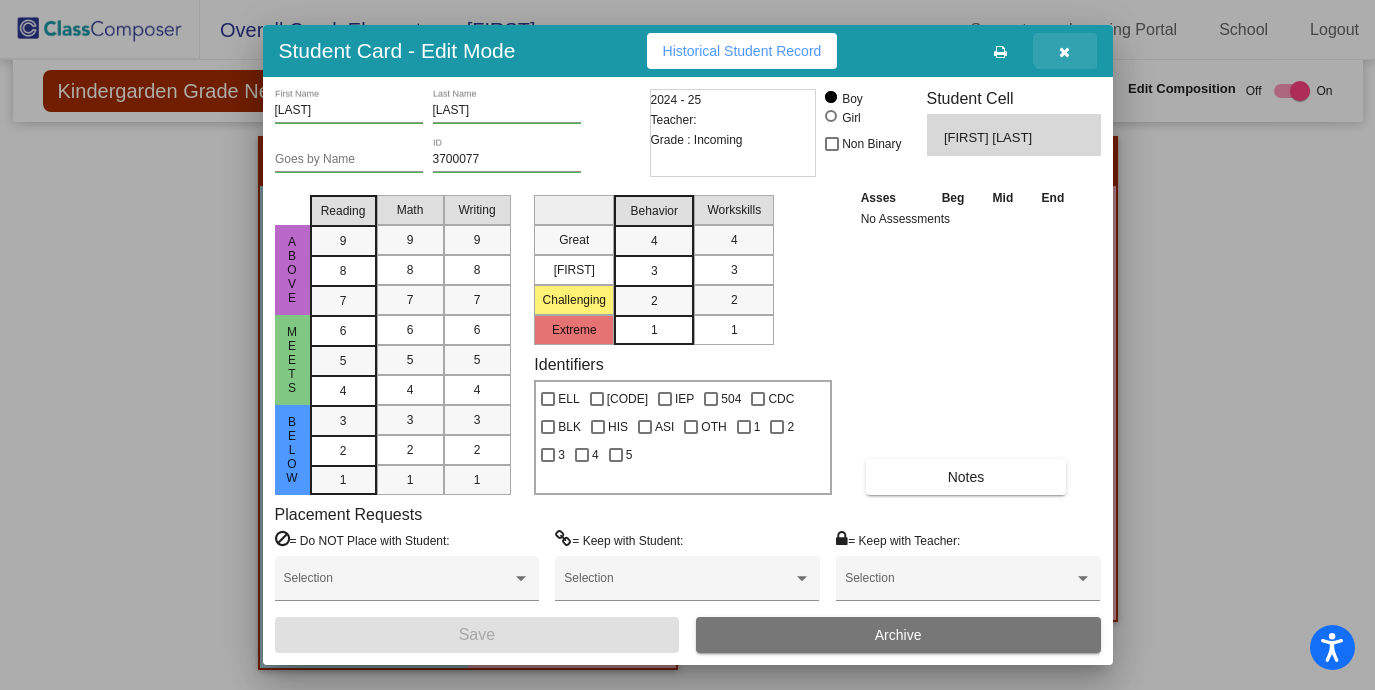 click at bounding box center (1064, 52) 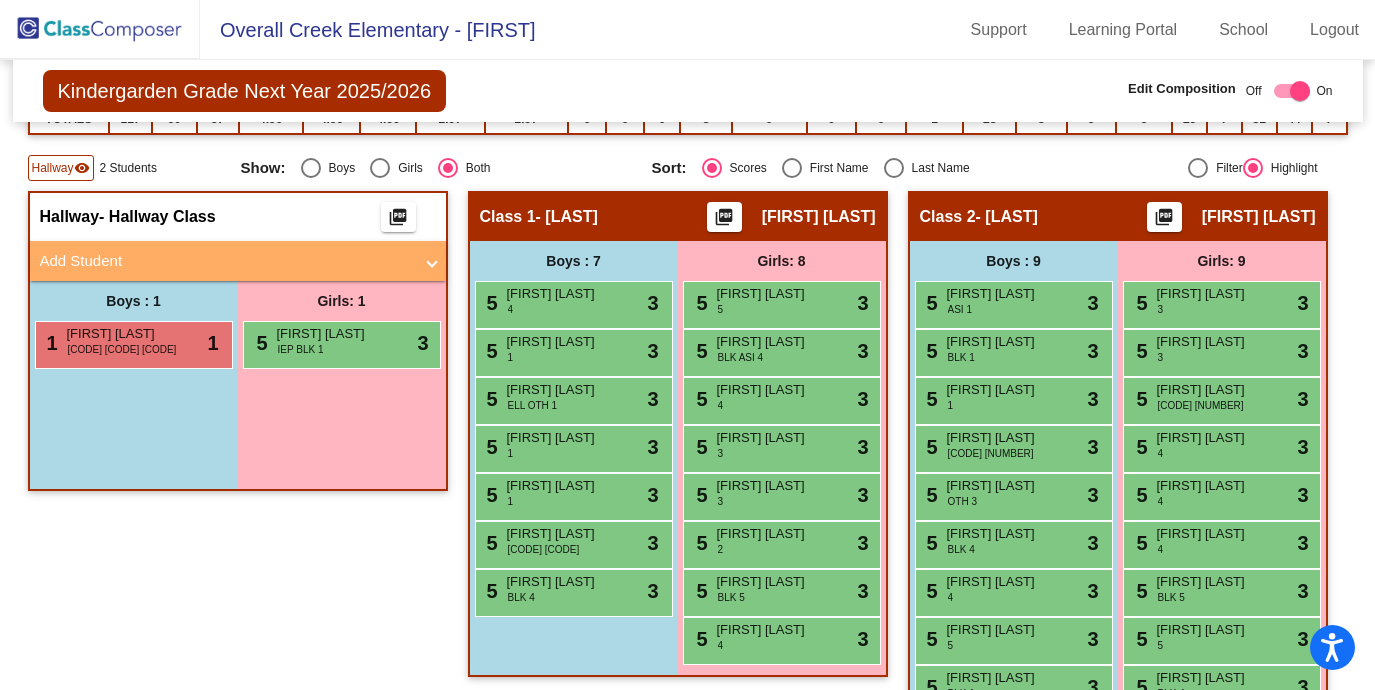 scroll, scrollTop: 439, scrollLeft: 0, axis: vertical 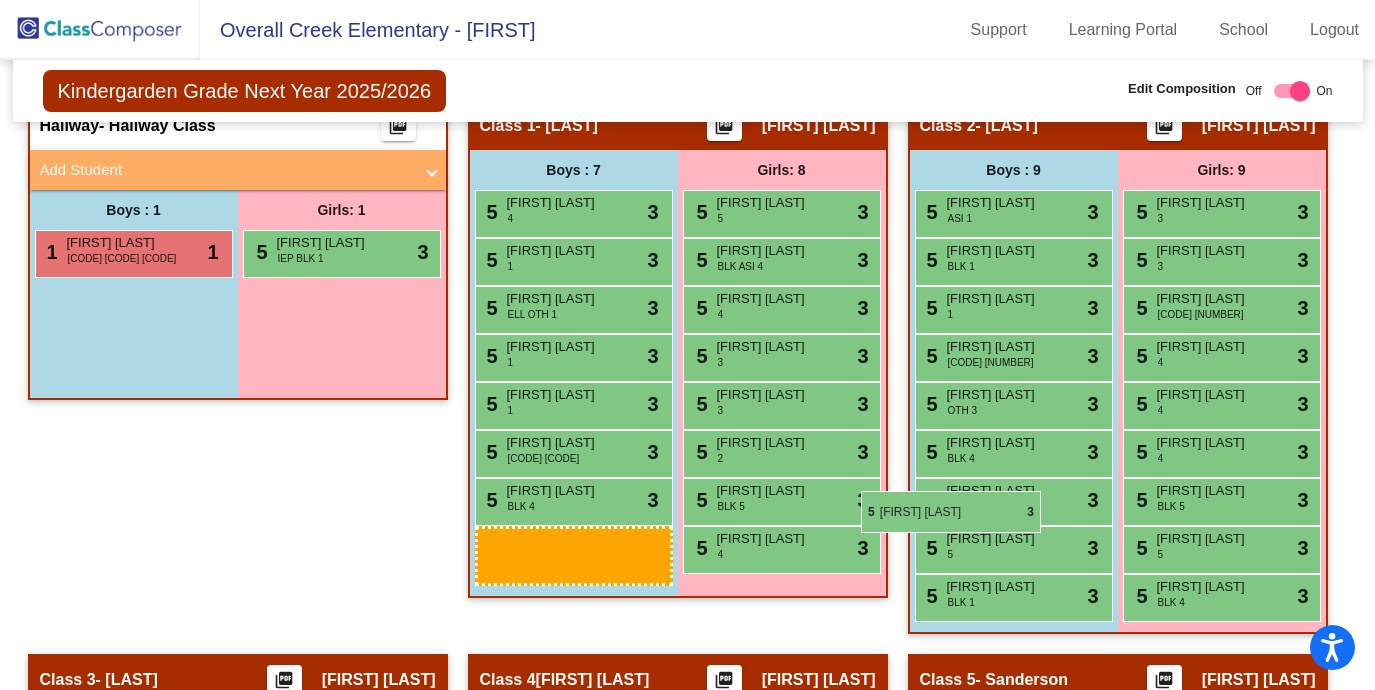 drag, startPoint x: 826, startPoint y: 625, endPoint x: 861, endPoint y: 490, distance: 139.46326 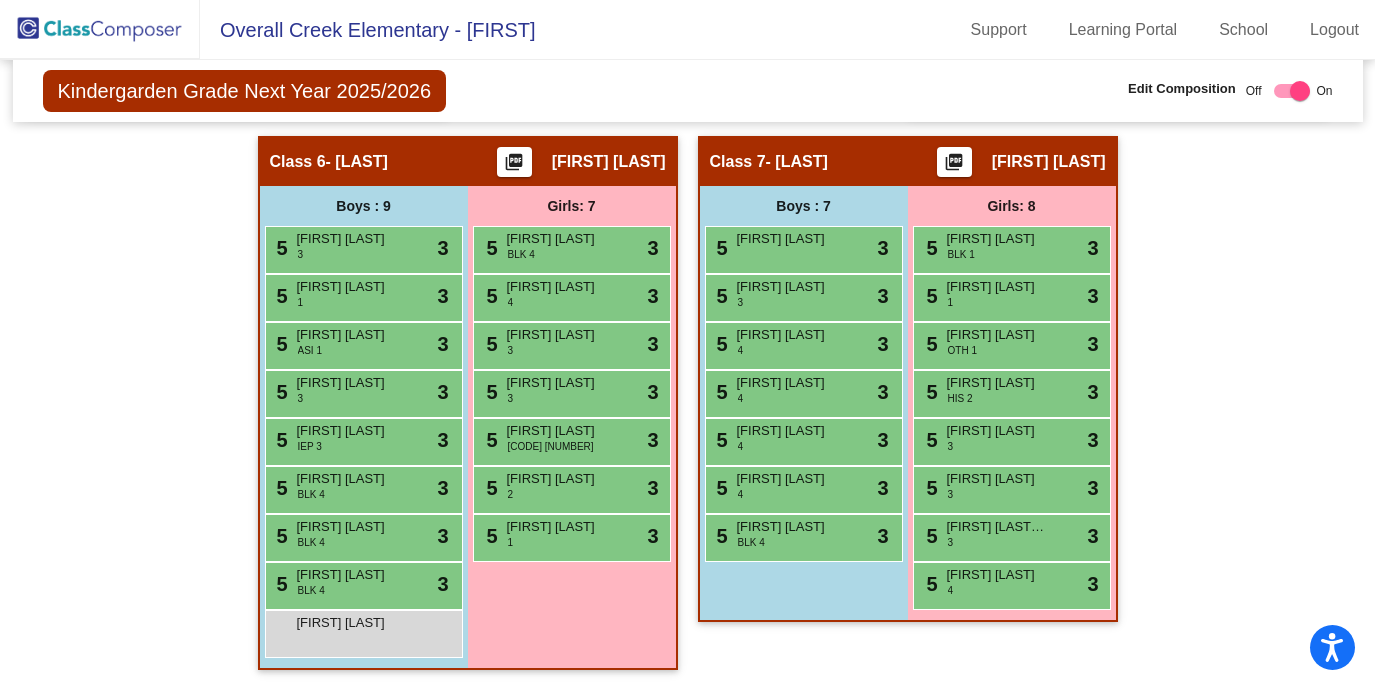 scroll, scrollTop: 1921, scrollLeft: 0, axis: vertical 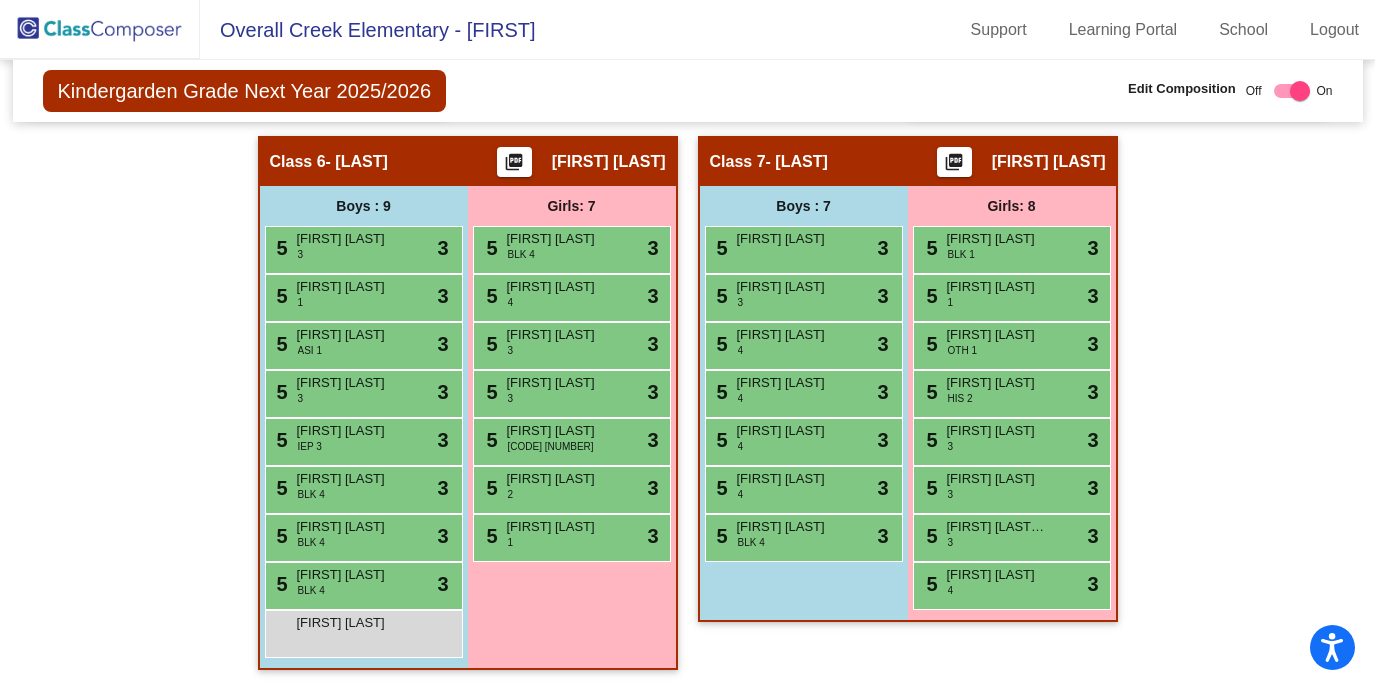 click on "Kindergarden Grade Next Year 2025/2026  Edit Composition Off   On  Incoming   Digital Data Wall    Display Scores for Years:   2023 - 2024   2024 - 2025  Grade/Archive Students in Table View   Download   New Small Group   Saved Small Group   Compose   Start Over   Submit Classes  Compose has been submitted  Check for Incomplete Scores  View Compose Rules   View Placement Violations  Notes   Download Class List   Import Students   Grade/Archive Students in Table View   New Small Group   Saved Small Group  Display Scores for Years:   2023 - 2024   2024 - 2025 Display Assessments: Students Academics Life Skills Placement  Identified  Total Boys Girls  Read.   Math   Writ.   Behav.   Work Sk.   ELL   GIF   IEP   504   CDC   BLK   HIS   ASI   OTH   1   2   3   4   5  Hallway  visibility  2 1 1                 0   0   0   0   0   2   0   1   2   0   0   0   1   0   0   0   0  Class 1  visibility  16 8 8  5.00   5.00   5.00   3.00   3.00   0   0   0   1   0   0   0   0   3   0   2   1   4   1   3   5   3  18 9" 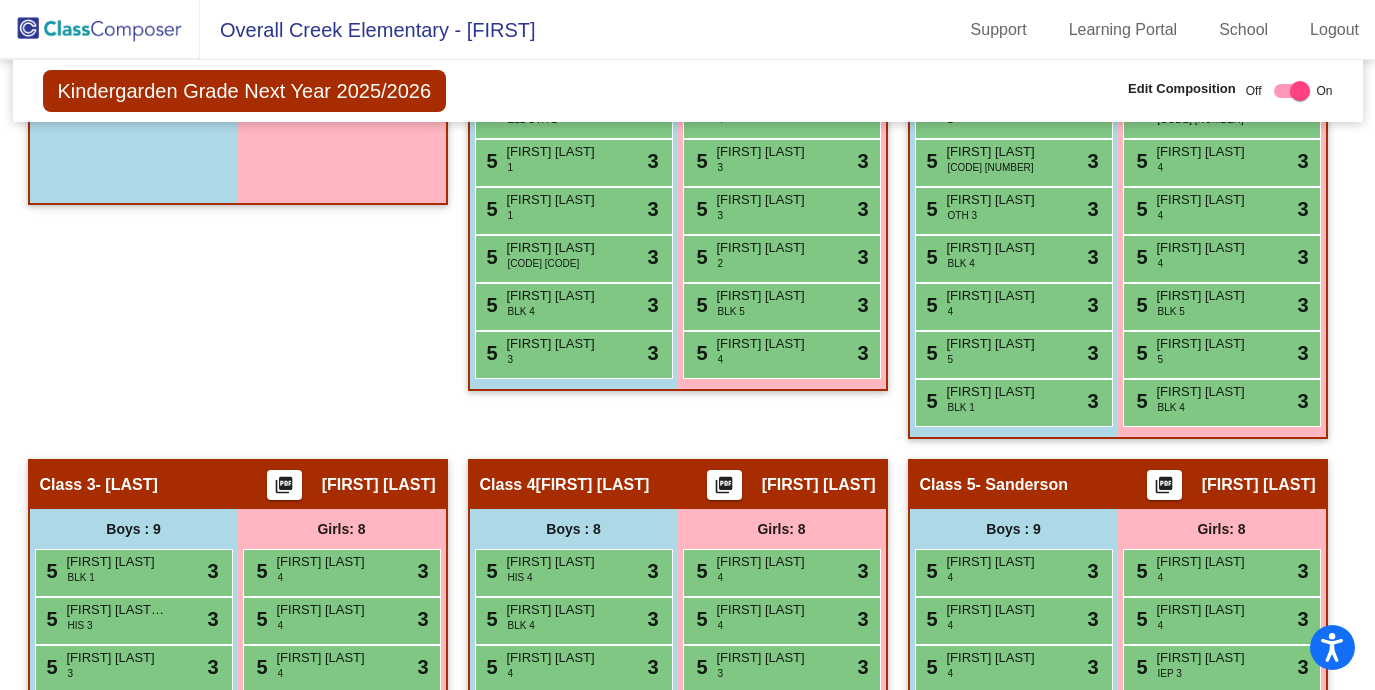 scroll, scrollTop: 782, scrollLeft: 0, axis: vertical 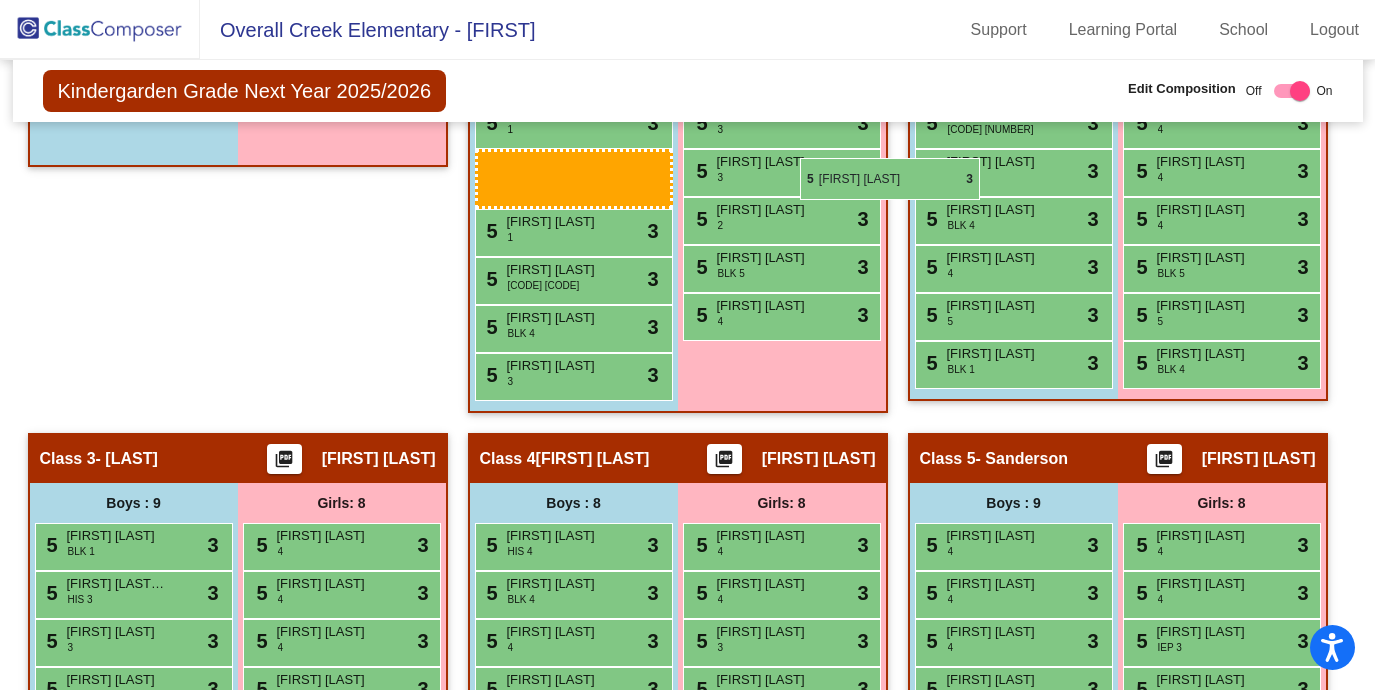 drag, startPoint x: 816, startPoint y: 603, endPoint x: 800, endPoint y: 158, distance: 445.28754 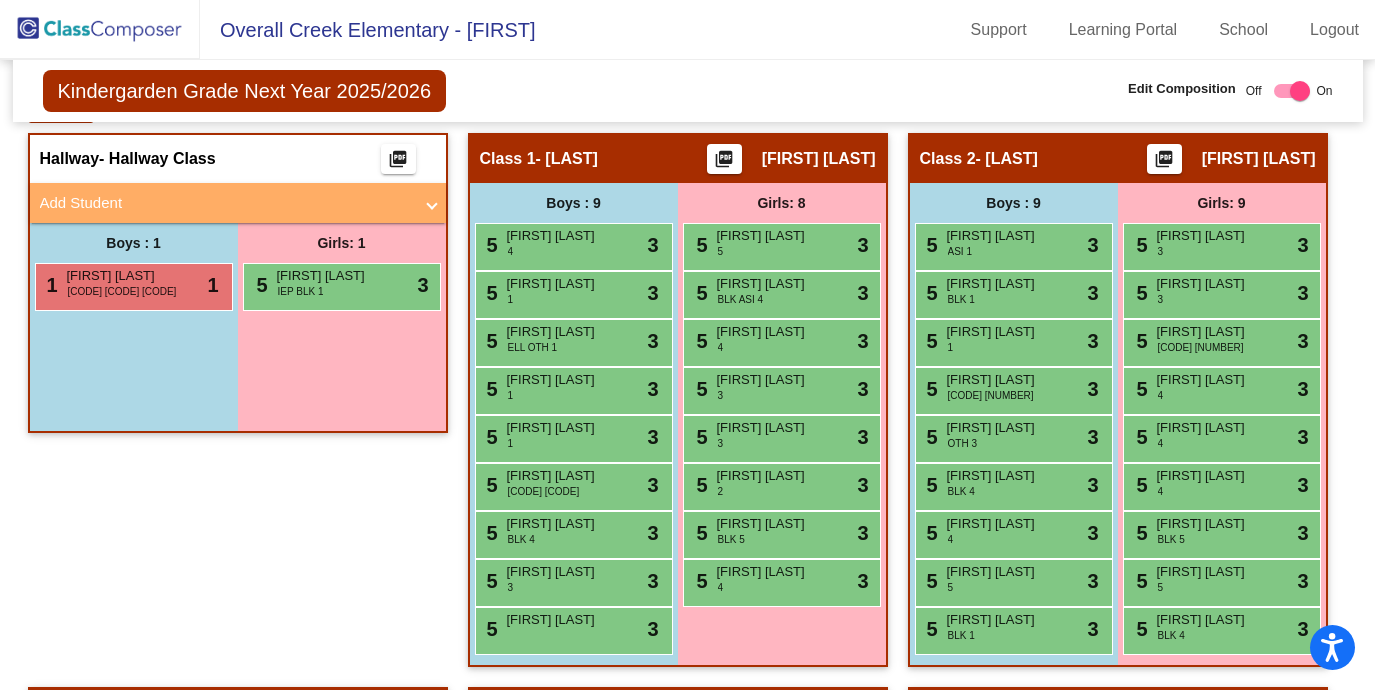 scroll, scrollTop: 544, scrollLeft: 0, axis: vertical 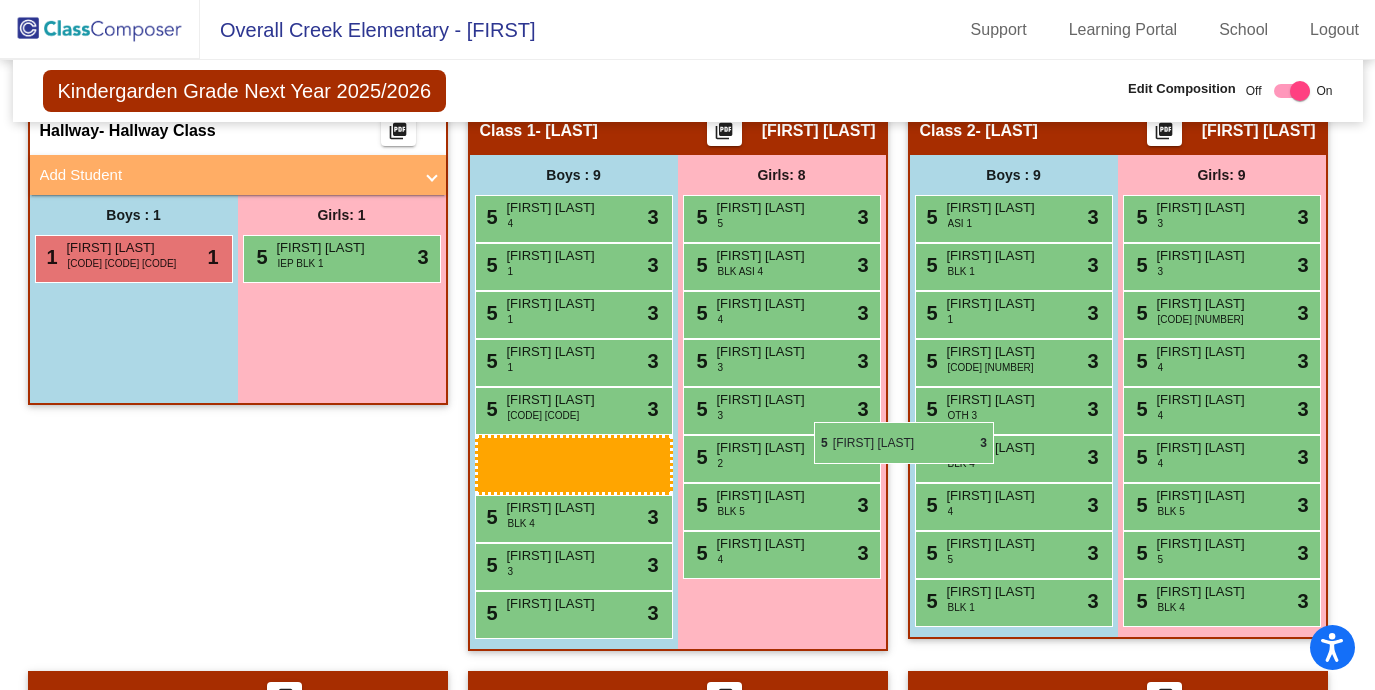 drag, startPoint x: 789, startPoint y: 268, endPoint x: 814, endPoint y: 421, distance: 155.02902 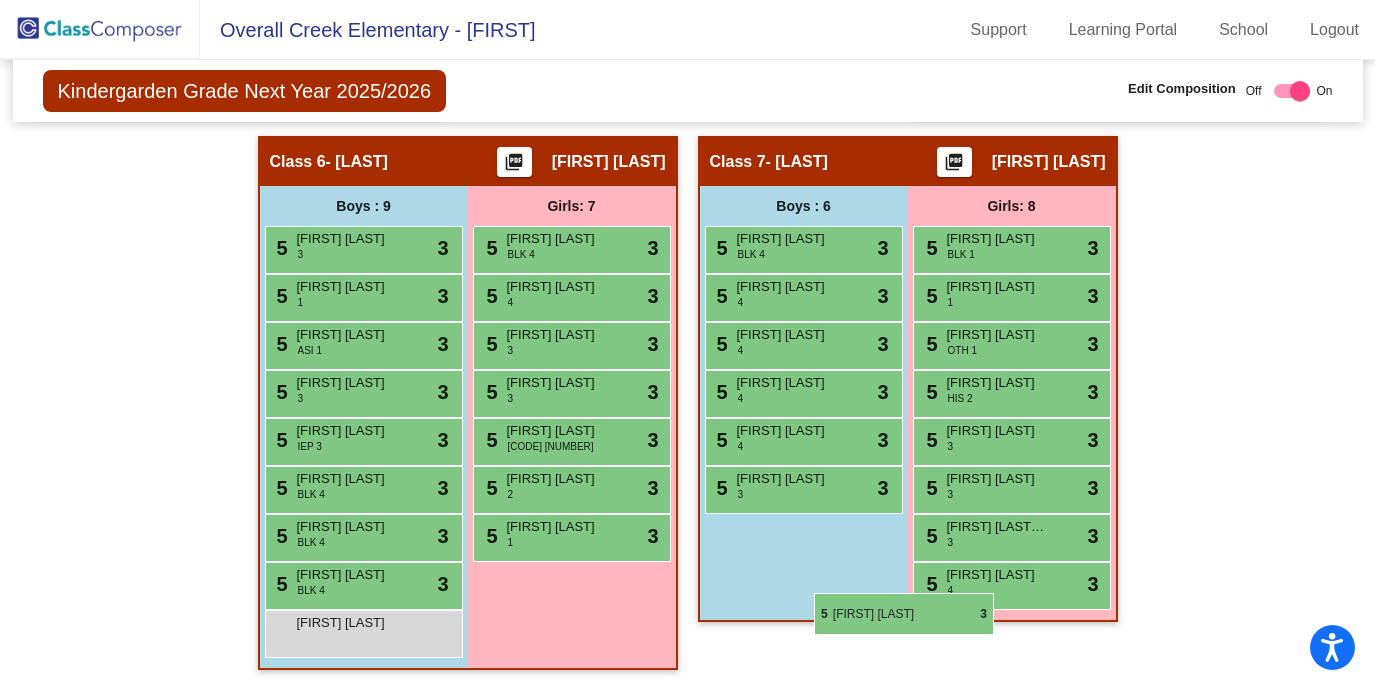 scroll, scrollTop: 2051, scrollLeft: 0, axis: vertical 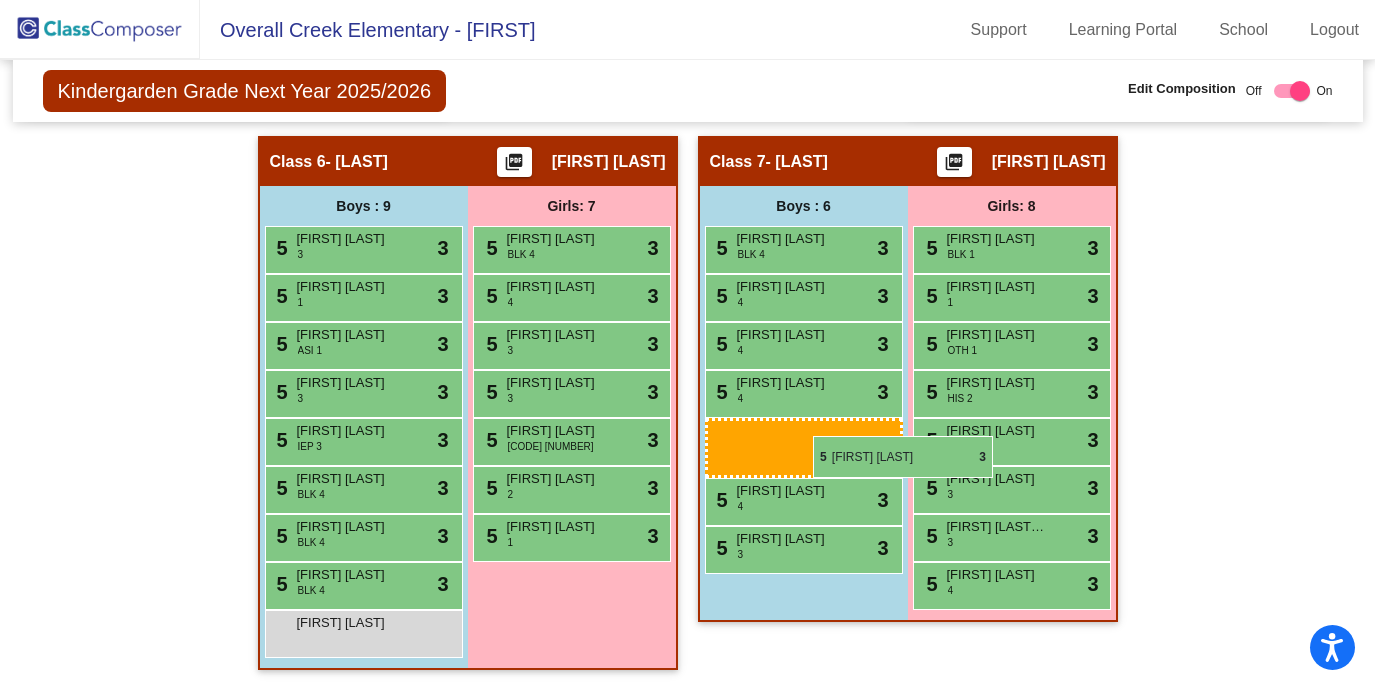 drag, startPoint x: 814, startPoint y: 421, endPoint x: 813, endPoint y: 436, distance: 15.033297 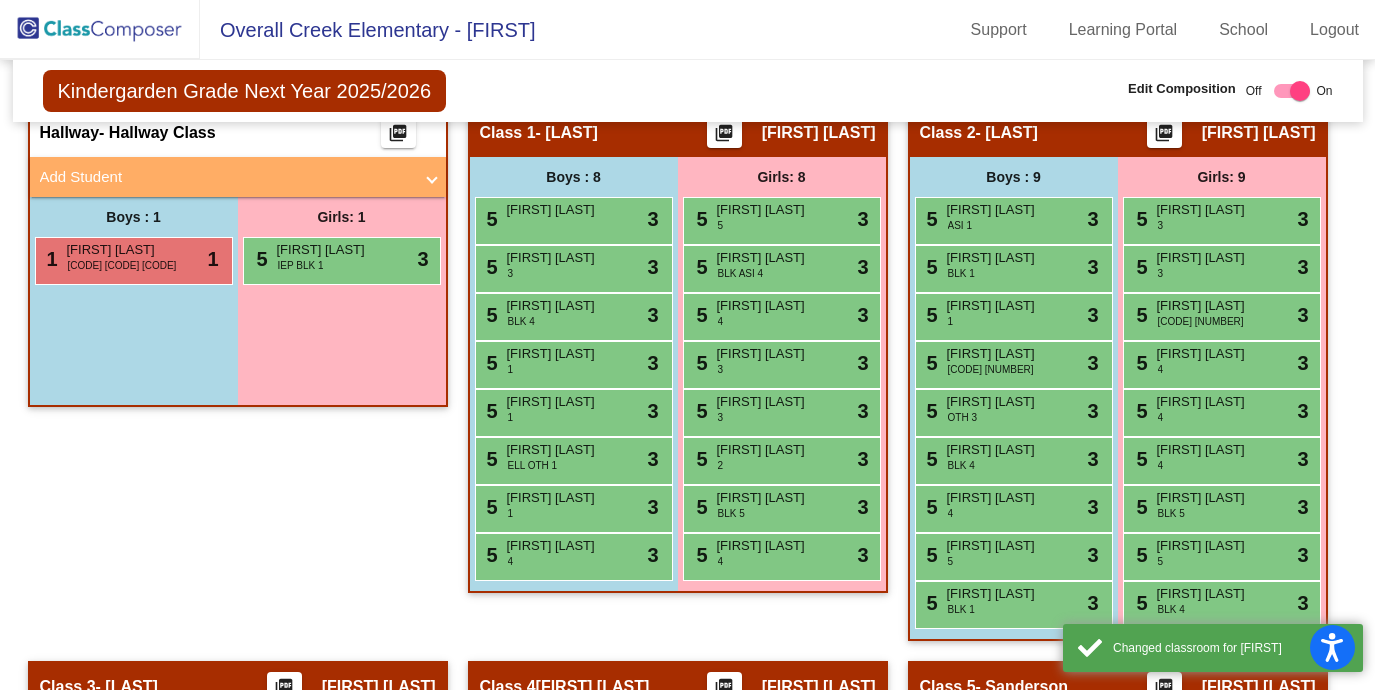 scroll, scrollTop: 547, scrollLeft: 0, axis: vertical 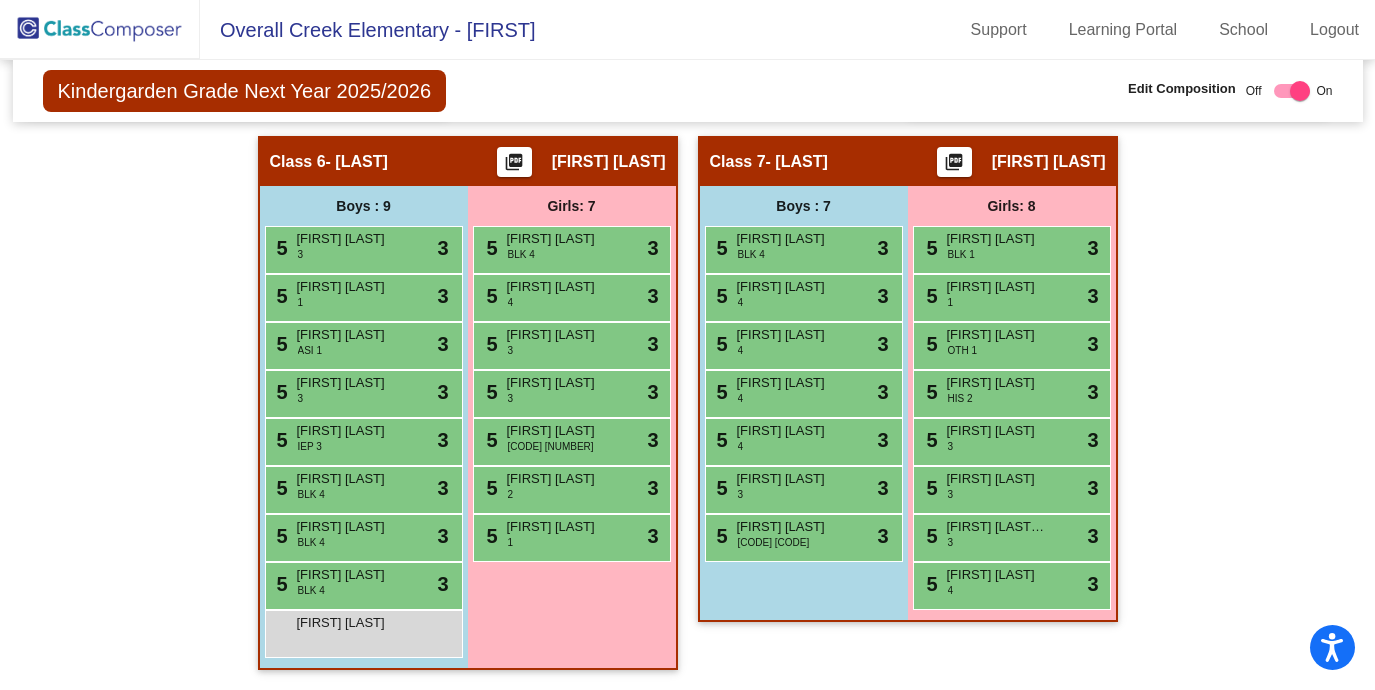 click 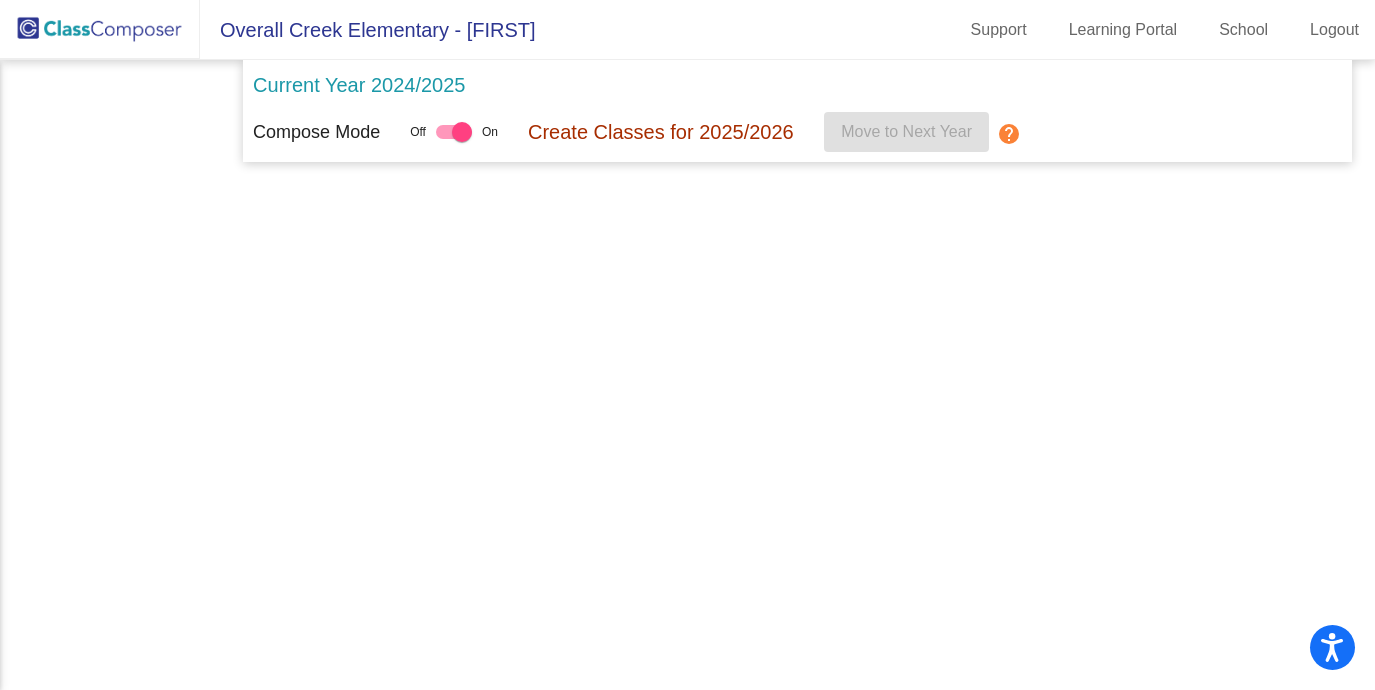 scroll, scrollTop: 0, scrollLeft: 0, axis: both 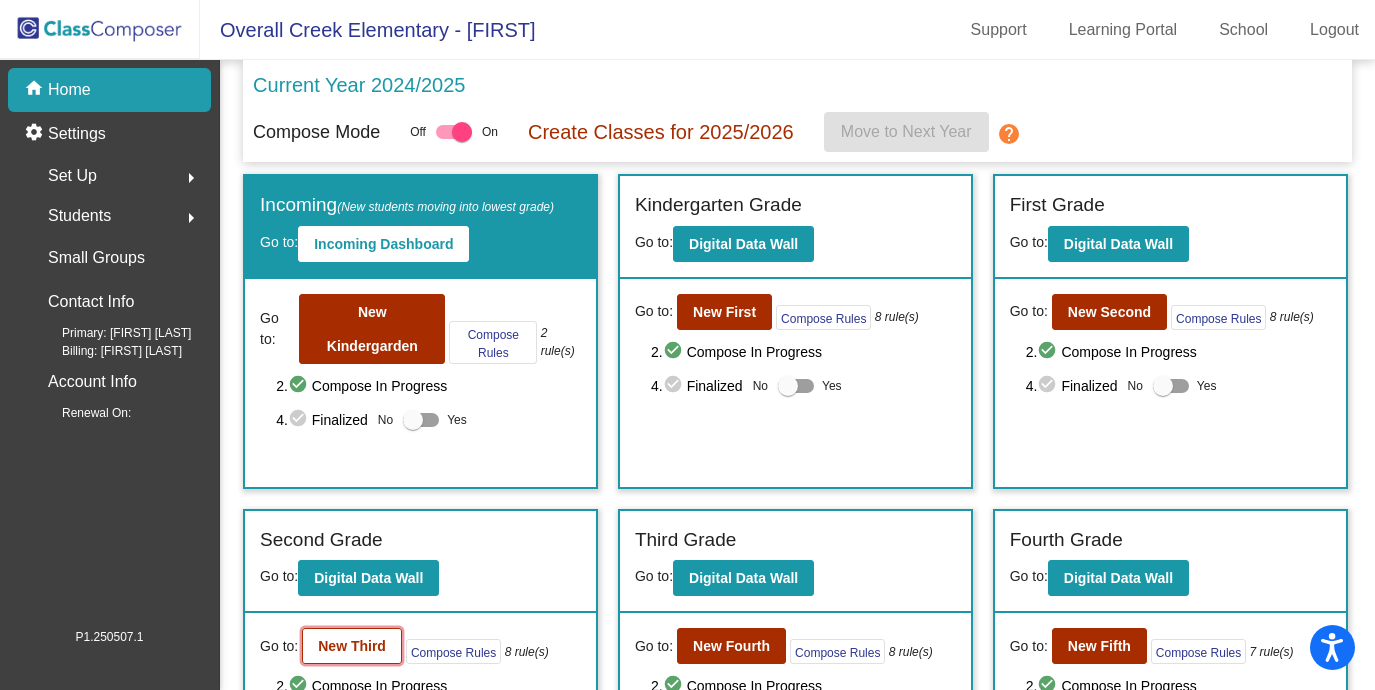 click on "New Third" 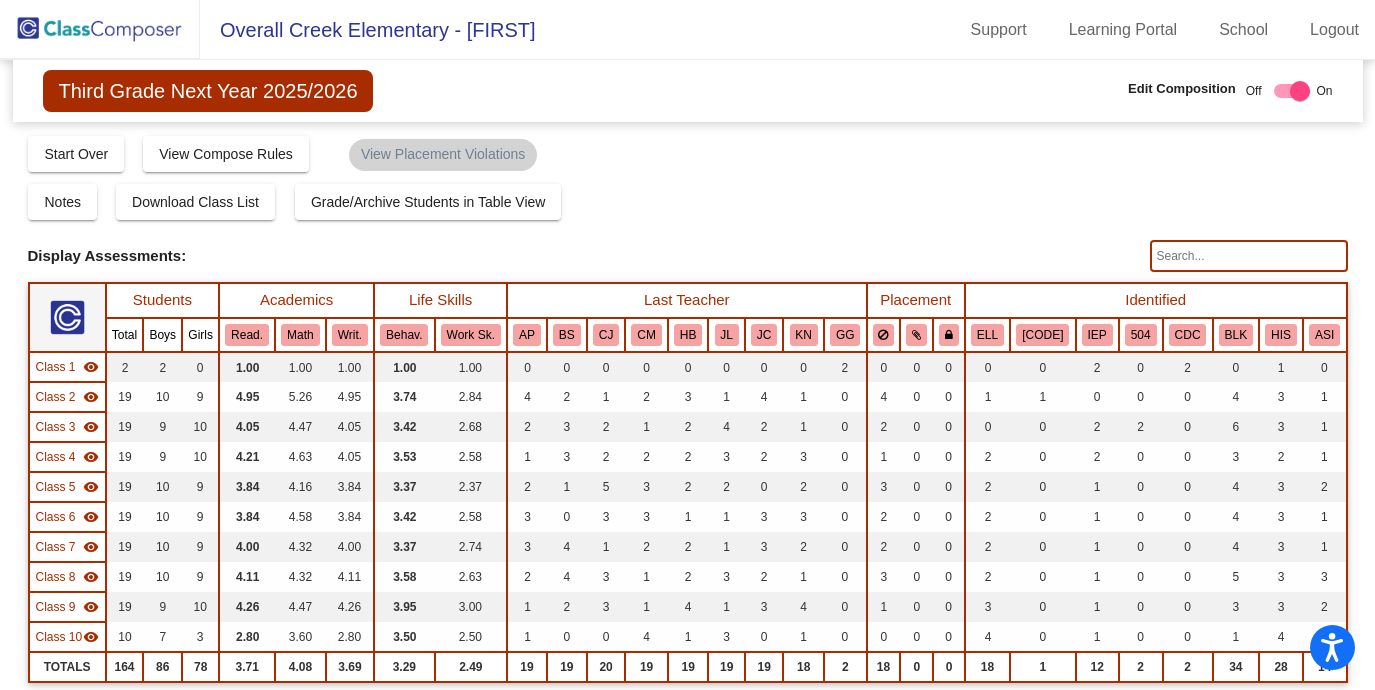 click on "Third Grade Next Year 2025/2026  Edit Composition Off   On  Incoming   Digital Data Wall    Display Scores for Years:   2023 - 2024  2024 - 2025  Grade/Archive Students in Table View   Download   New Small Group   Saved Small Group   Compose   Start Over   Submit Classes  Compose has been submitted  Check for Incomplete Scores  View Compose Rules   View Placement Violations  Notes   Download Class List   Import Students   Grade/Archive Students in Table View   New Small Group   Saved Small Group  Display Scores for Years:  2023 - 2024  2024 - 2025 Display Assessments: Students Academics Life Skills  Last Teacher  Placement  Identified  Total Boys Girls  Read.   Math   Writ.   Behav.   Work Sk.   AP   BS   CJ   CM   HB   JL   JC   KN   GG   ELL   GIF   IEP   504   CDC   BLK   HIS   ASI  Hallway  visibility_off  0 0 0                 0   0   0   0   0   0   0   0   0   0   0   0   0   0   0   0   0   0   0   0  Class 1  visibility  2 2 0  1.00   1.00   1.00   1.00   1.00   0   0   0   0   0   0   0  19" 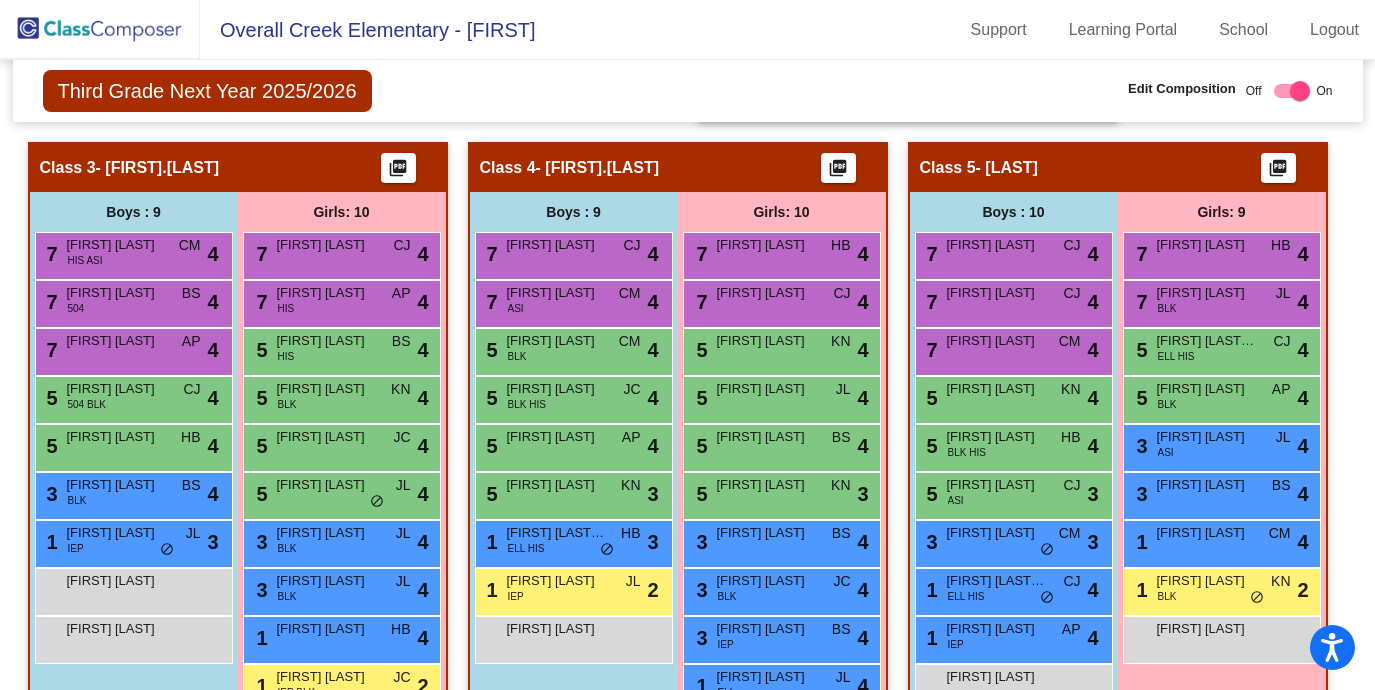 scroll, scrollTop: 1194, scrollLeft: 0, axis: vertical 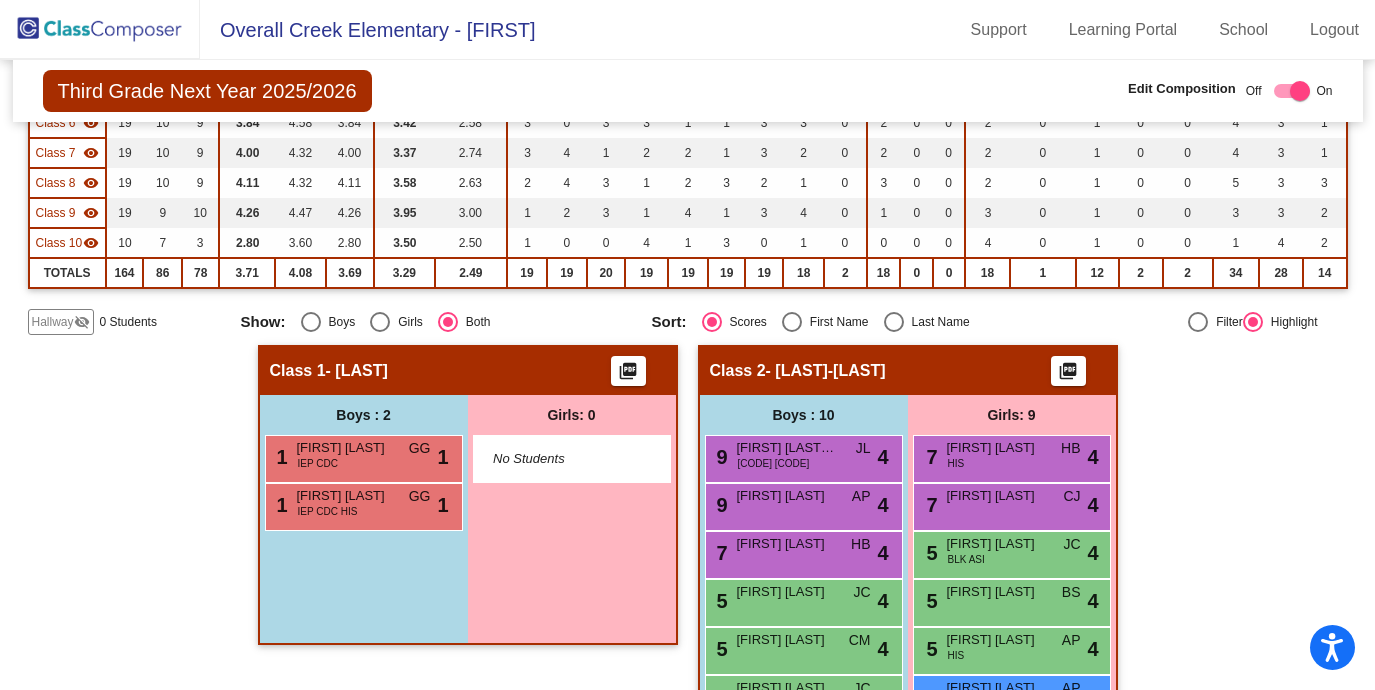 click on "Hallway" 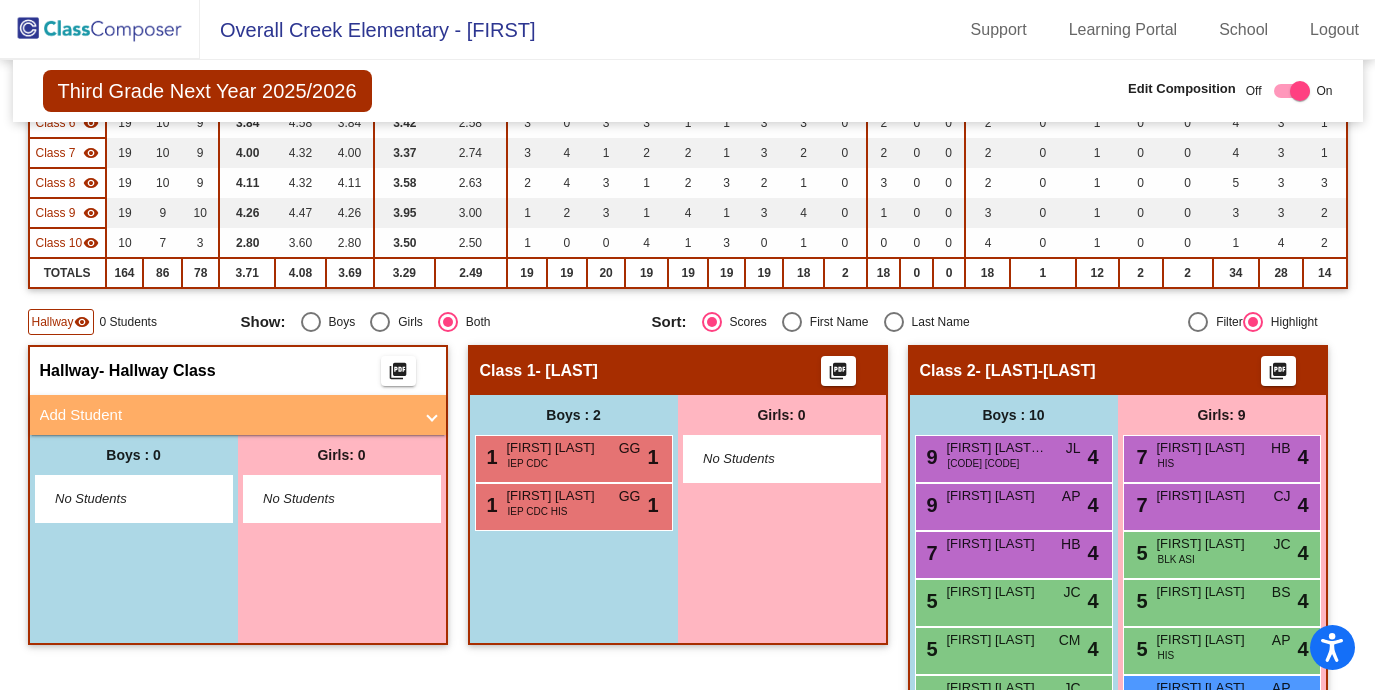 click on "Add Student" at bounding box center [238, 415] 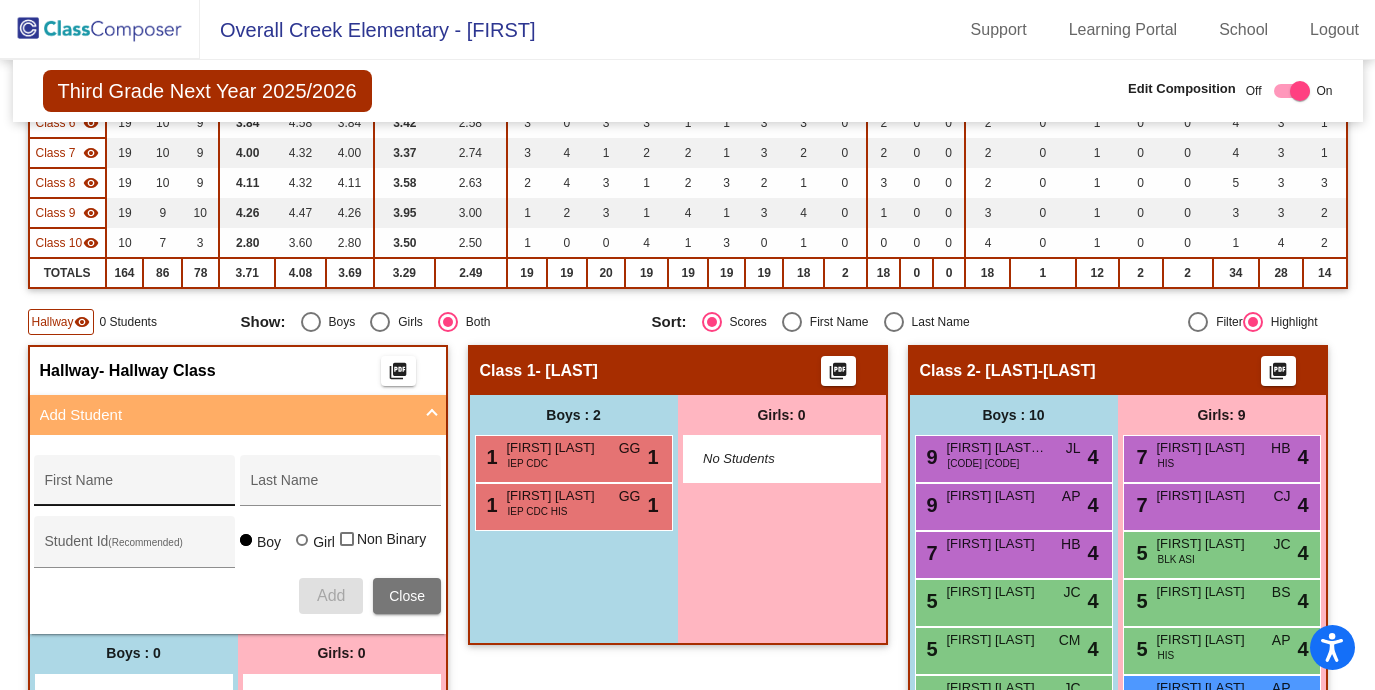 click on "First Name" at bounding box center (135, 488) 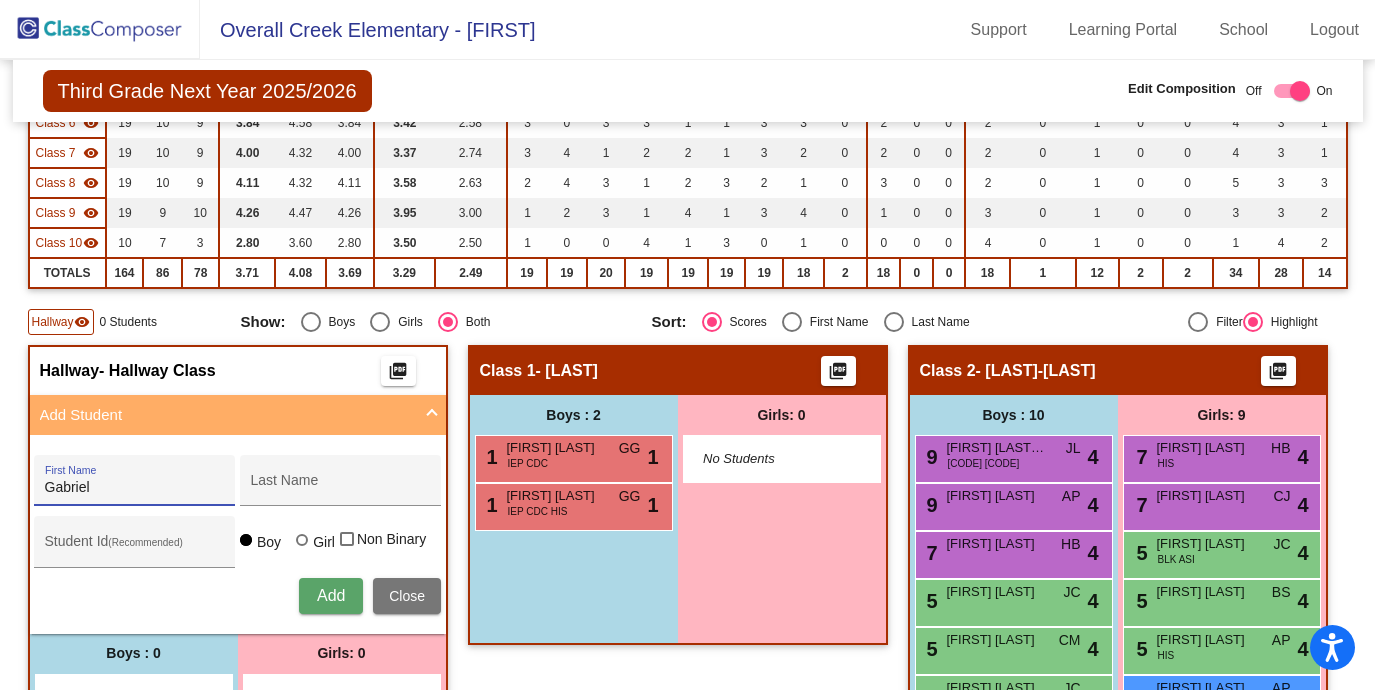 type on "Gabriel" 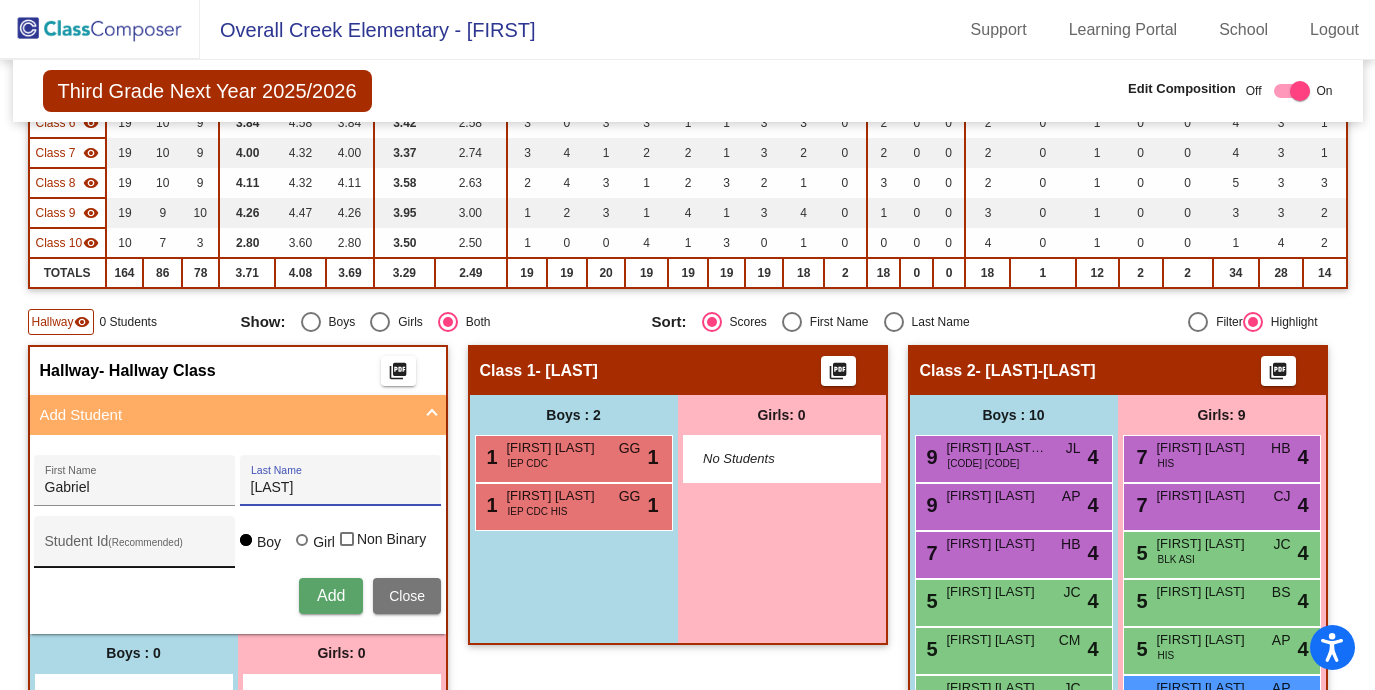 type on "[LAST]" 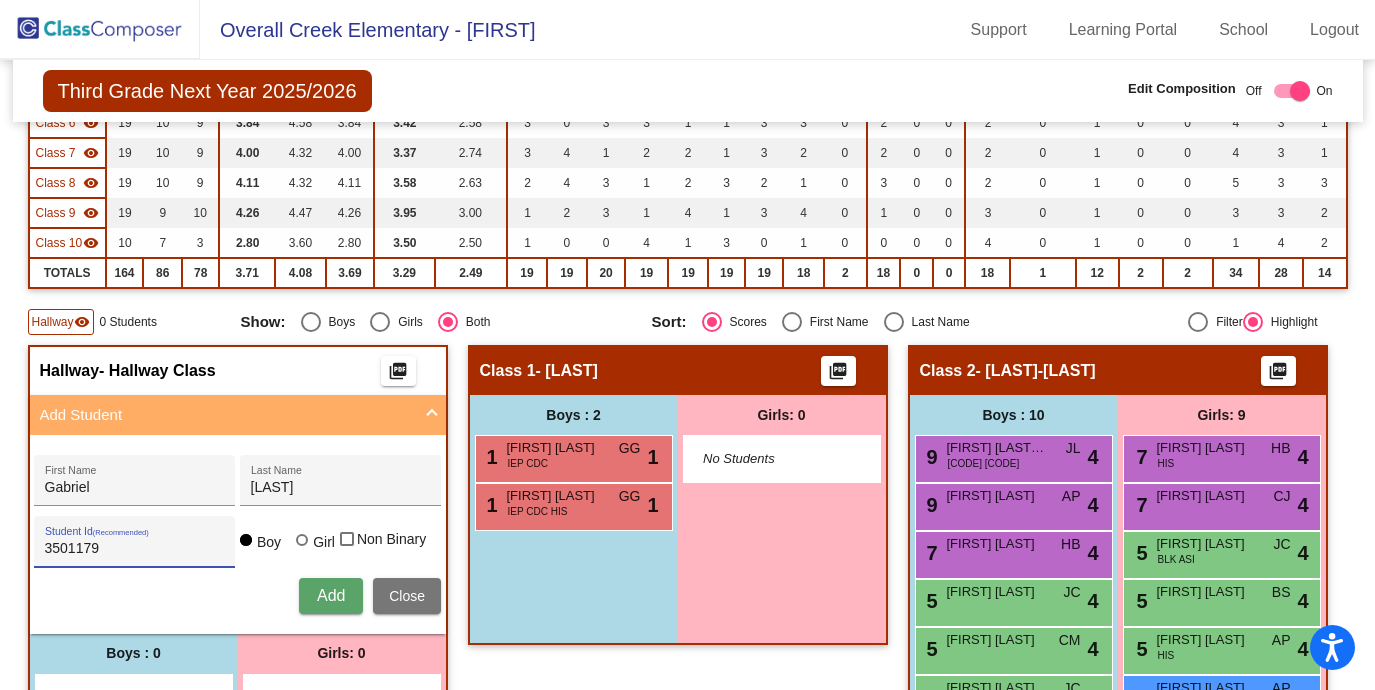 type on "3501179" 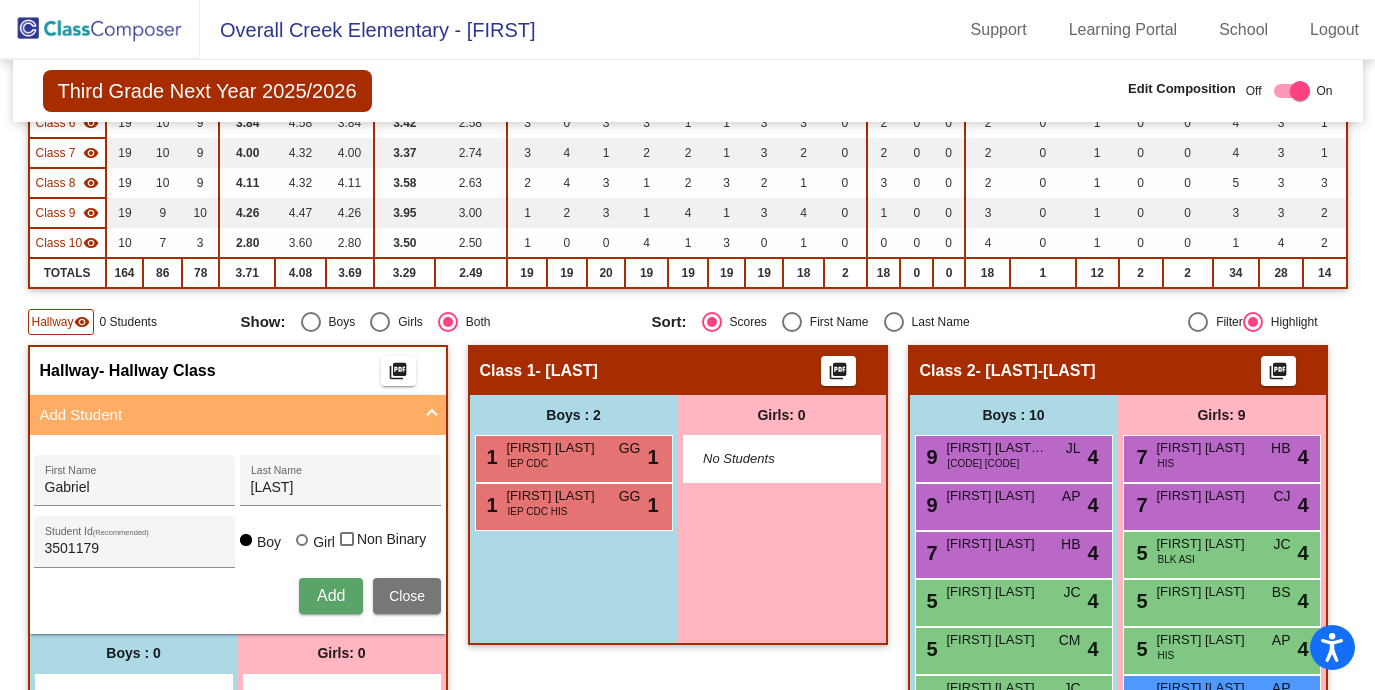 type 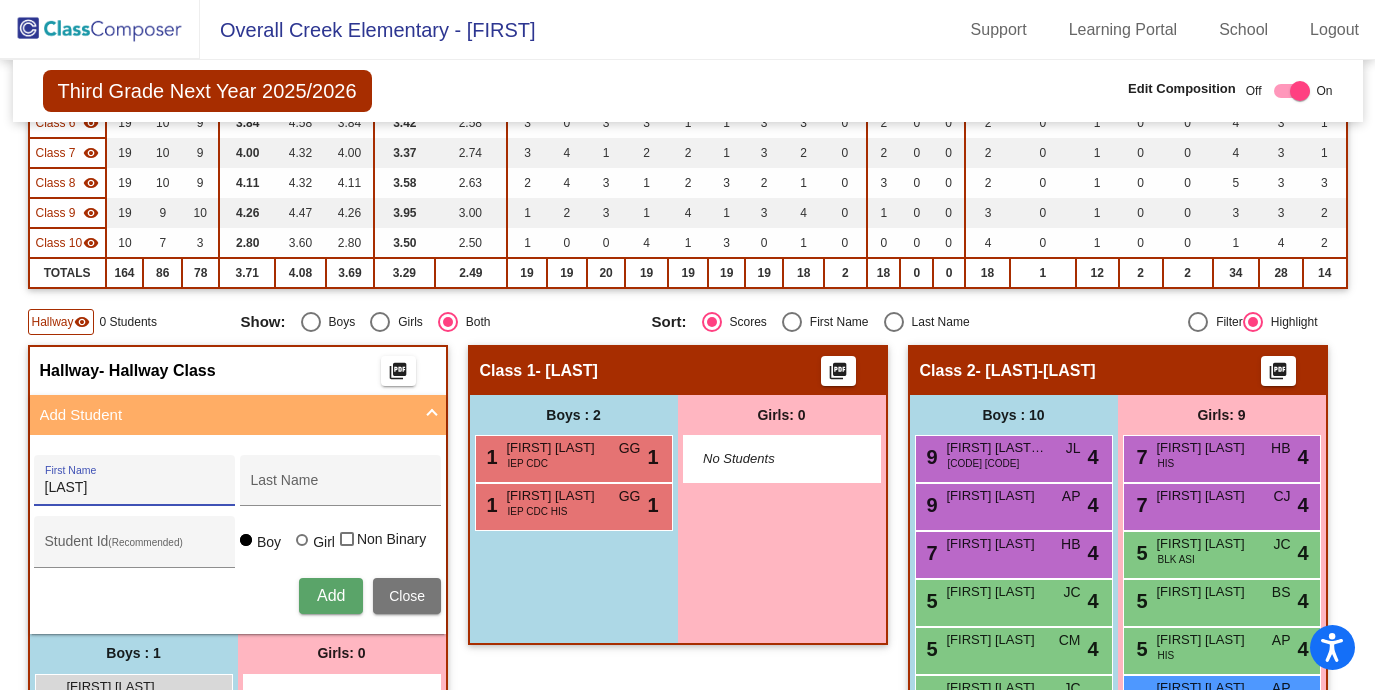 type on "[LAST]" 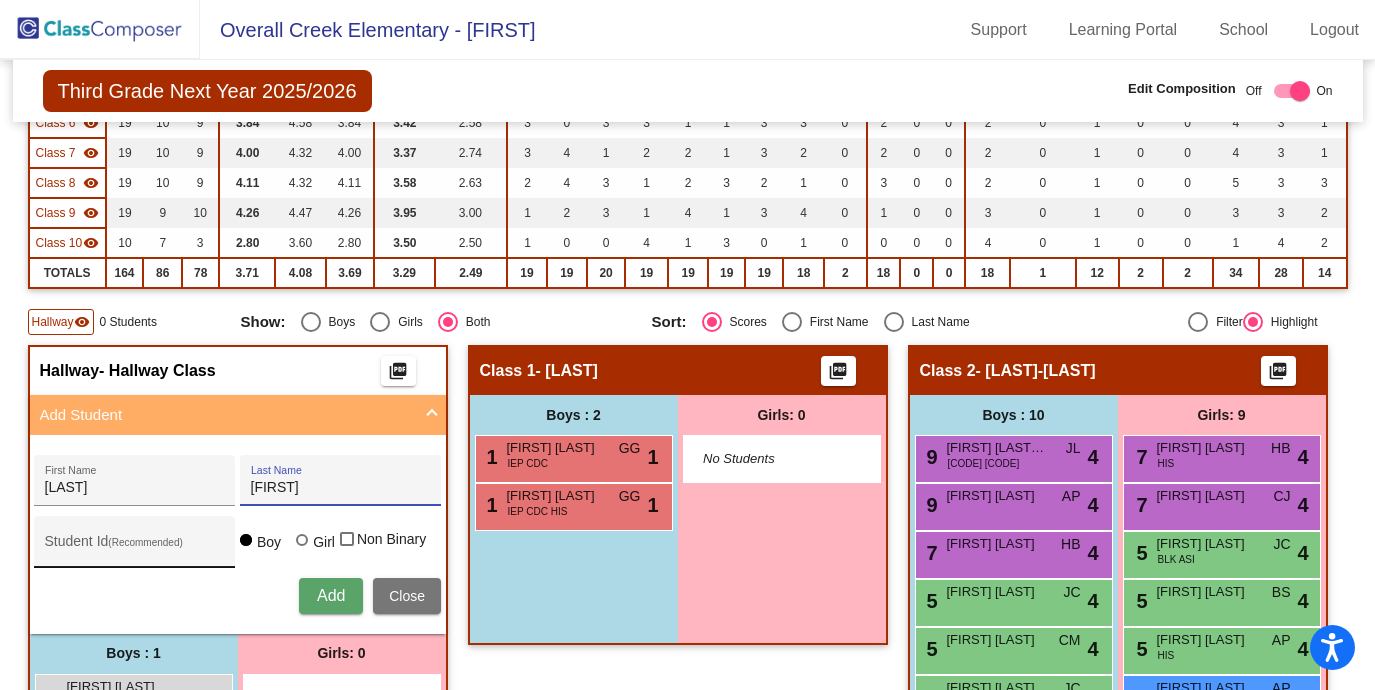 type on "[FIRST]" 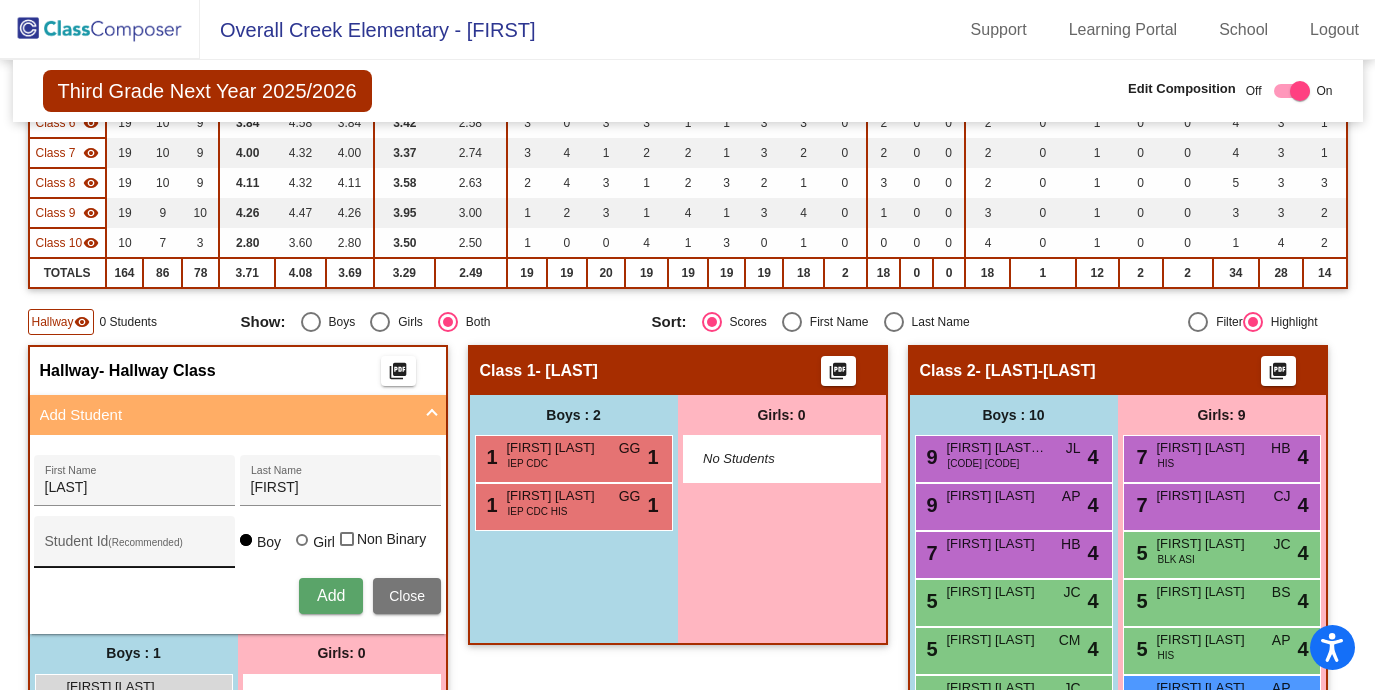 click on "Student Id  (Recommended)" at bounding box center (135, 547) 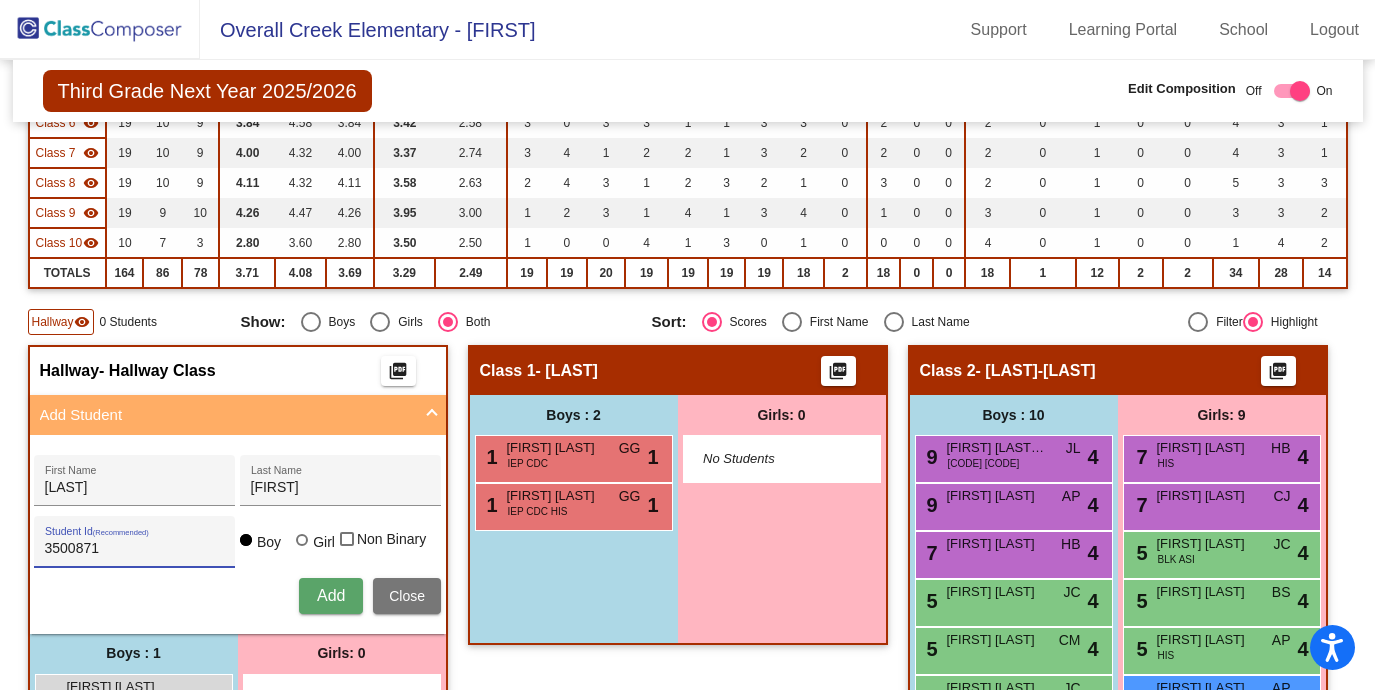type on "3500871" 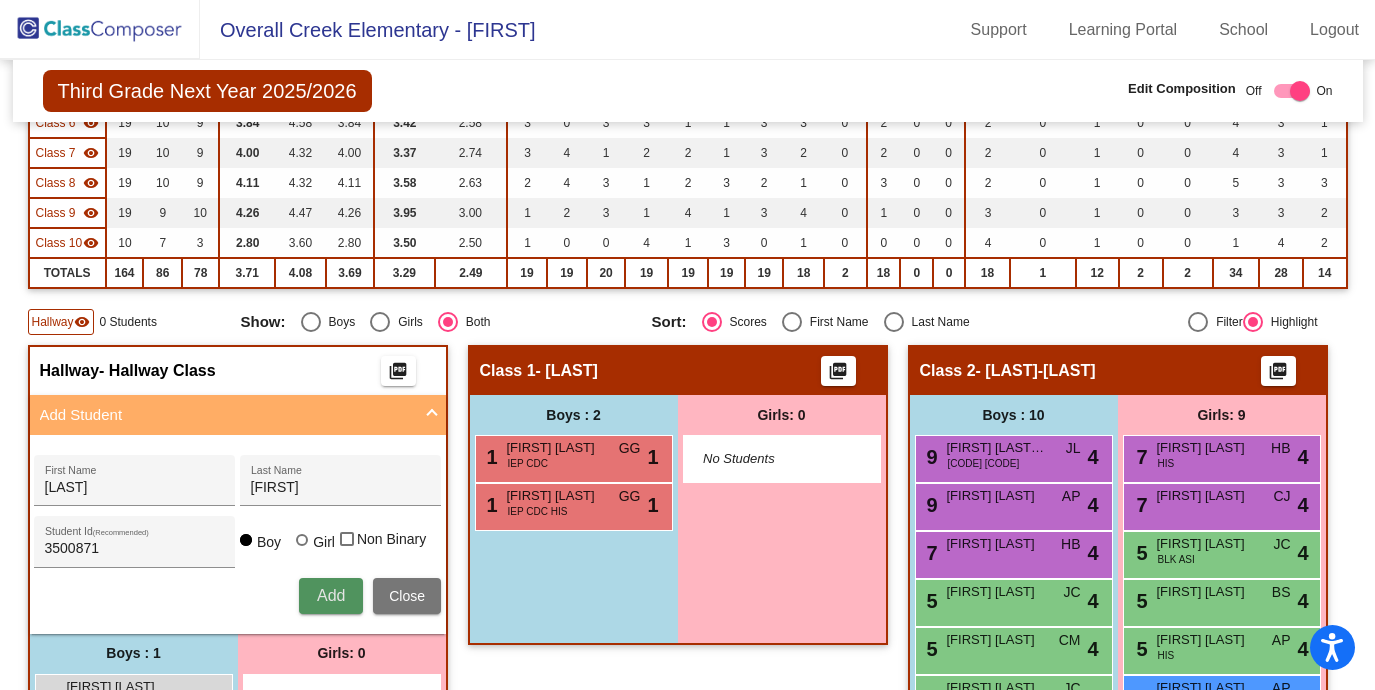 click on "Add" at bounding box center (331, 596) 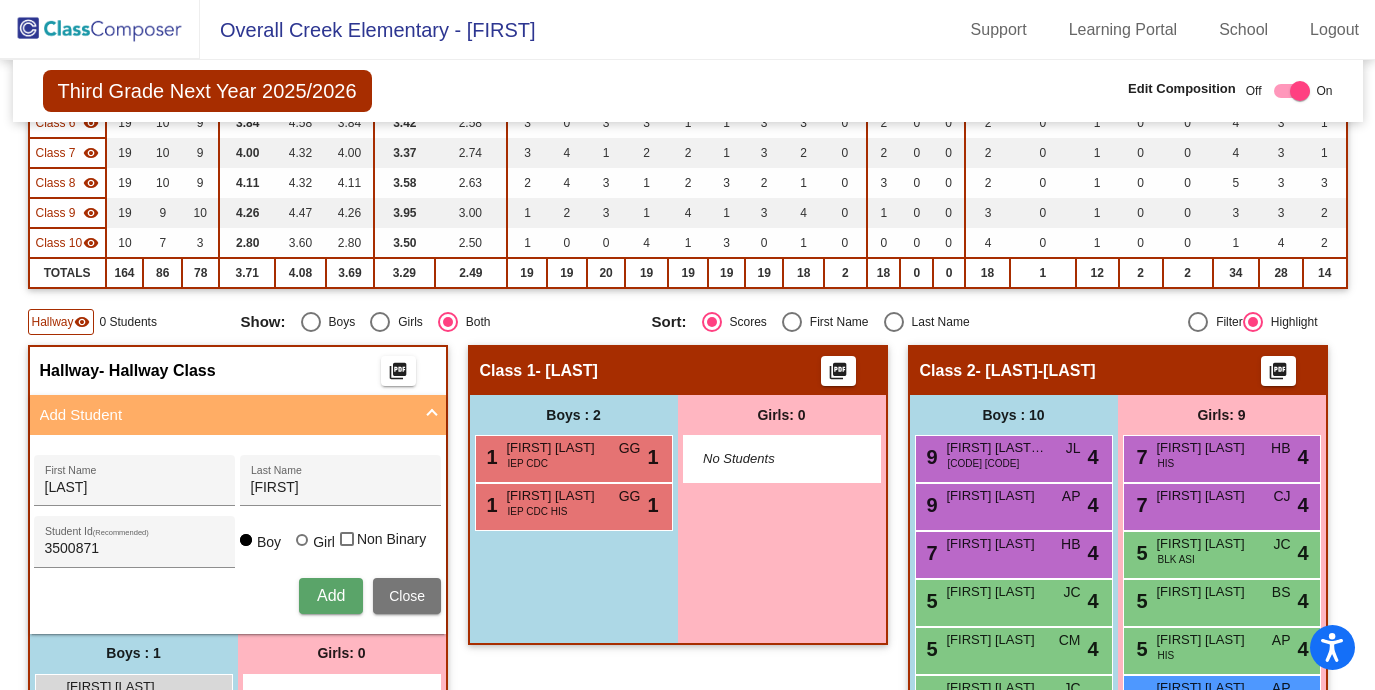 type 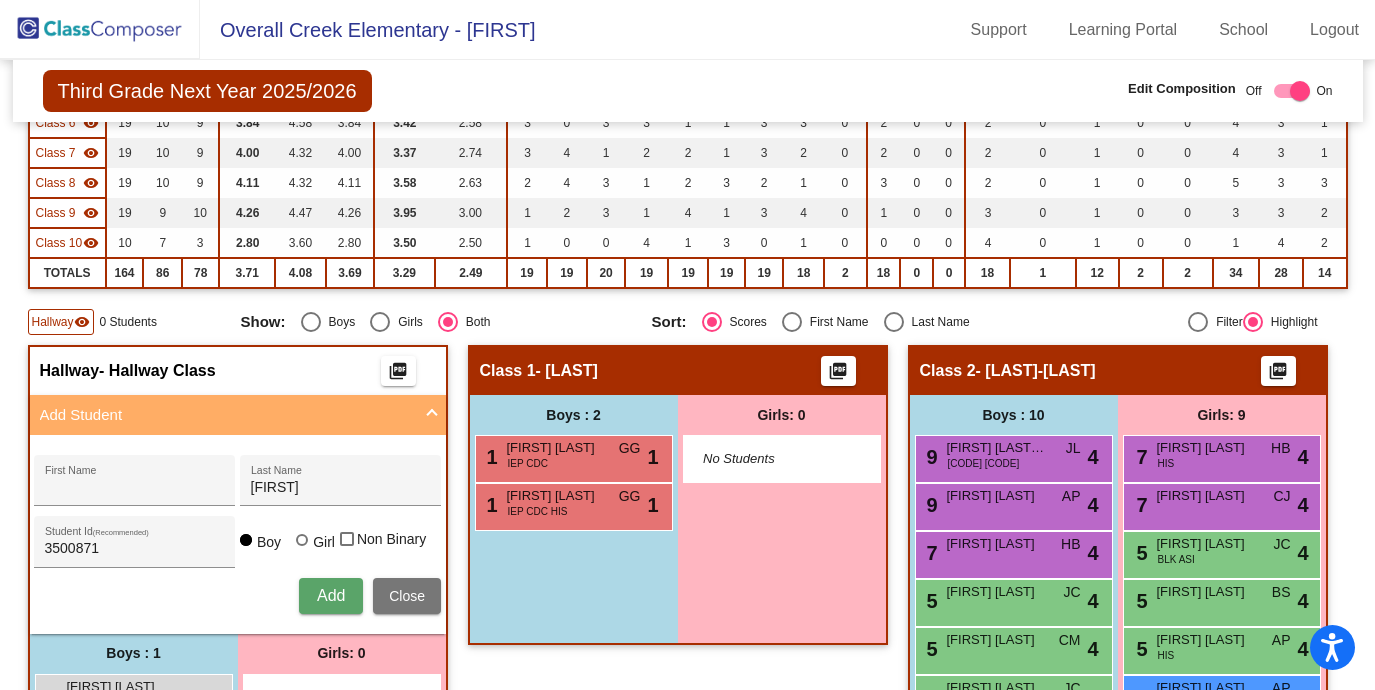 type 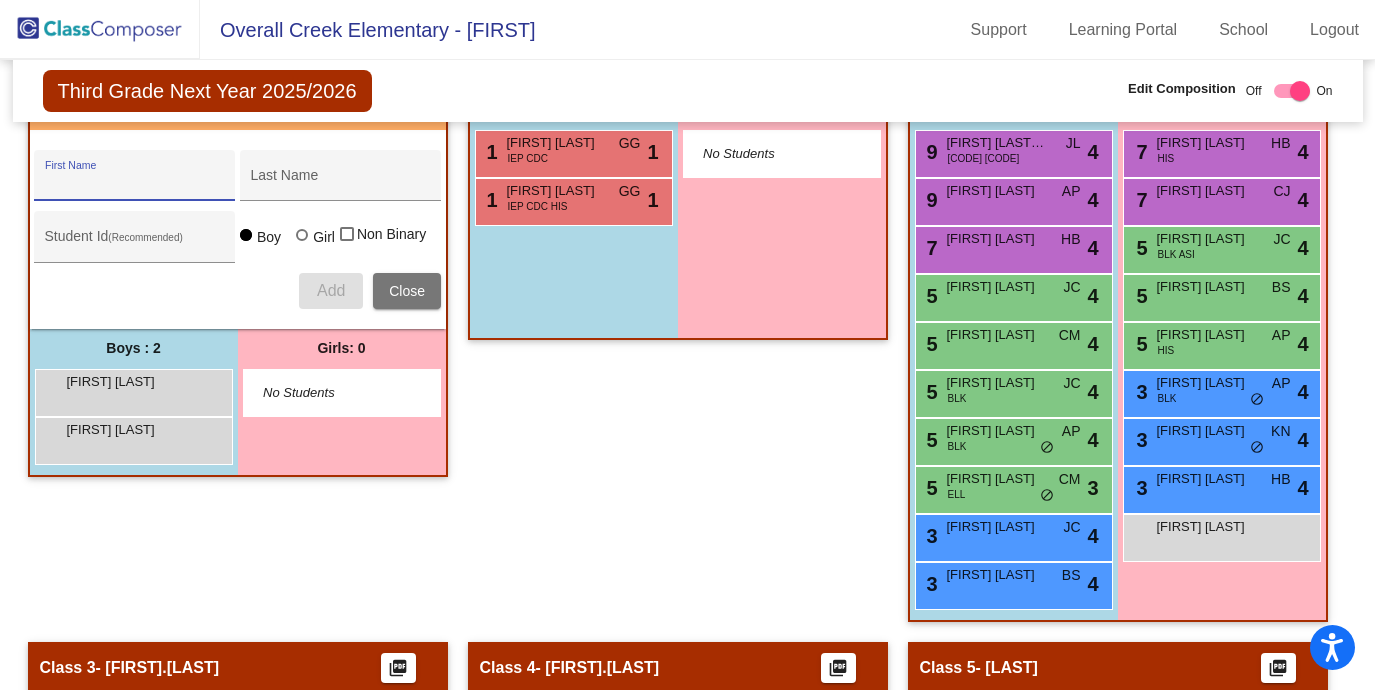 scroll, scrollTop: 766, scrollLeft: 0, axis: vertical 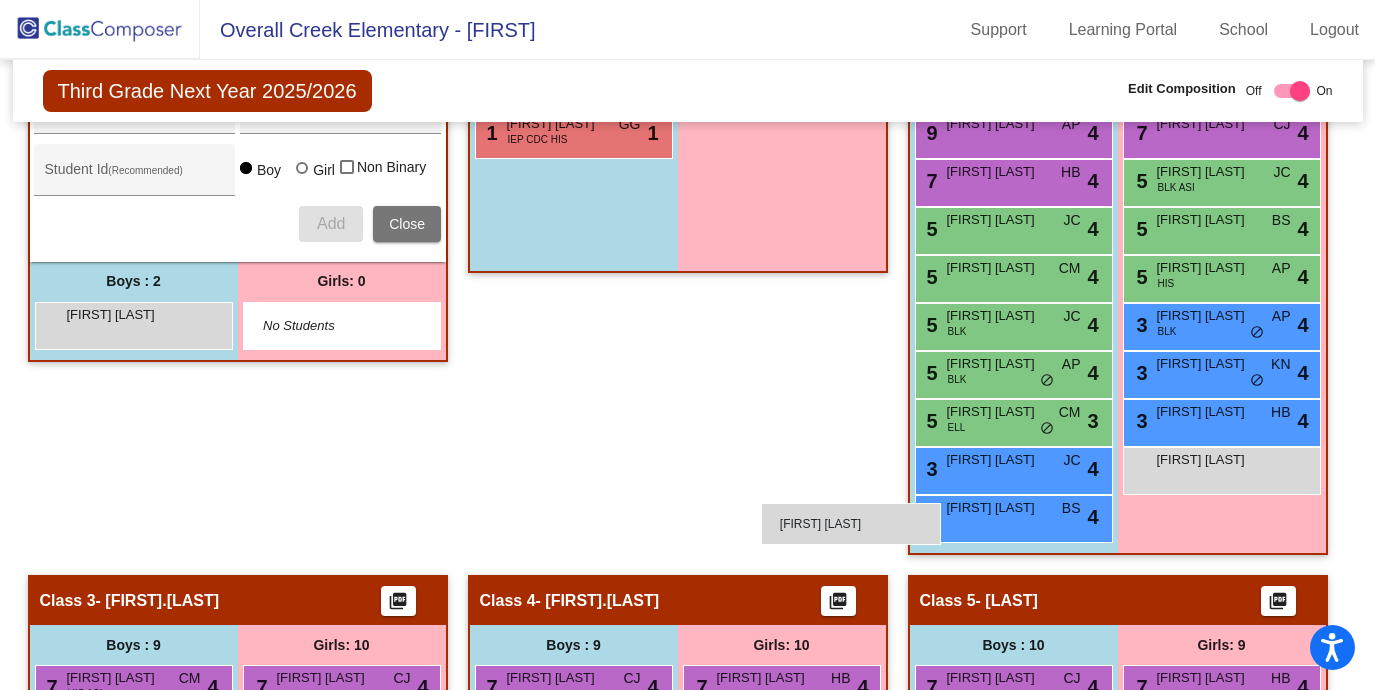 drag, startPoint x: 388, startPoint y: 262, endPoint x: 761, endPoint y: 502, distance: 443.54144 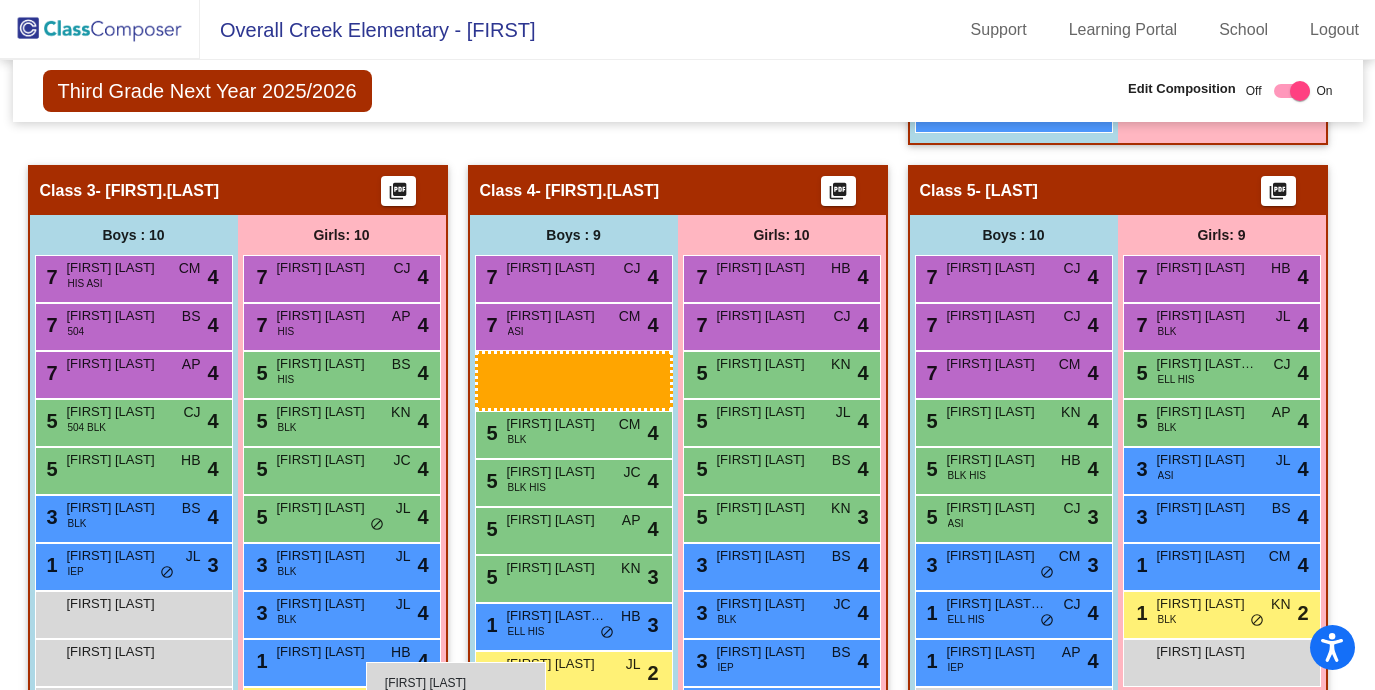 scroll, scrollTop: 1196, scrollLeft: 0, axis: vertical 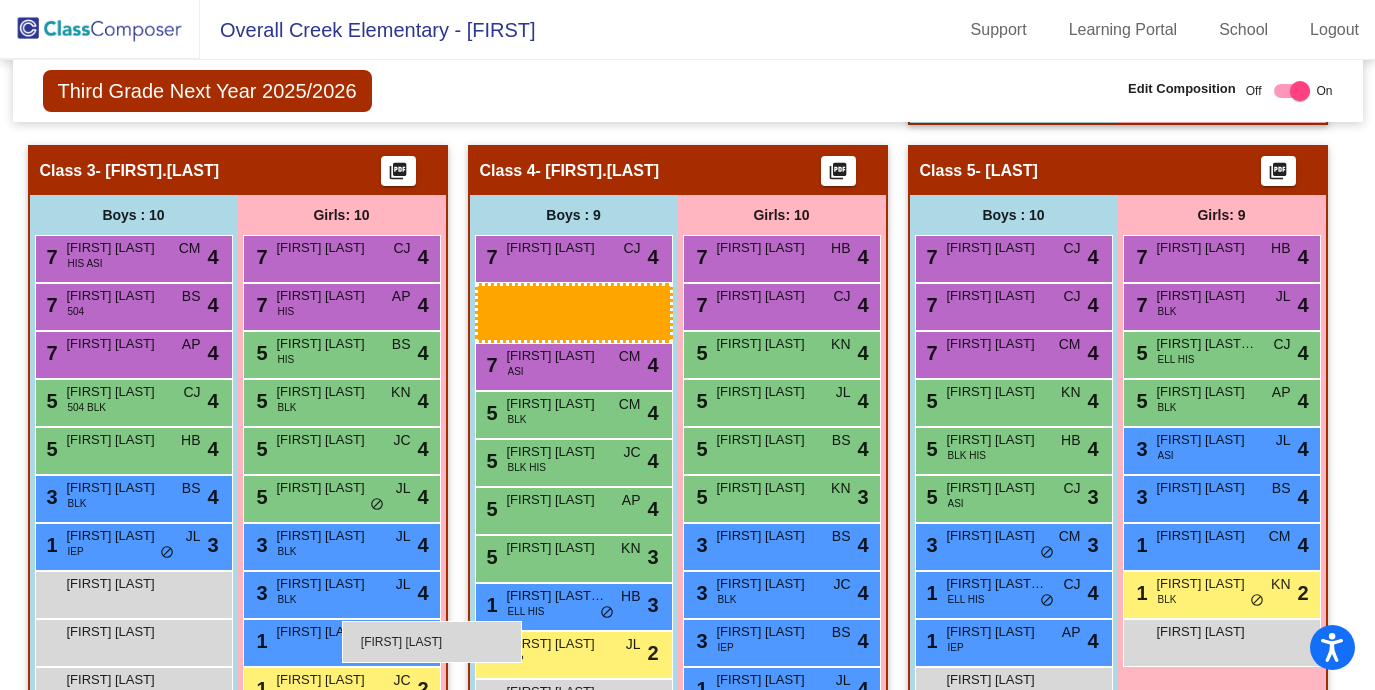 drag, startPoint x: 313, startPoint y: 246, endPoint x: 342, endPoint y: 621, distance: 376.11966 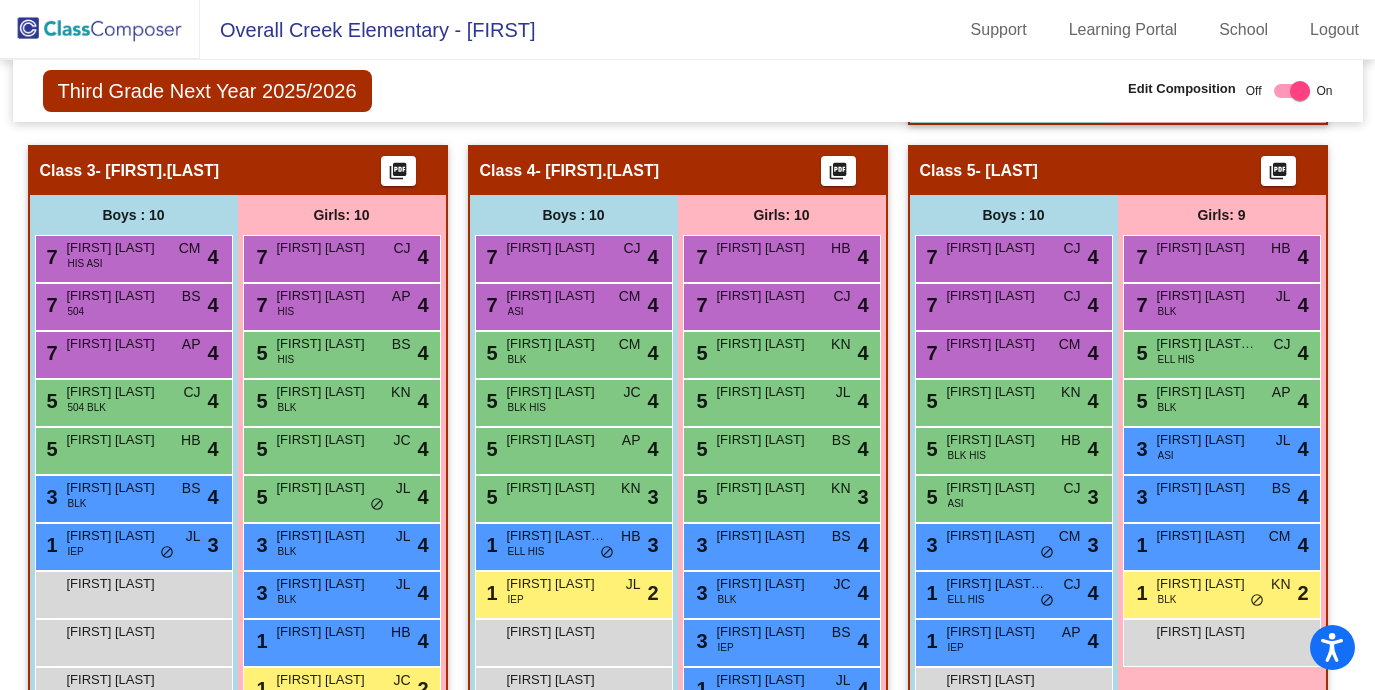 click 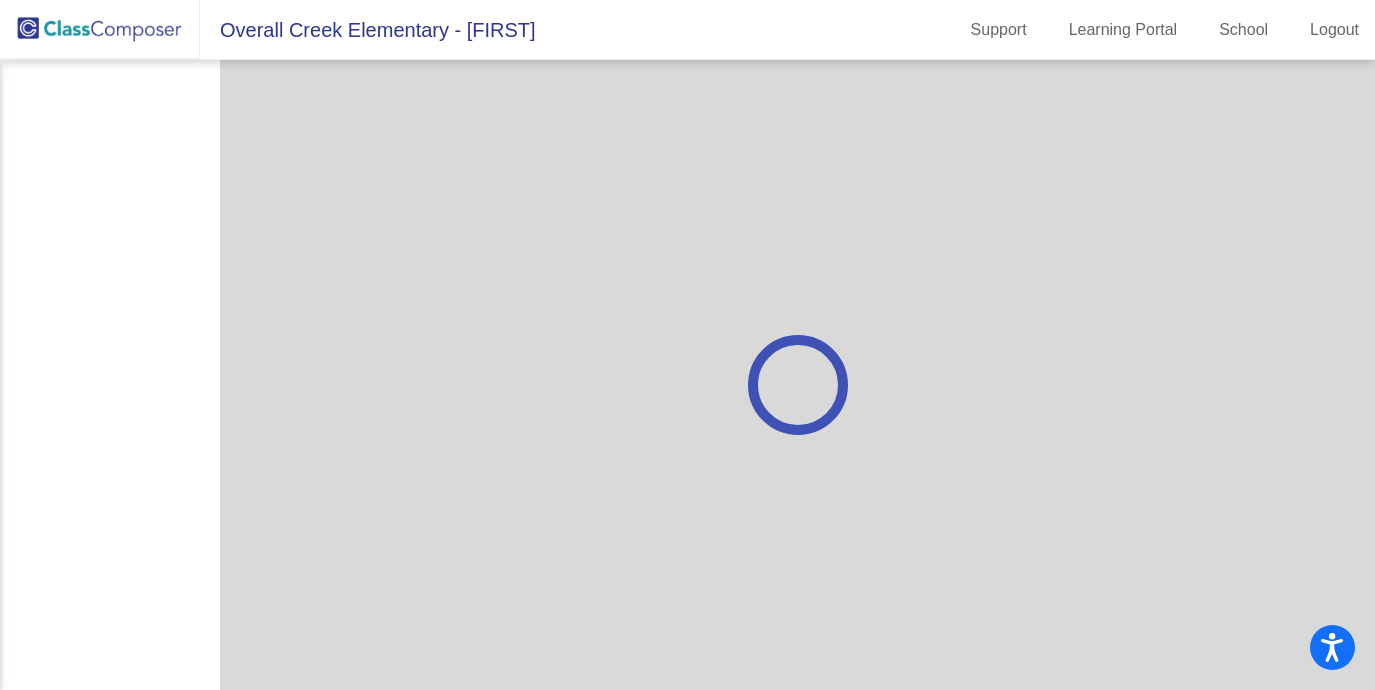 scroll, scrollTop: 0, scrollLeft: 0, axis: both 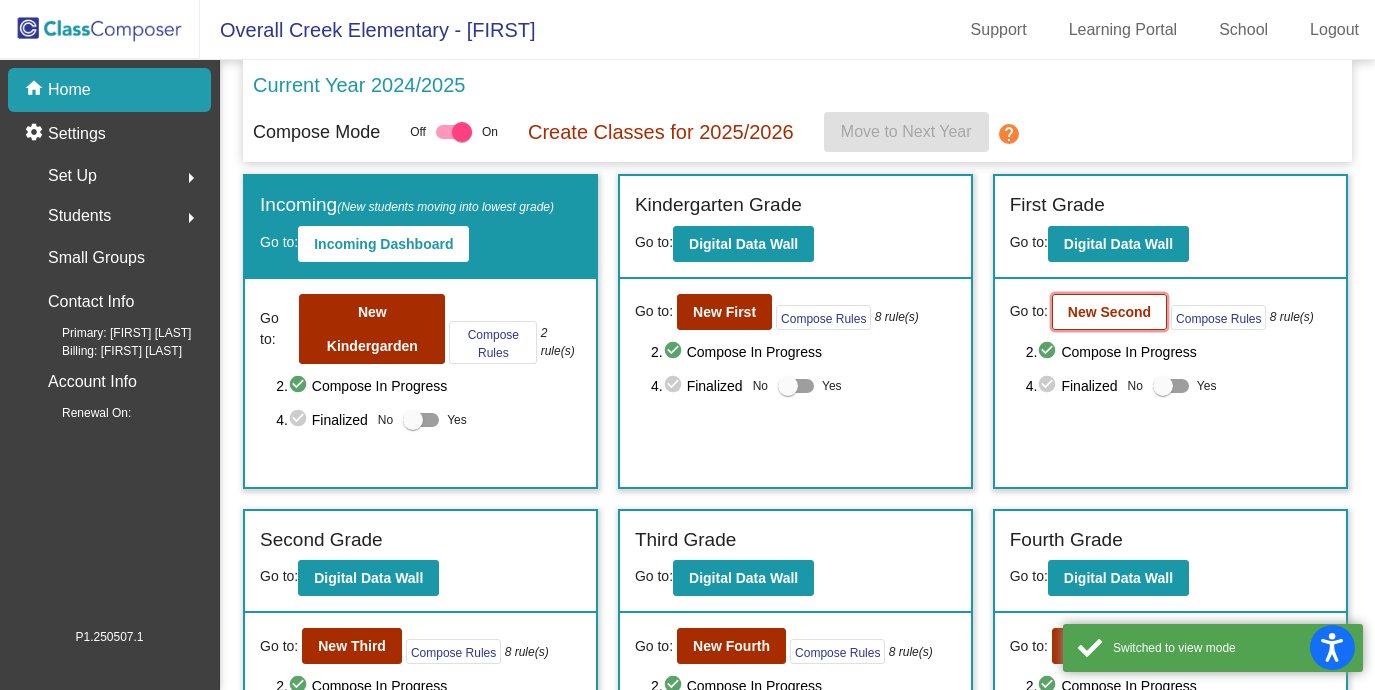 click on "New Second" 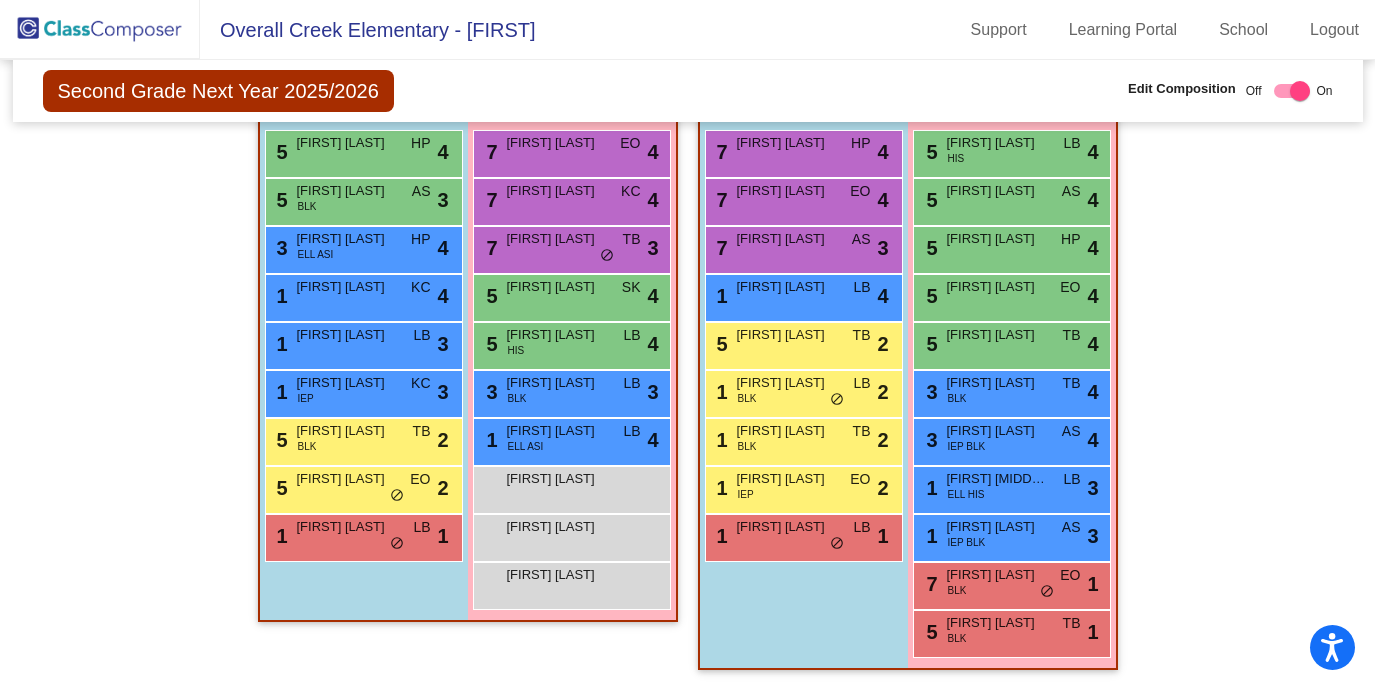 scroll, scrollTop: 3262, scrollLeft: 0, axis: vertical 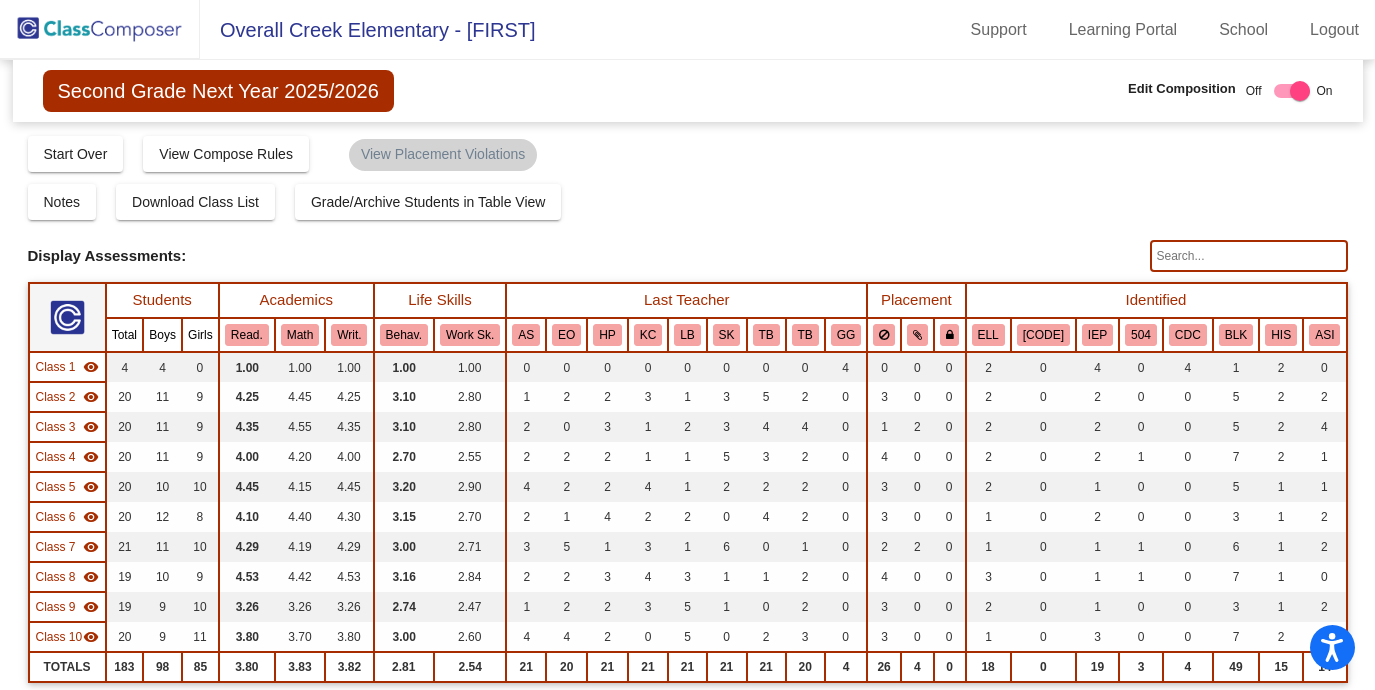 click 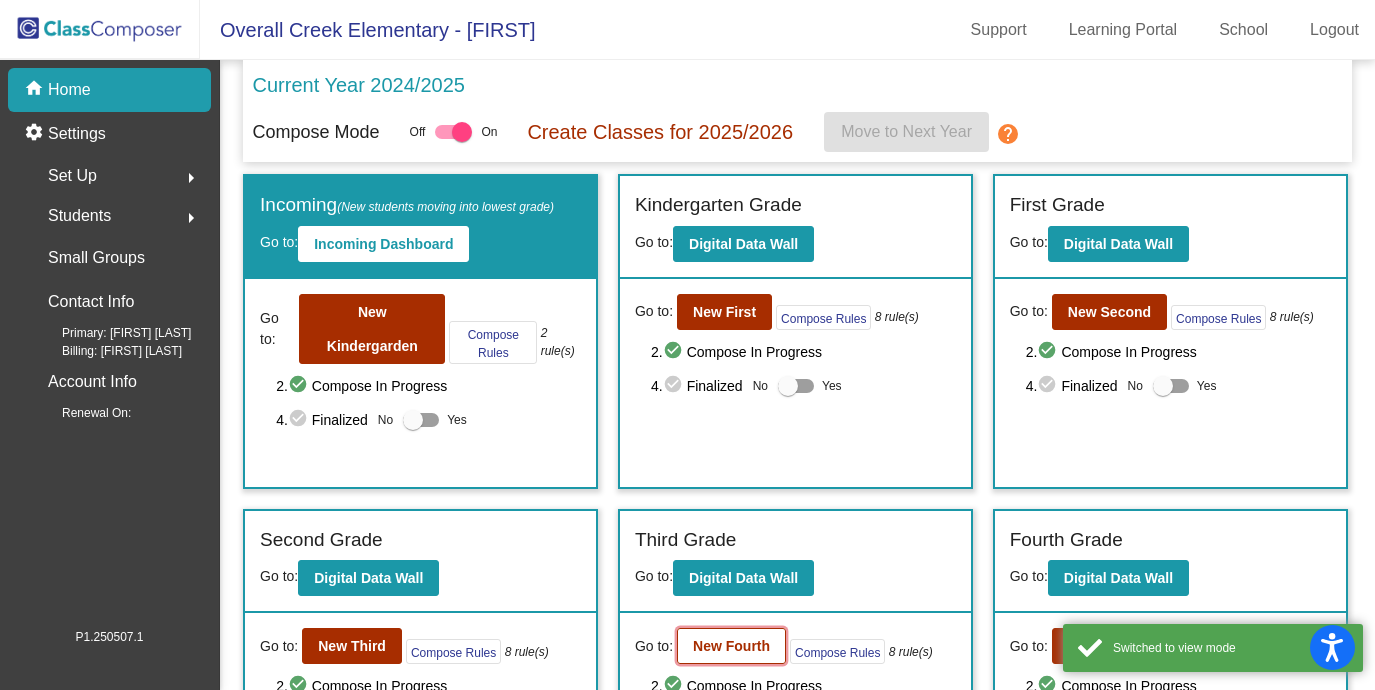 click on "New Fourth" 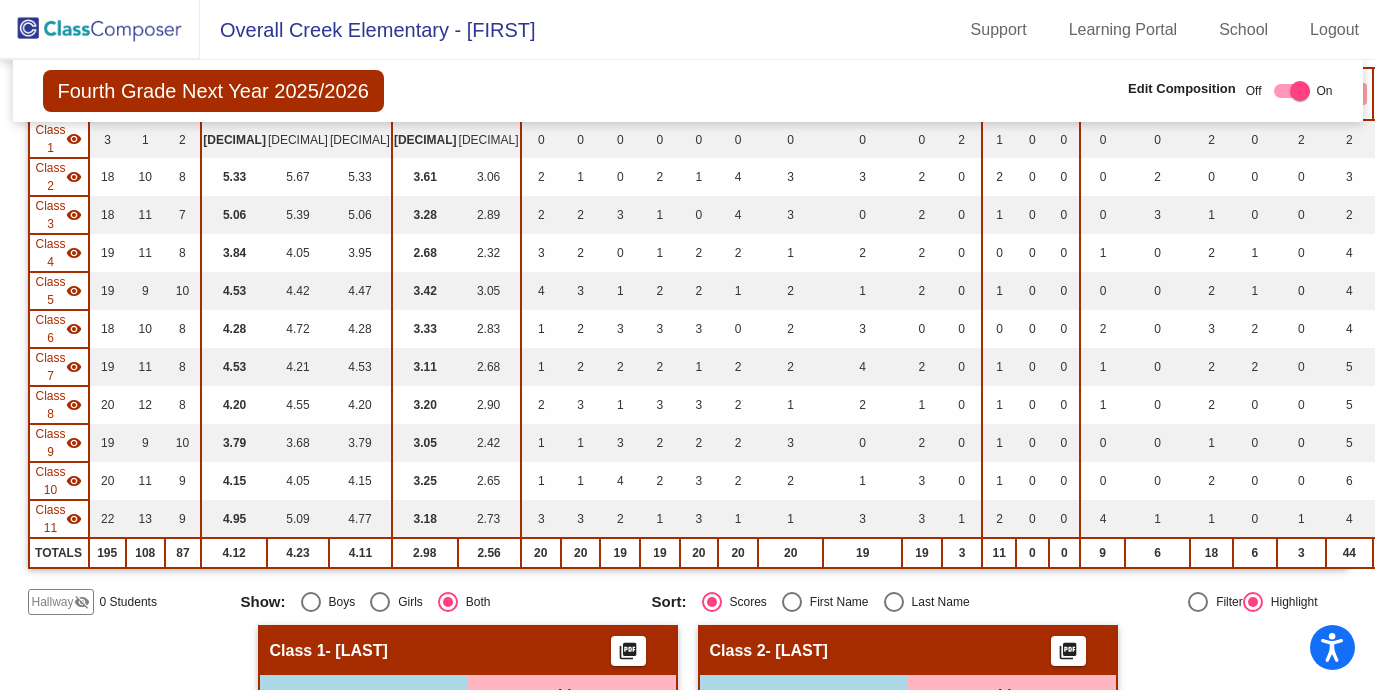 scroll, scrollTop: 543, scrollLeft: 0, axis: vertical 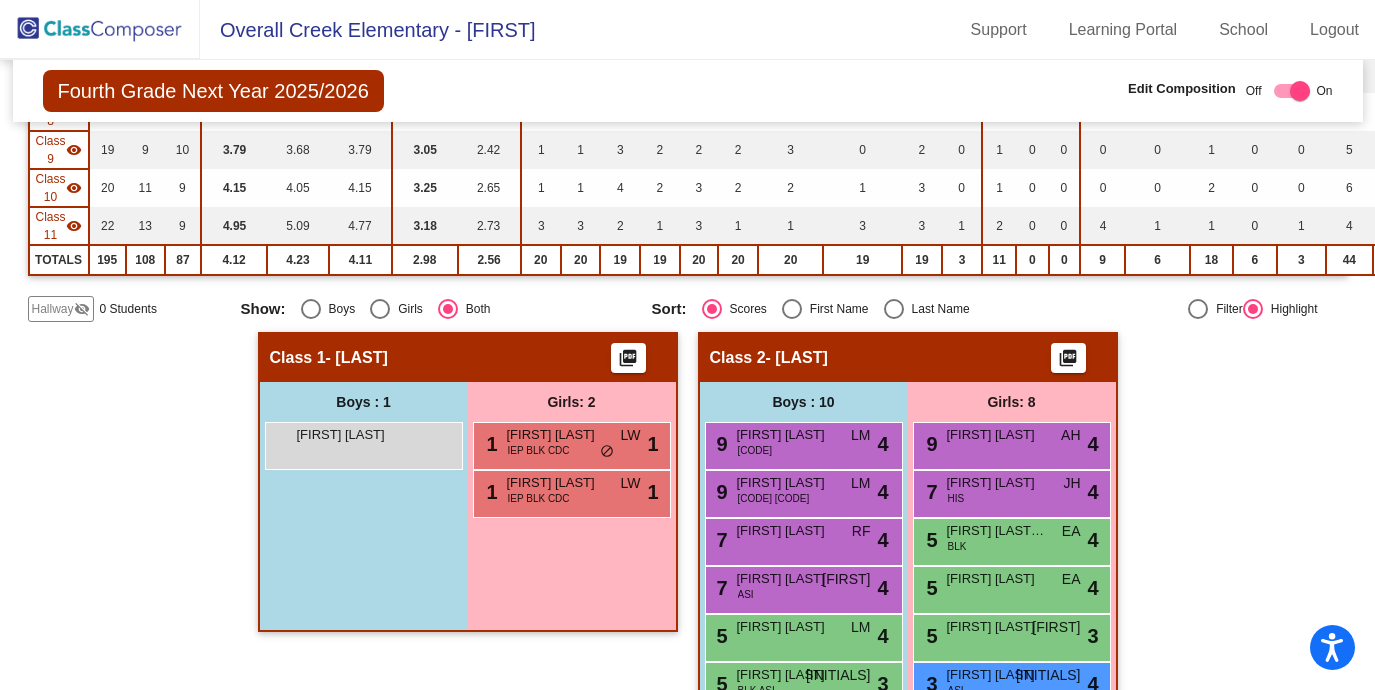 click on "Hallway" 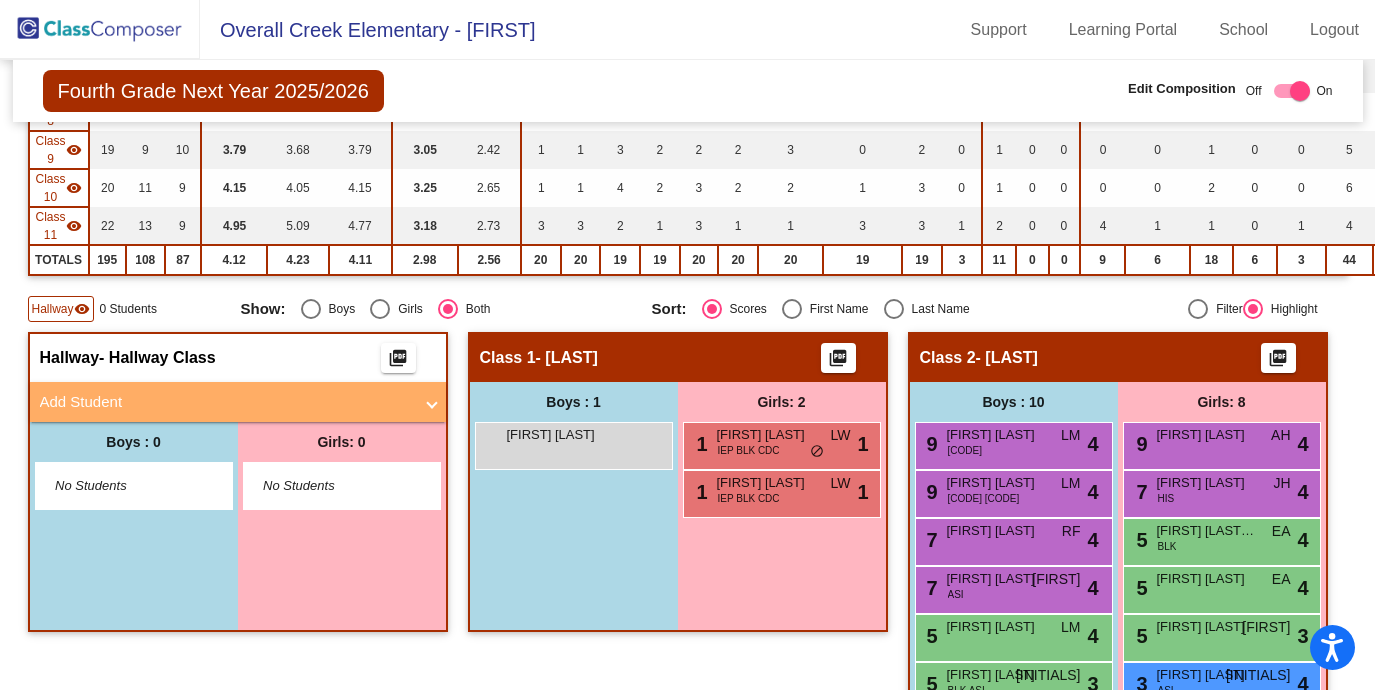 click on "Add Student" at bounding box center (234, 402) 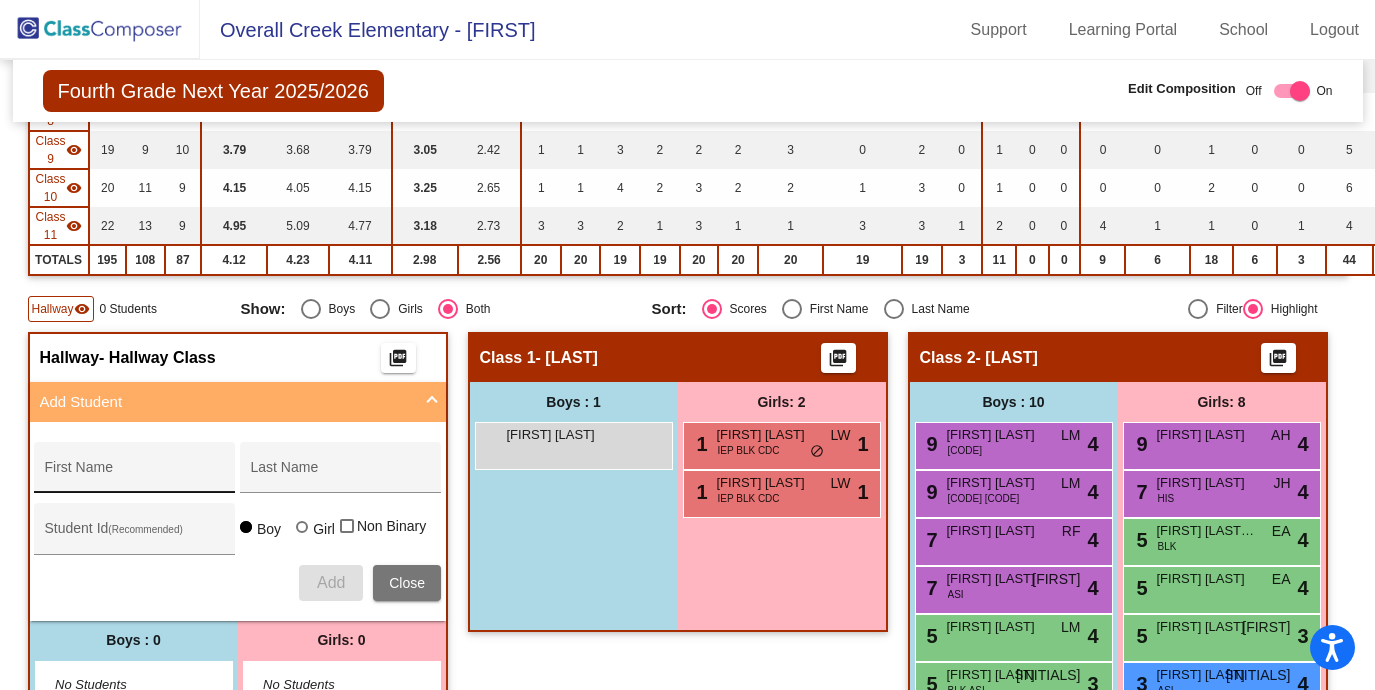 click on "First Name" at bounding box center (135, 475) 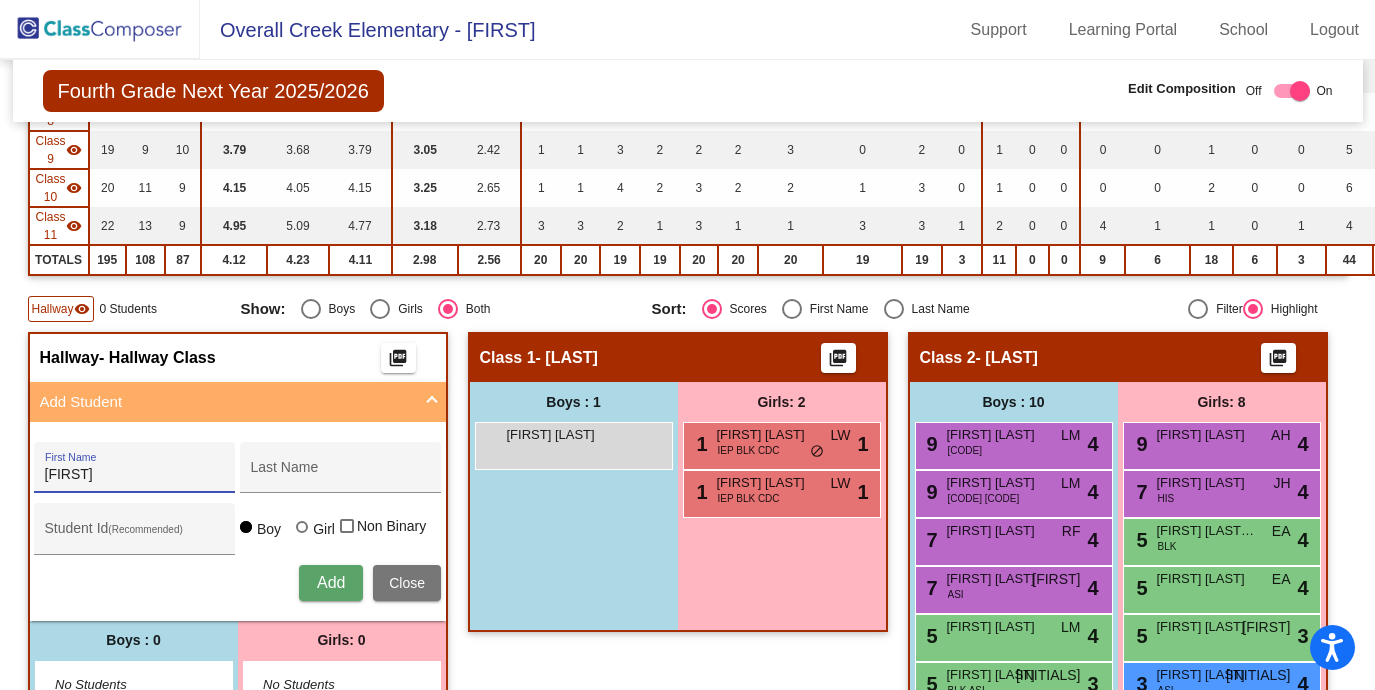 type on "[FIRST]" 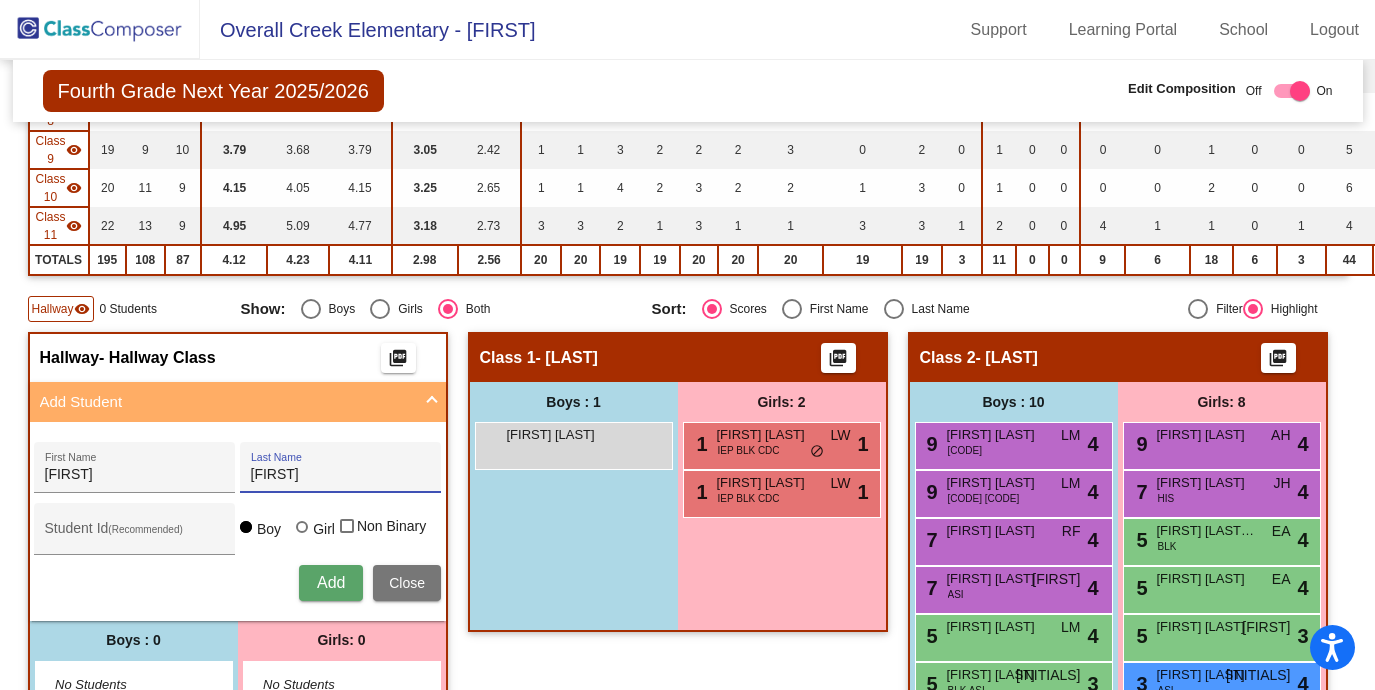 type on "[FIRST]" 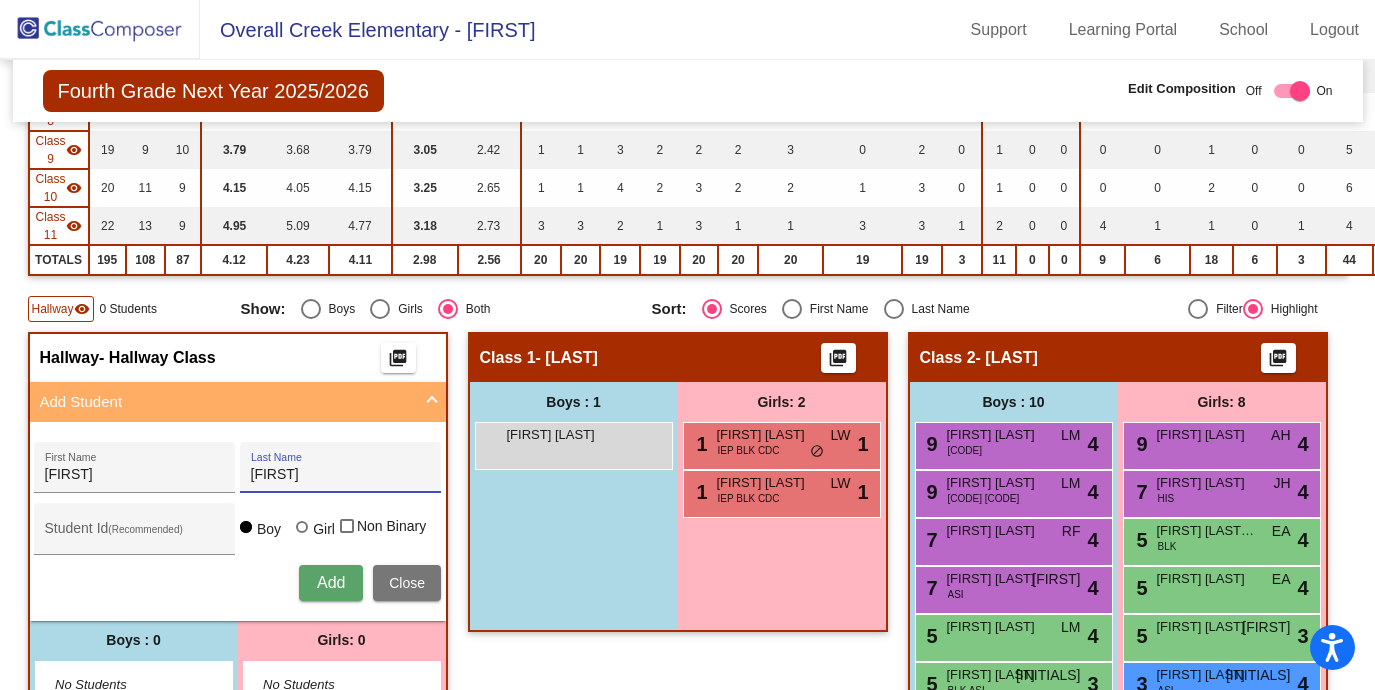 click on "Student Id  (Recommended)" at bounding box center [135, 536] 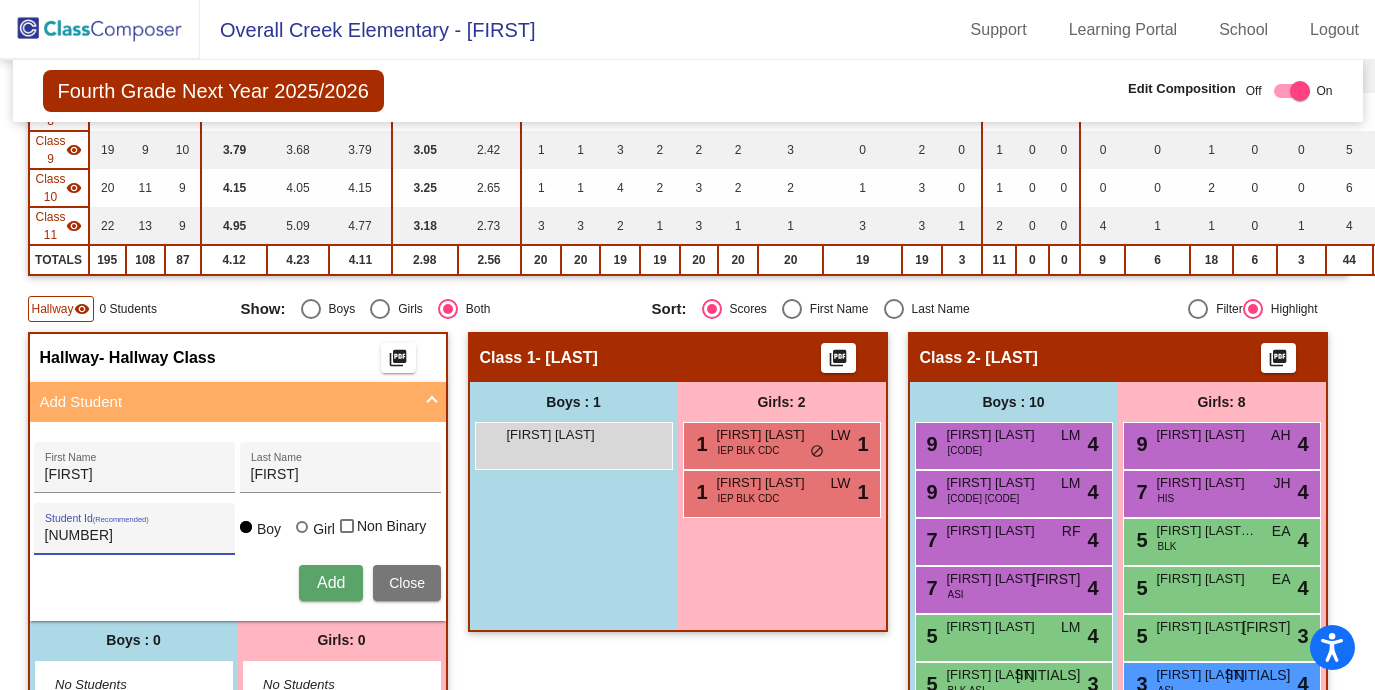 type on "[NUMBER]" 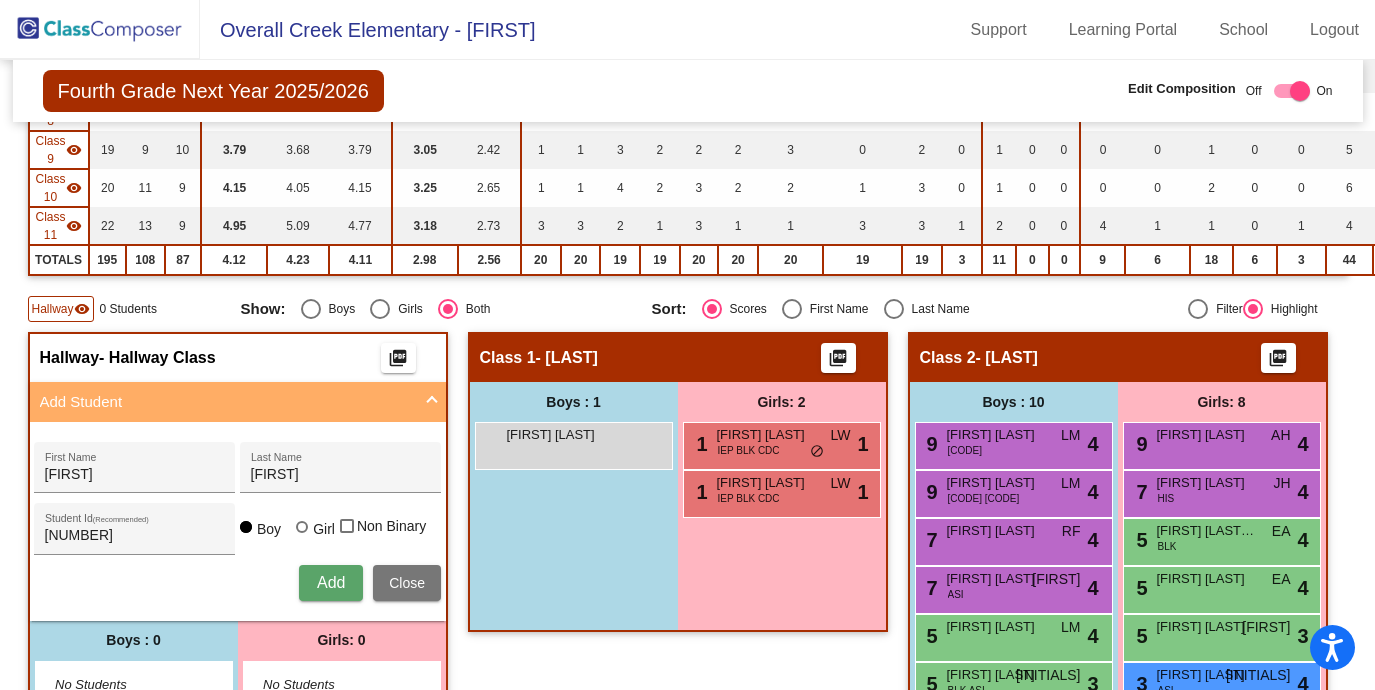 type 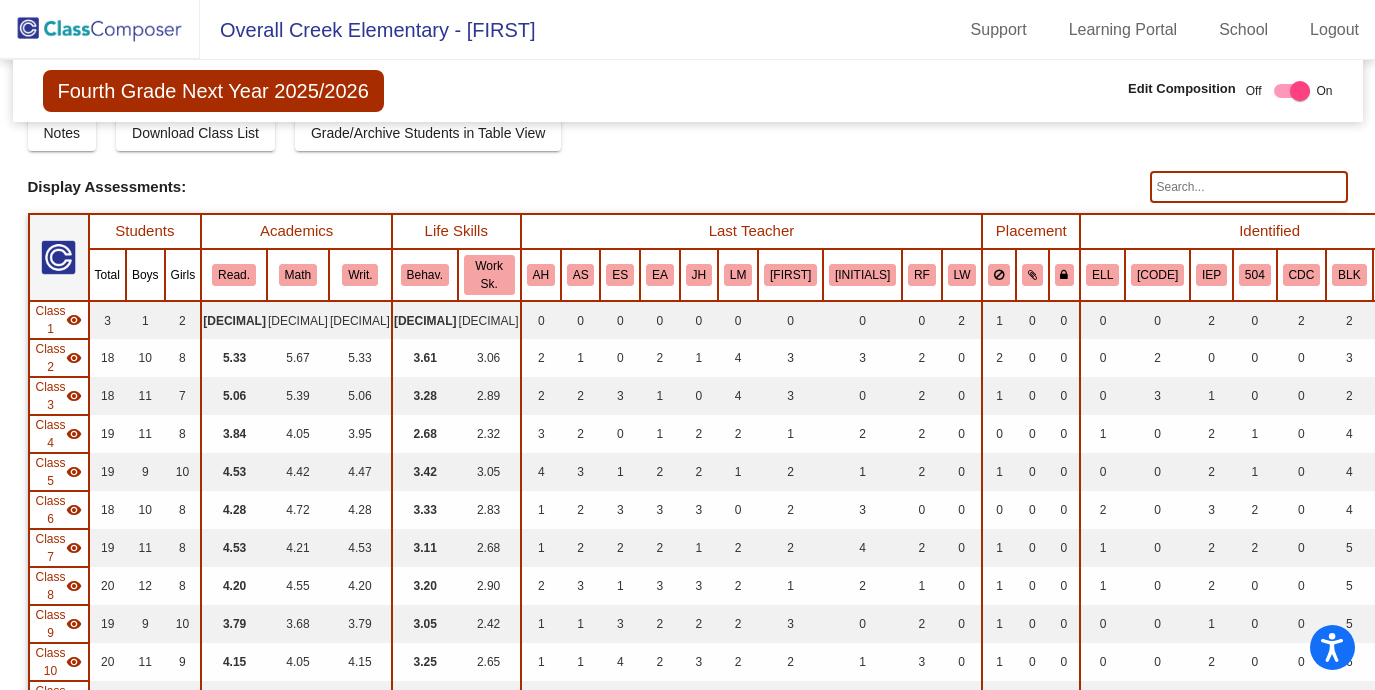 scroll, scrollTop: 59, scrollLeft: 0, axis: vertical 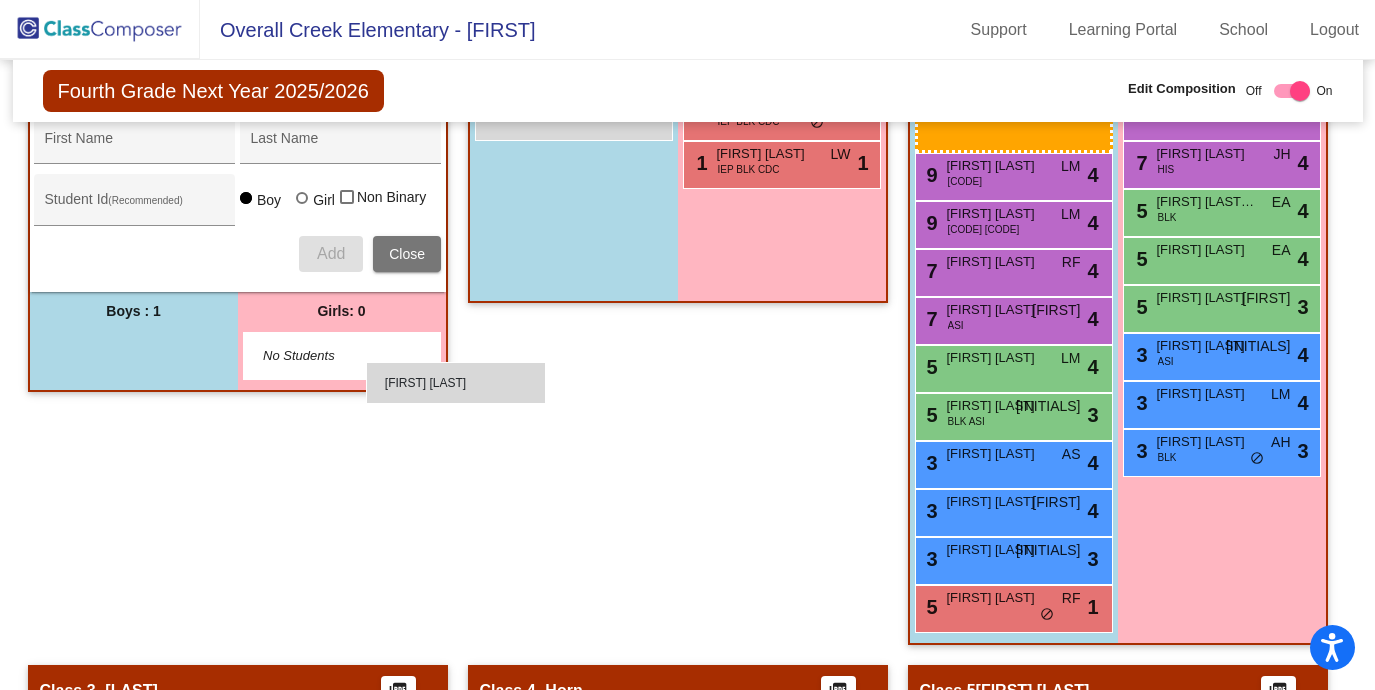 drag, startPoint x: 389, startPoint y: 172, endPoint x: 366, endPoint y: 361, distance: 190.39433 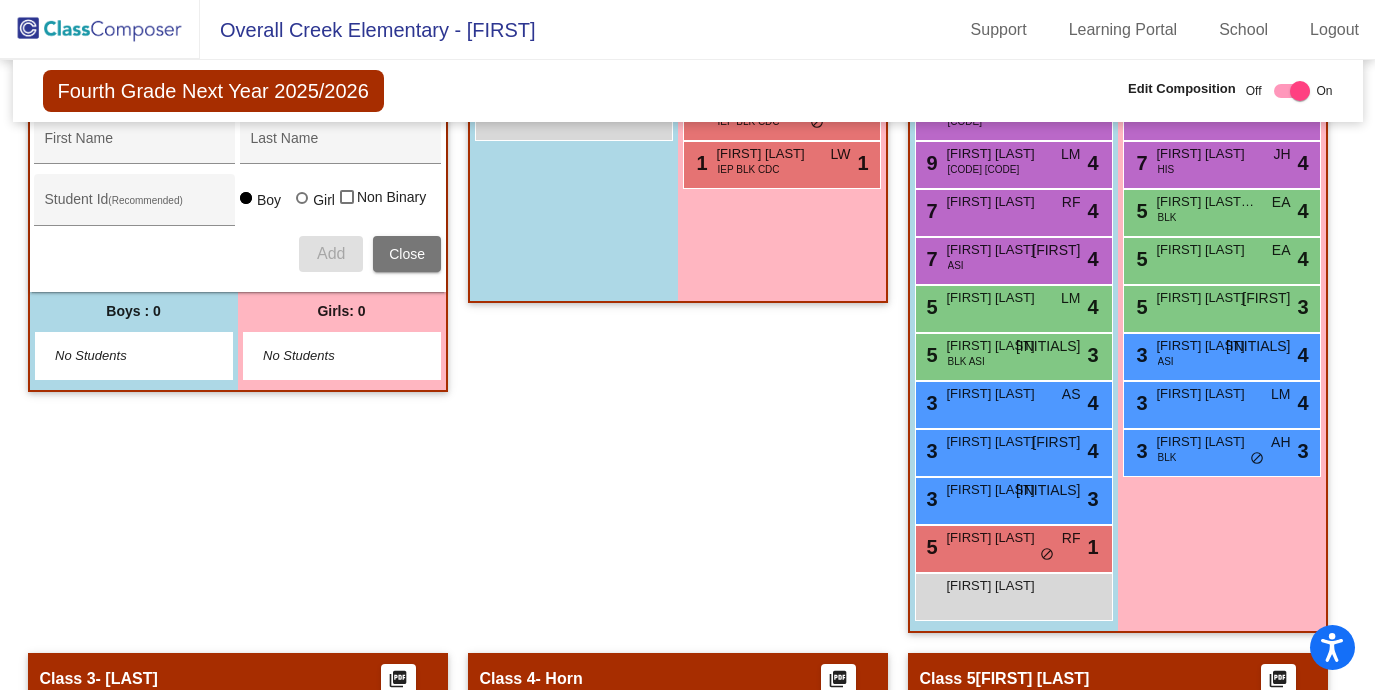 click 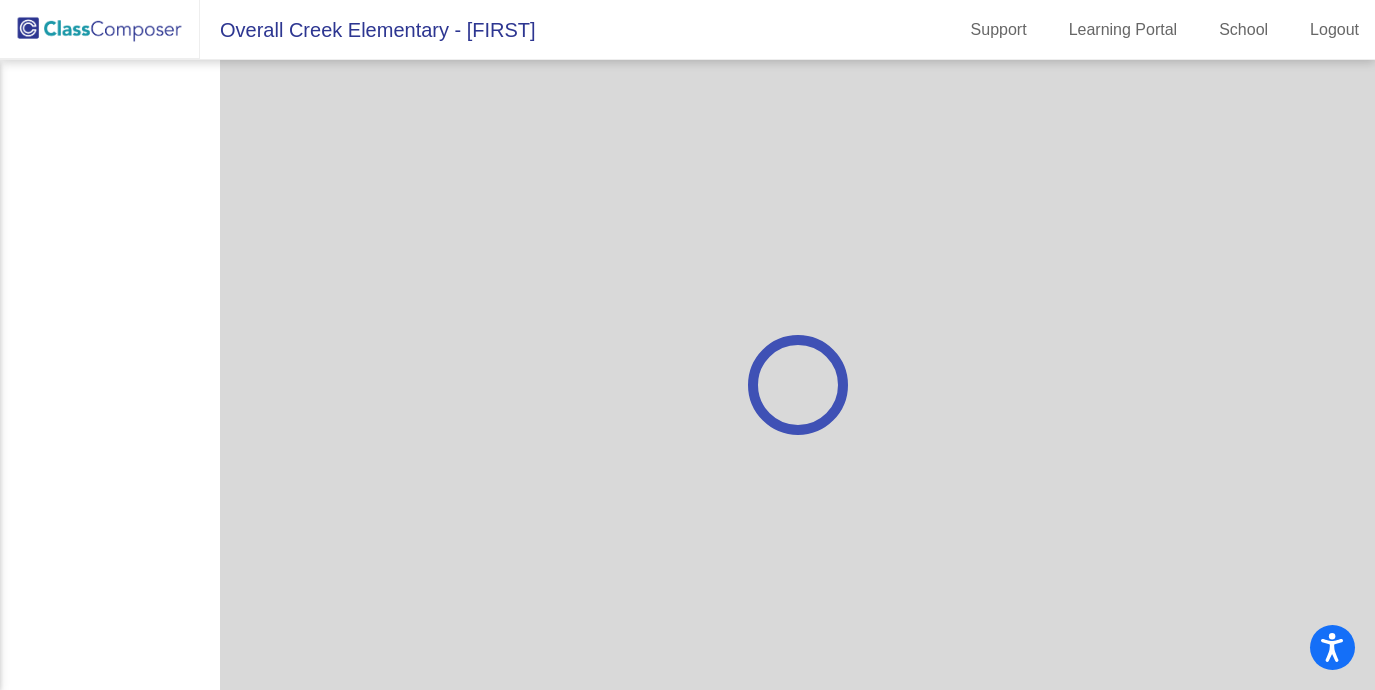 scroll, scrollTop: 0, scrollLeft: 0, axis: both 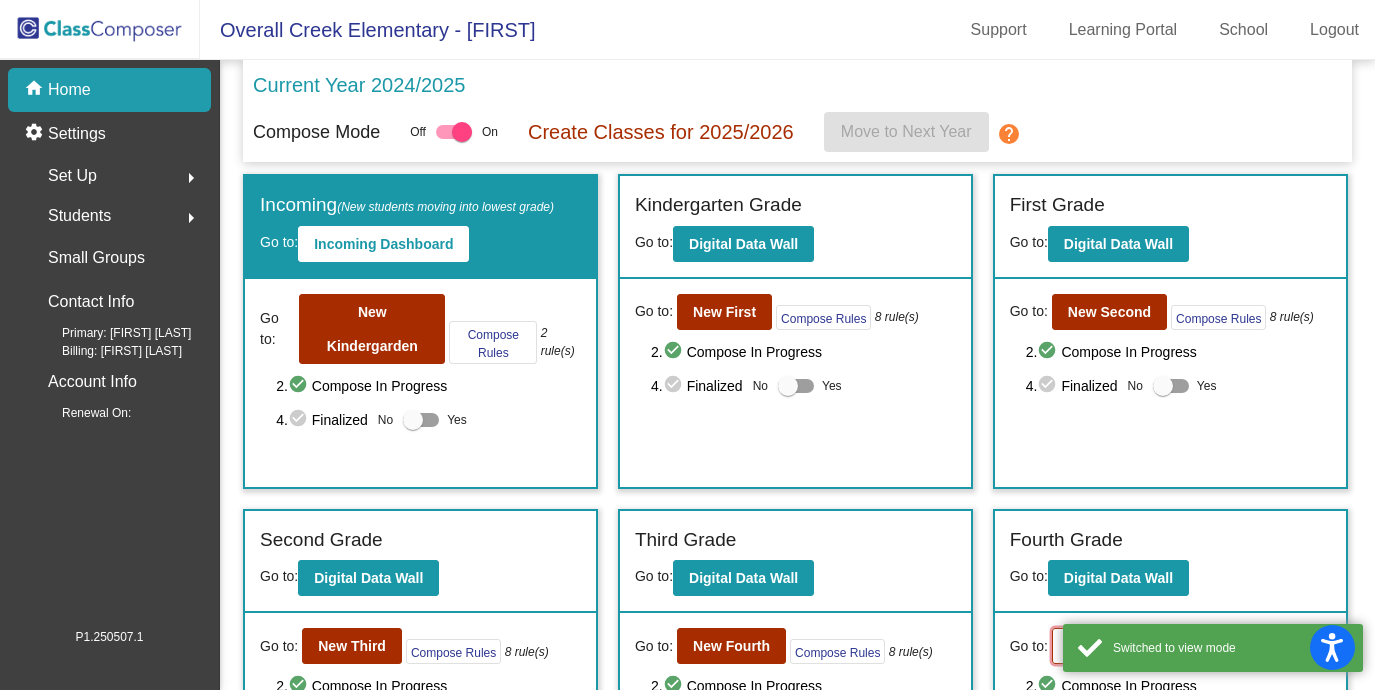 click on "New Fifth" 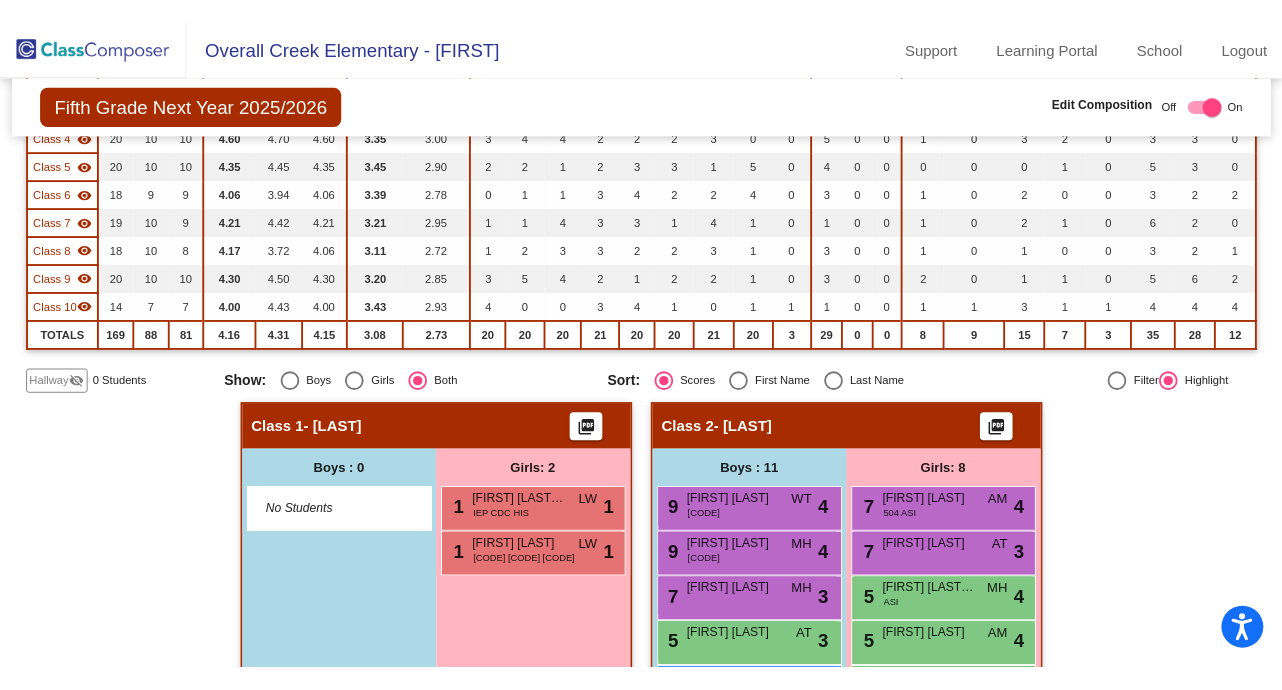scroll, scrollTop: 335, scrollLeft: 0, axis: vertical 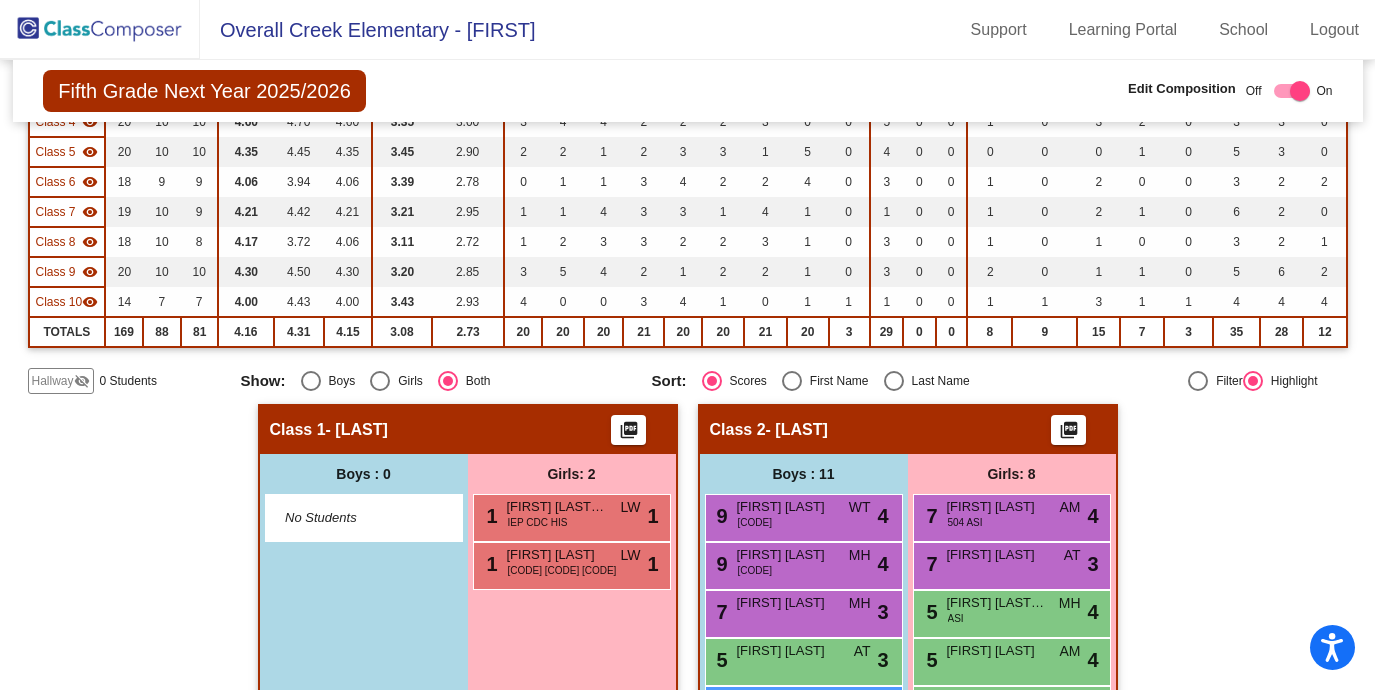 click on "Hallway" 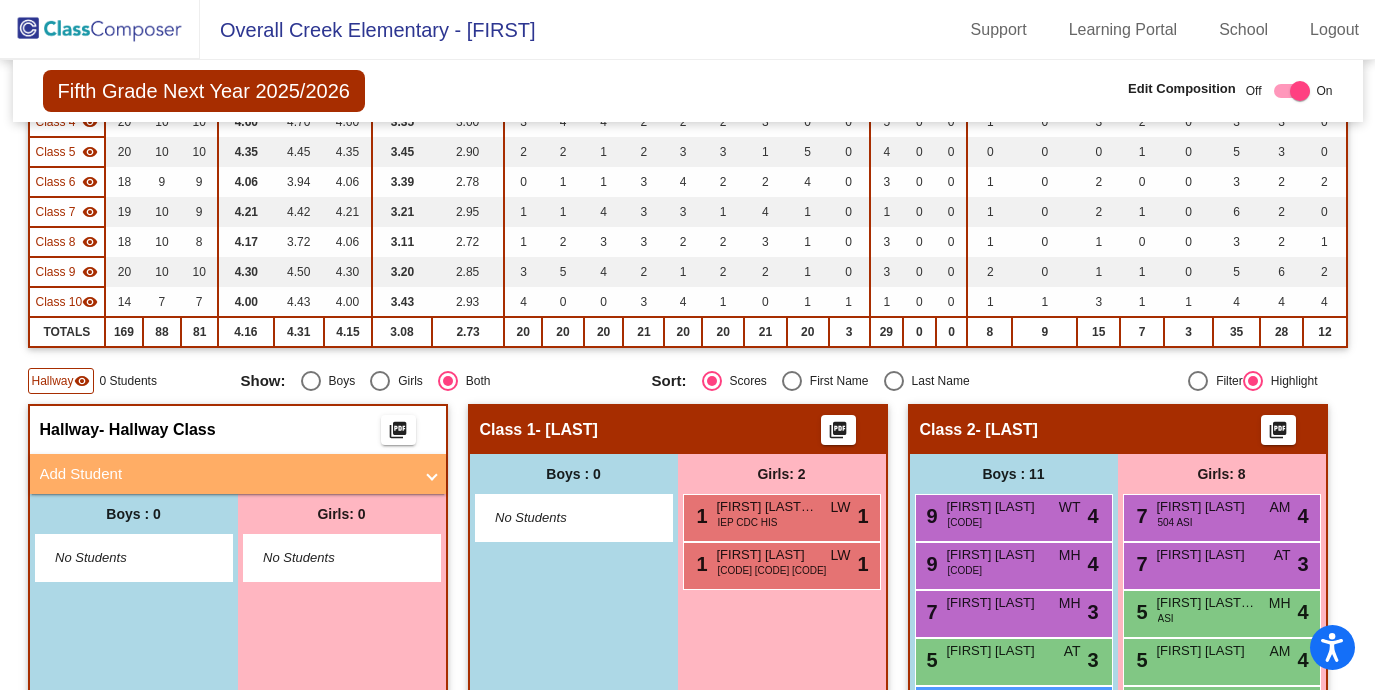 click on "Add Student" at bounding box center (234, 474) 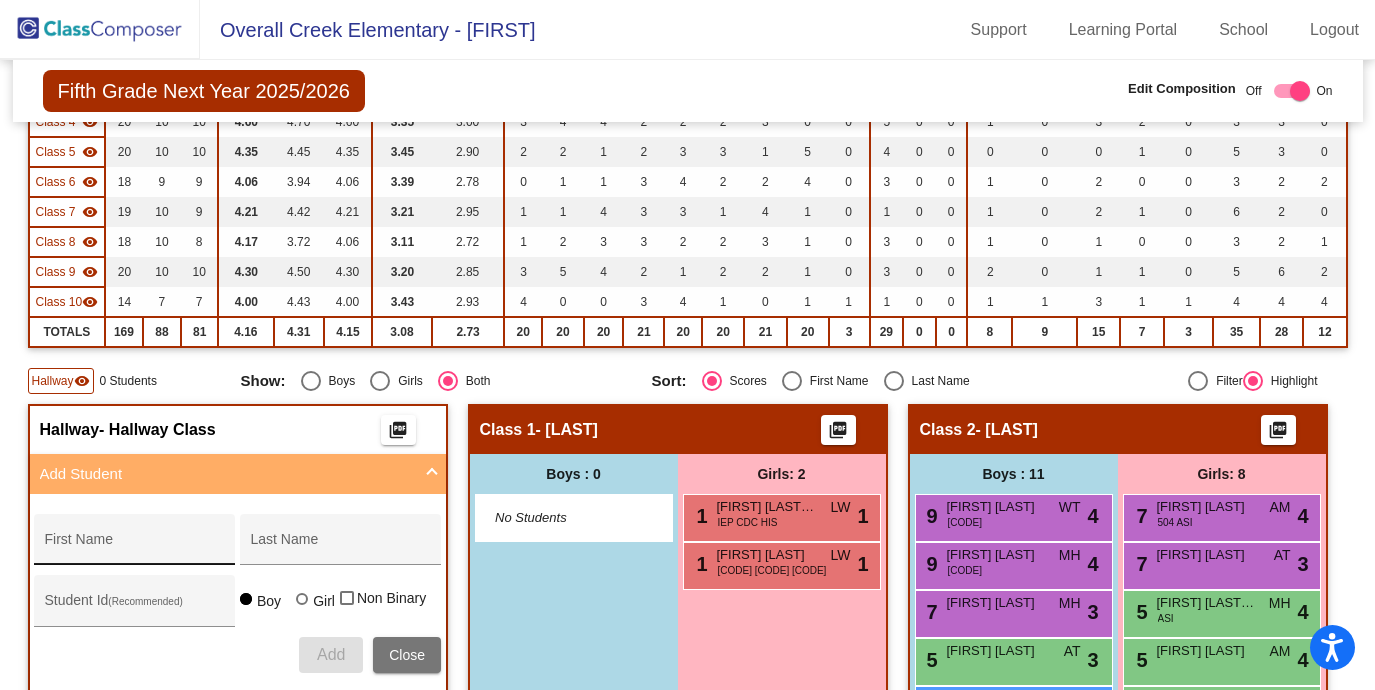 click on "First Name" at bounding box center (135, 547) 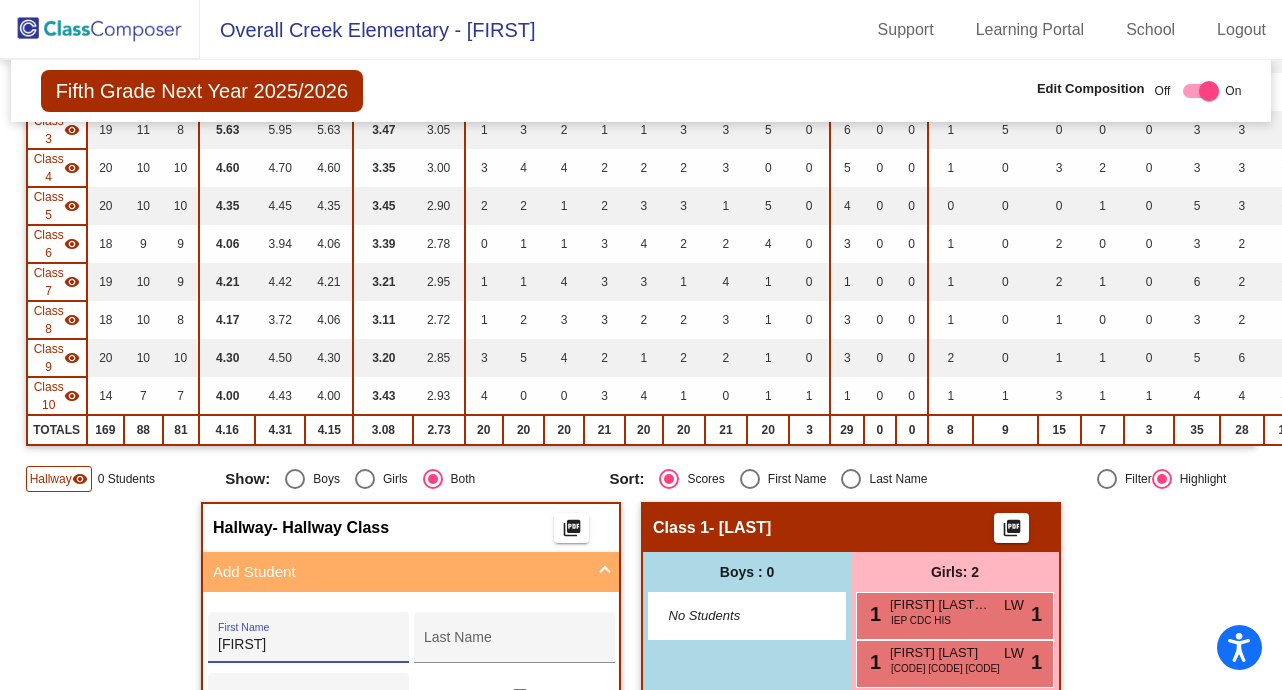 type on "[FIRST]" 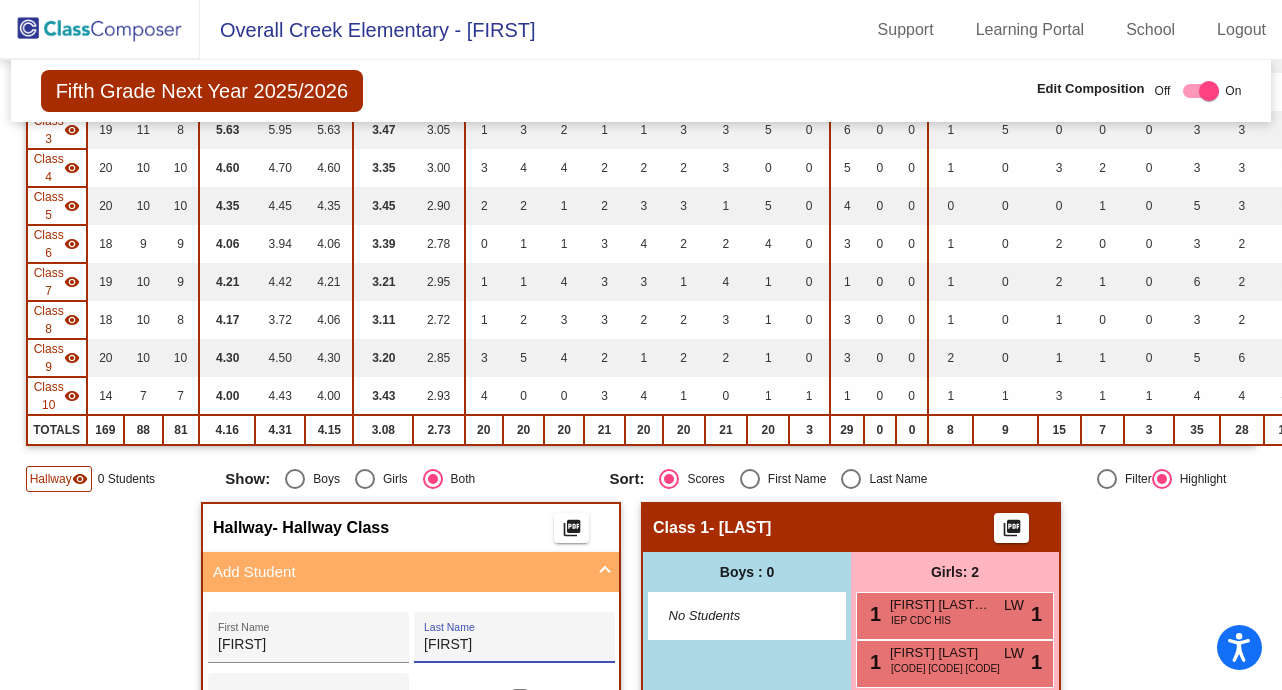 type on "[FIRST]" 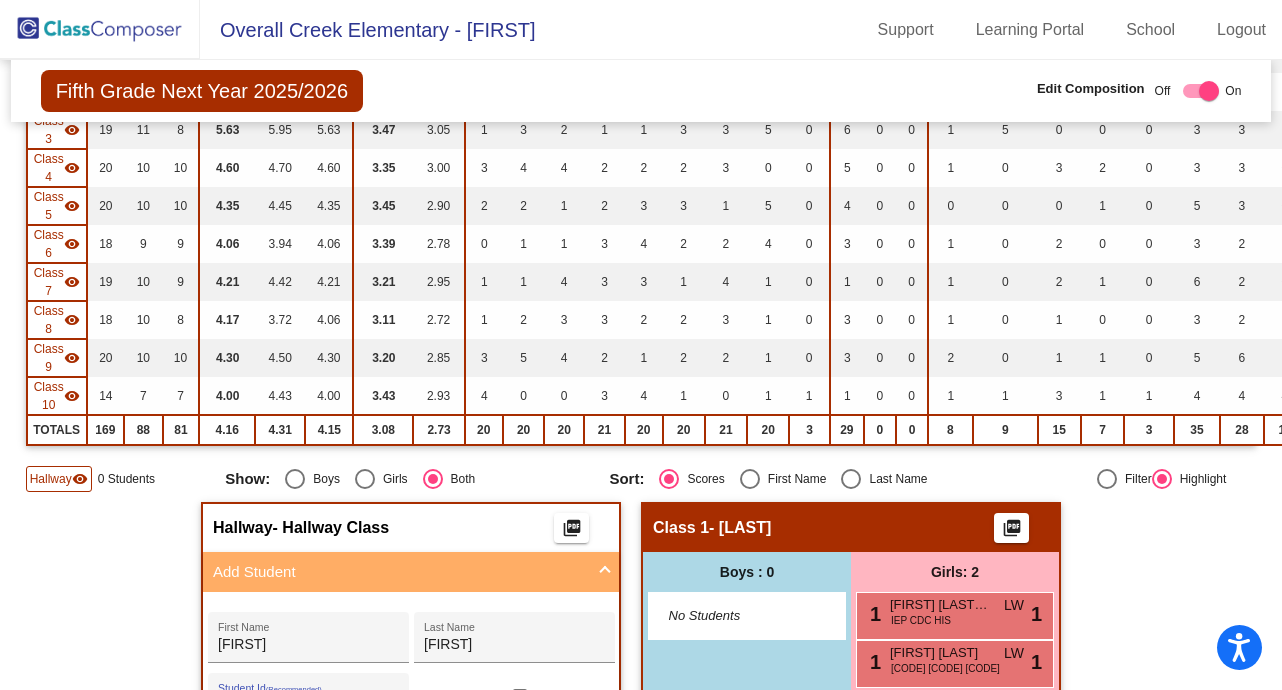 type on "[NUMBER]" 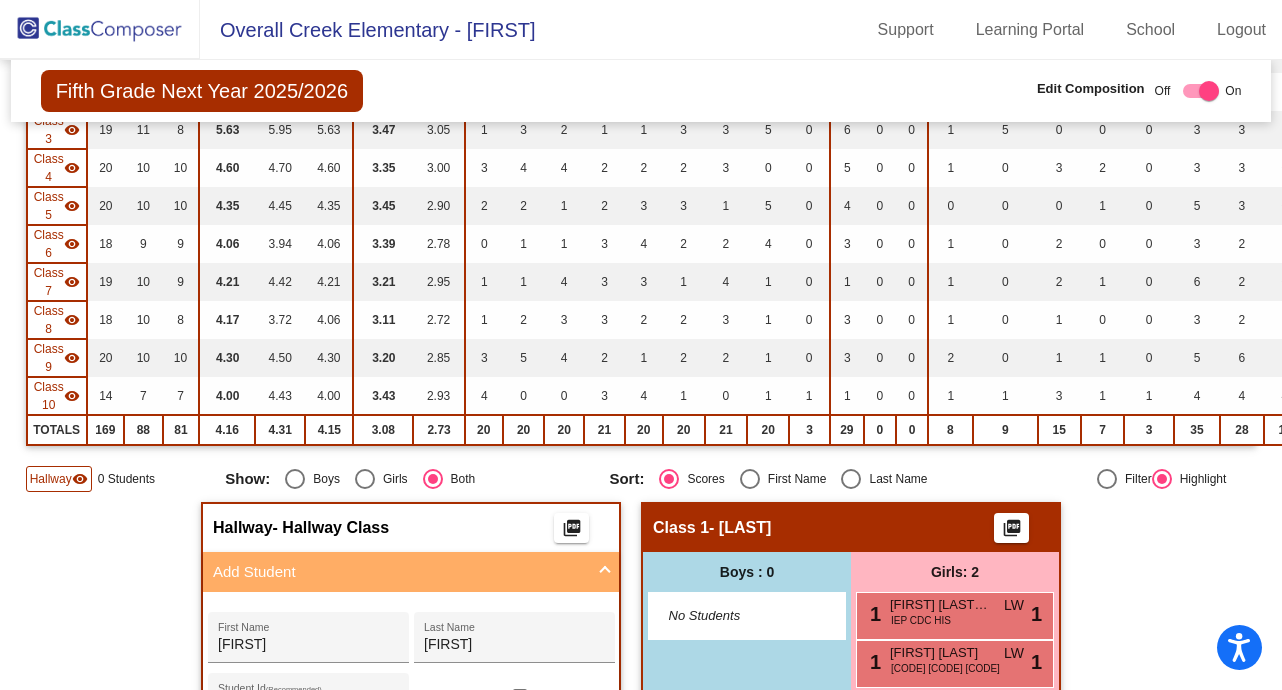 click on "Add" at bounding box center (504, 752) 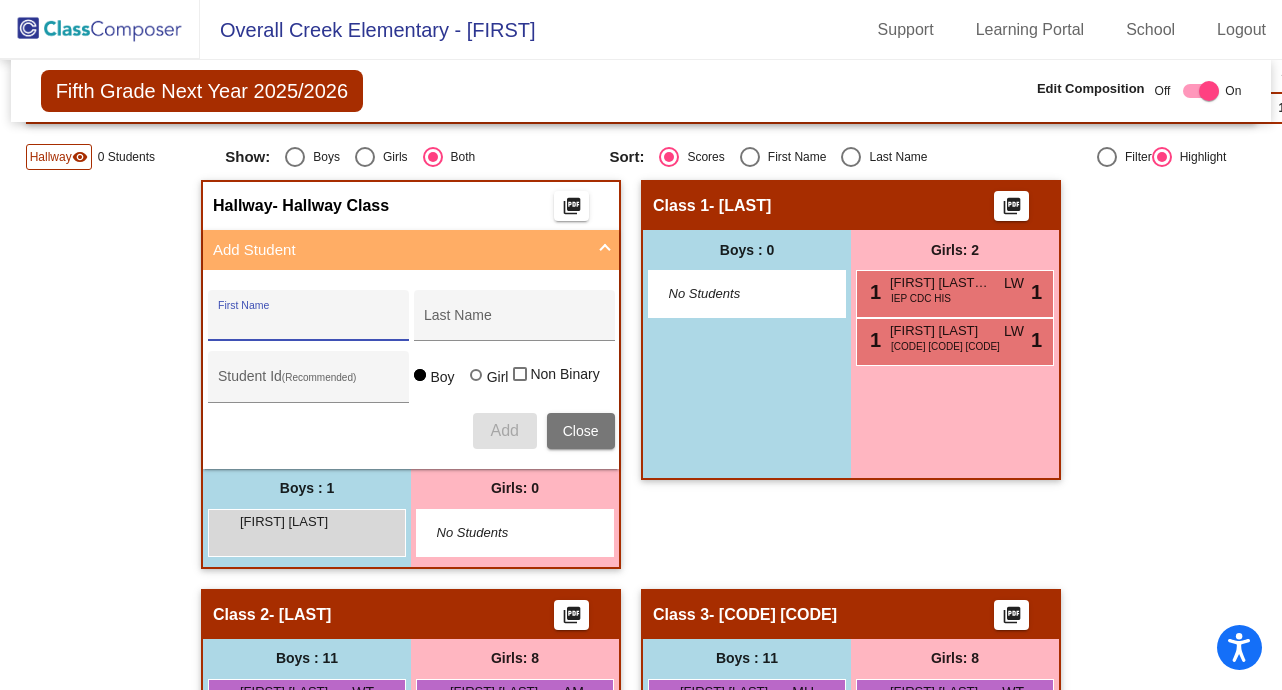scroll, scrollTop: 675, scrollLeft: 0, axis: vertical 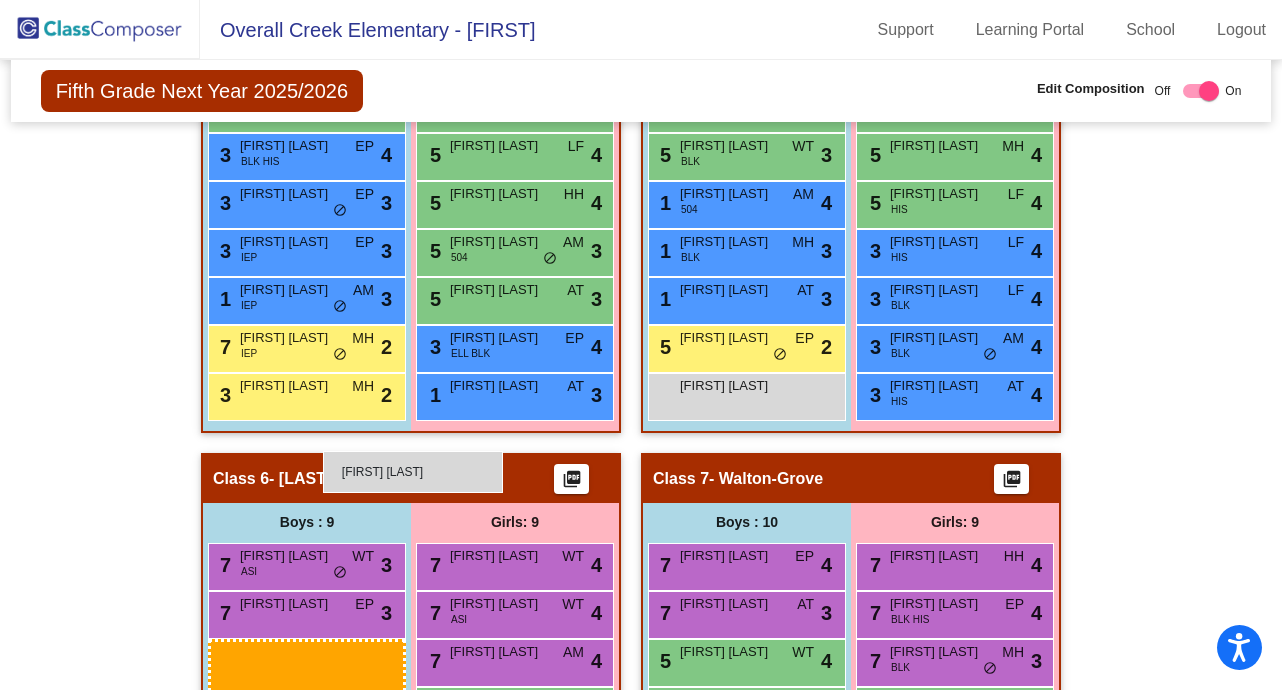 drag, startPoint x: 292, startPoint y: 345, endPoint x: 324, endPoint y: 451, distance: 110.724884 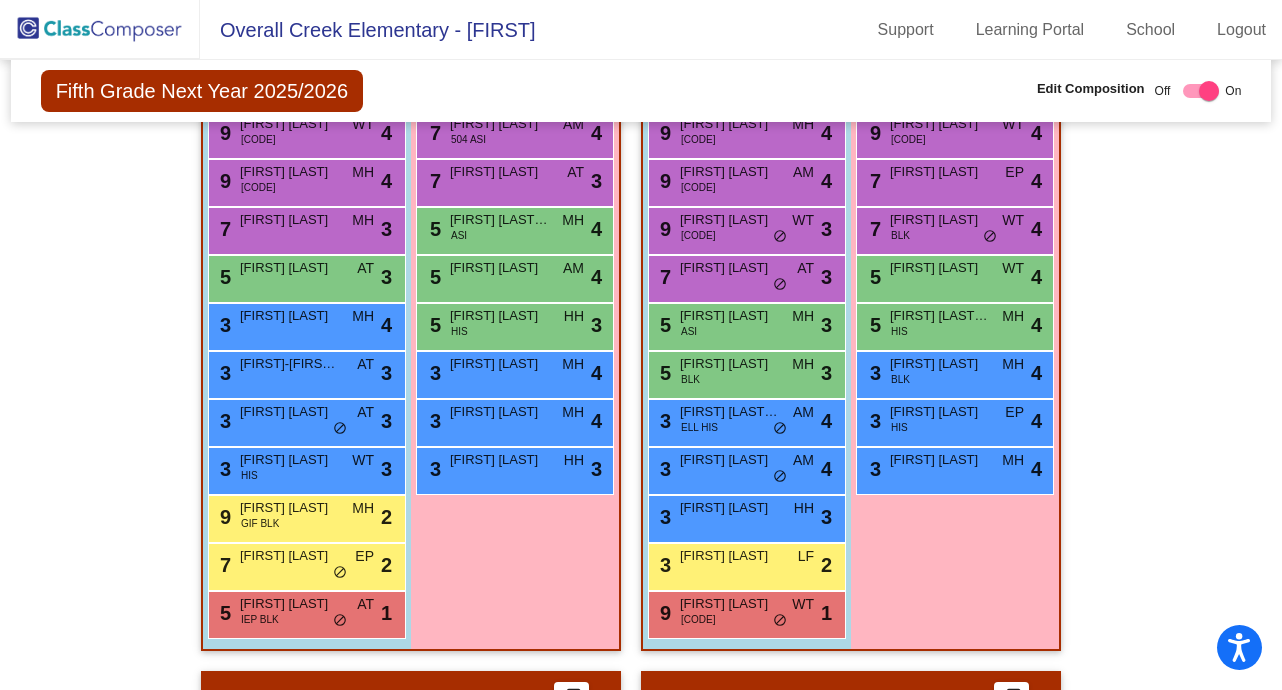 scroll, scrollTop: 0, scrollLeft: 0, axis: both 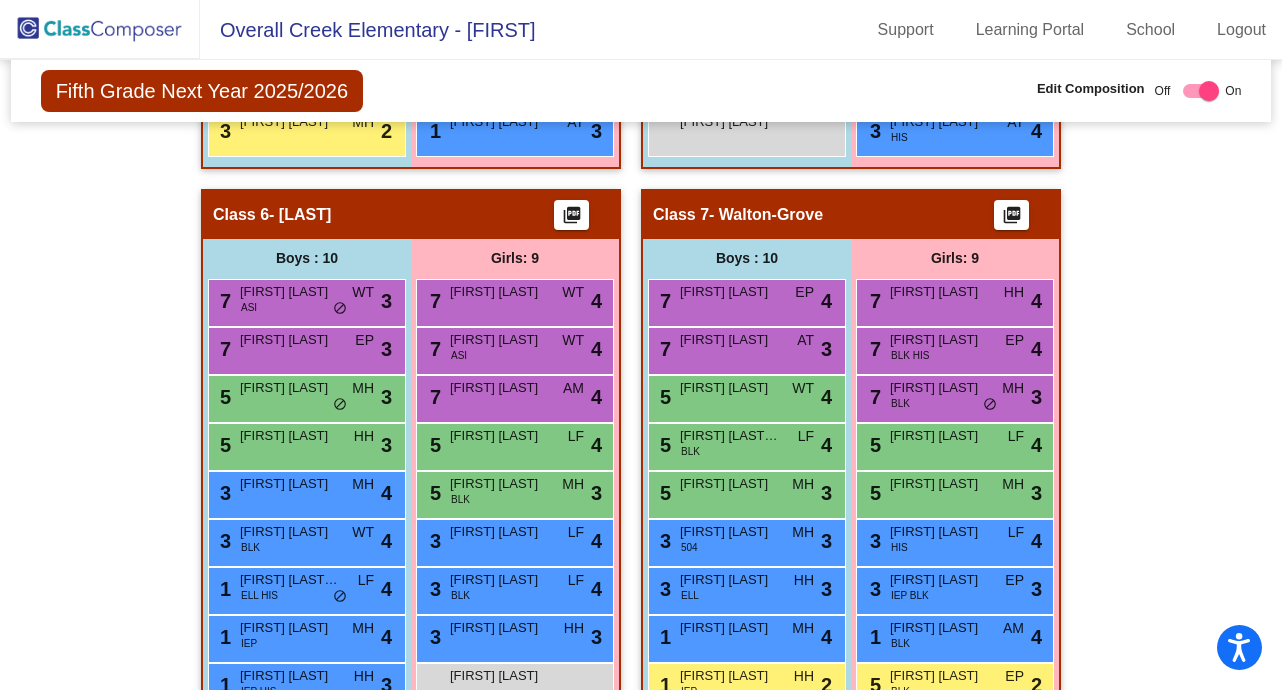click 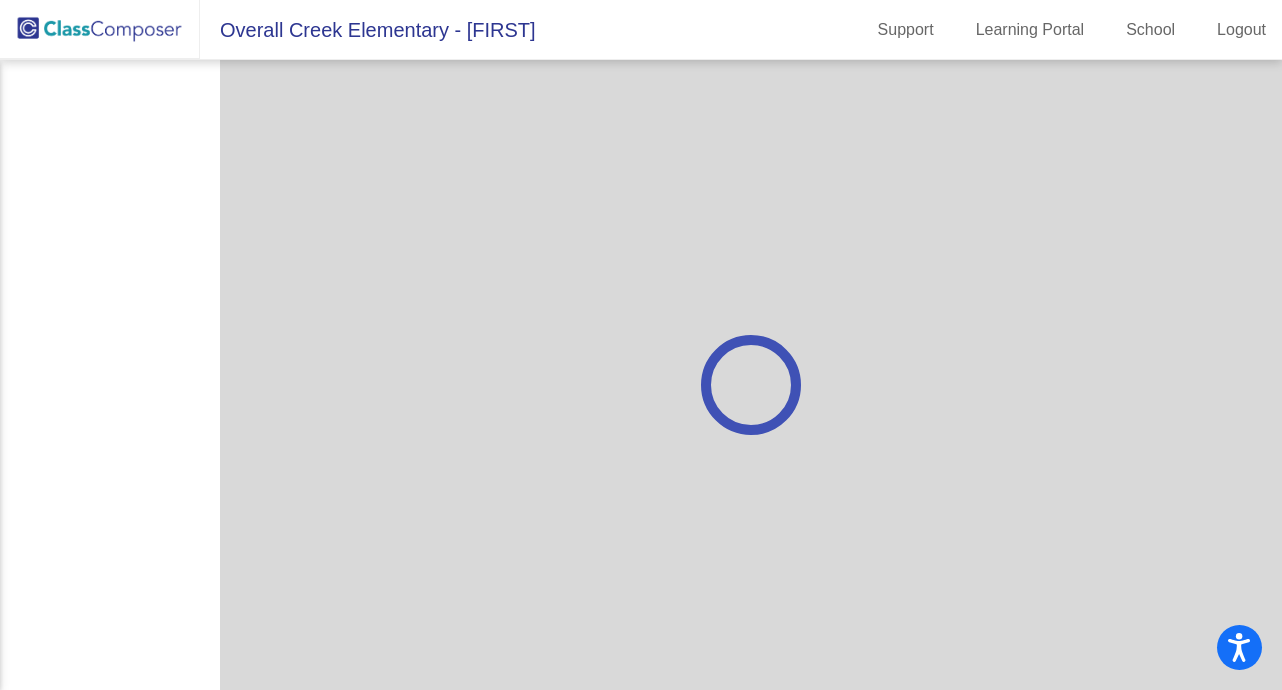 scroll, scrollTop: 0, scrollLeft: 0, axis: both 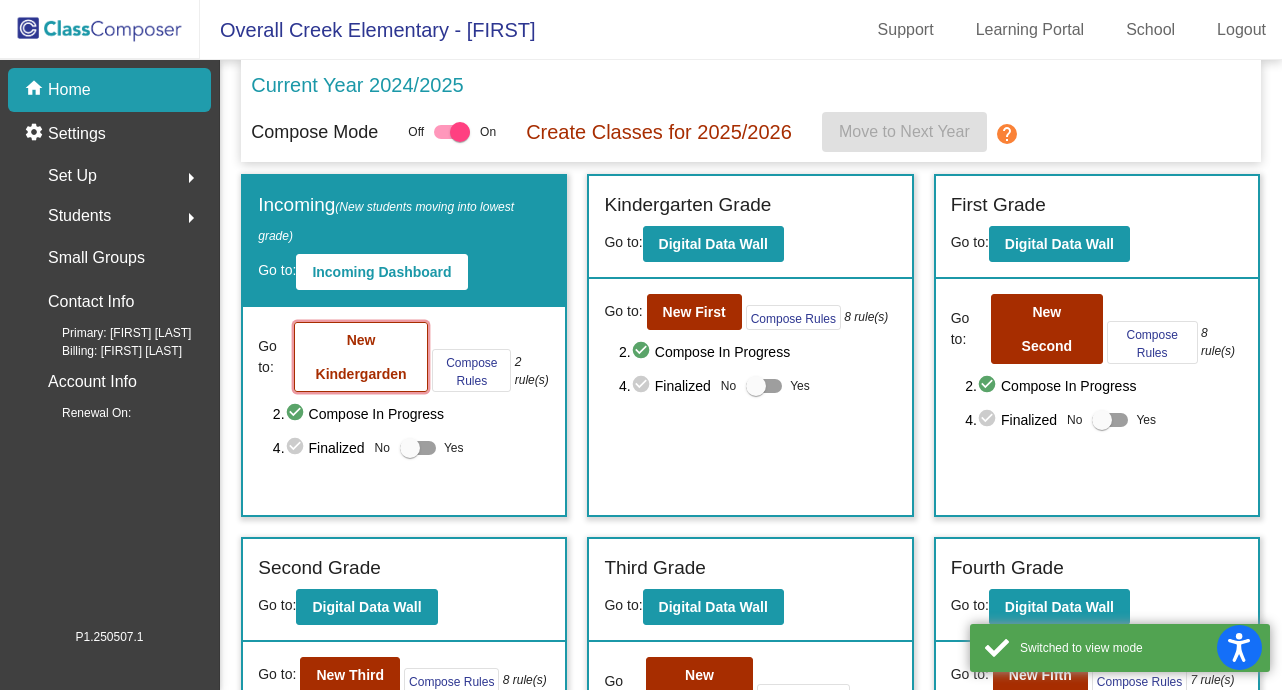 click on "New Kindergarden" 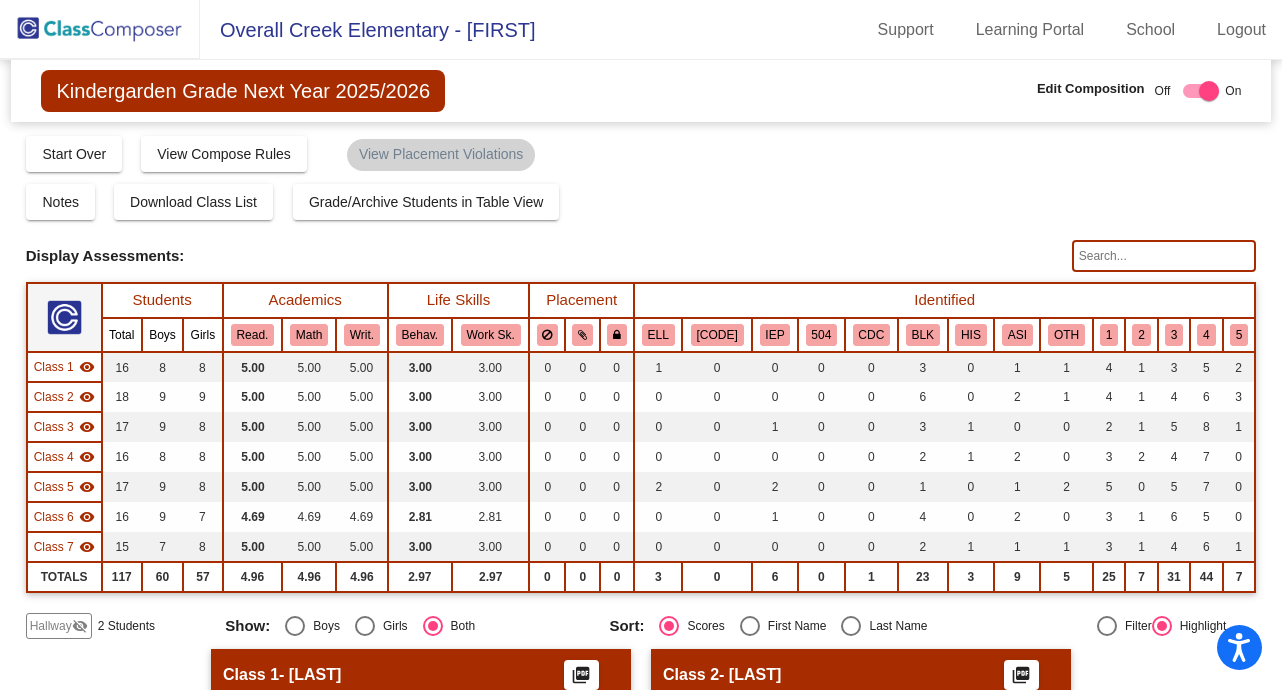 click on "Hallway" 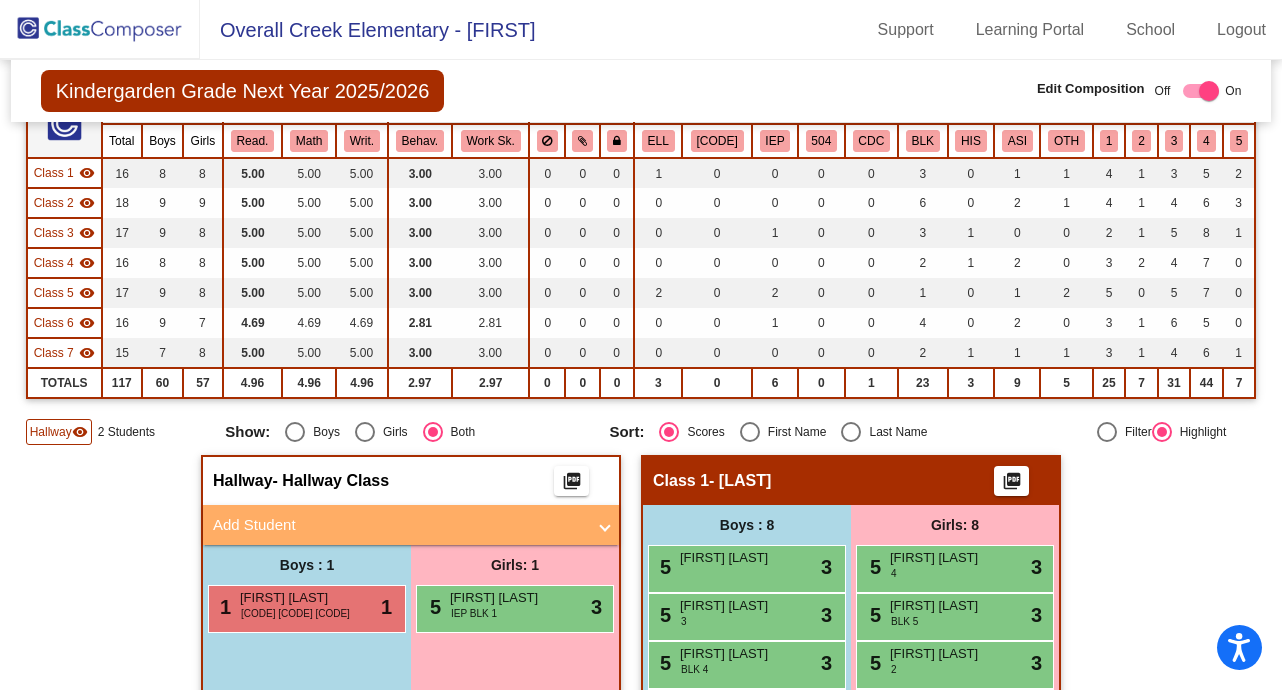 scroll, scrollTop: 202, scrollLeft: 0, axis: vertical 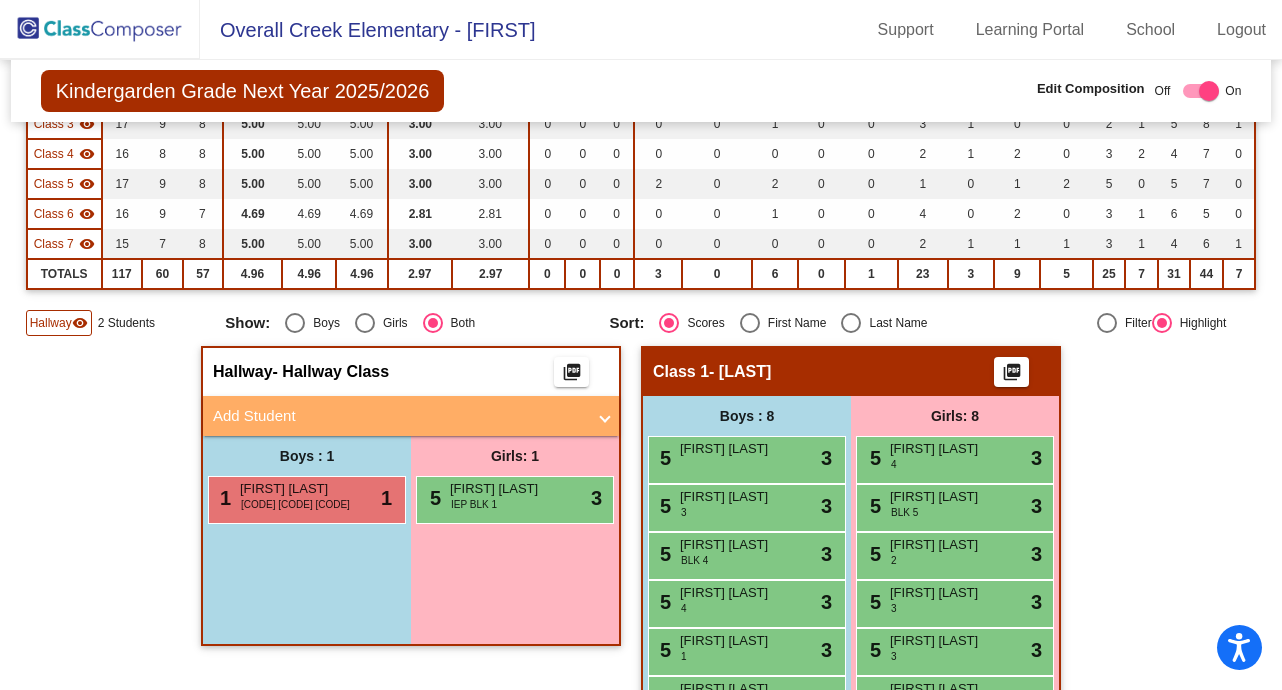 click on "Add Student" at bounding box center [407, 416] 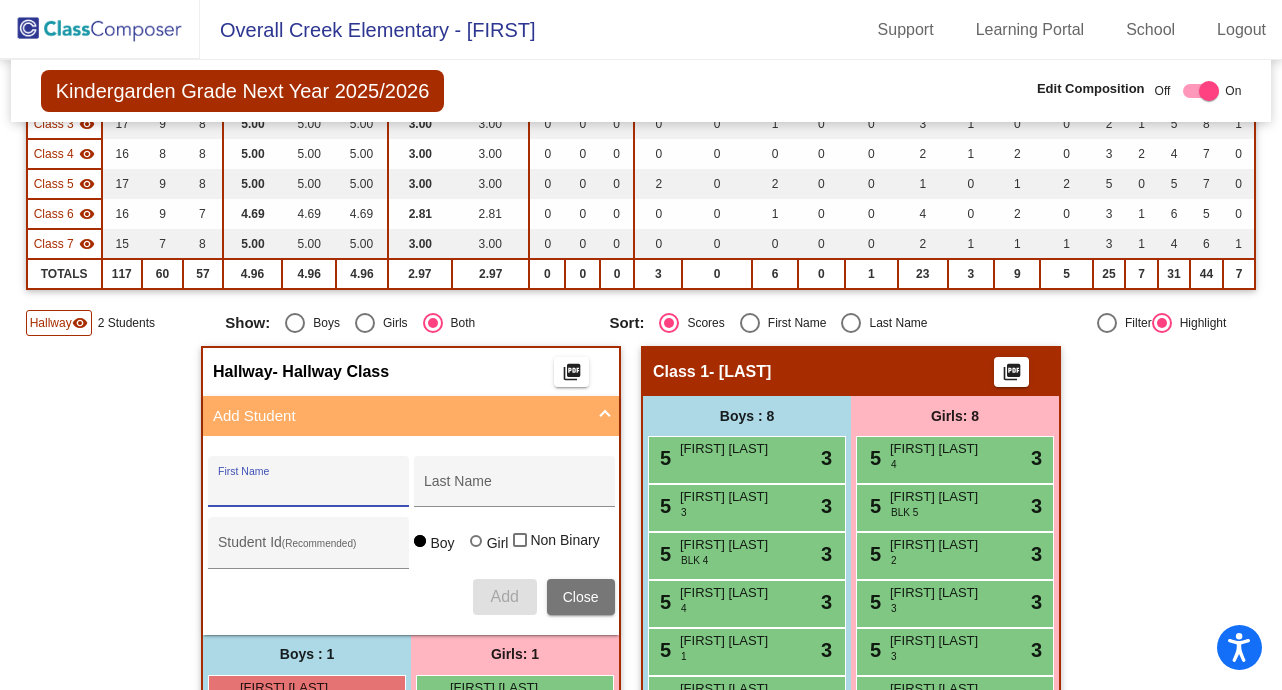 click on "First Name" at bounding box center [308, 489] 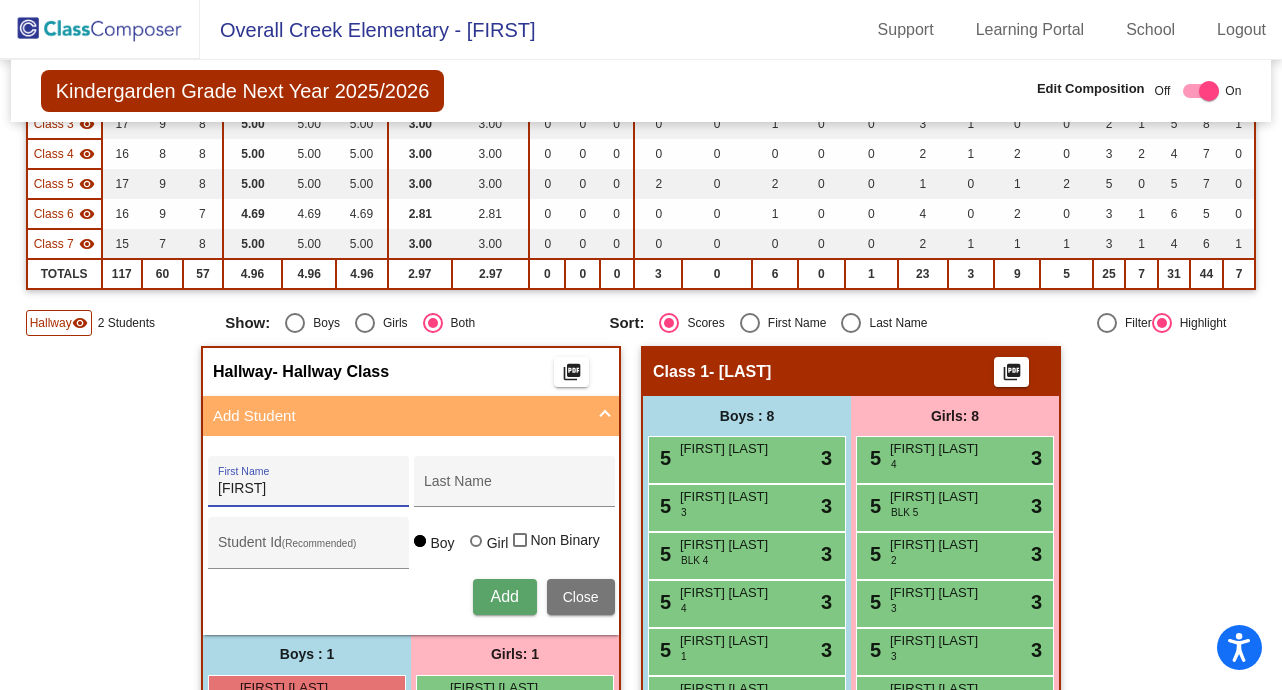 type on "[FIRST]" 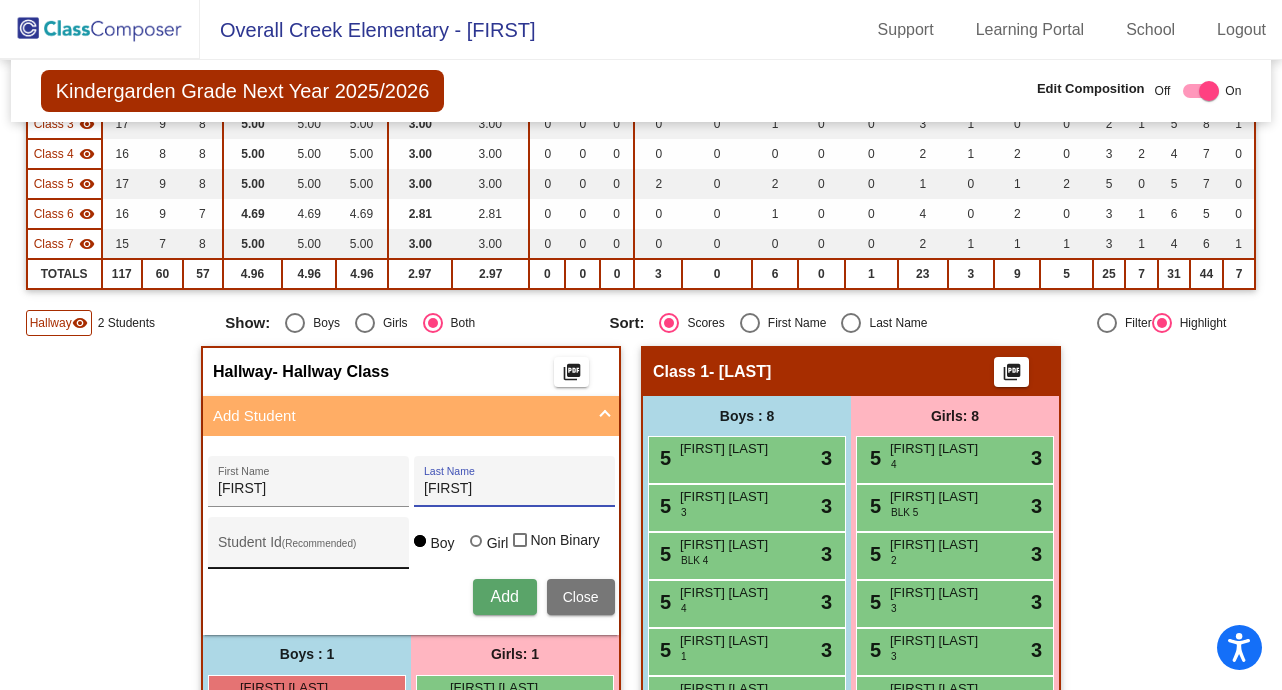 type on "[FIRST]" 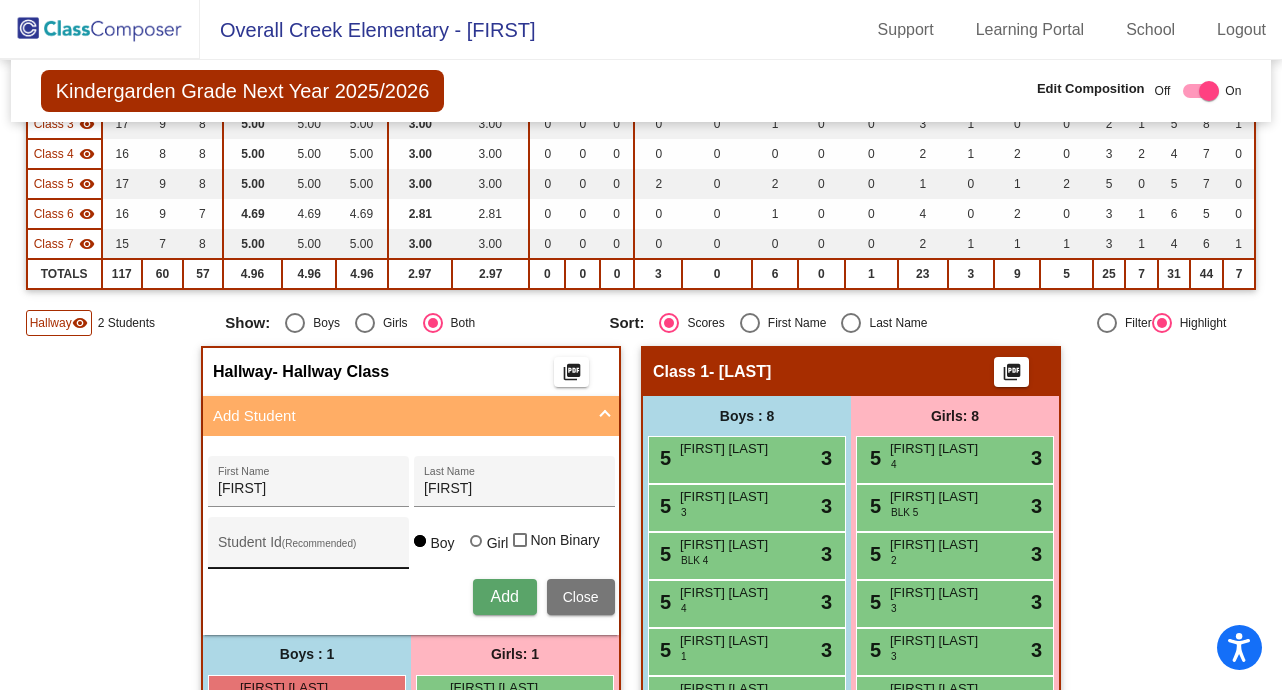 click on "Student Id  (Recommended)" at bounding box center (308, 548) 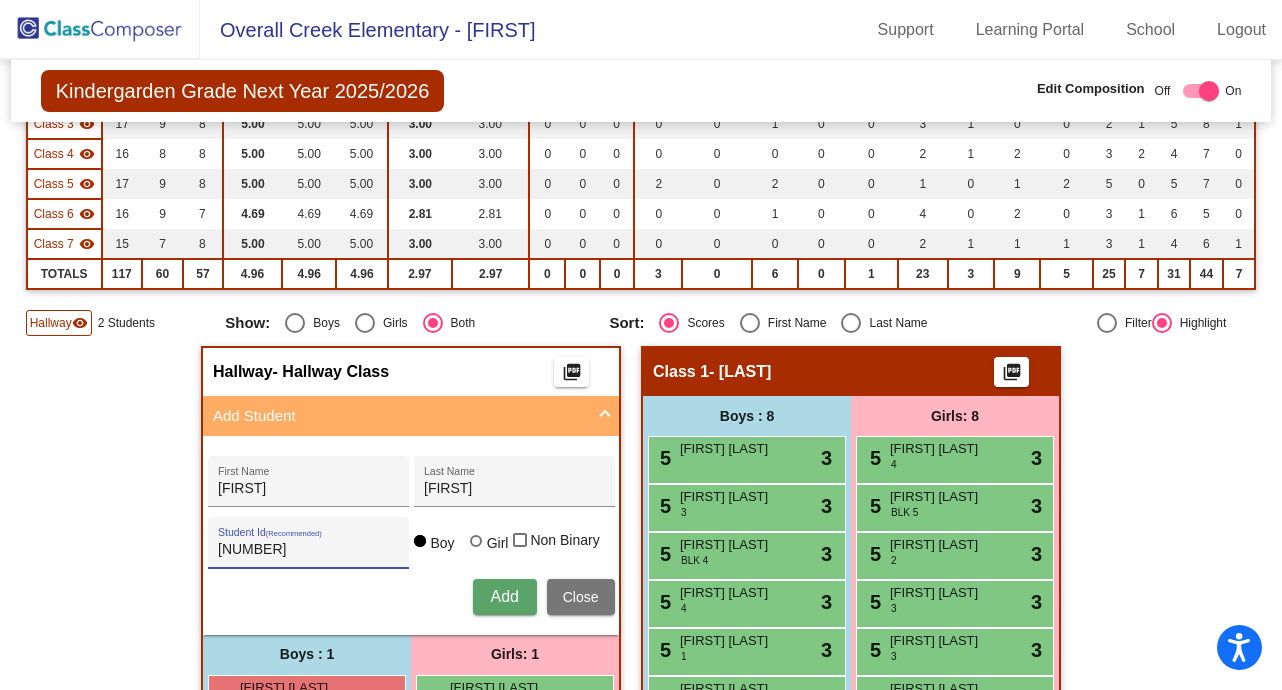 type on "[NUMBER]" 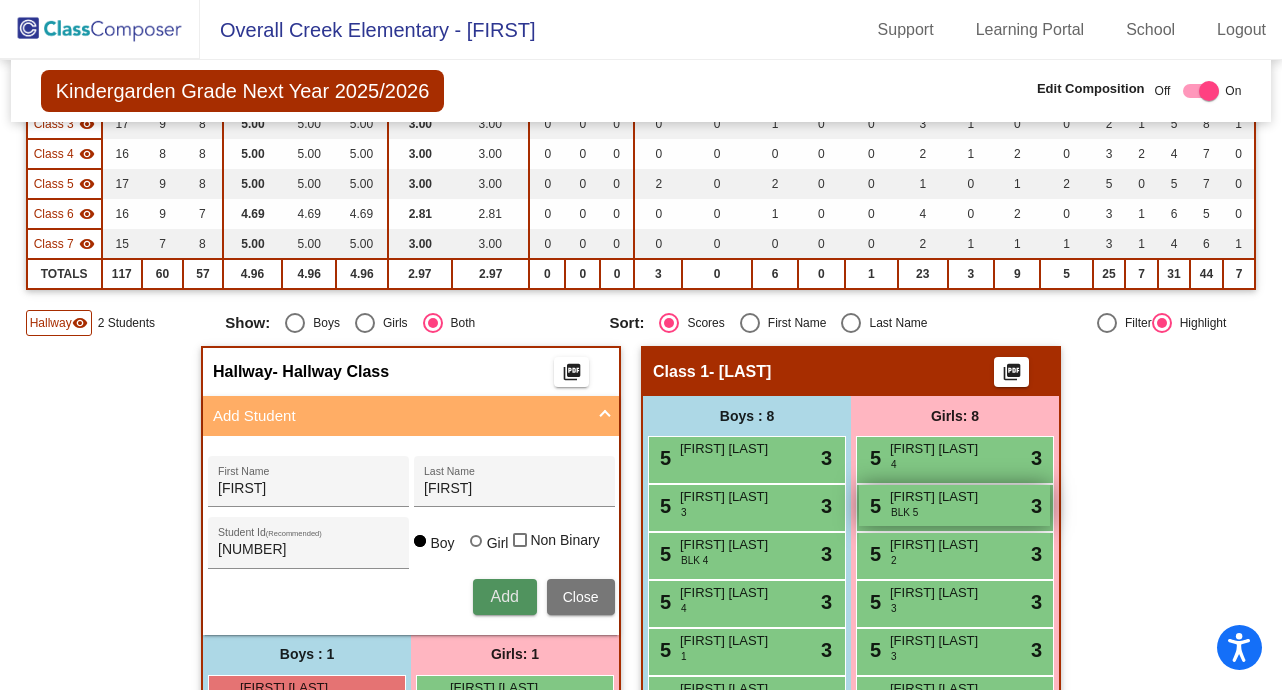 type 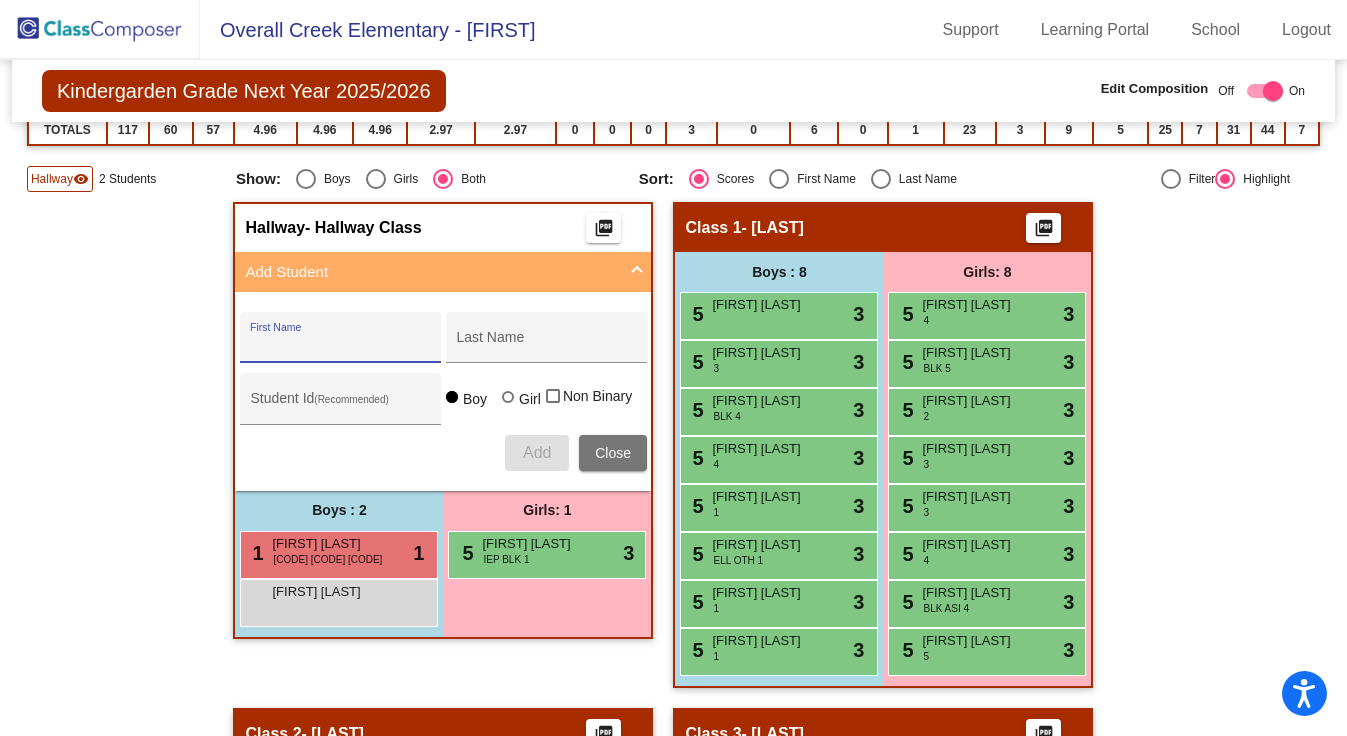 scroll, scrollTop: 558, scrollLeft: 0, axis: vertical 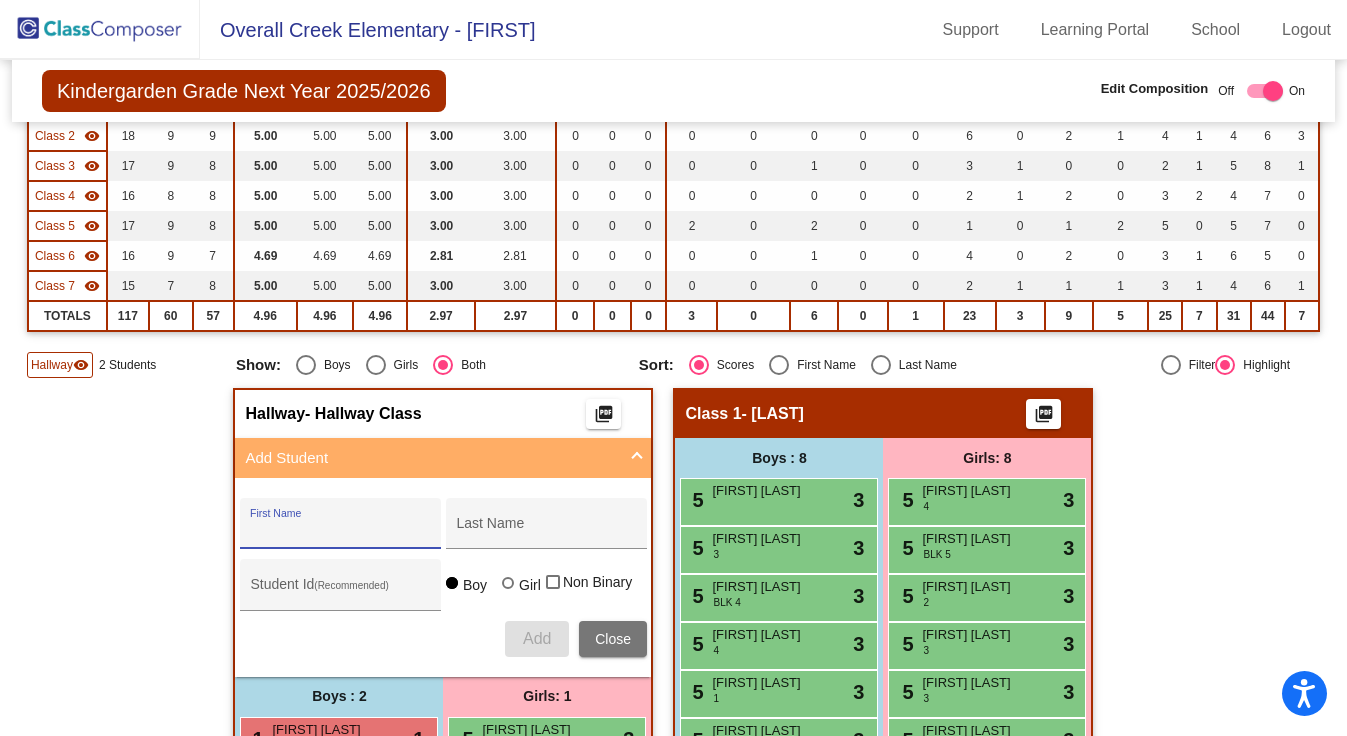 click on "visibility" 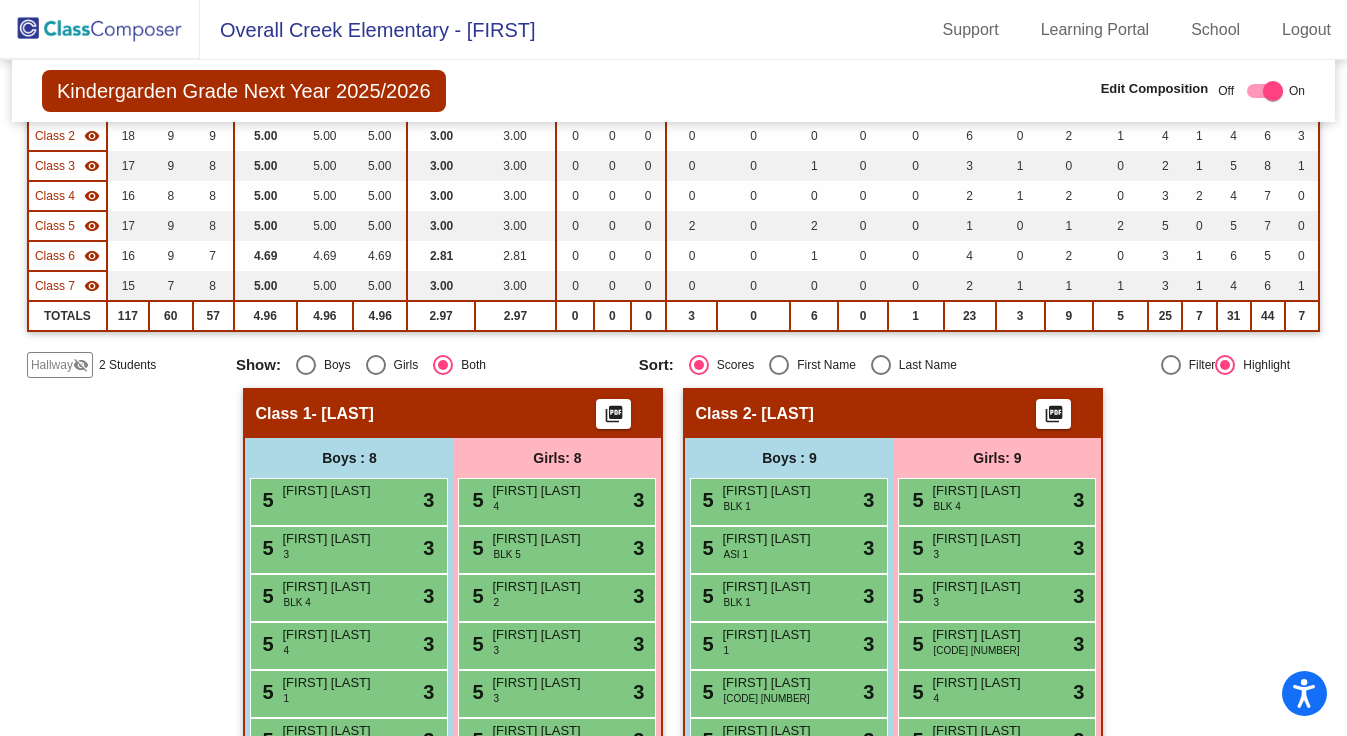 click on "visibility_off" 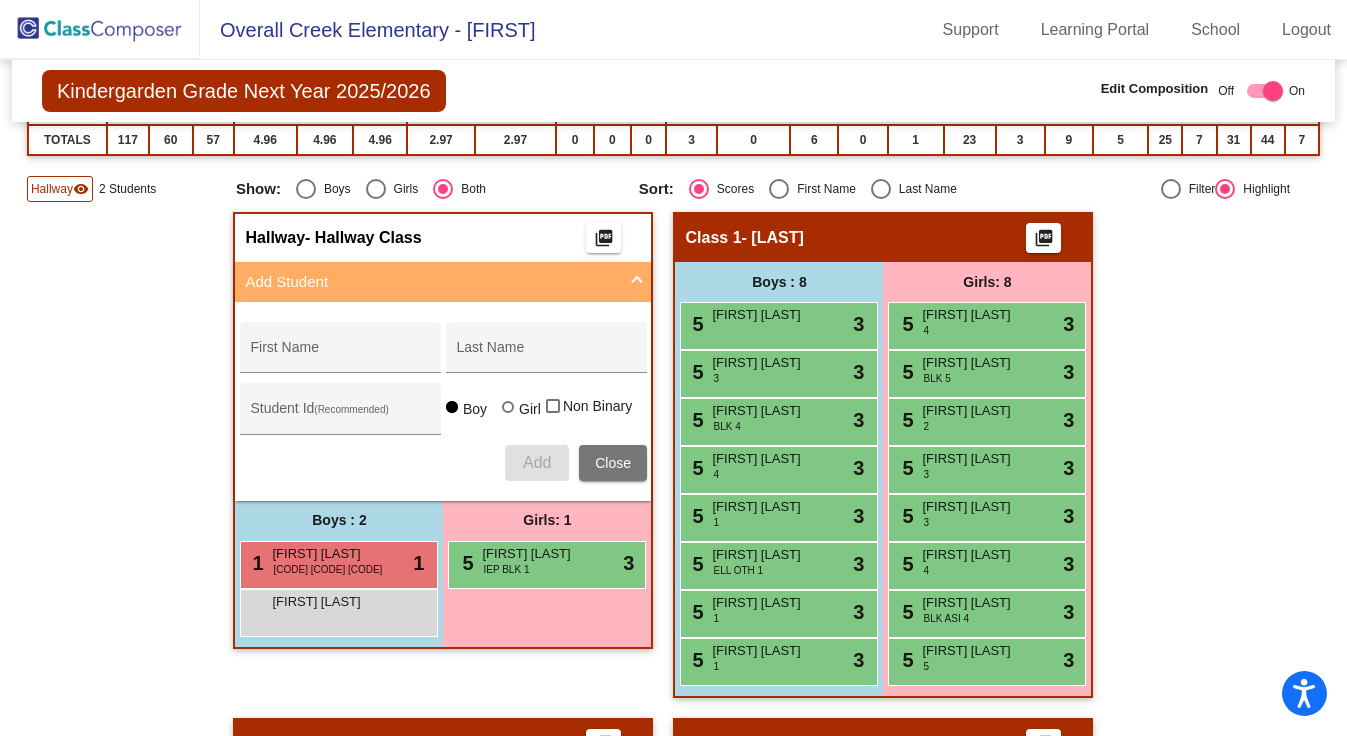 scroll, scrollTop: 449, scrollLeft: 0, axis: vertical 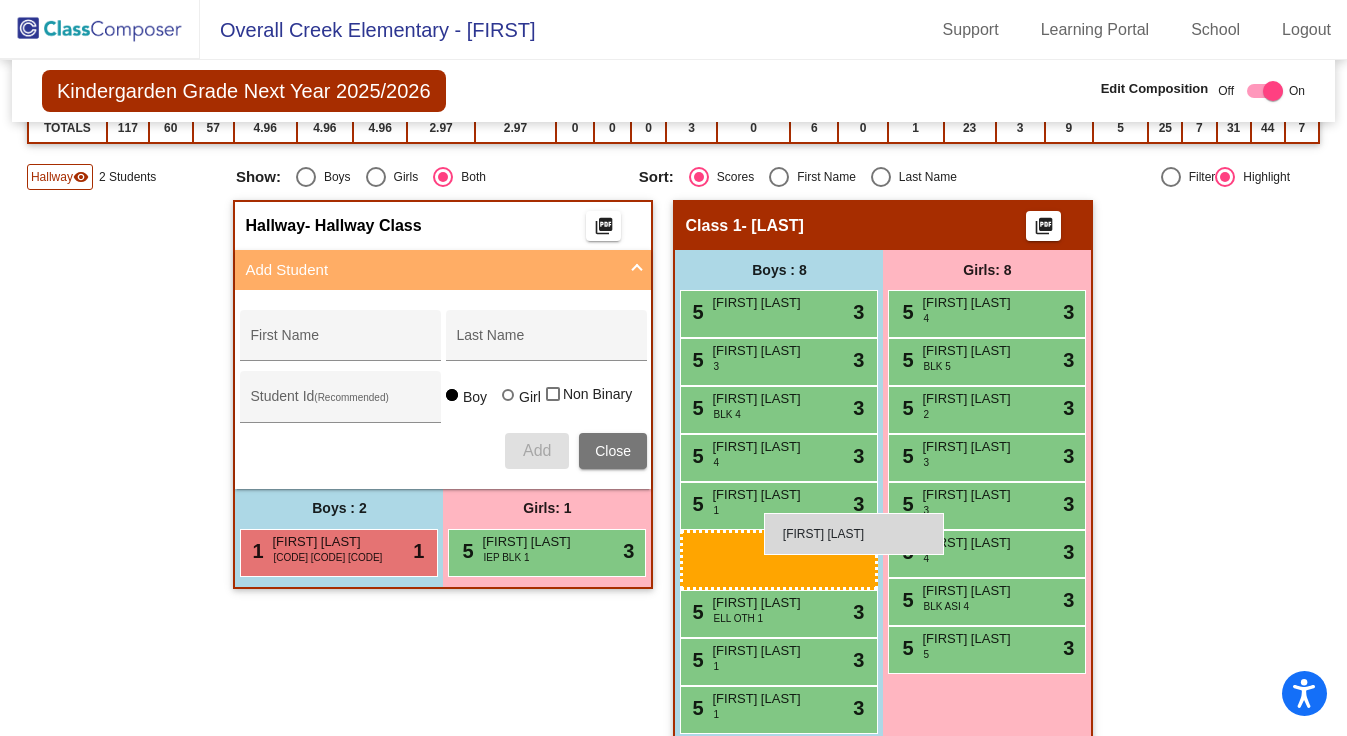 drag, startPoint x: 321, startPoint y: 536, endPoint x: 764, endPoint y: 512, distance: 443.64963 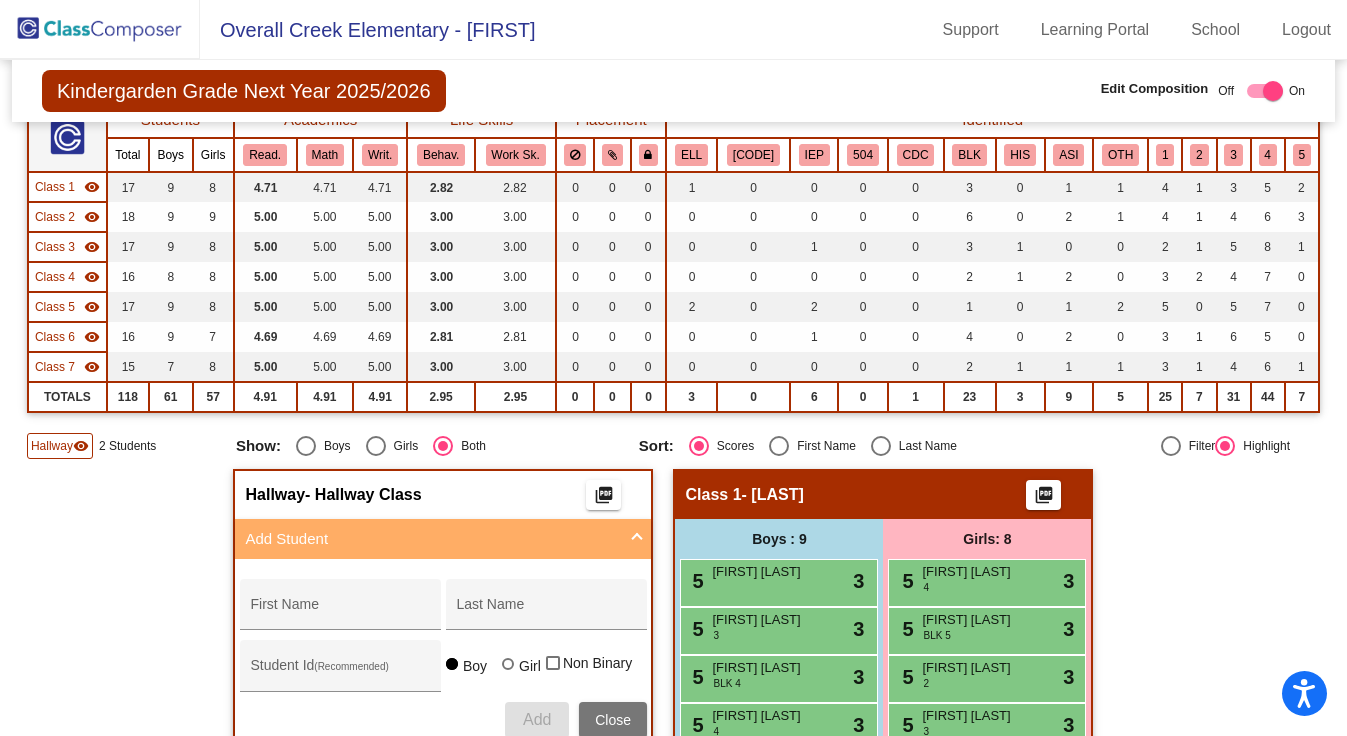 scroll, scrollTop: 162, scrollLeft: 0, axis: vertical 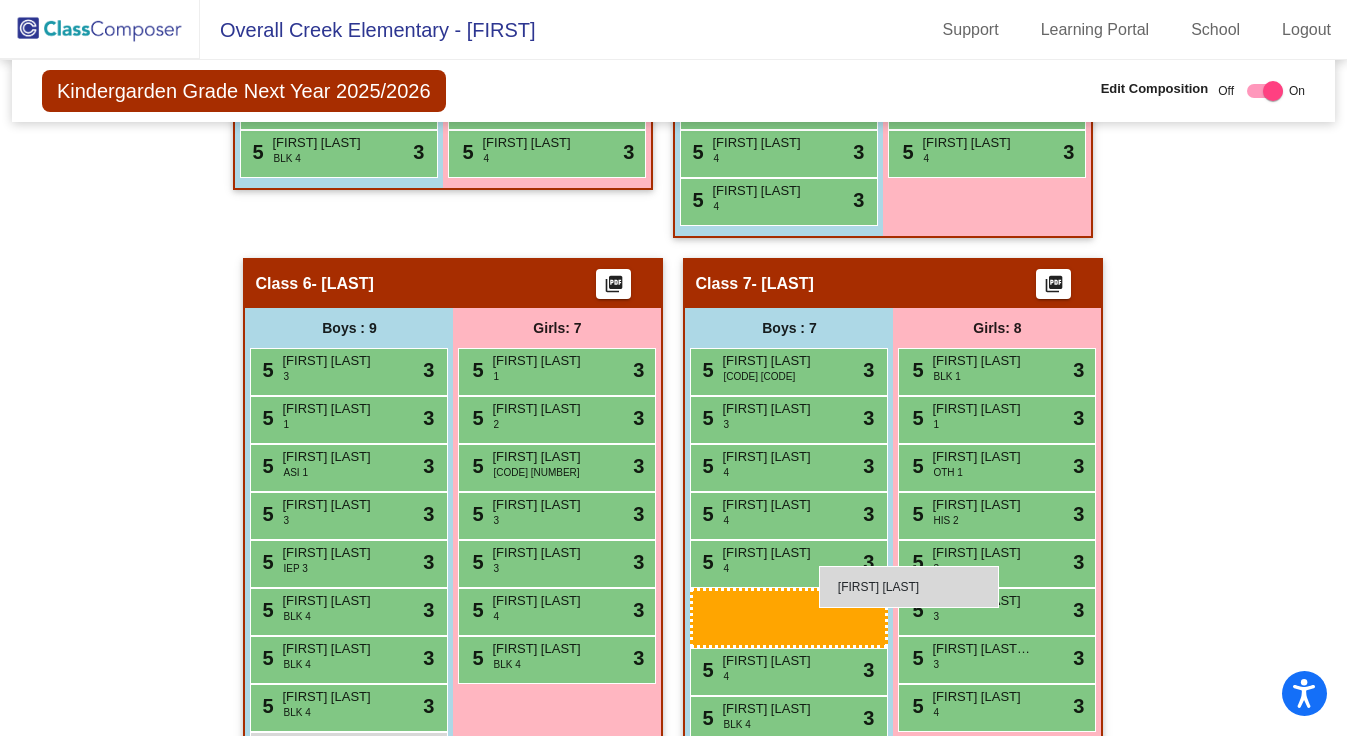drag, startPoint x: 825, startPoint y: 210, endPoint x: 819, endPoint y: 565, distance: 355.0507 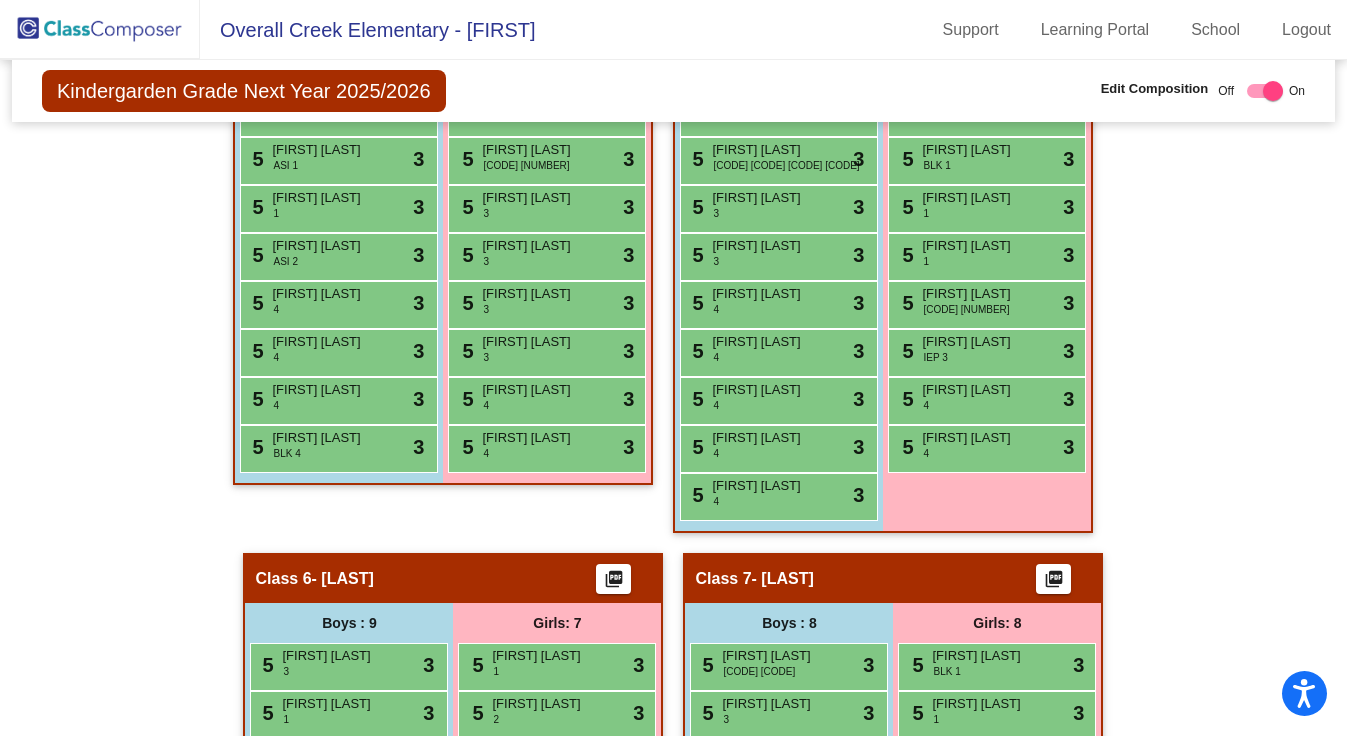 scroll, scrollTop: 1796, scrollLeft: 0, axis: vertical 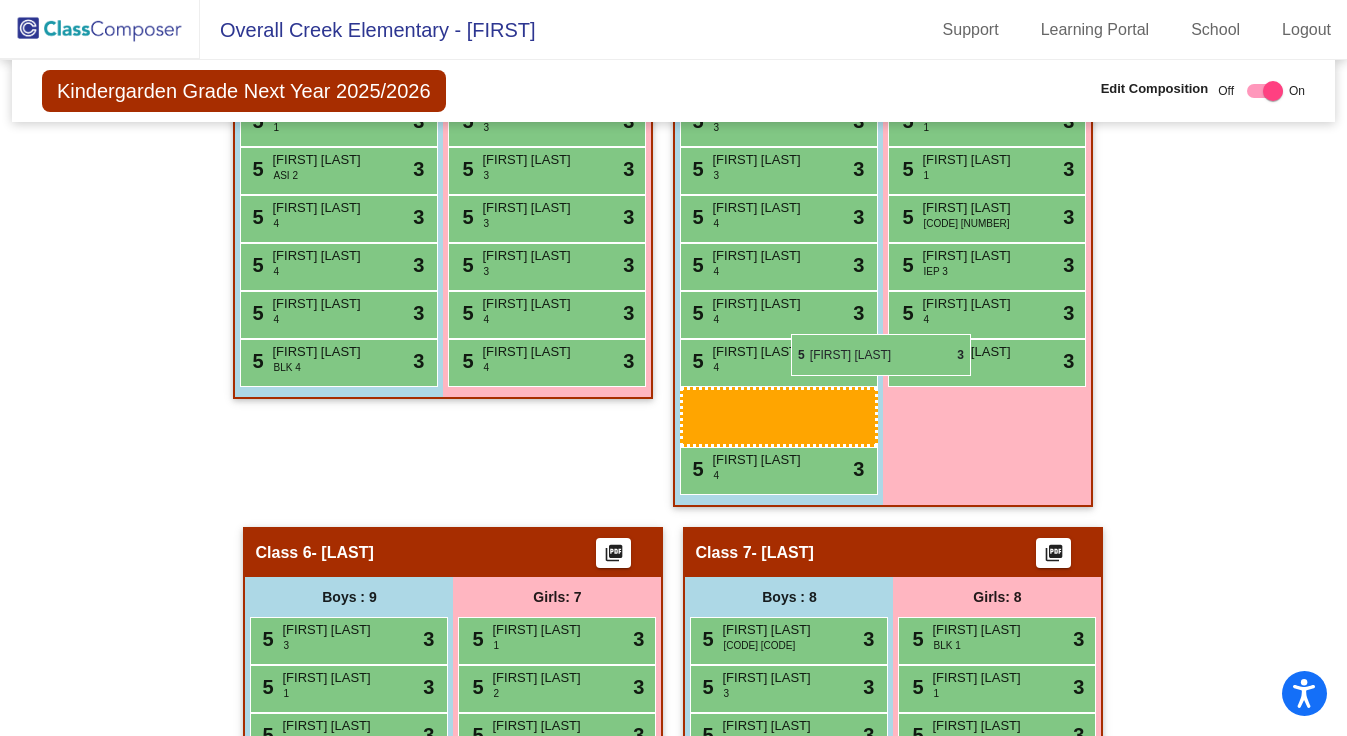 drag, startPoint x: 813, startPoint y: 596, endPoint x: 791, endPoint y: 334, distance: 262.92203 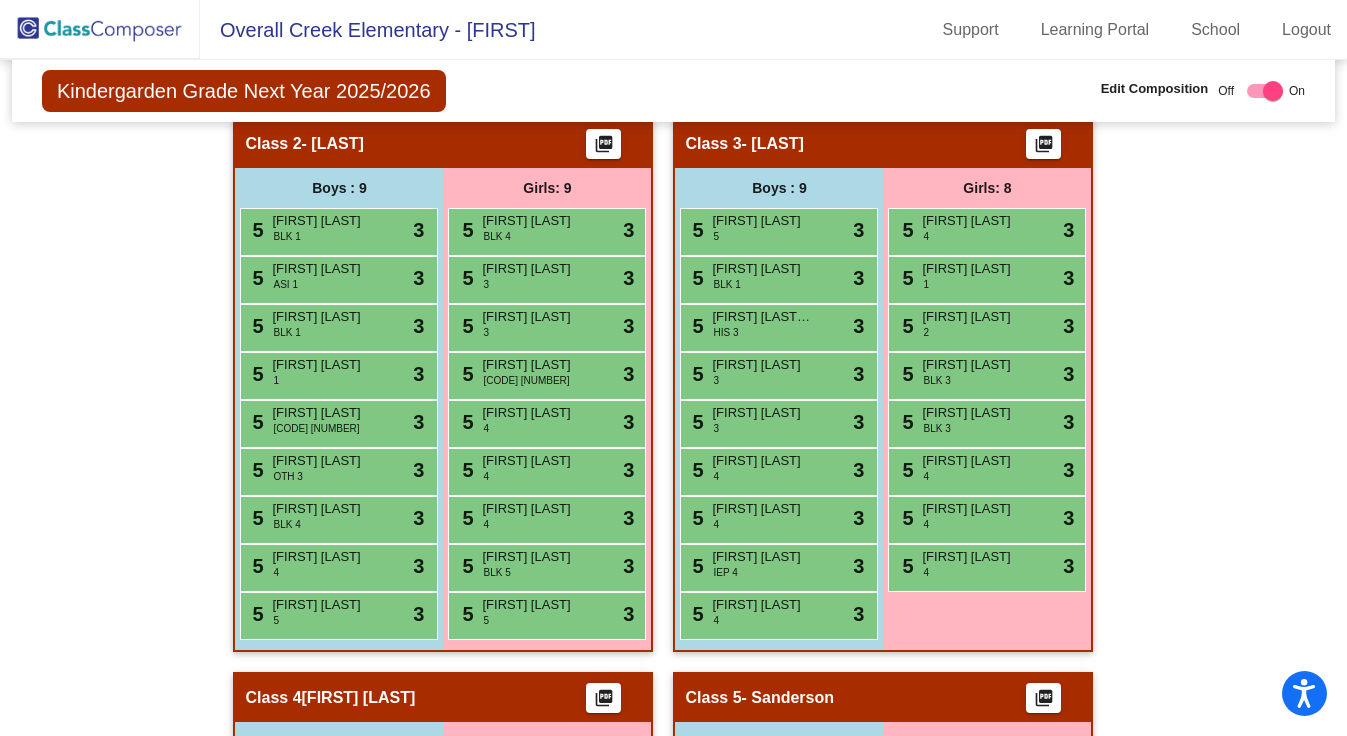 scroll, scrollTop: 989, scrollLeft: 0, axis: vertical 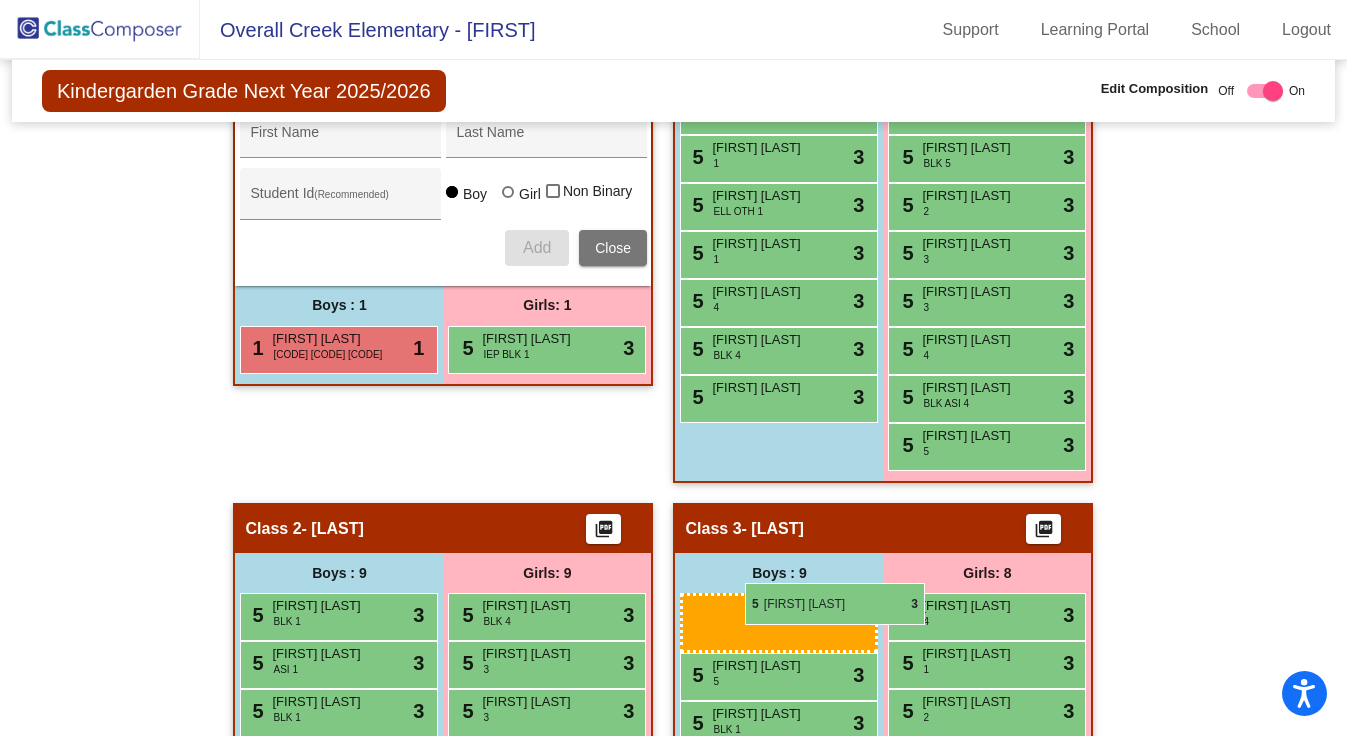 drag, startPoint x: 771, startPoint y: 352, endPoint x: 745, endPoint y: 583, distance: 232.4586 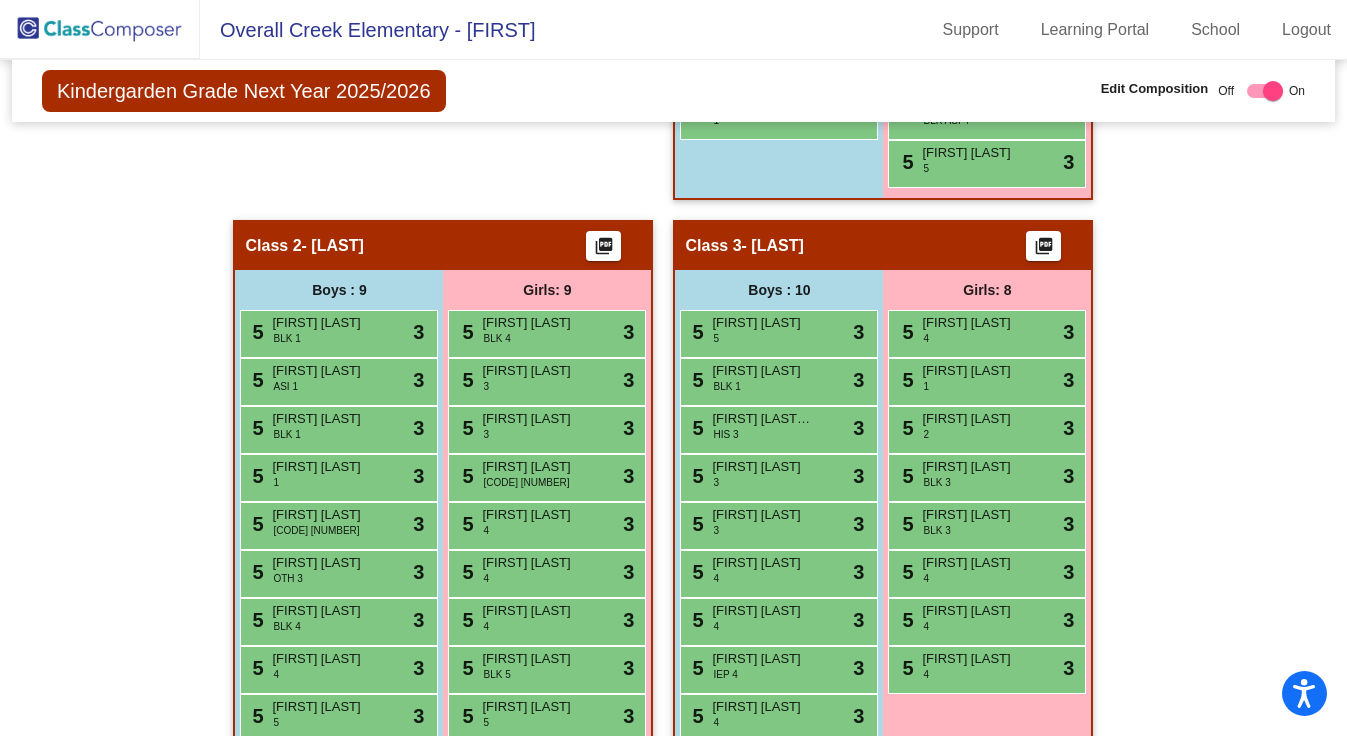scroll, scrollTop: 951, scrollLeft: 0, axis: vertical 